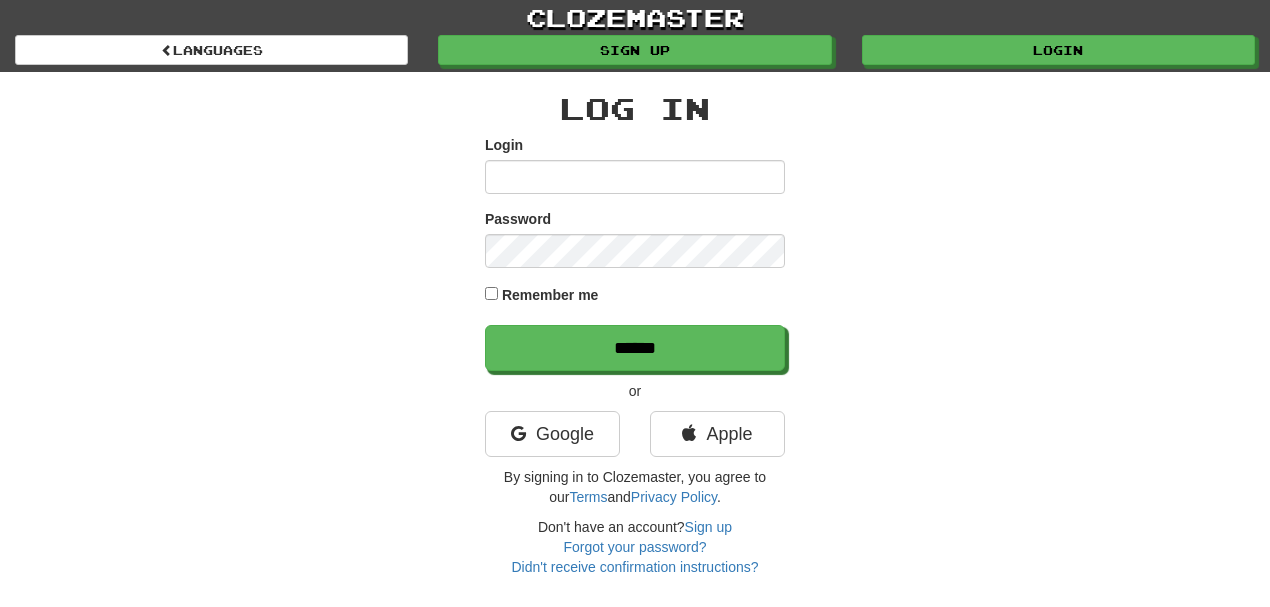 scroll, scrollTop: 0, scrollLeft: 0, axis: both 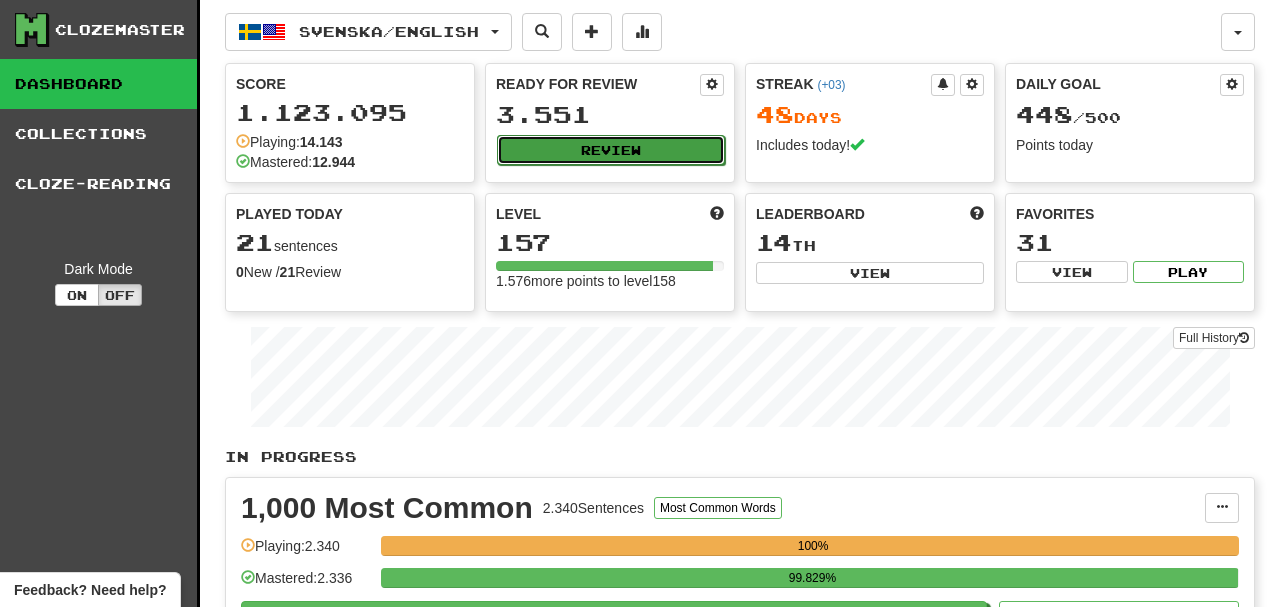 click on "Review" at bounding box center [611, 150] 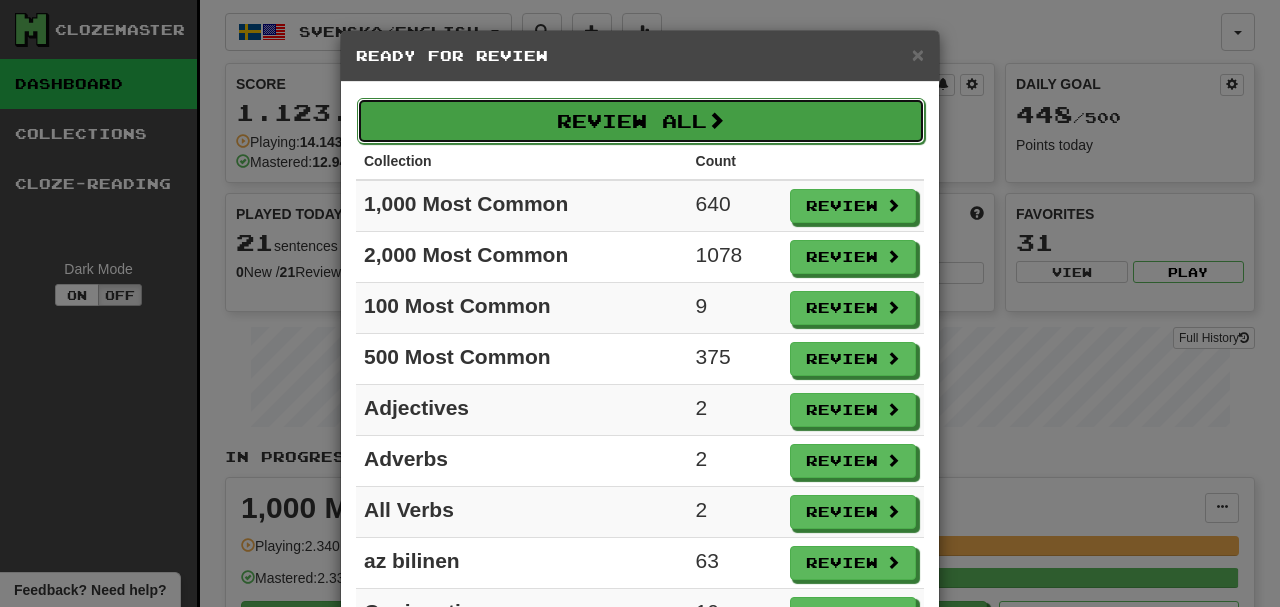 click on "Review All" at bounding box center (641, 121) 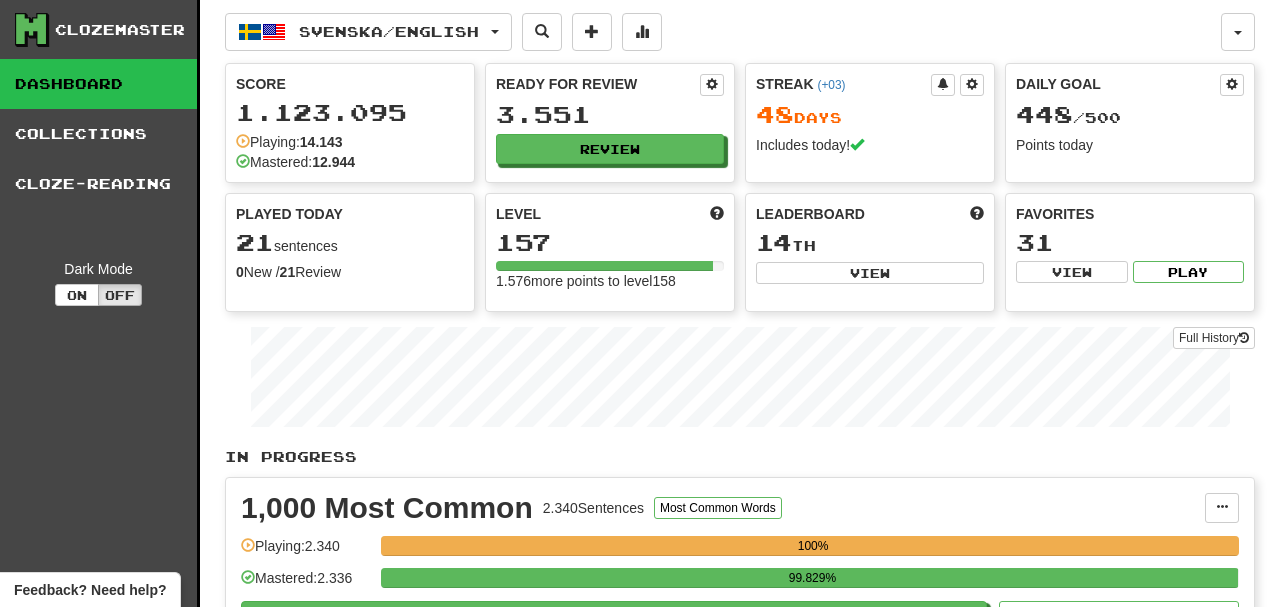 select on "**" 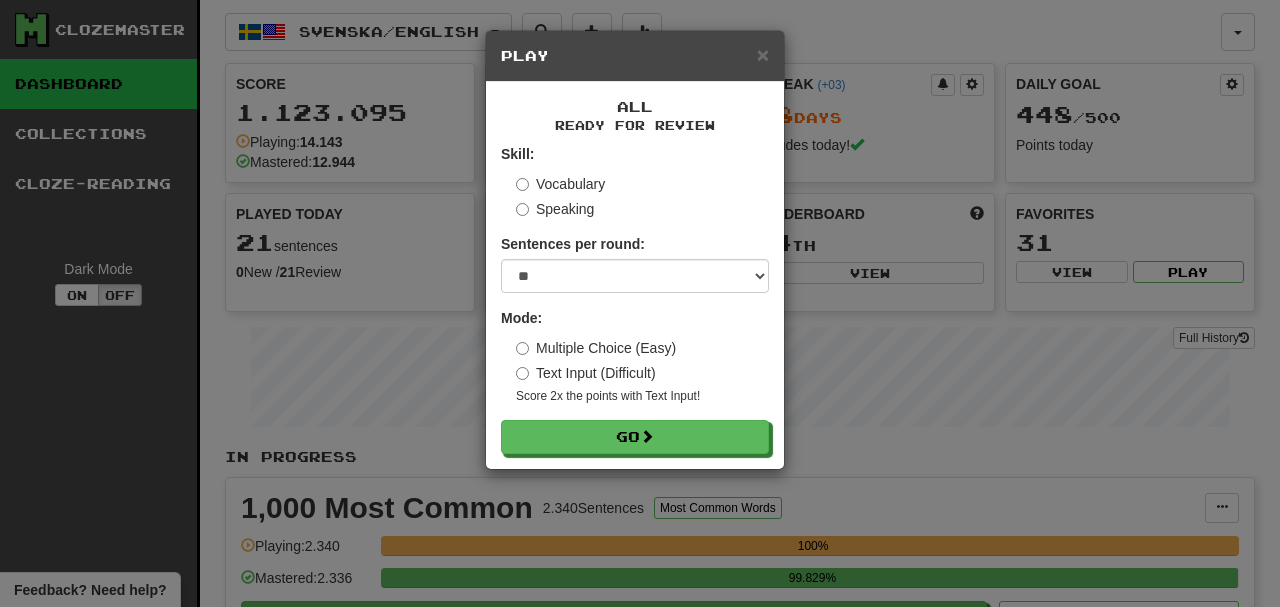 click on "Skill: Vocabulary Speaking Sentences per round: * ** ** ** ** ** *** ******** Mode: Multiple Choice (Easy) Text Input (Difficult) Score 2x the points with Text Input ! Go" at bounding box center (635, 299) 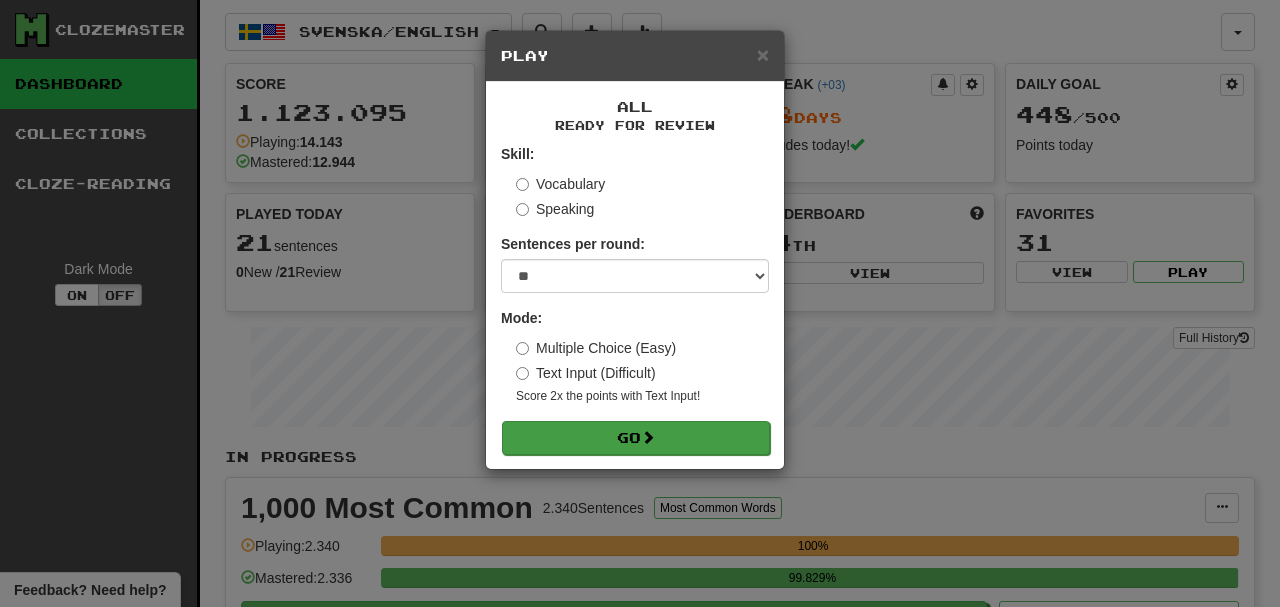 click on "Go" at bounding box center [636, 438] 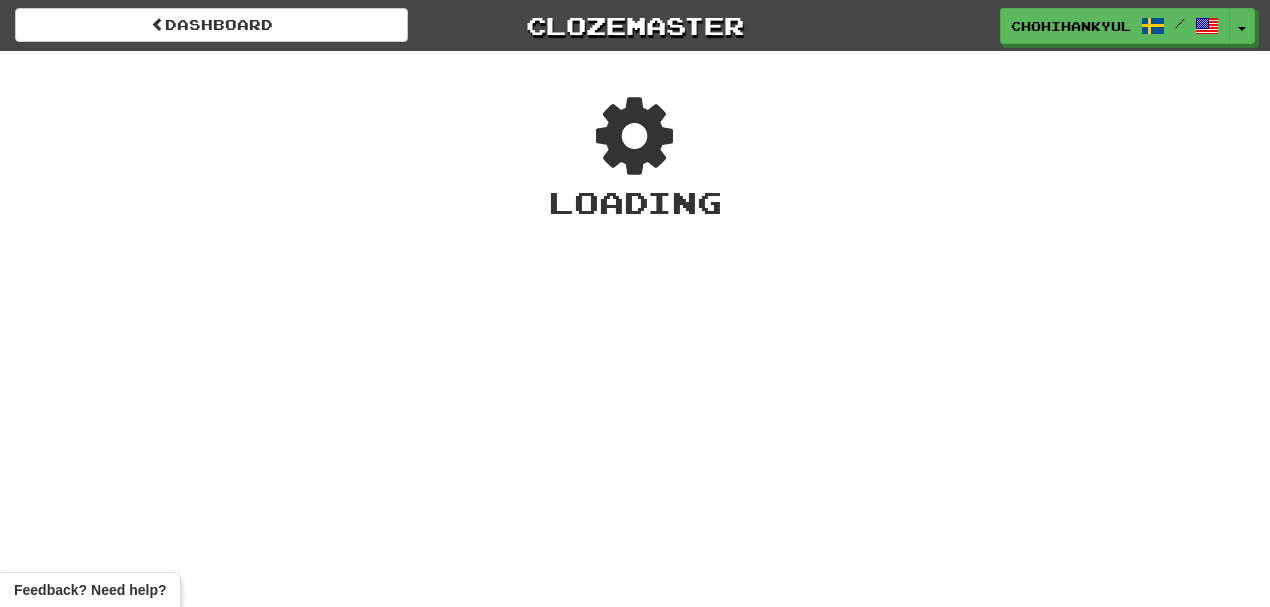 scroll, scrollTop: 0, scrollLeft: 0, axis: both 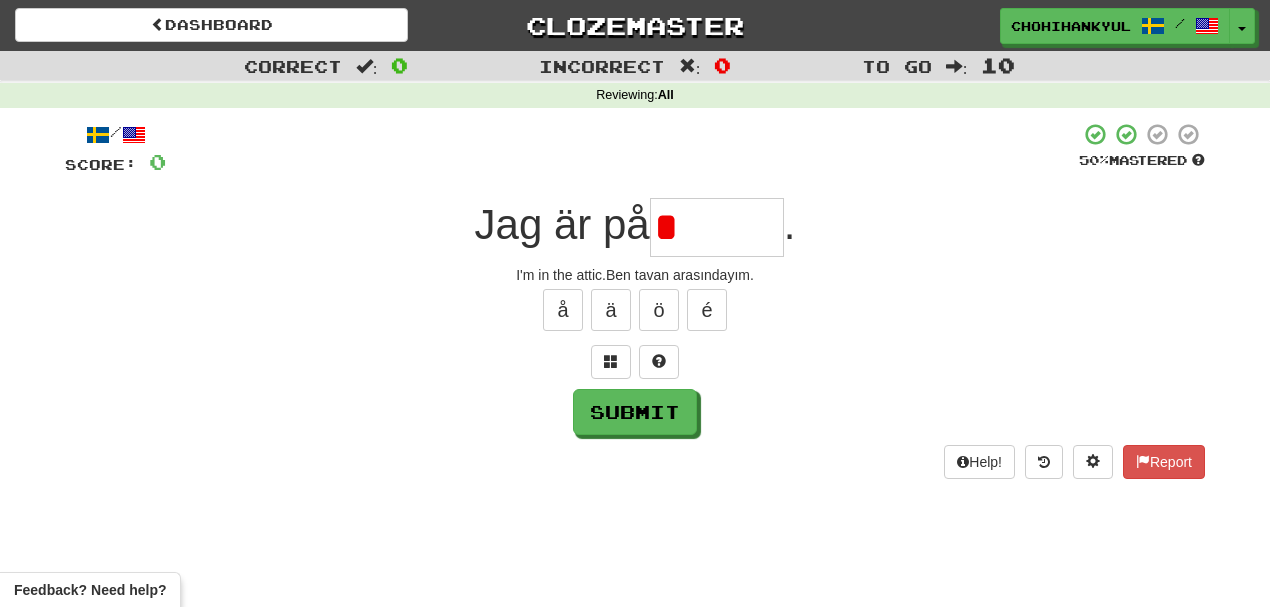 type on "*" 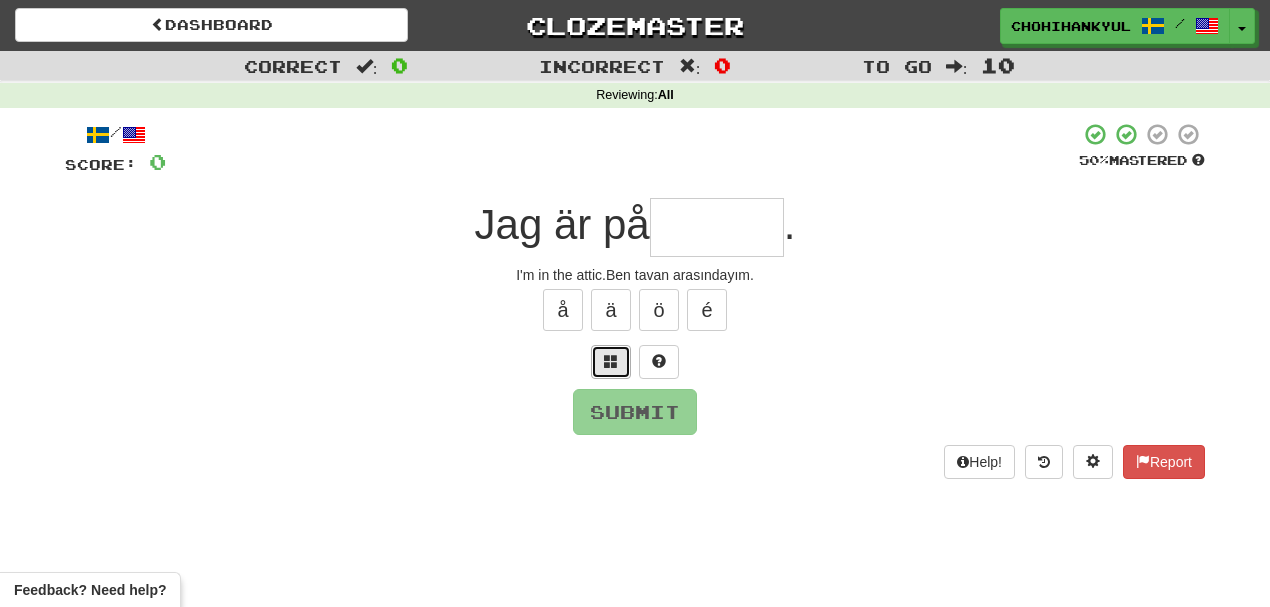 click at bounding box center (611, 362) 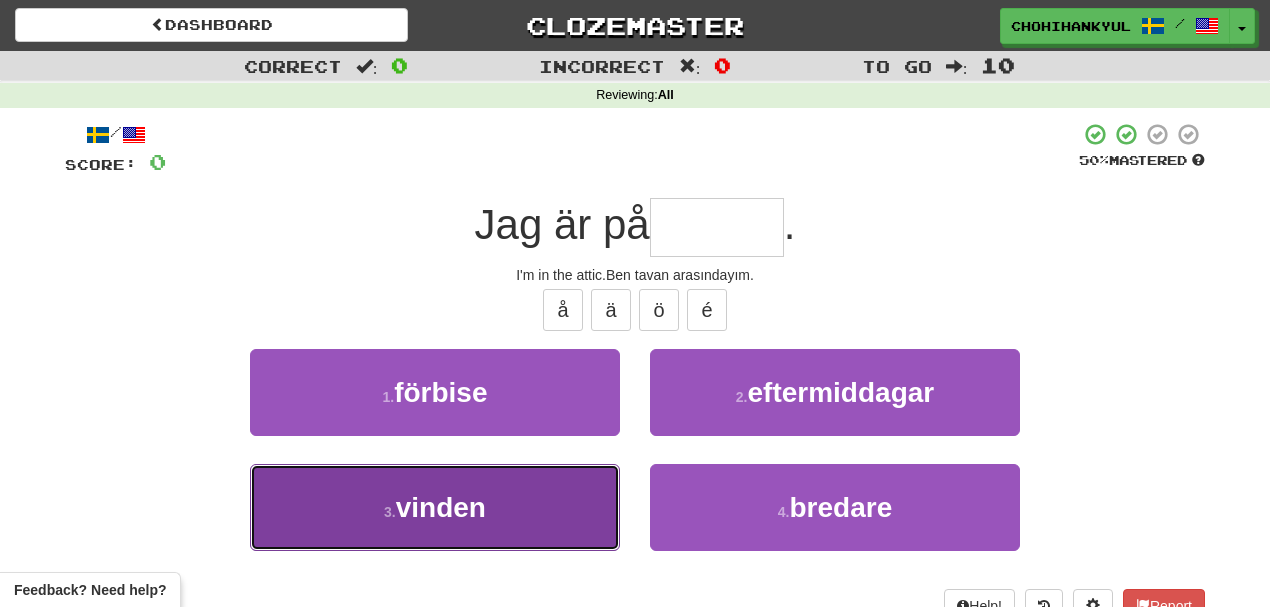 click on "vinden" at bounding box center (441, 507) 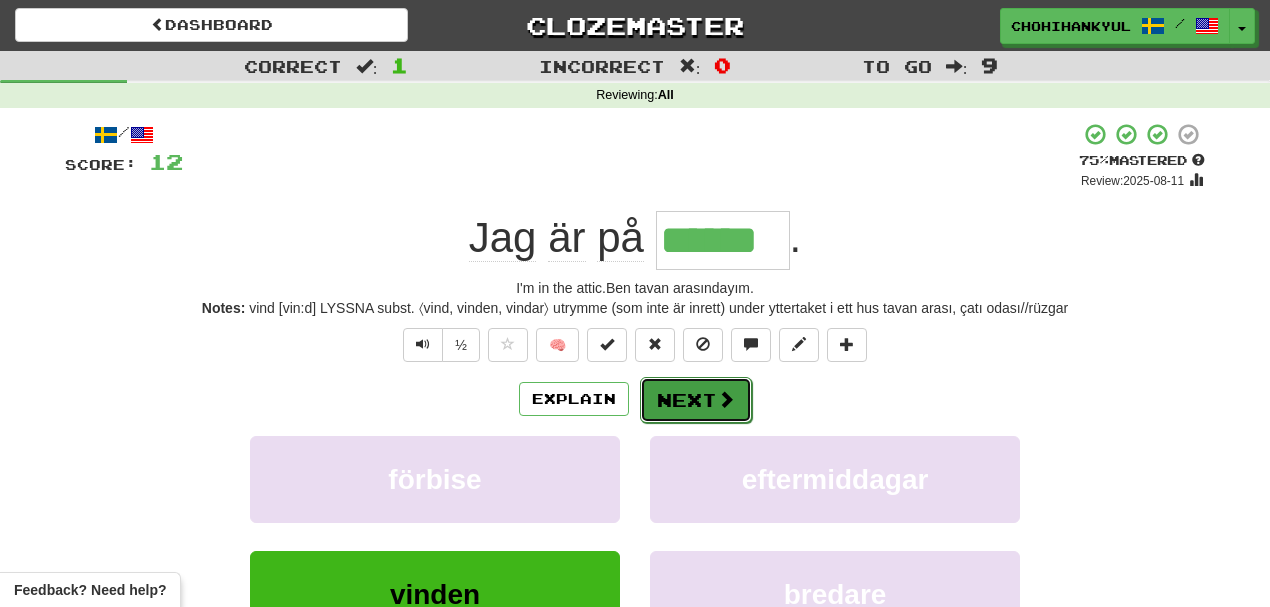 click at bounding box center [726, 399] 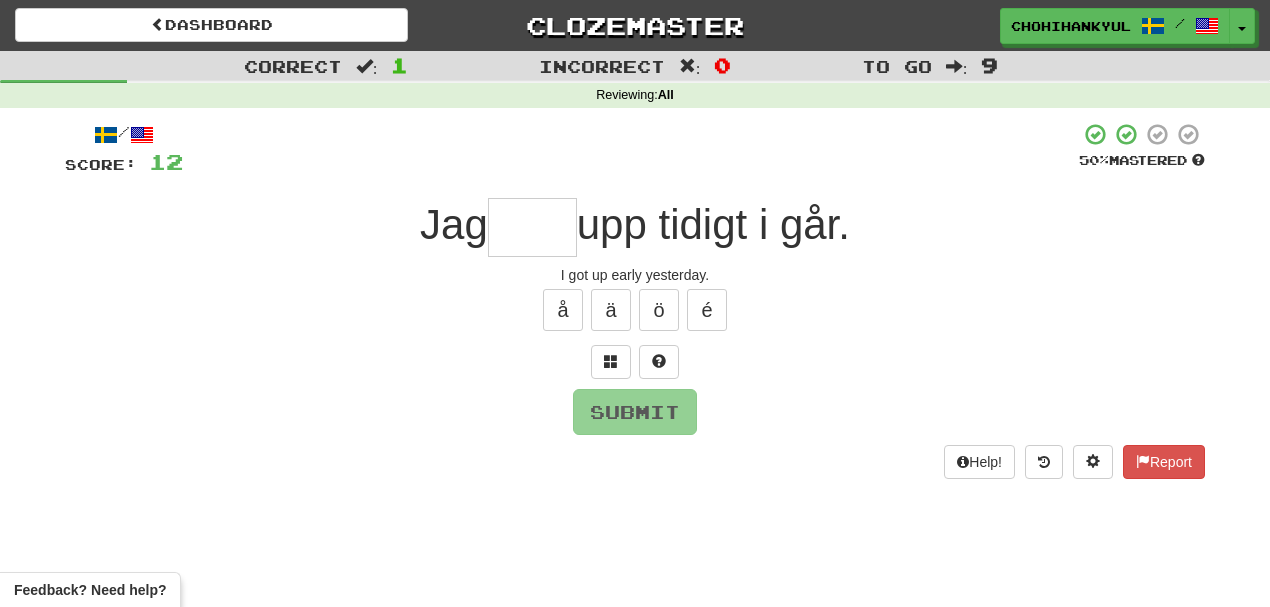 type on "*" 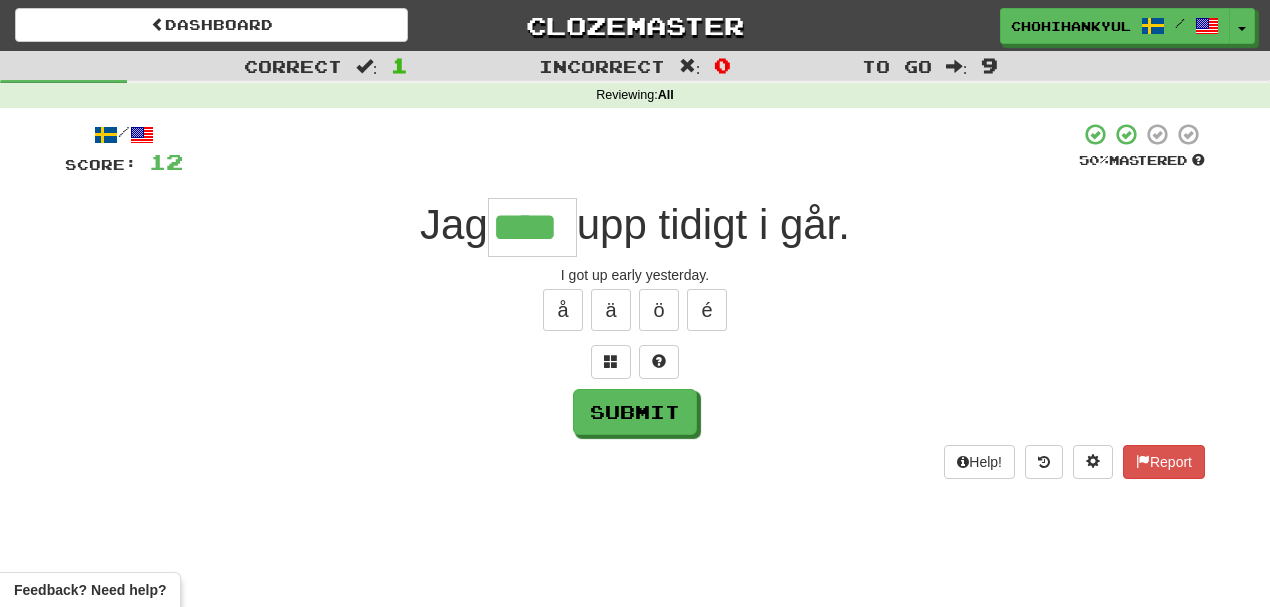 type on "****" 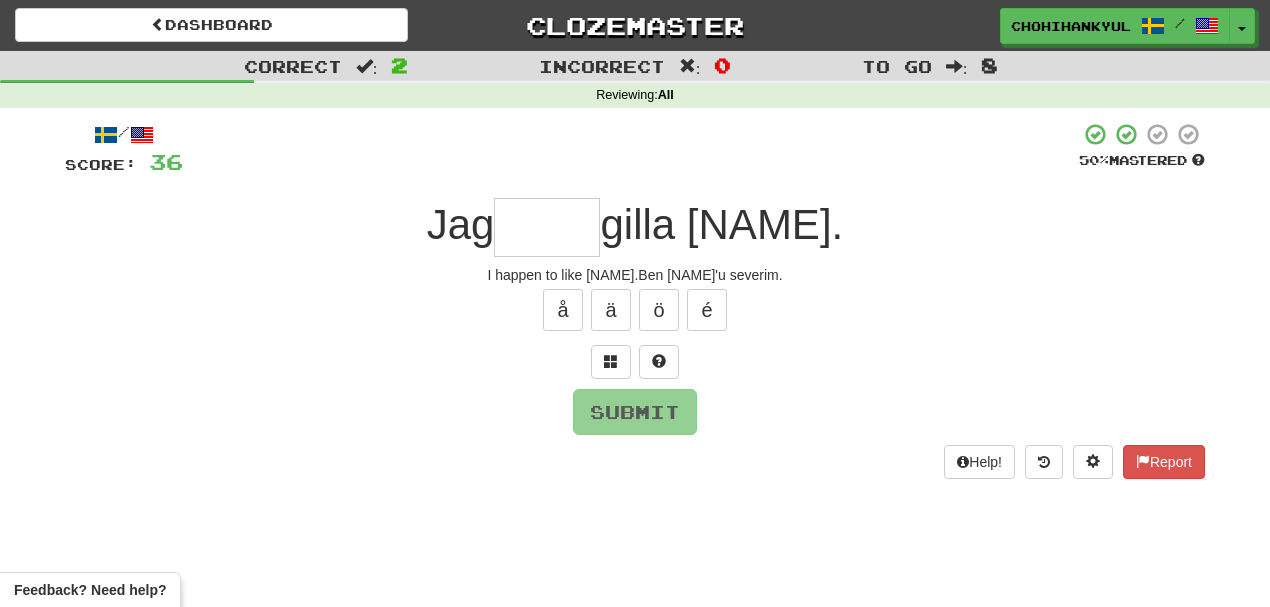 type on "*" 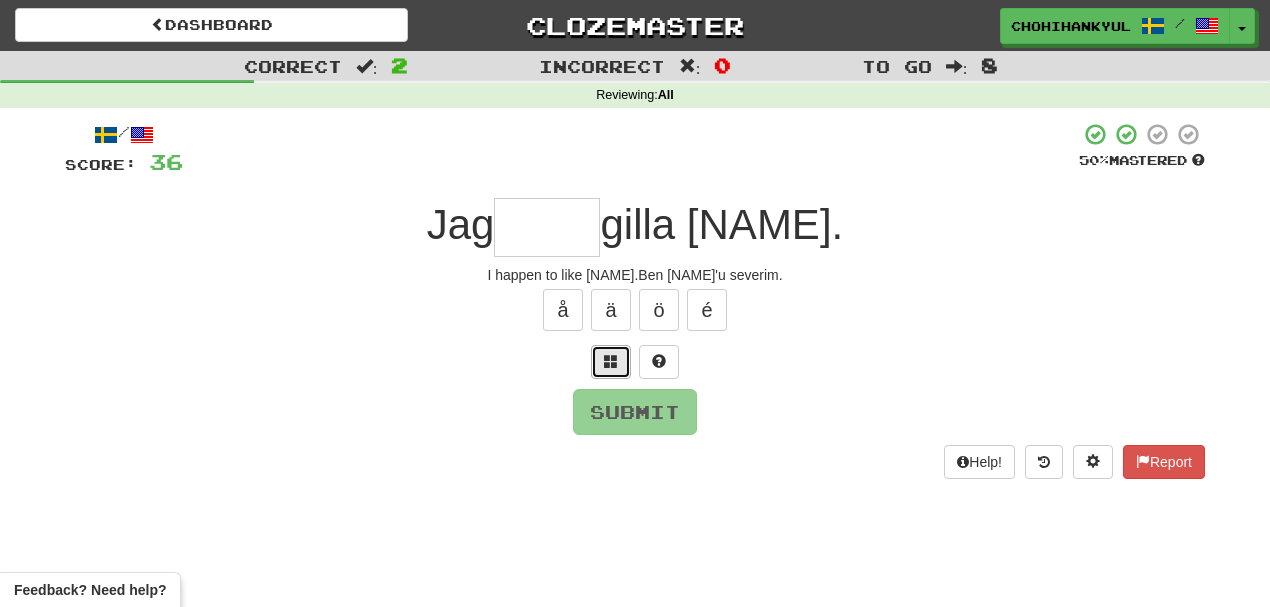 click at bounding box center (611, 362) 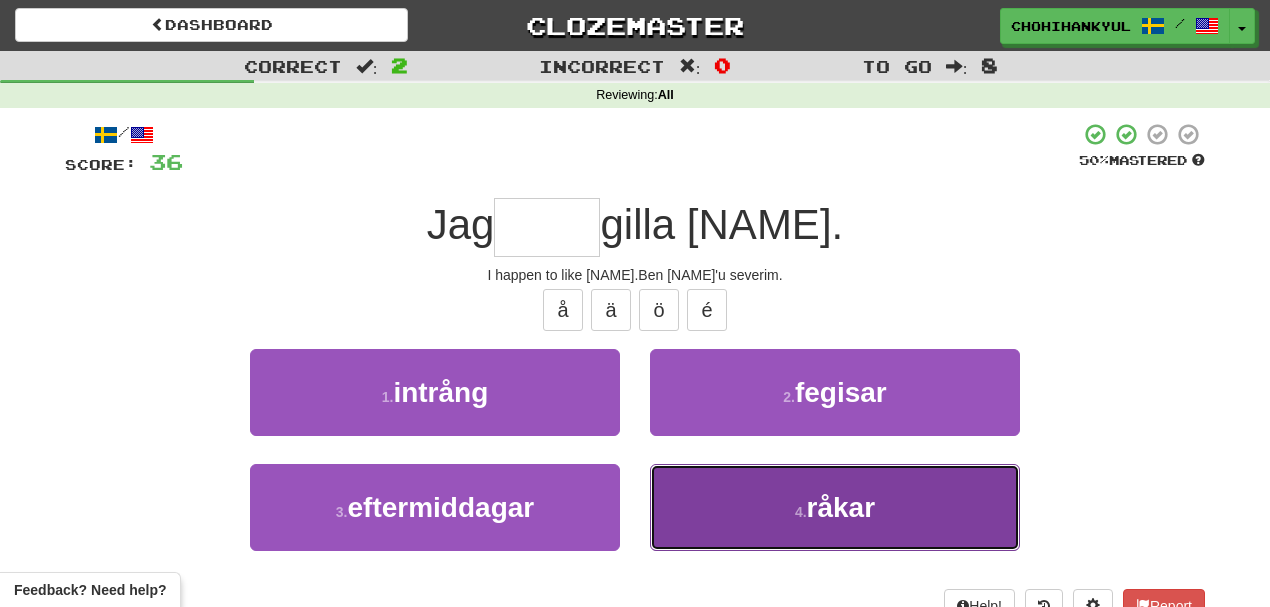 click on "råkar" at bounding box center [841, 507] 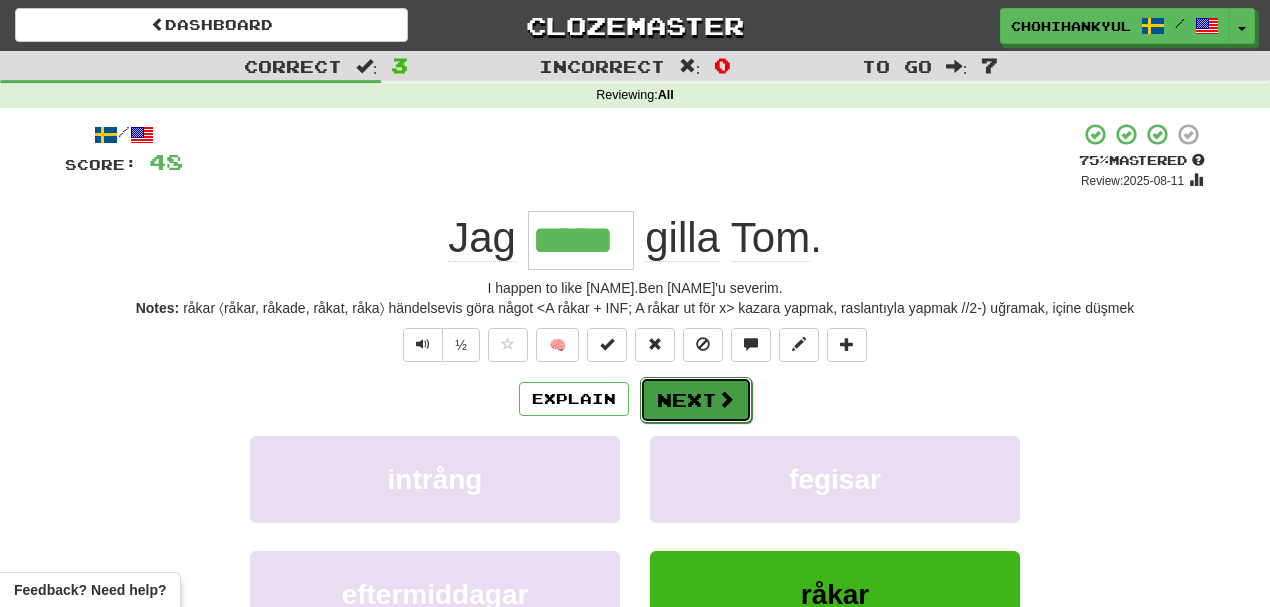 click at bounding box center [726, 399] 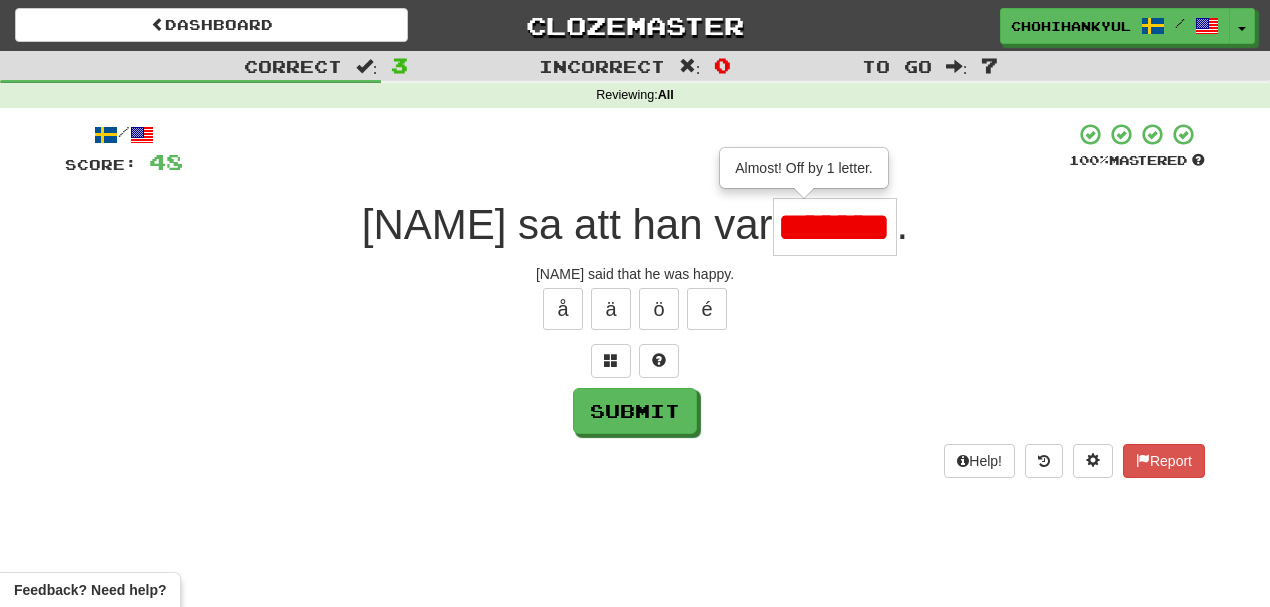 scroll, scrollTop: 0, scrollLeft: 0, axis: both 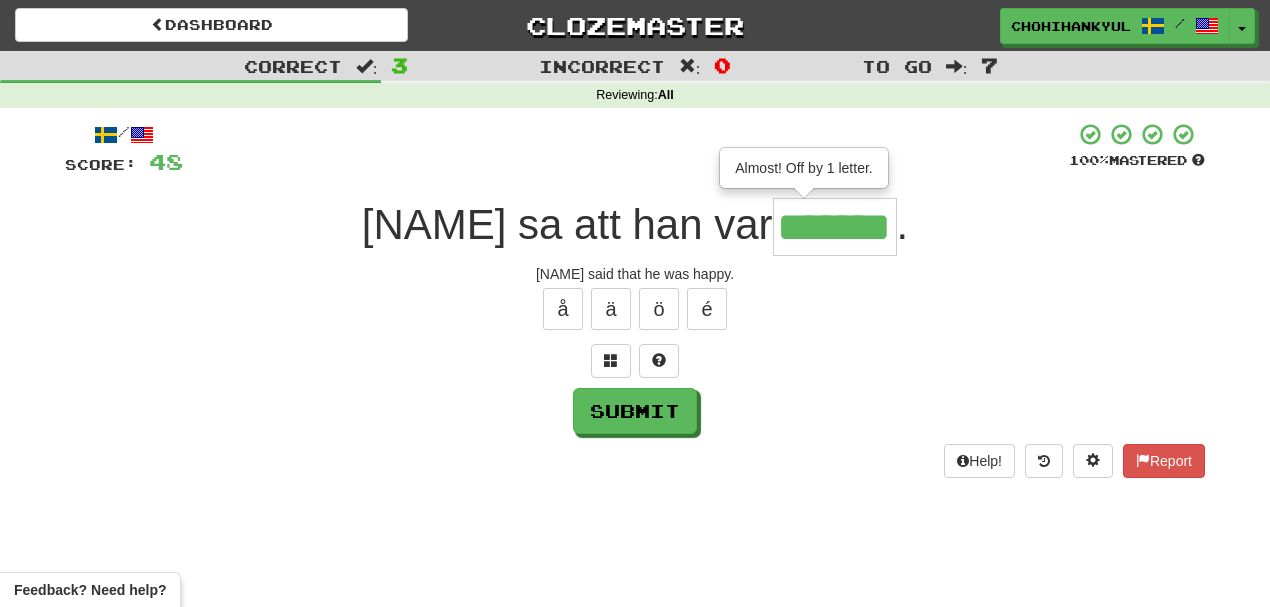 type on "*******" 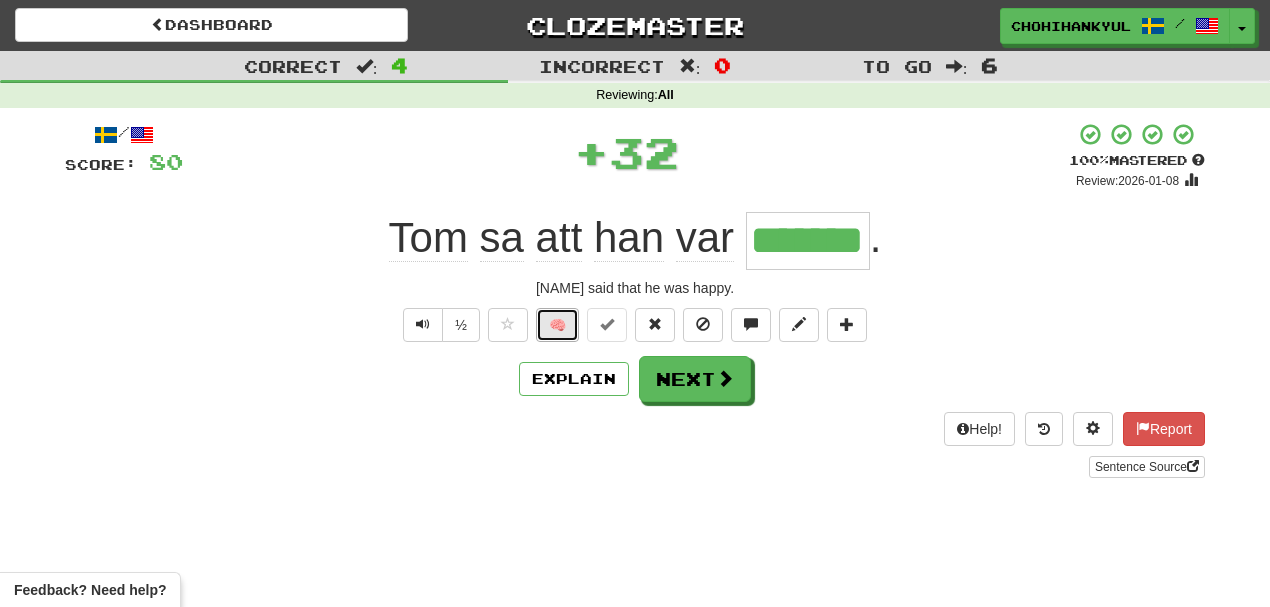 click on "🧠" at bounding box center [557, 325] 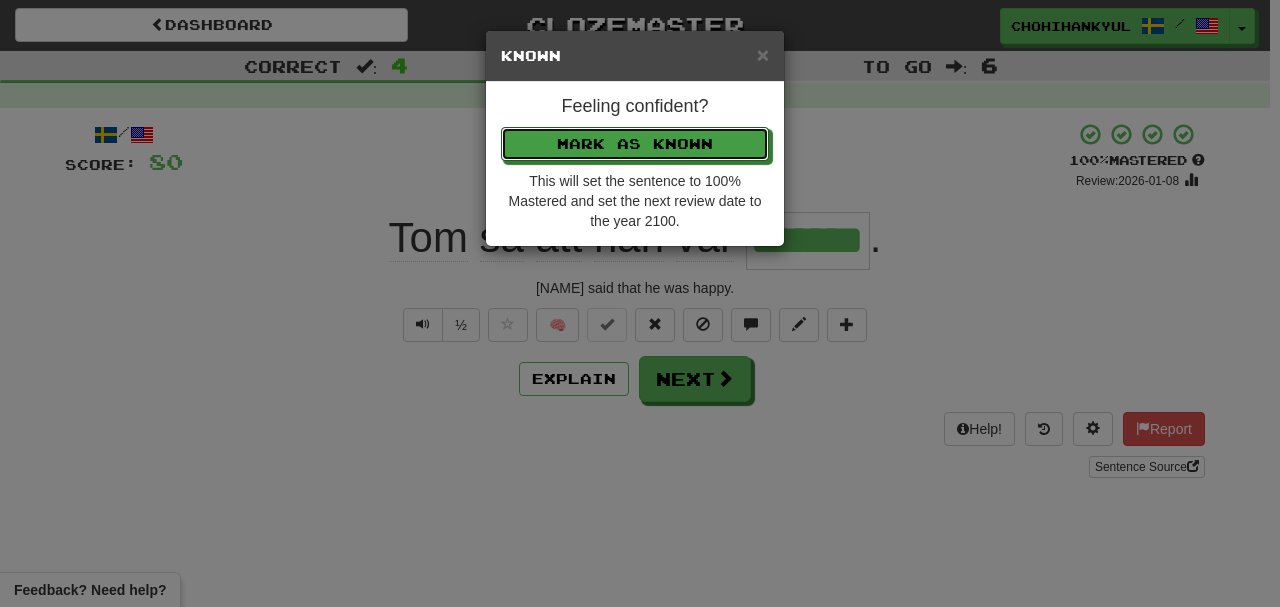 drag, startPoint x: 600, startPoint y: 156, endPoint x: 602, endPoint y: 144, distance: 12.165525 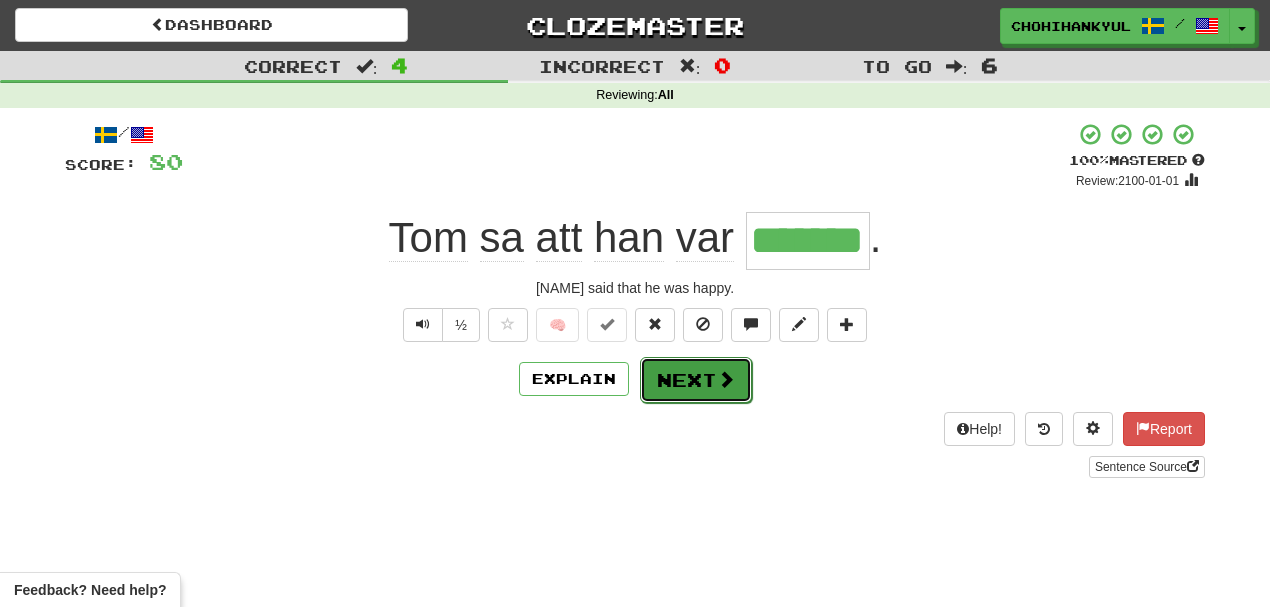 click on "Next" at bounding box center [696, 380] 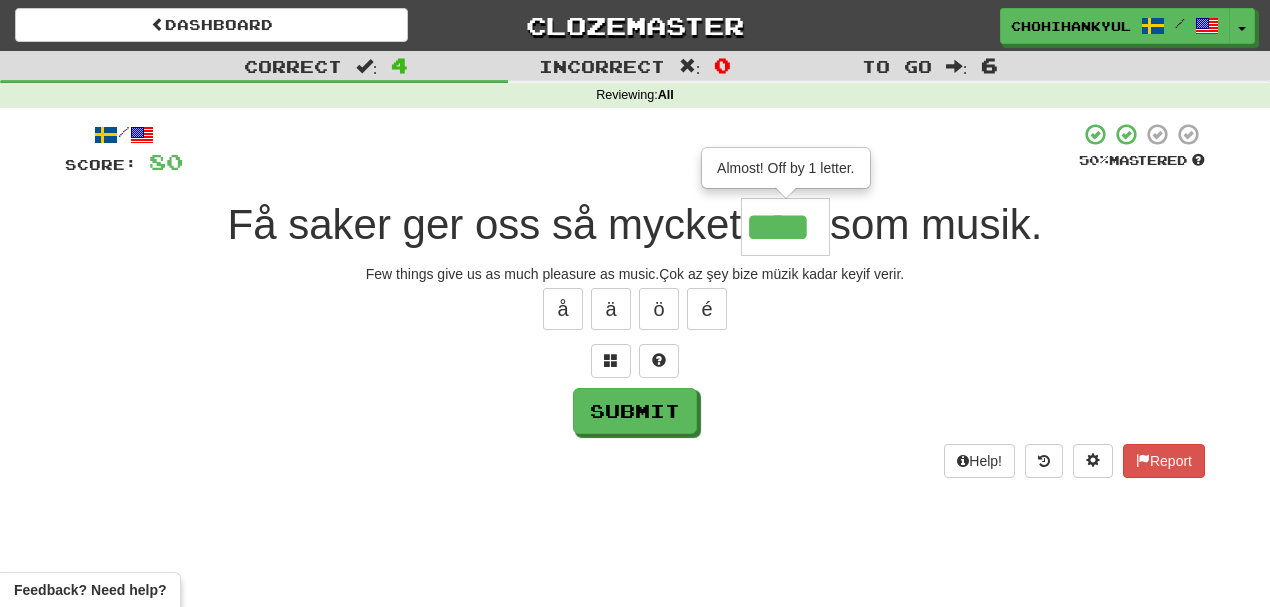type on "****" 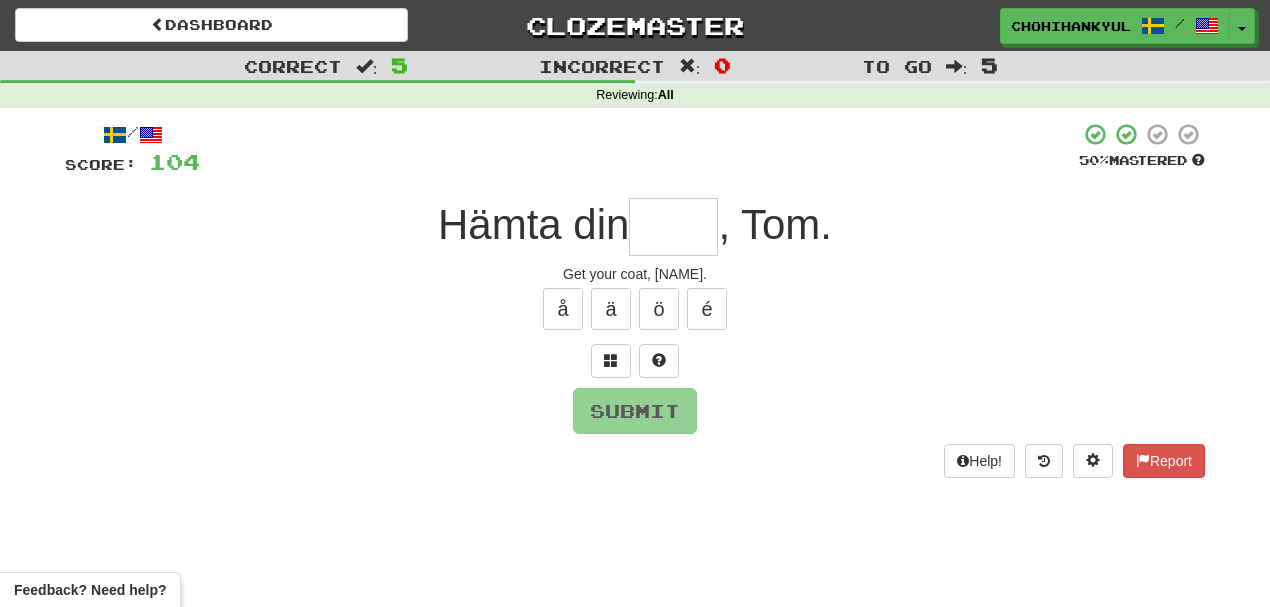 type on "*" 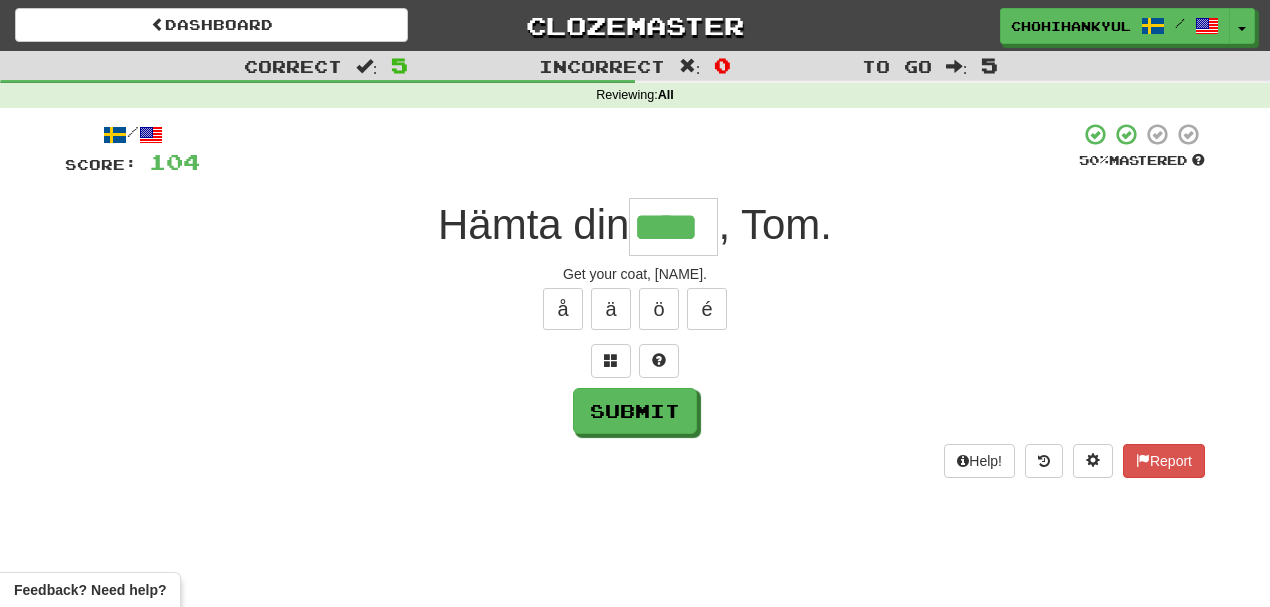 type on "****" 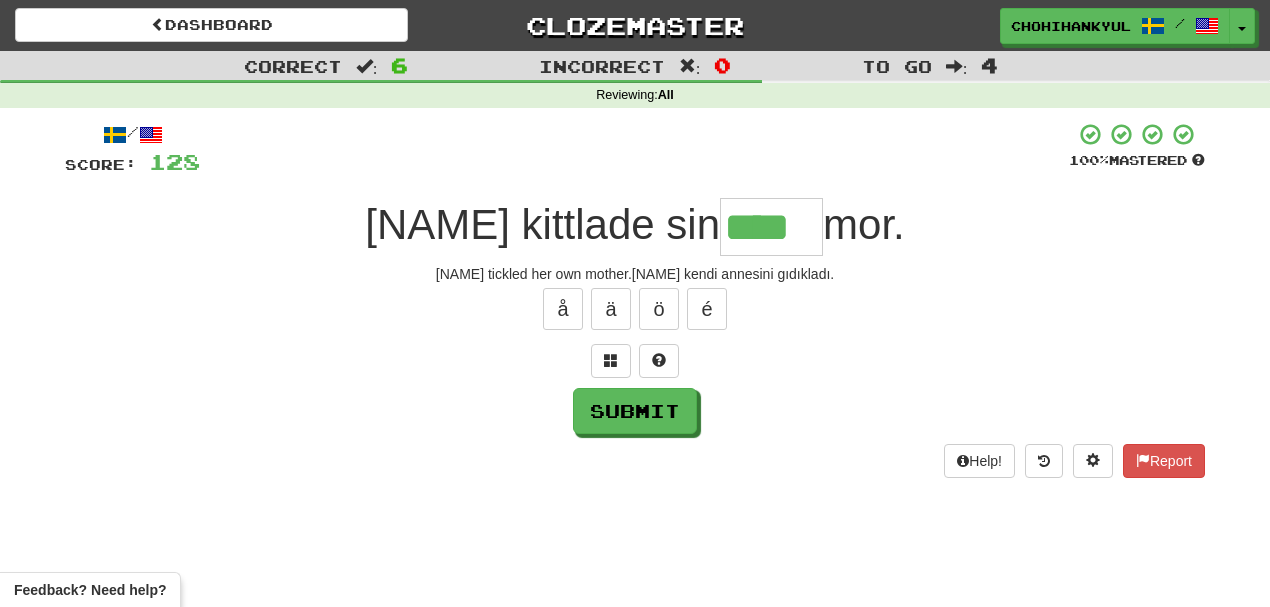 type on "****" 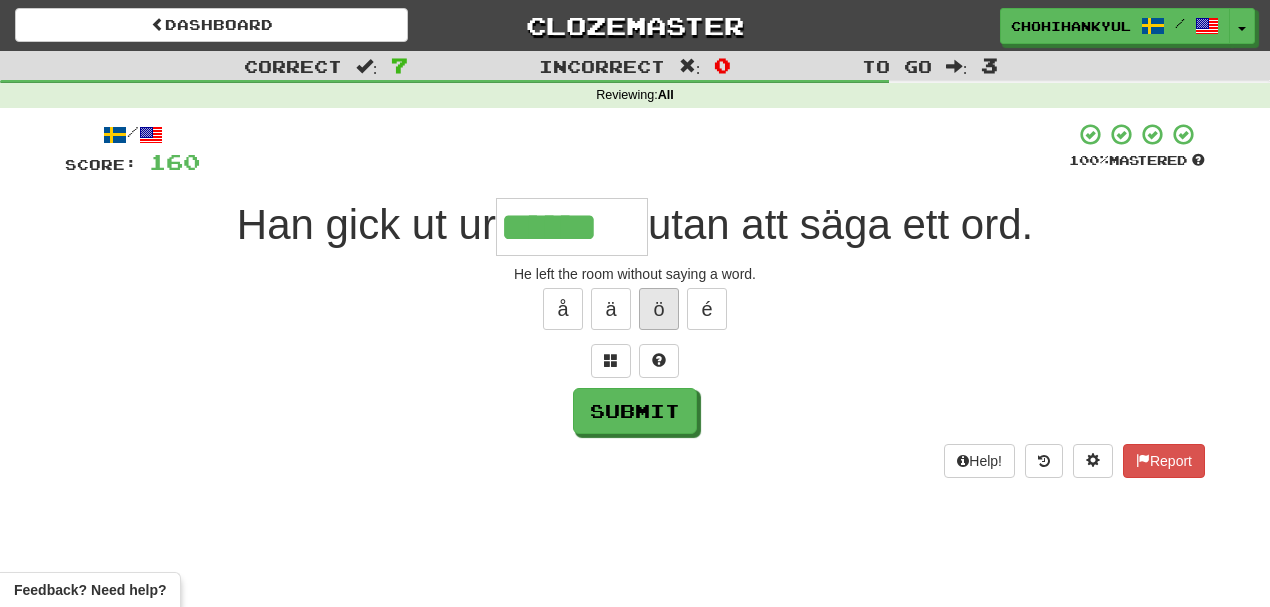 type on "******" 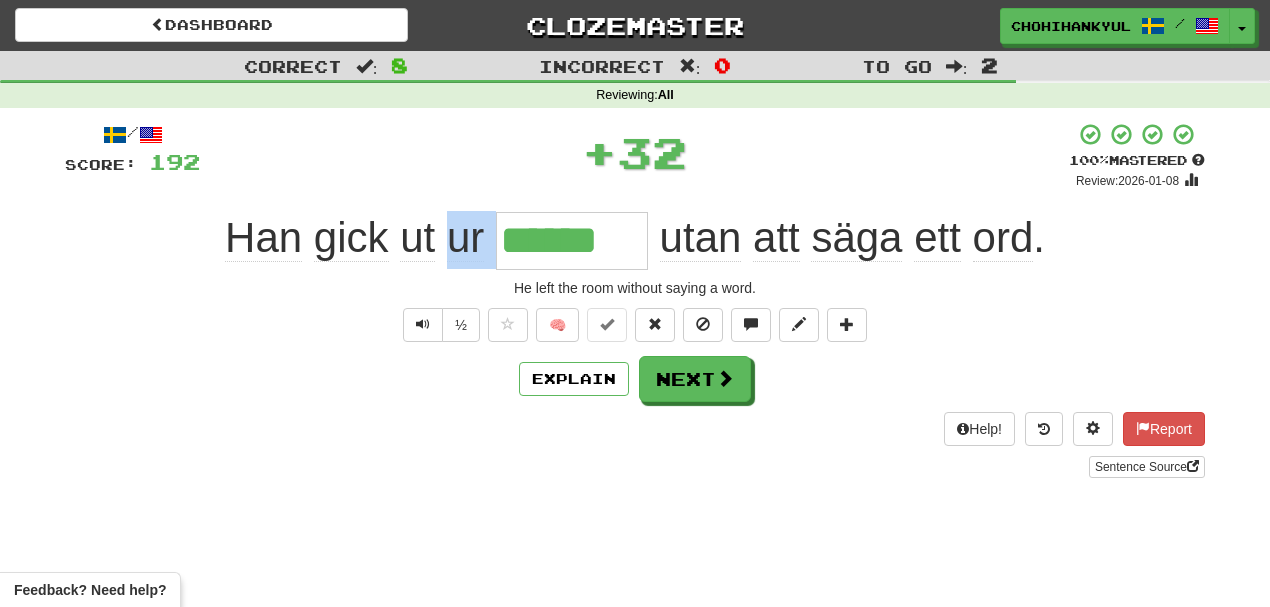 drag, startPoint x: 443, startPoint y: 243, endPoint x: 548, endPoint y: 240, distance: 105.04285 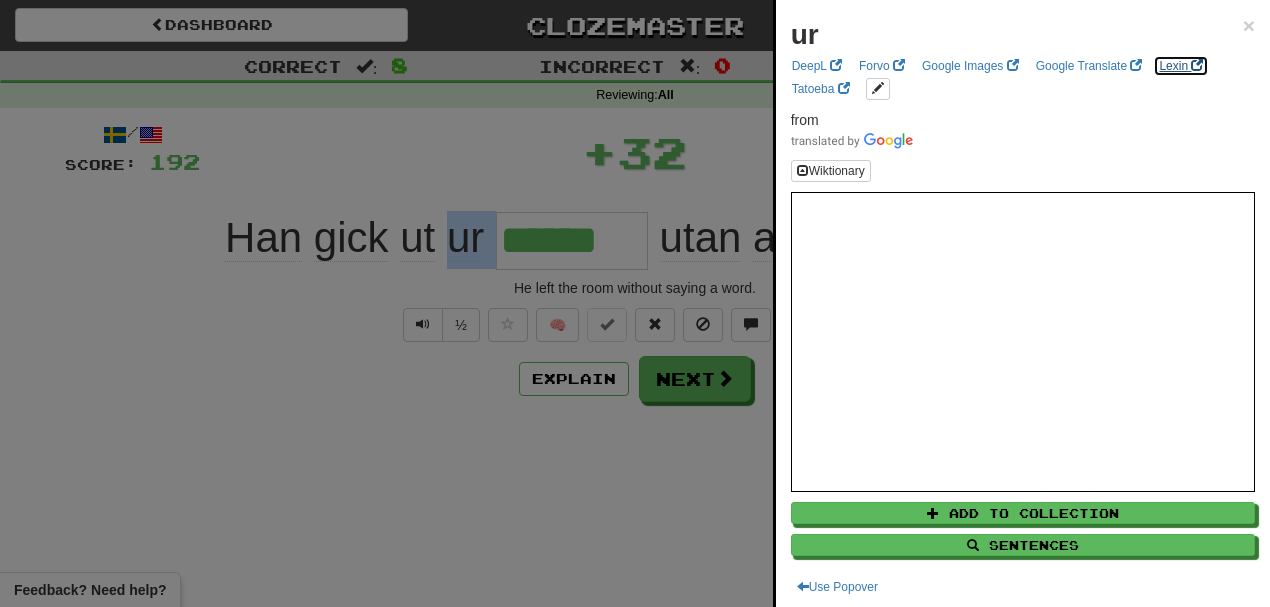 click on "Lexin" at bounding box center (1181, 66) 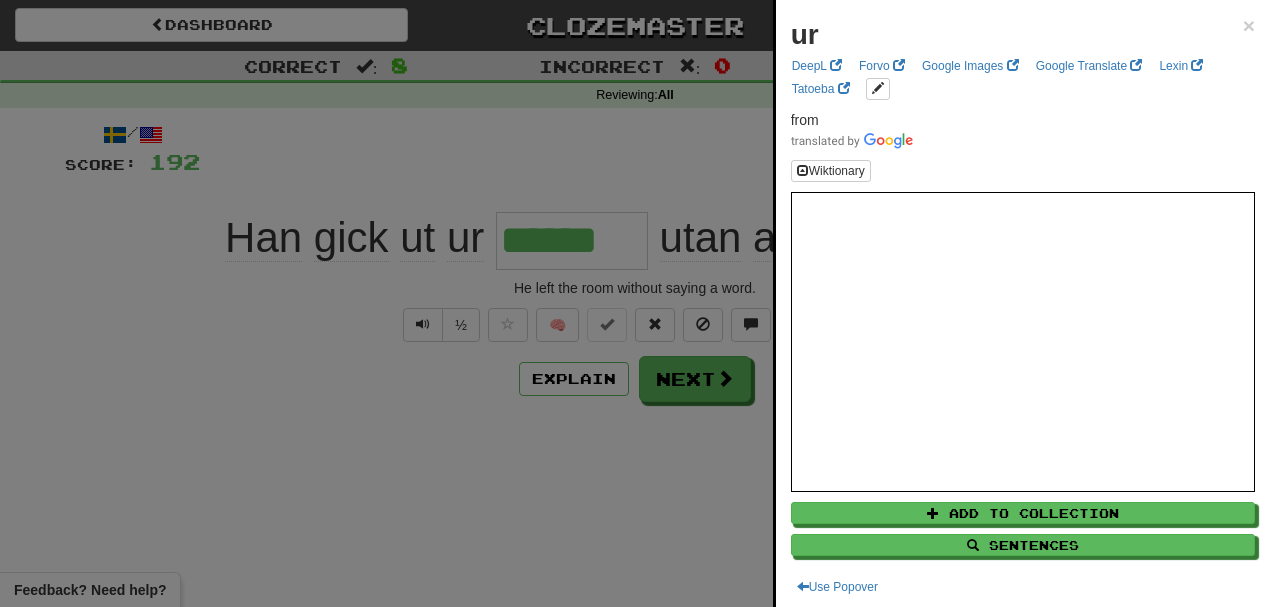 drag, startPoint x: 376, startPoint y: 190, endPoint x: 394, endPoint y: 208, distance: 25.455845 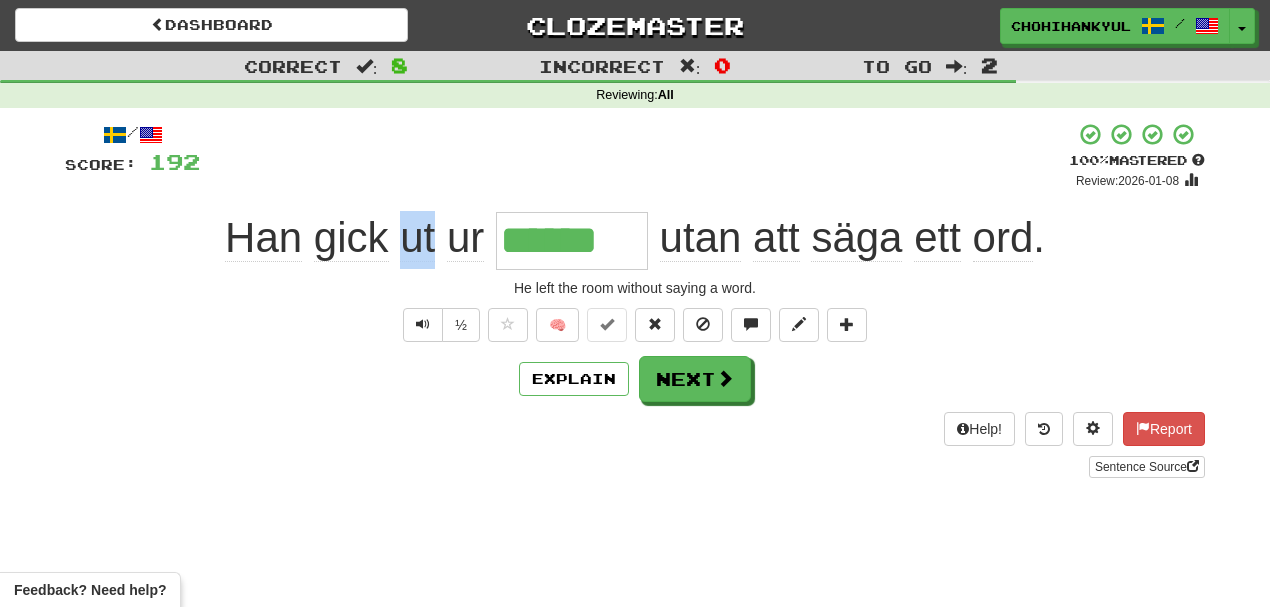 drag, startPoint x: 405, startPoint y: 234, endPoint x: 423, endPoint y: 235, distance: 18.027756 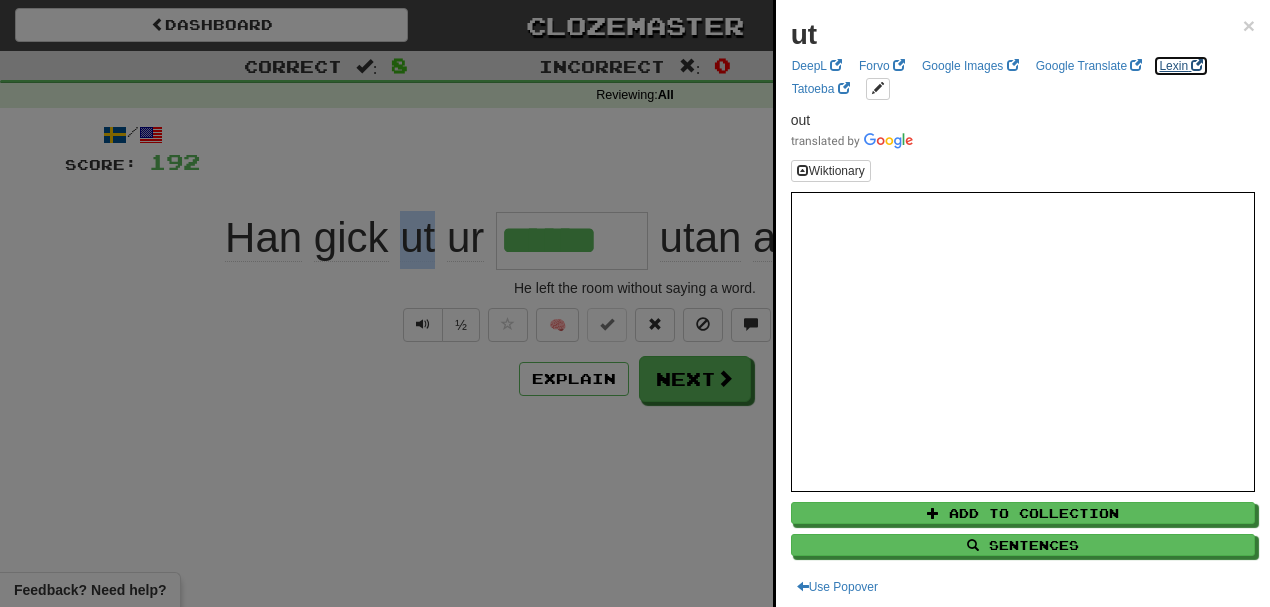 click on "Lexin" at bounding box center (1181, 66) 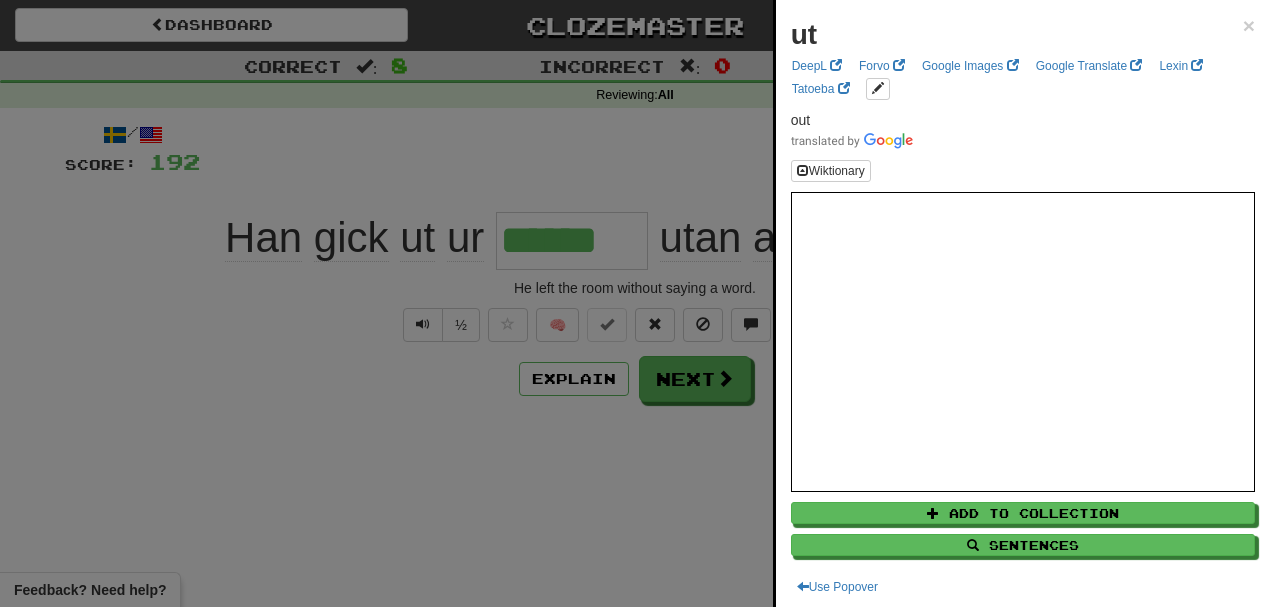 click at bounding box center (635, 303) 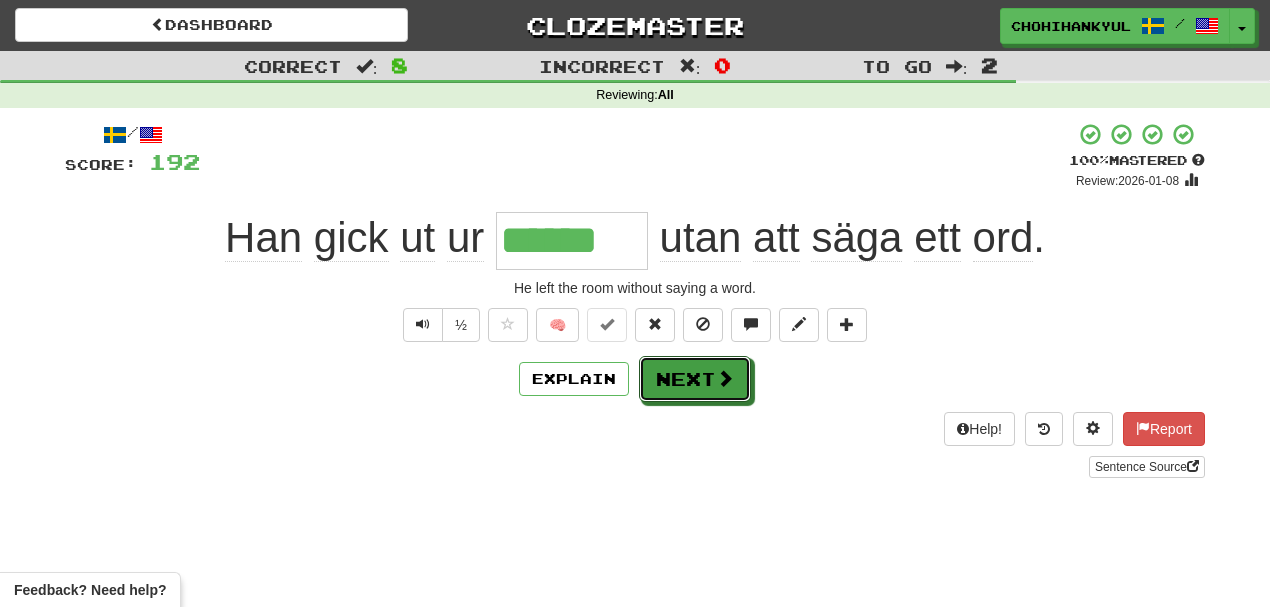 click on "Next" at bounding box center (695, 379) 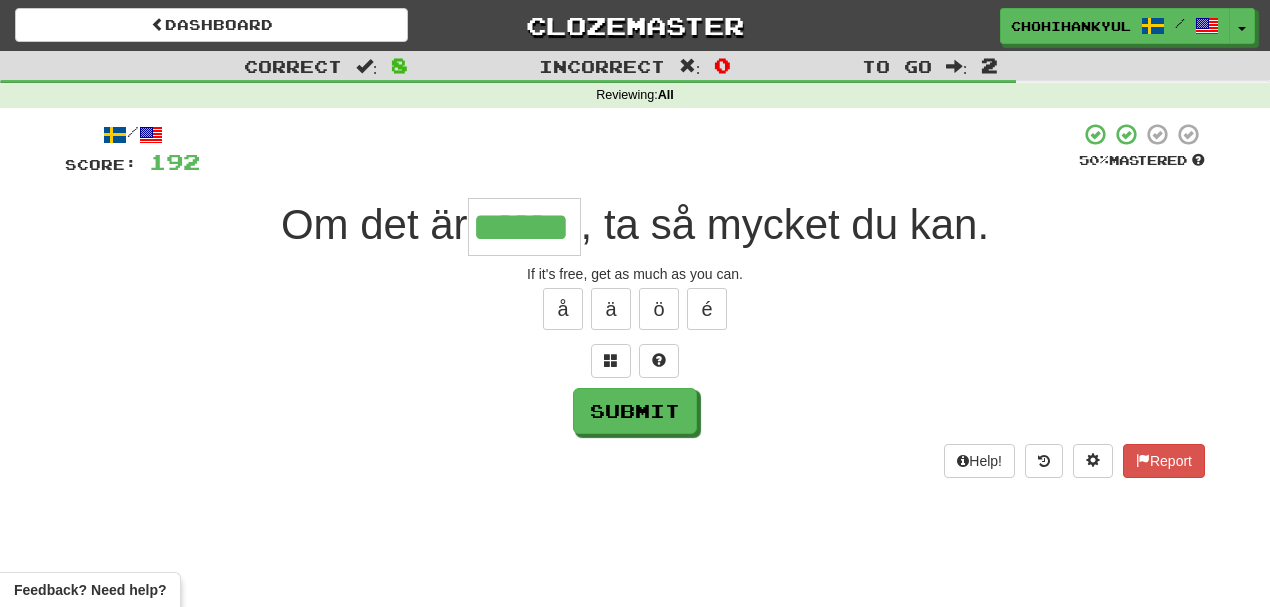 type on "******" 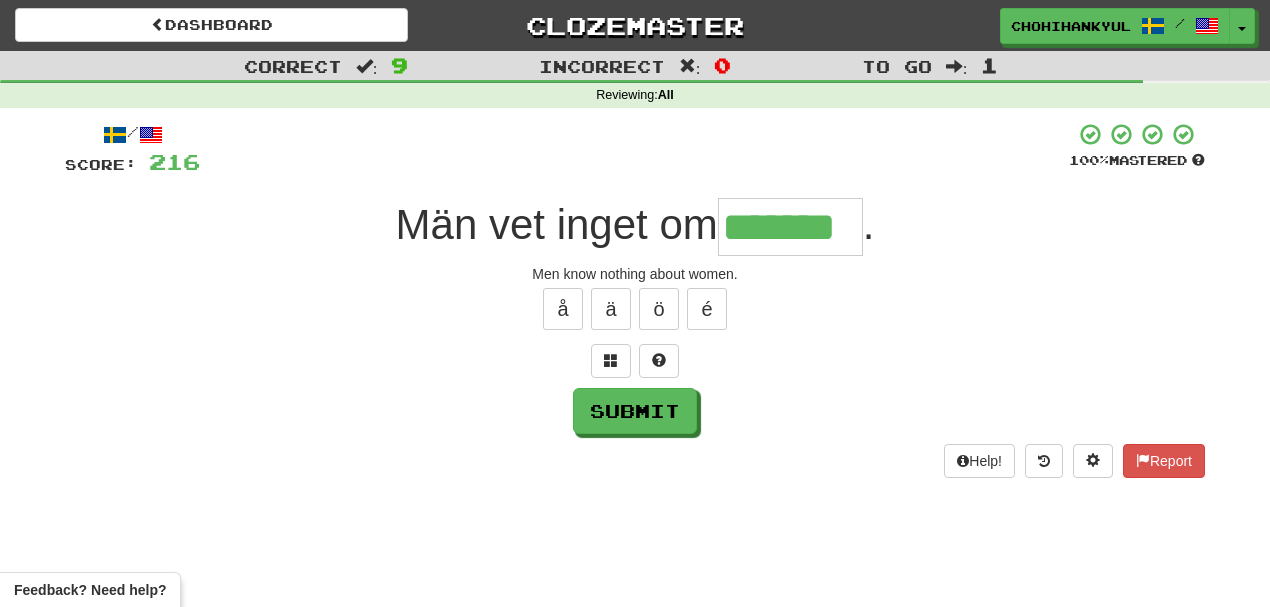 type on "*******" 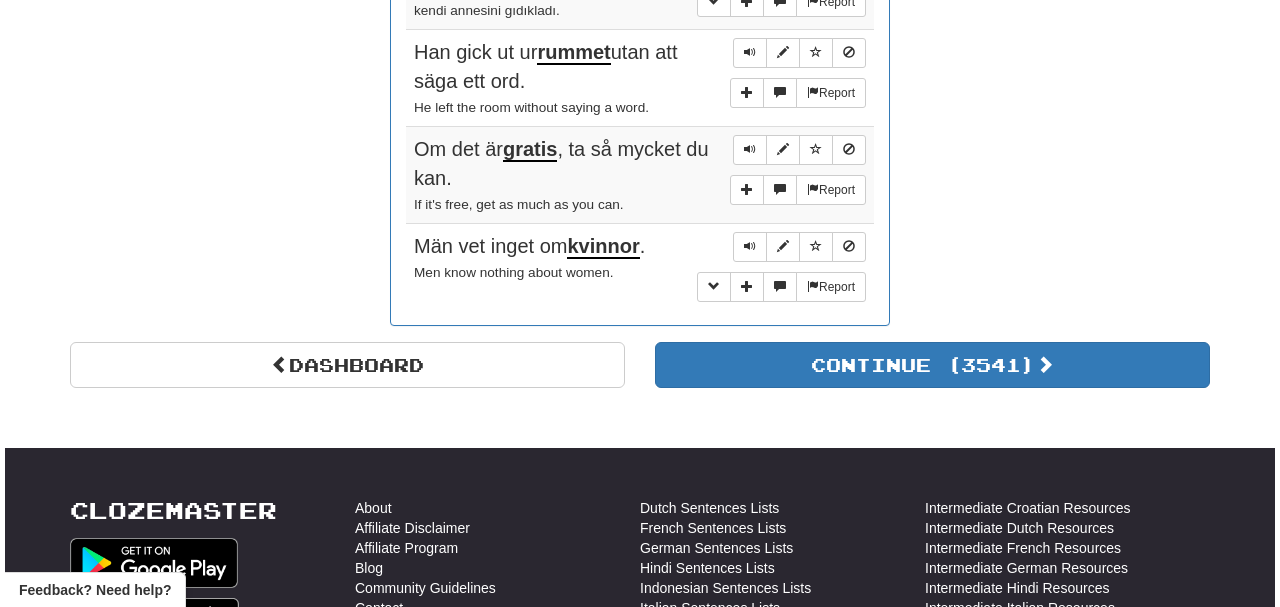 scroll, scrollTop: 1600, scrollLeft: 0, axis: vertical 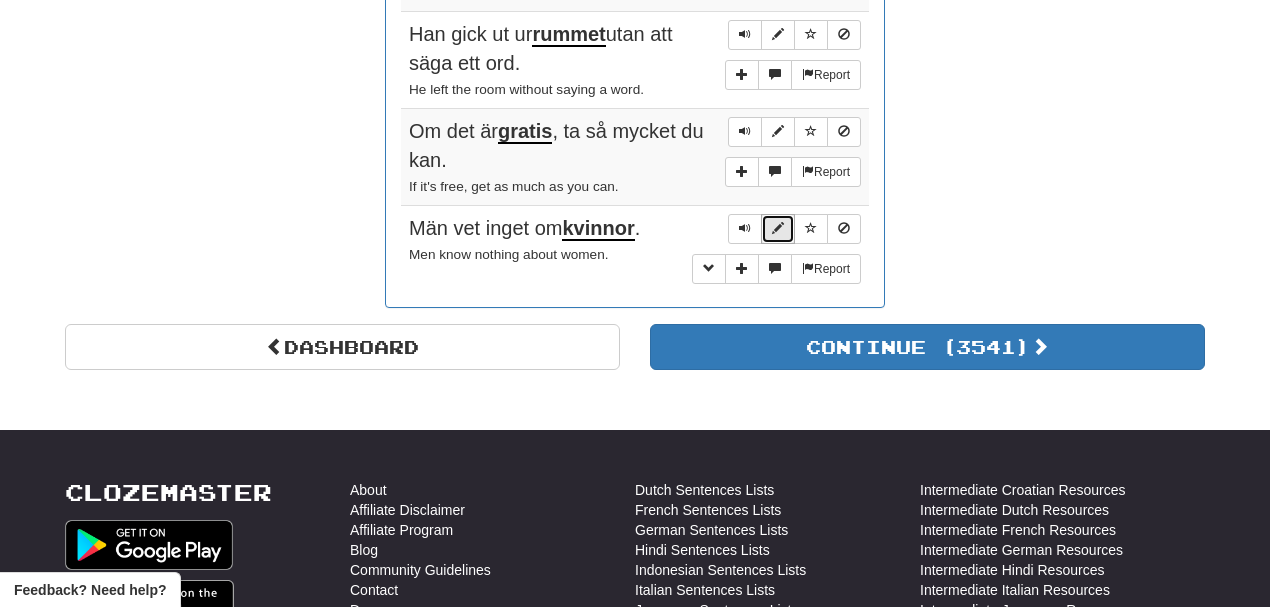 click at bounding box center (778, 229) 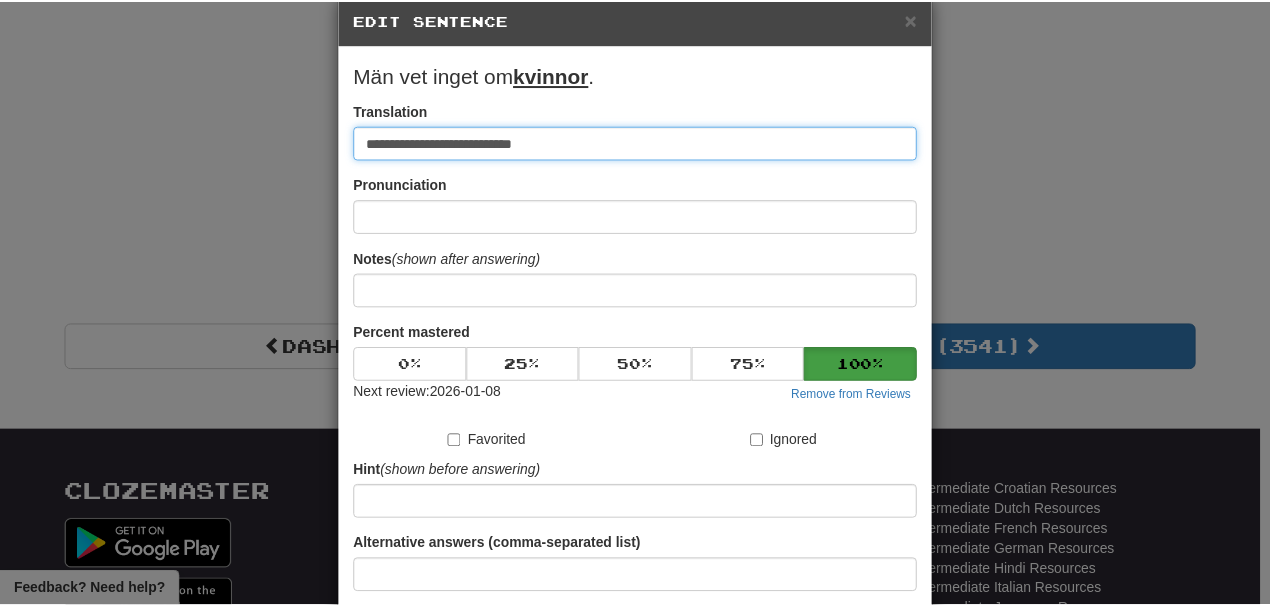 scroll, scrollTop: 0, scrollLeft: 0, axis: both 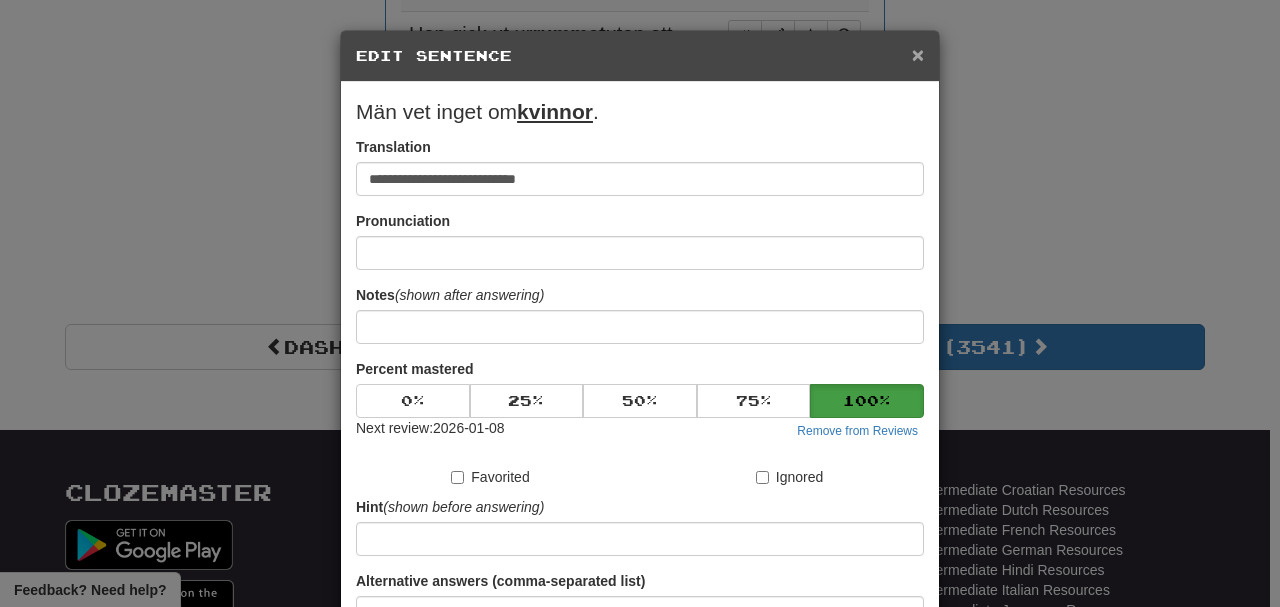 click on "×" at bounding box center (918, 54) 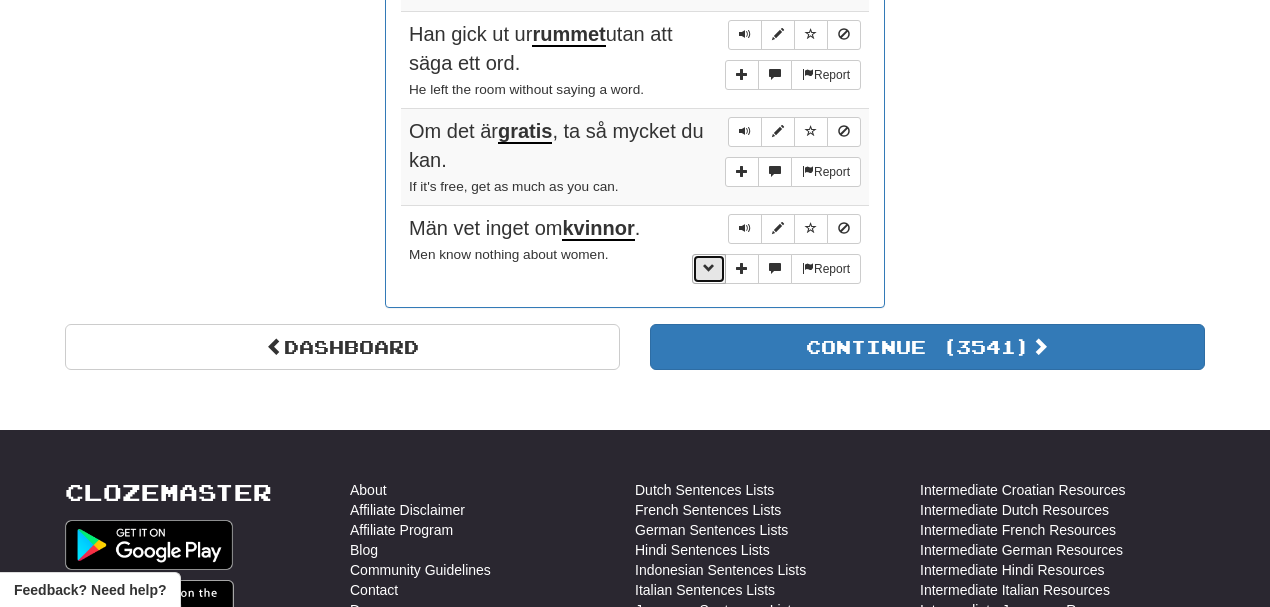 click at bounding box center [709, 269] 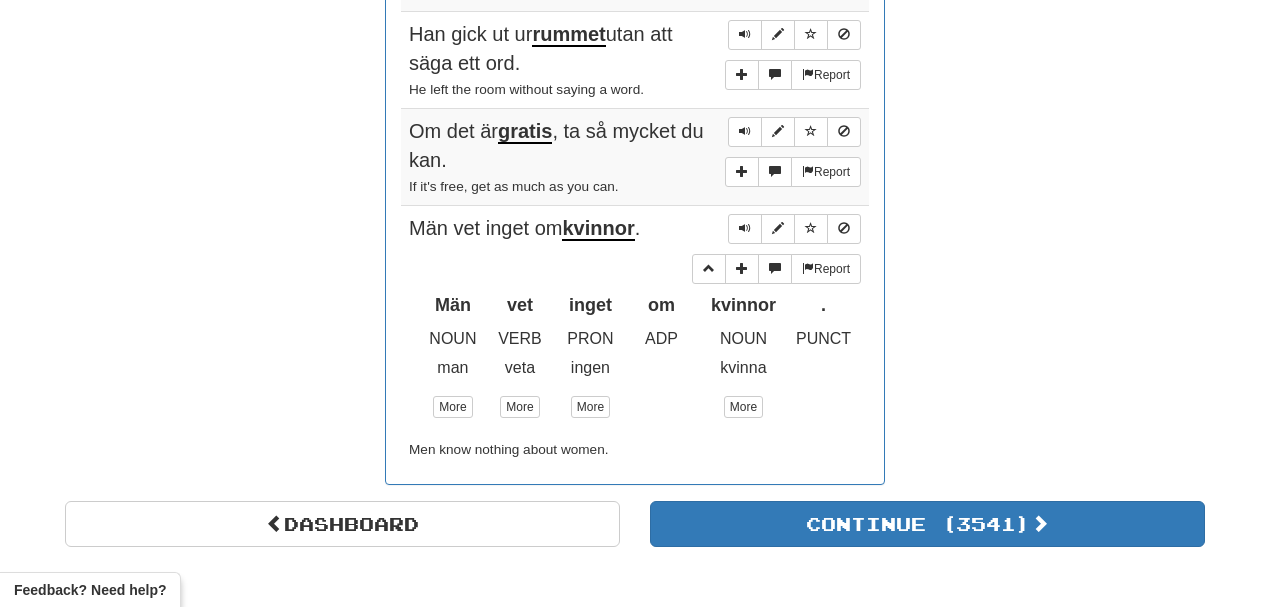 click on "Round Results Stats: Score:   + 248 Time:   1 : 32 New:   0 Review:   10 Correct:   10 Incorrect:   0 Daily Goal: Points:   696  /  500  🎉 Time remaining: 11   Hours Progress:  /  Level:  157 1.328  points to level  158  - keep going! Ranked:  12 th  this week ( 174  points to  11 th ) Sentences:  Report Jag är på  vinden . I'm in the attic.Ben tavan arasındayım.  Report Jag  steg  upp tidigt i går. I got up early yesterday.  Report Jag  råkar  gilla Tom. I happen to like Tom.Ben Tom'u severim.  Report Tom sa att han var  lycklig . Tom said that he was happy.  Report Få saker ger oss så mycket  nöje  som musik. Few things give us as much pleasure as music.Çok az şey bize müzik kadar keyif verir.  Report Hämta din  rock , Tom. Get your coat, Tom.  Report Betty kittlade sin  egen  mor. Betty tickled her own mother.Betty kendi annesini gıdıkladı.  Report Han gick ut ur  rummet  utan att säga ett ord. He left the room without saying a word.  Report Om det är  gratis , ta så mycket du kan. ." at bounding box center (635, -424) 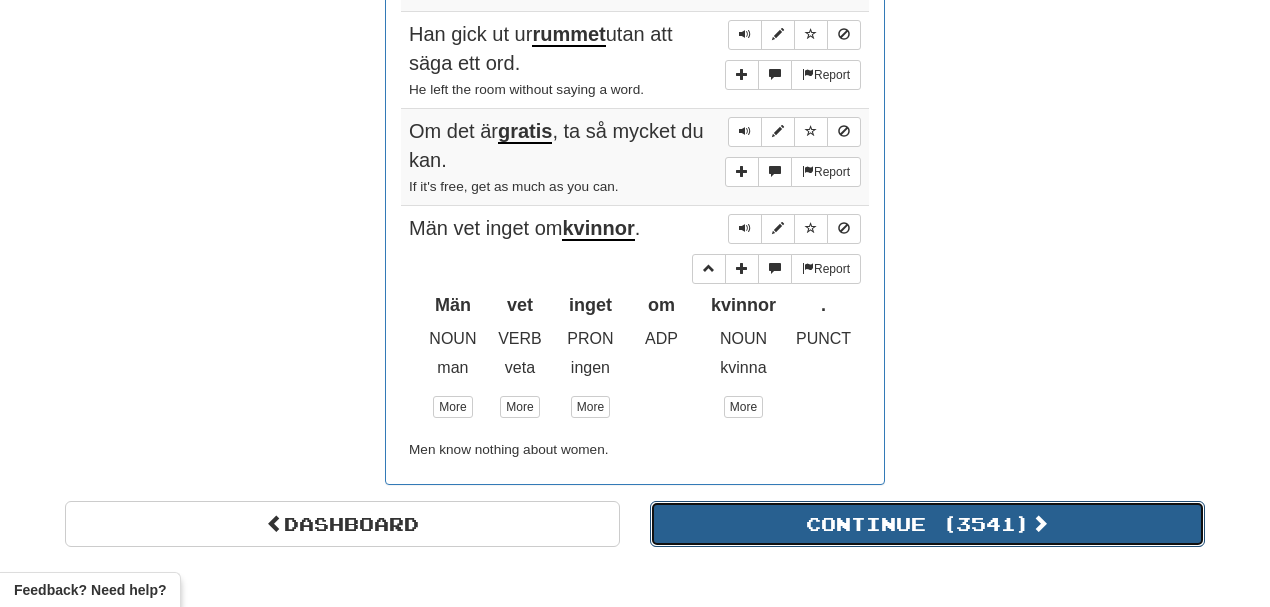 click on "Continue ( 3541 )" at bounding box center [927, 524] 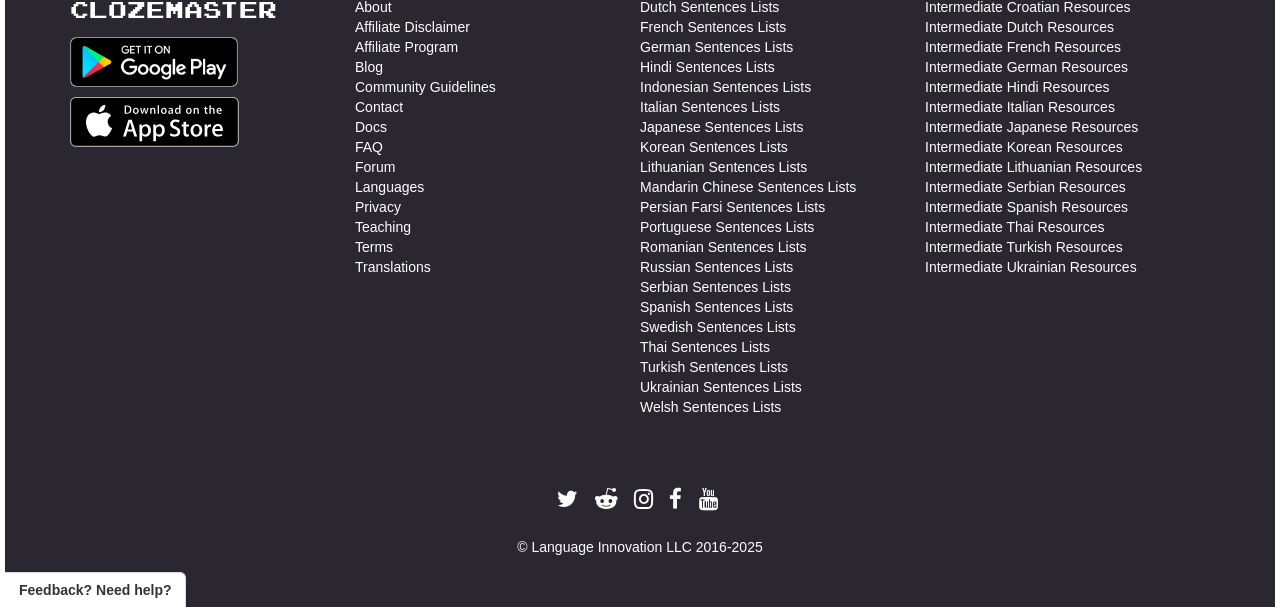 scroll, scrollTop: 0, scrollLeft: 0, axis: both 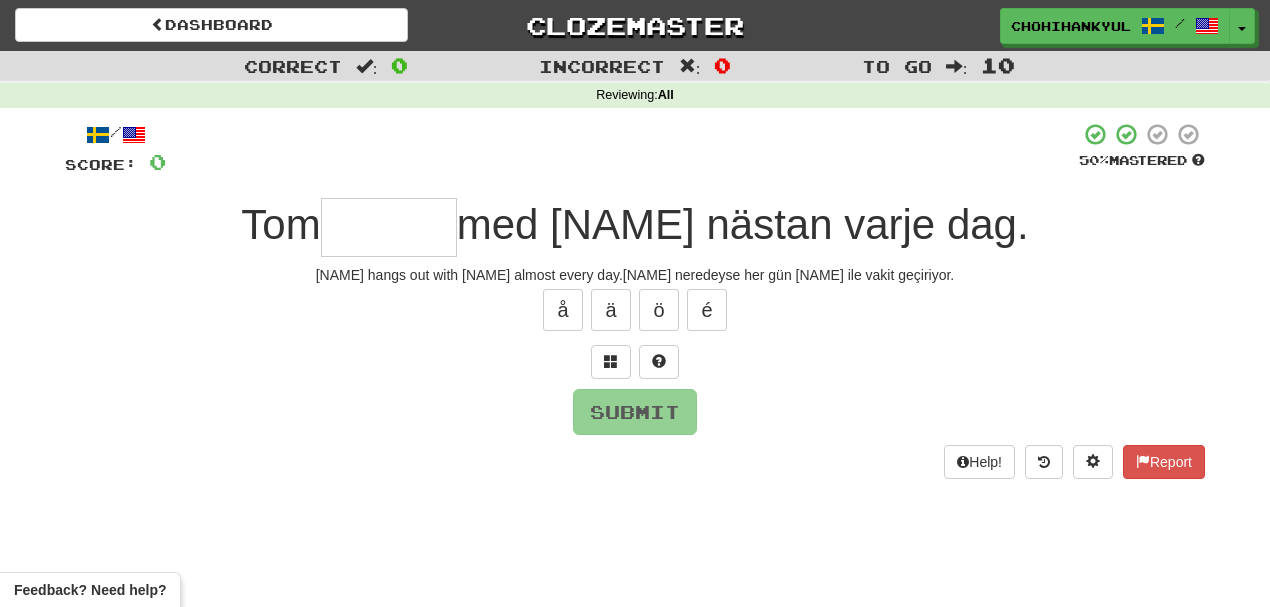 type on "*" 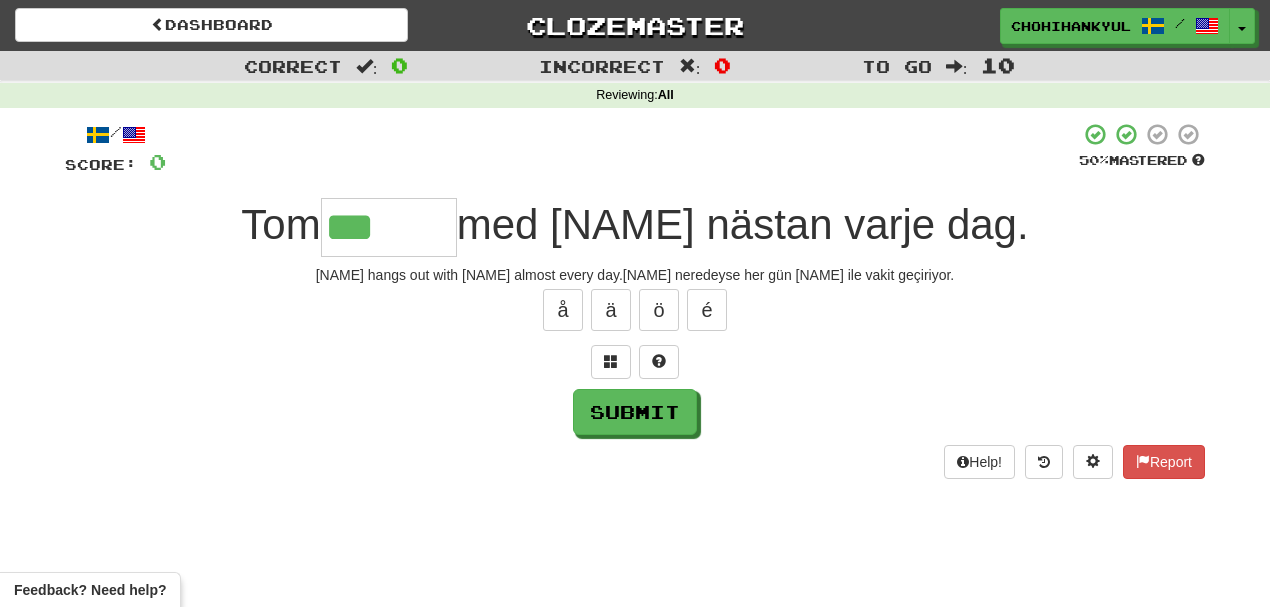 click on "å ä ö é" at bounding box center (635, 310) 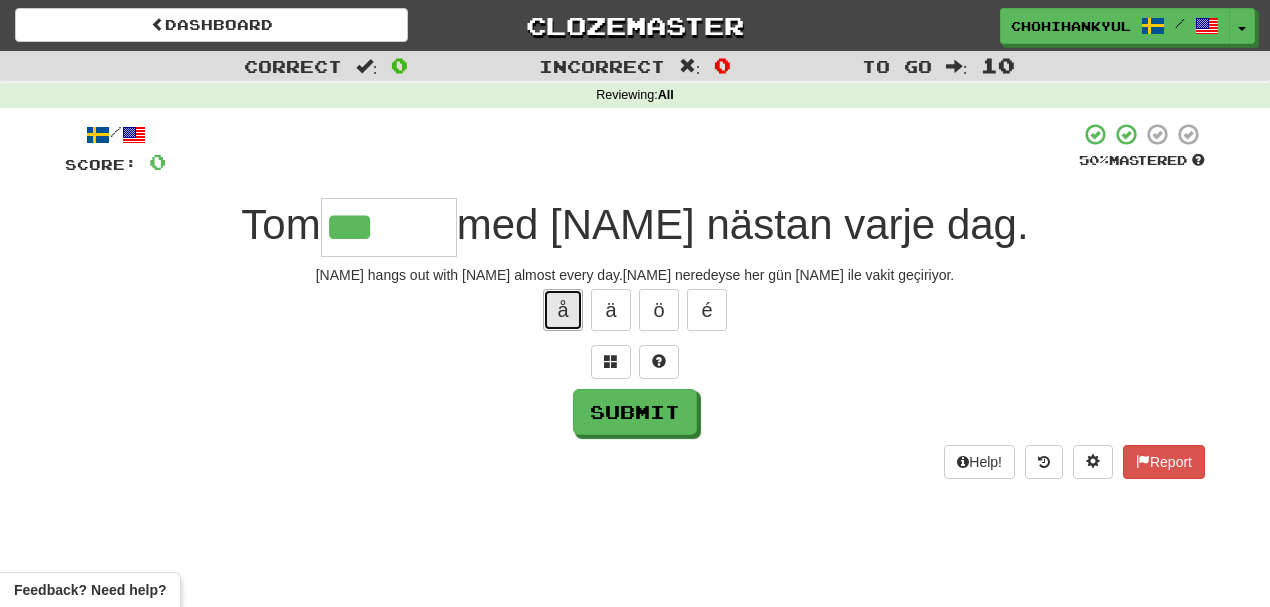 click on "å" at bounding box center (563, 310) 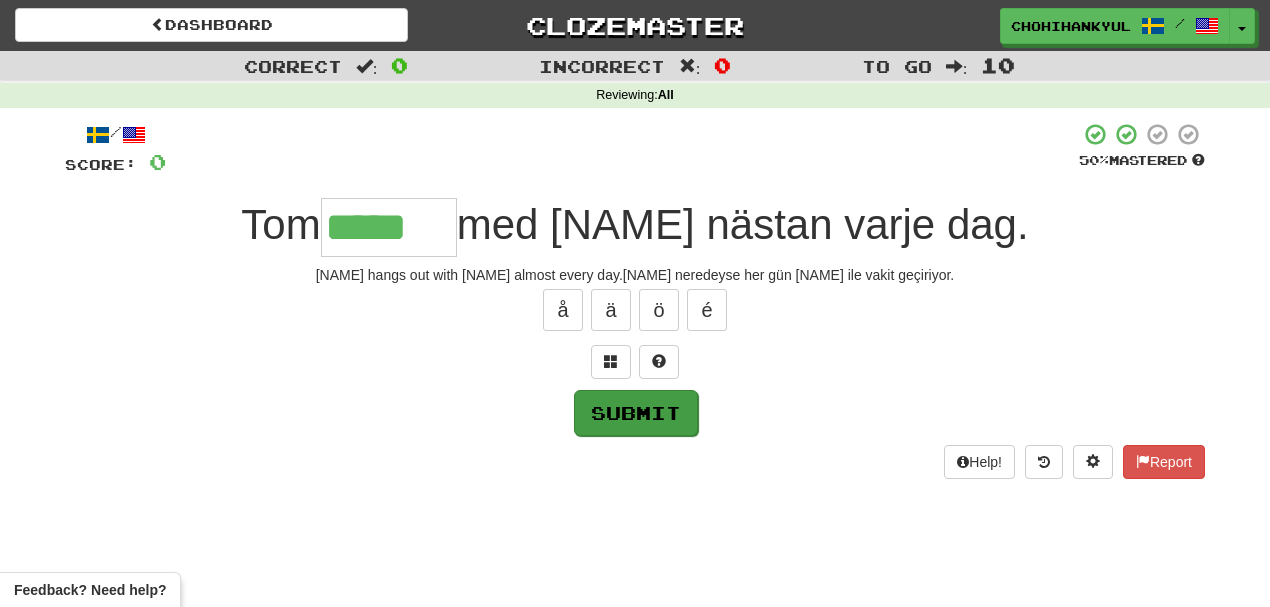 type on "*****" 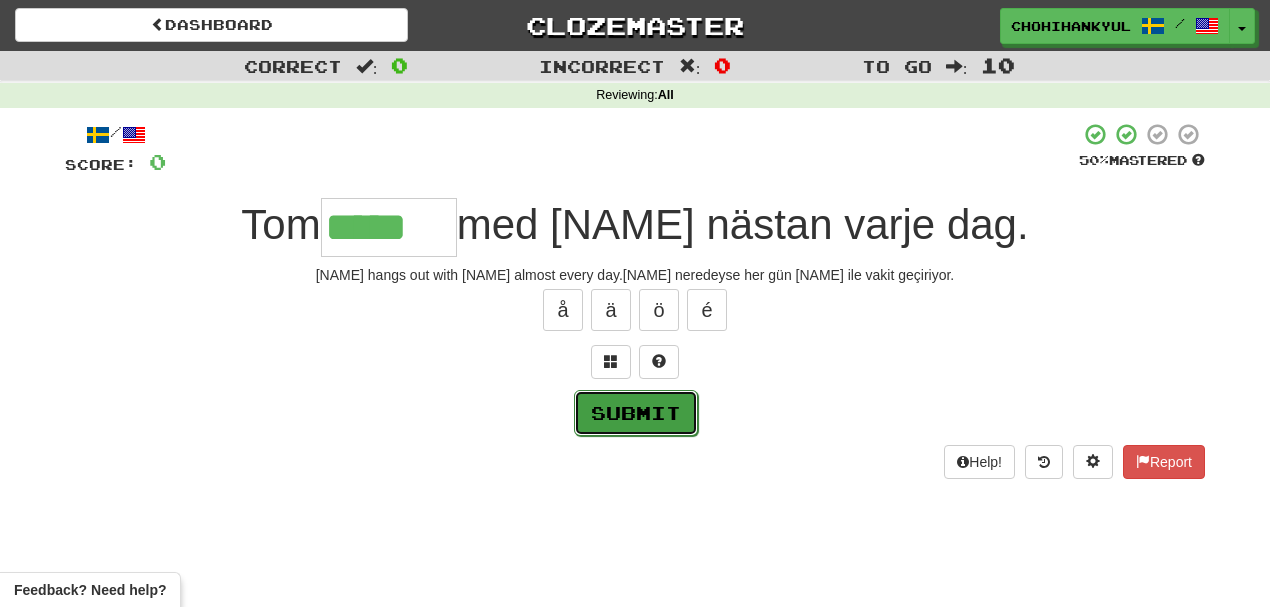 click on "Submit" at bounding box center [636, 413] 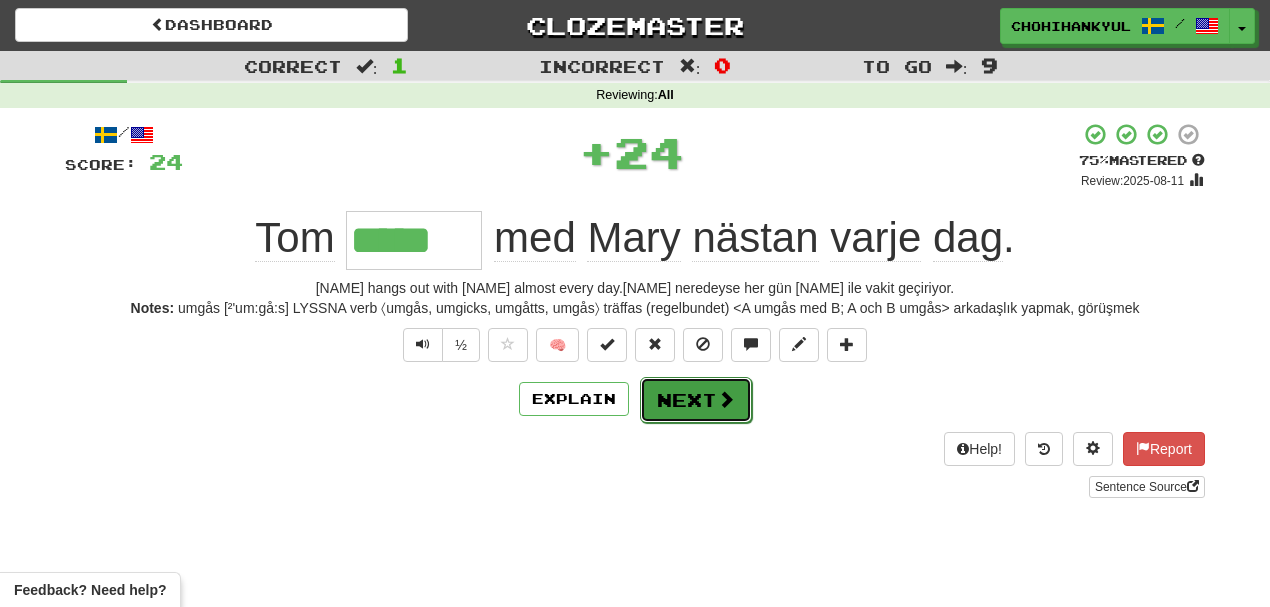 click on "Next" at bounding box center (696, 400) 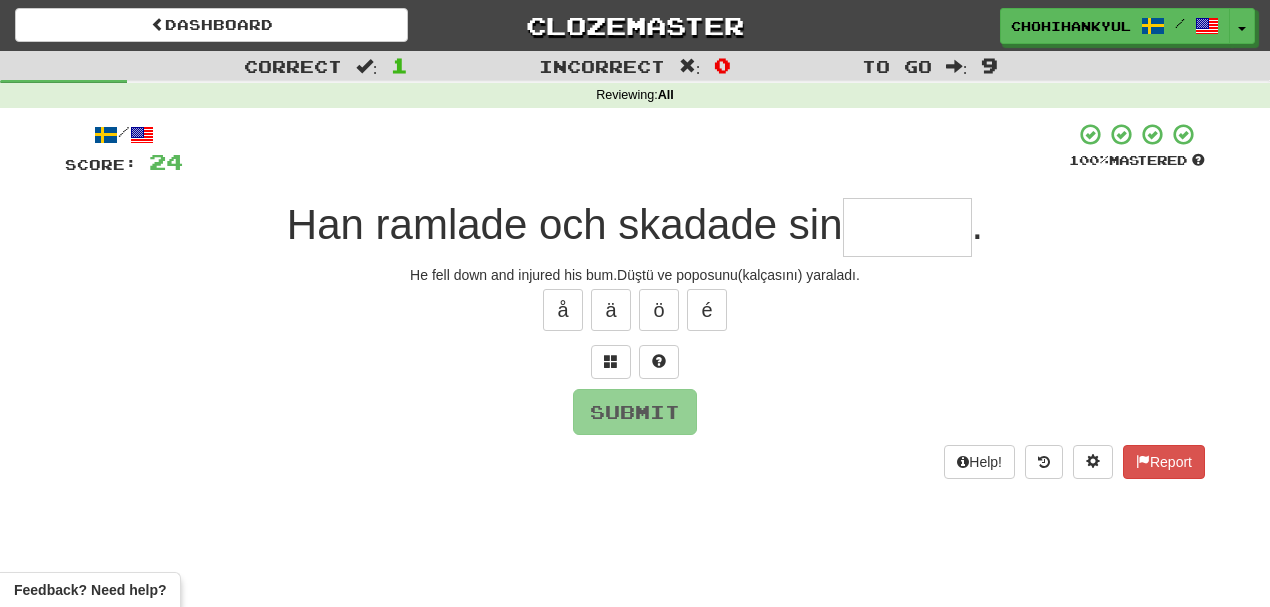 type on "*" 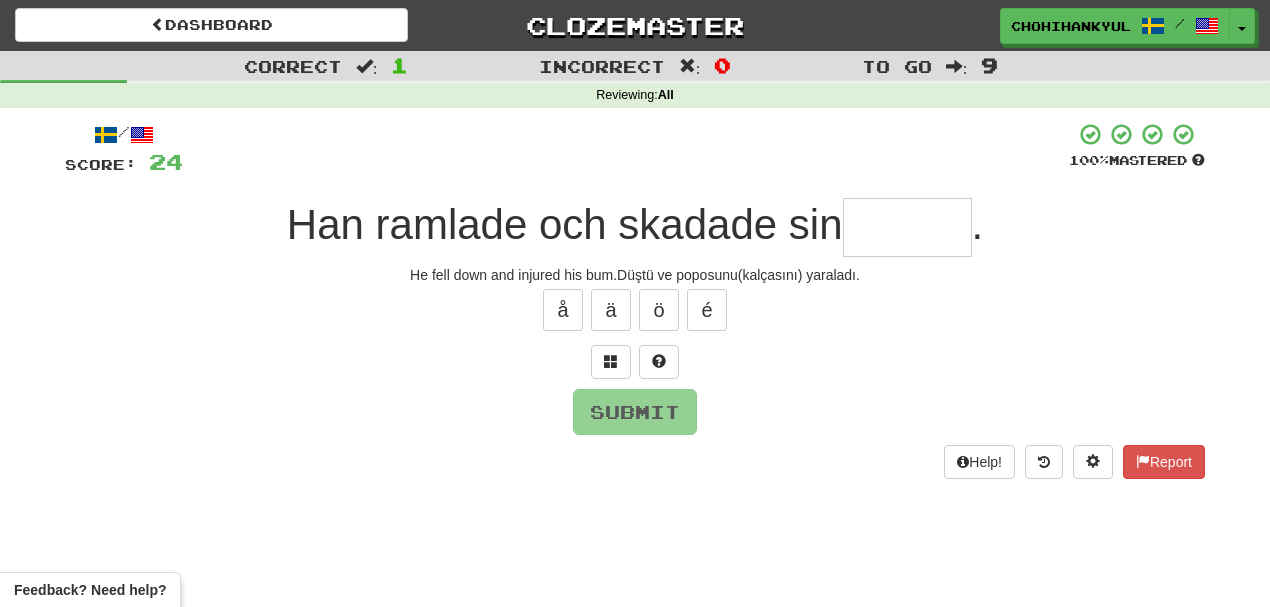 click at bounding box center [907, 227] 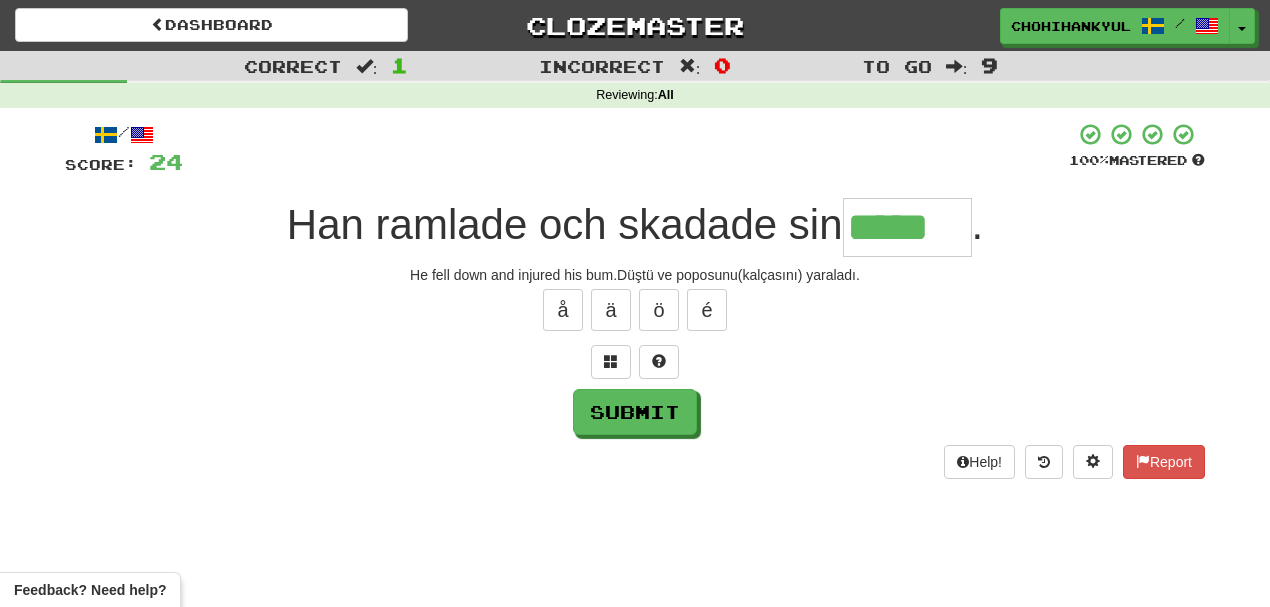 type on "*****" 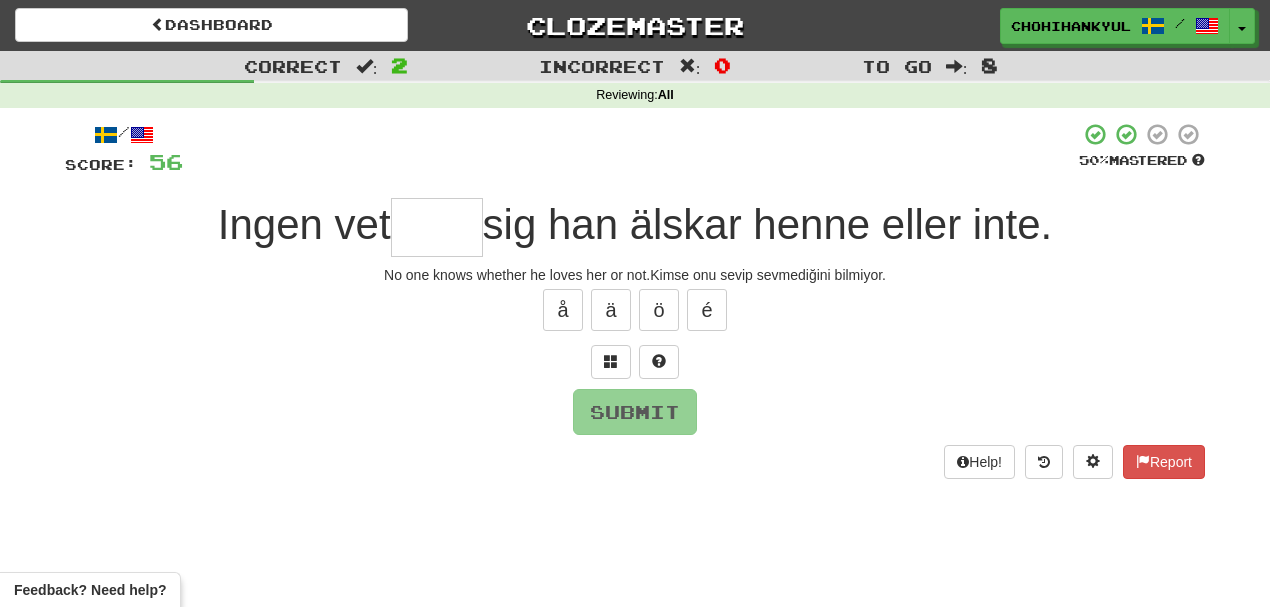 type on "*" 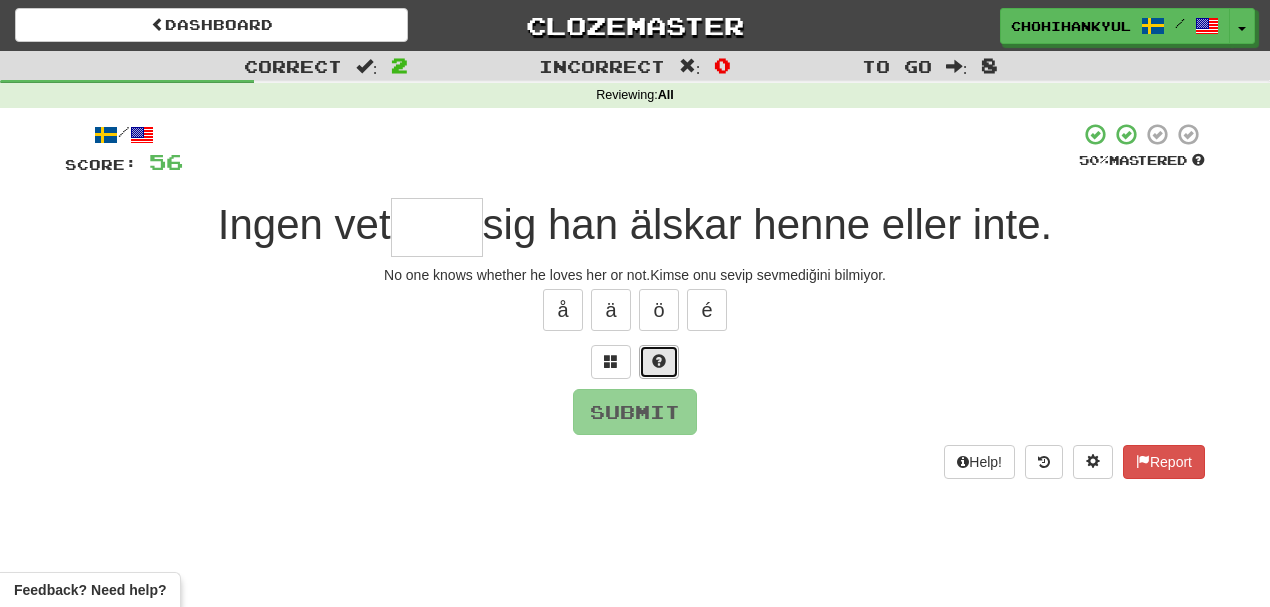 click at bounding box center (659, 361) 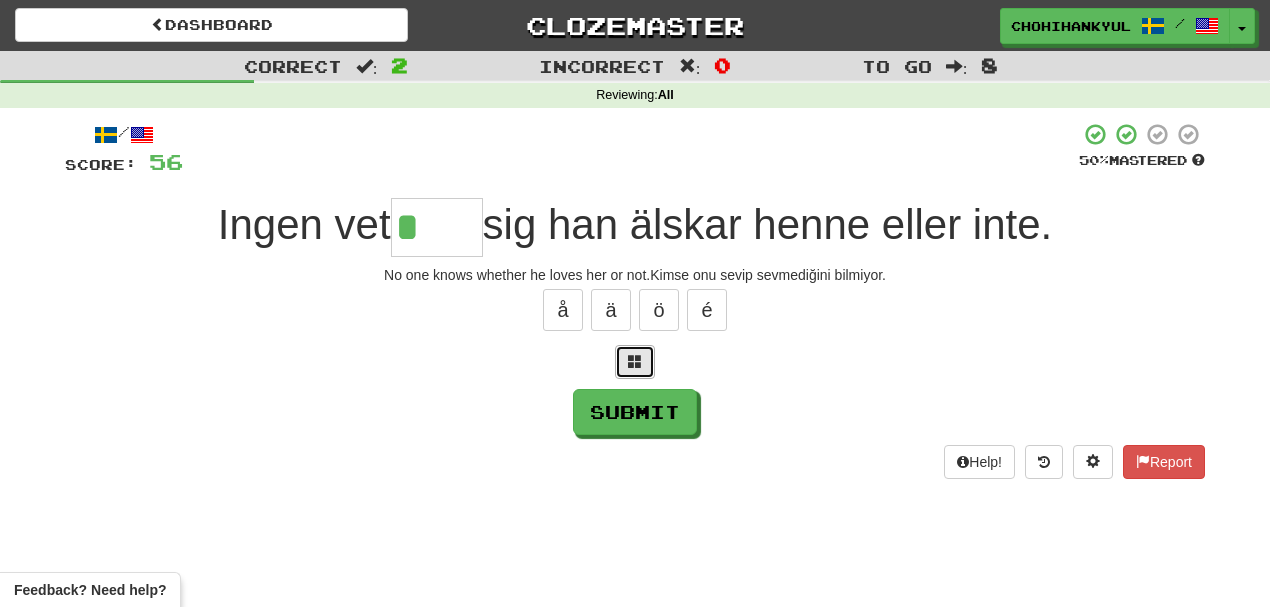 click at bounding box center (635, 362) 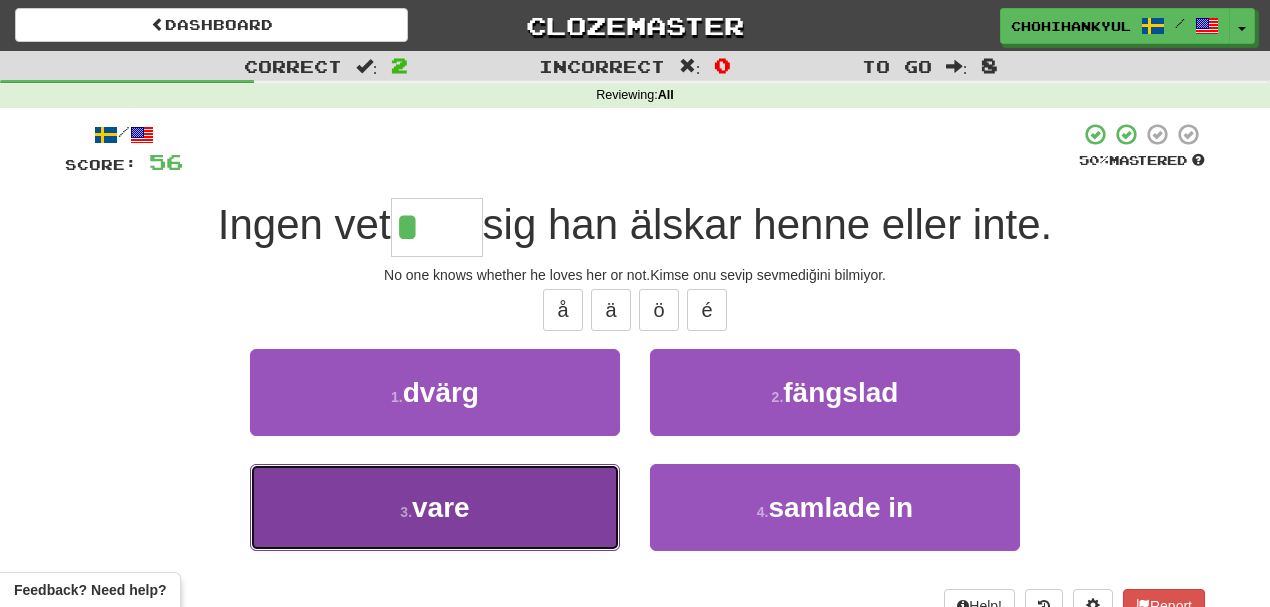 click on "3 .  vare" at bounding box center (435, 507) 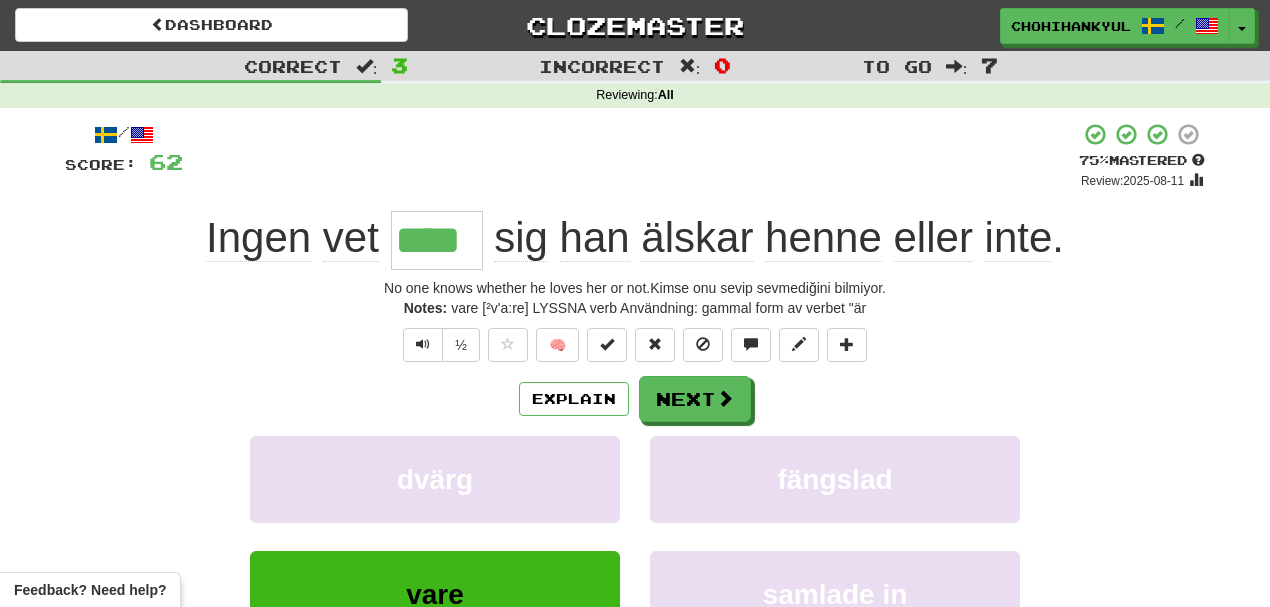 drag, startPoint x: 391, startPoint y: 230, endPoint x: 518, endPoint y: 168, distance: 141.32587 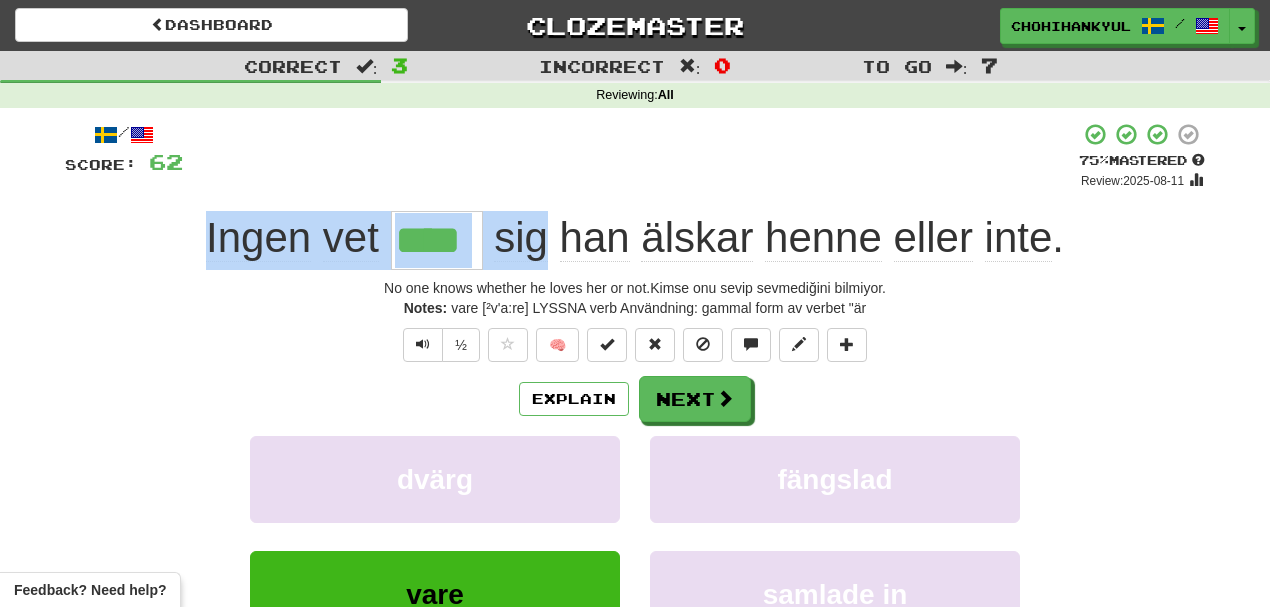 drag, startPoint x: 386, startPoint y: 242, endPoint x: 542, endPoint y: 243, distance: 156.0032 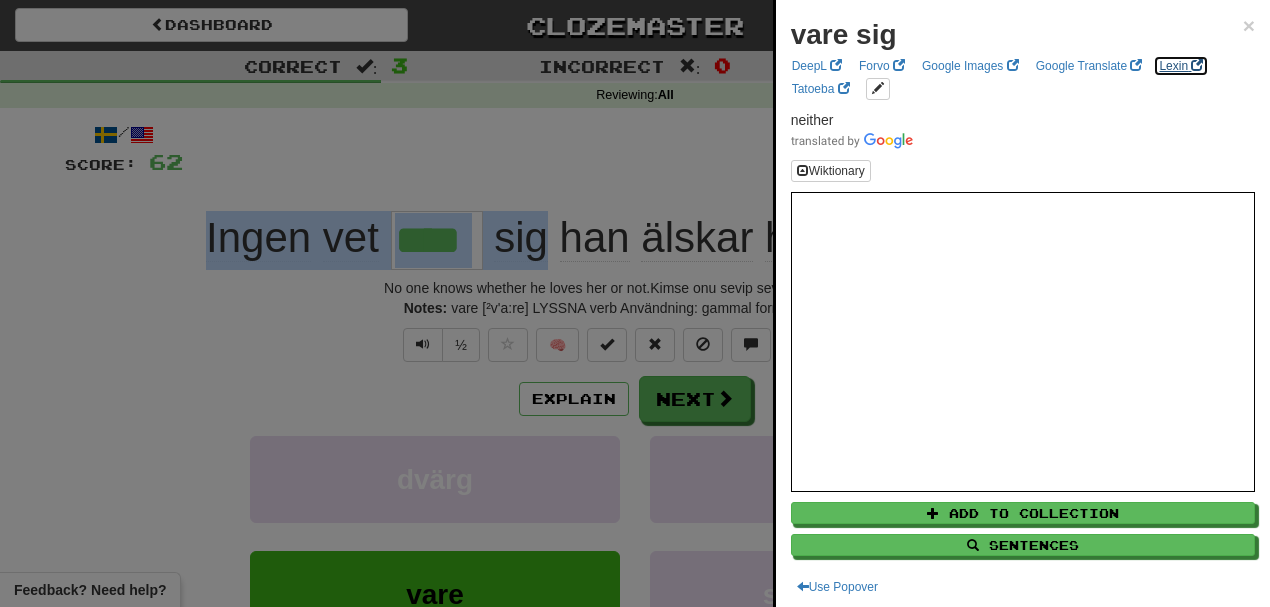 click on "Lexin" at bounding box center [1181, 66] 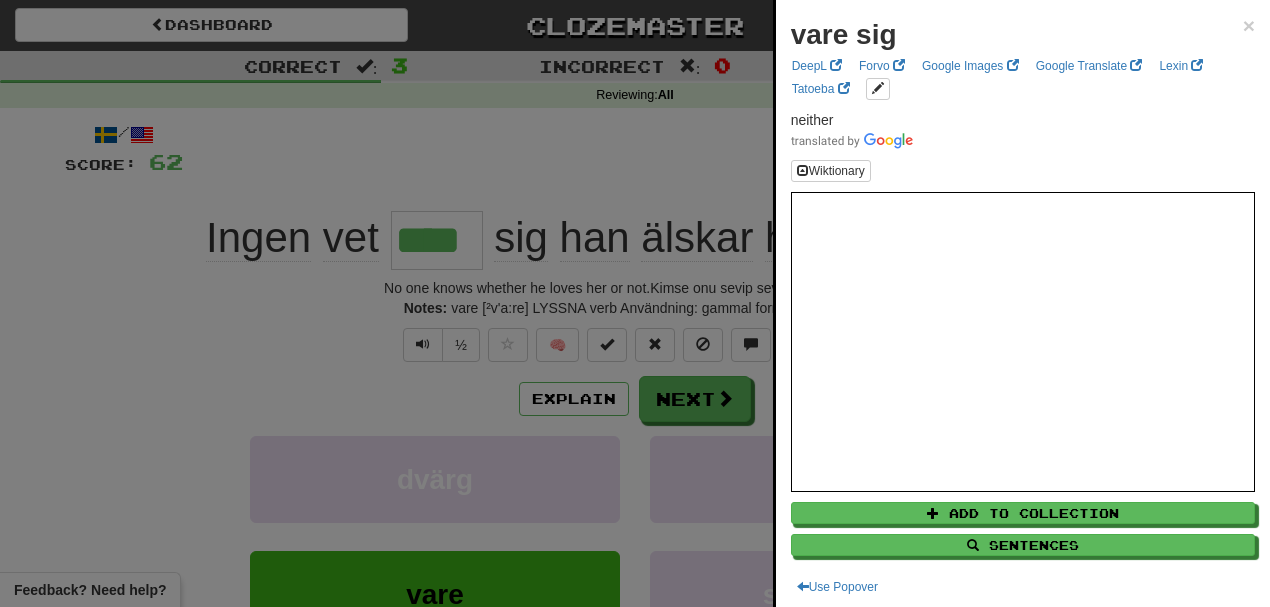 drag, startPoint x: 382, startPoint y: 142, endPoint x: 612, endPoint y: 231, distance: 246.61914 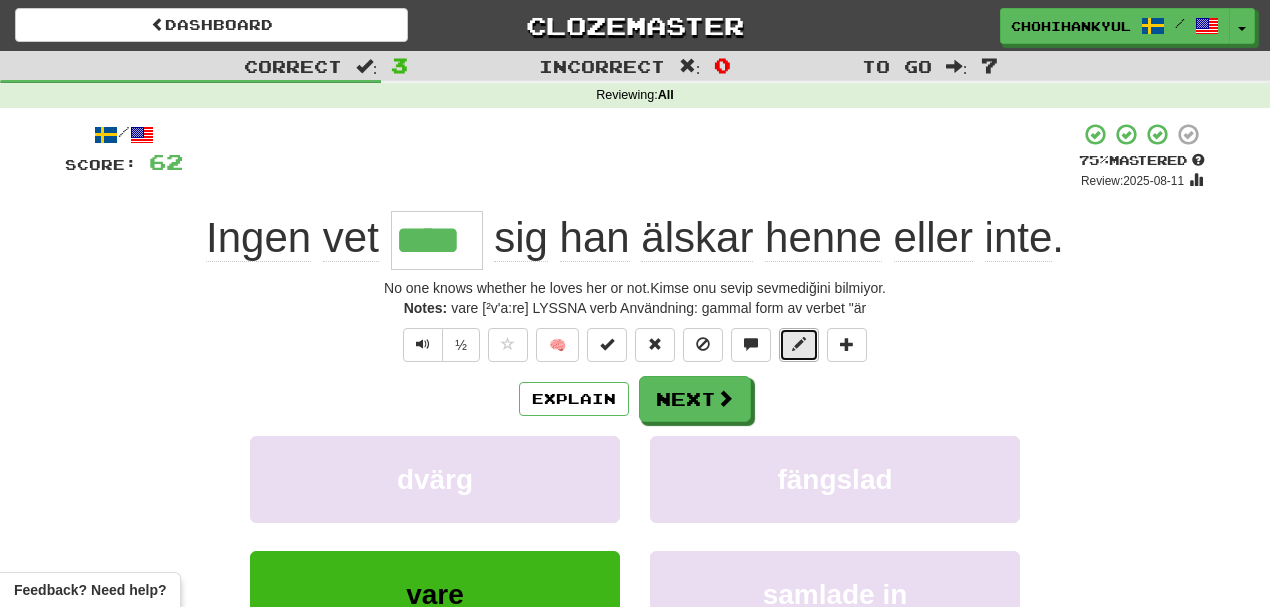 click at bounding box center [799, 345] 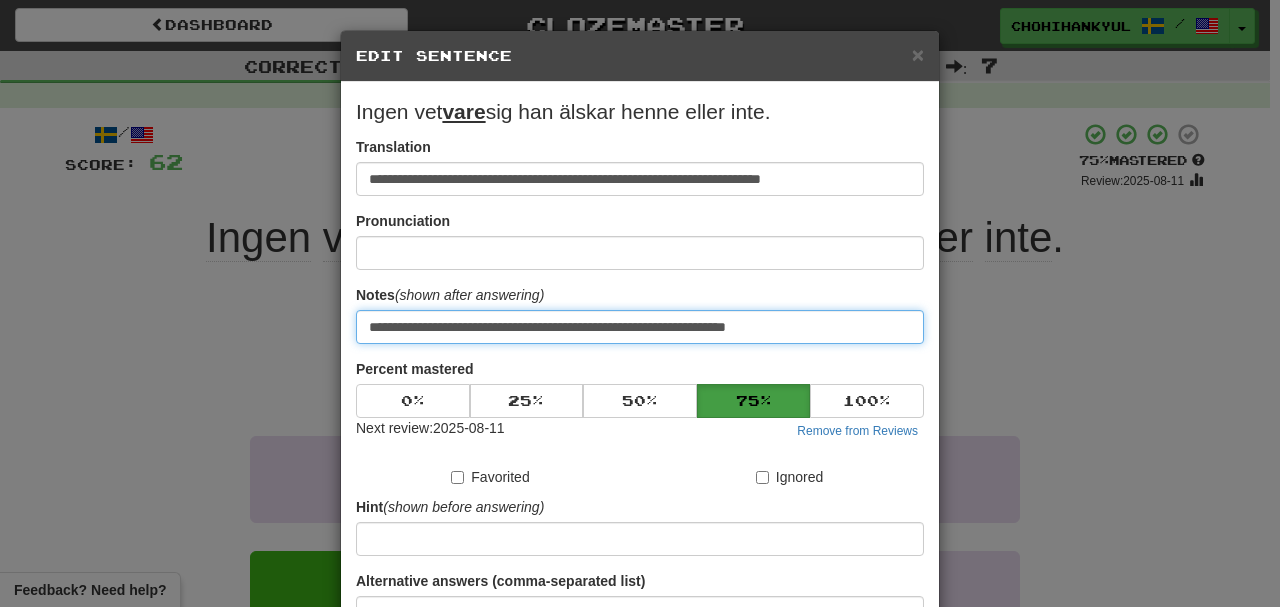 drag, startPoint x: 873, startPoint y: 354, endPoint x: 1173, endPoint y: 390, distance: 302.15228 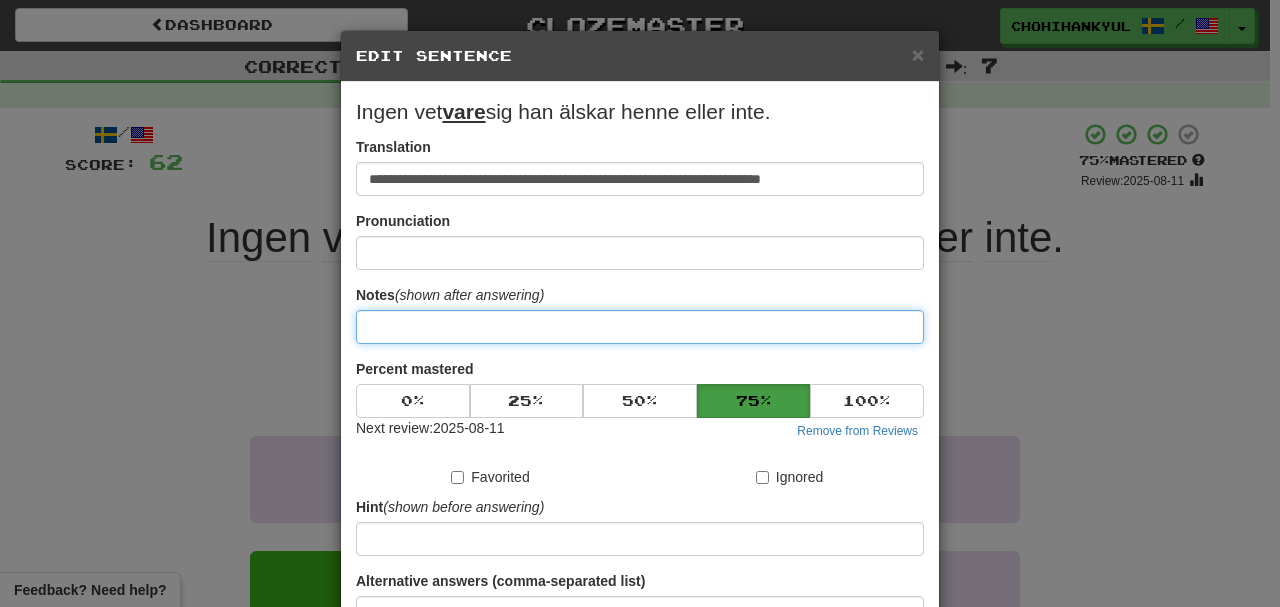 paste on "**********" 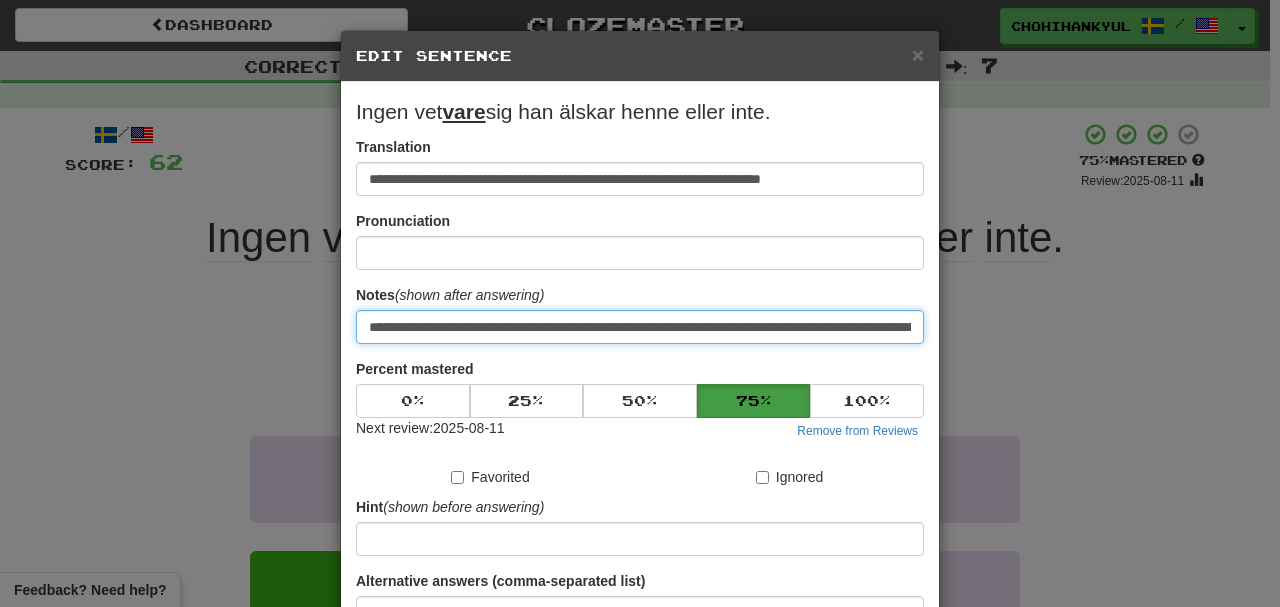 scroll, scrollTop: 0, scrollLeft: 444, axis: horizontal 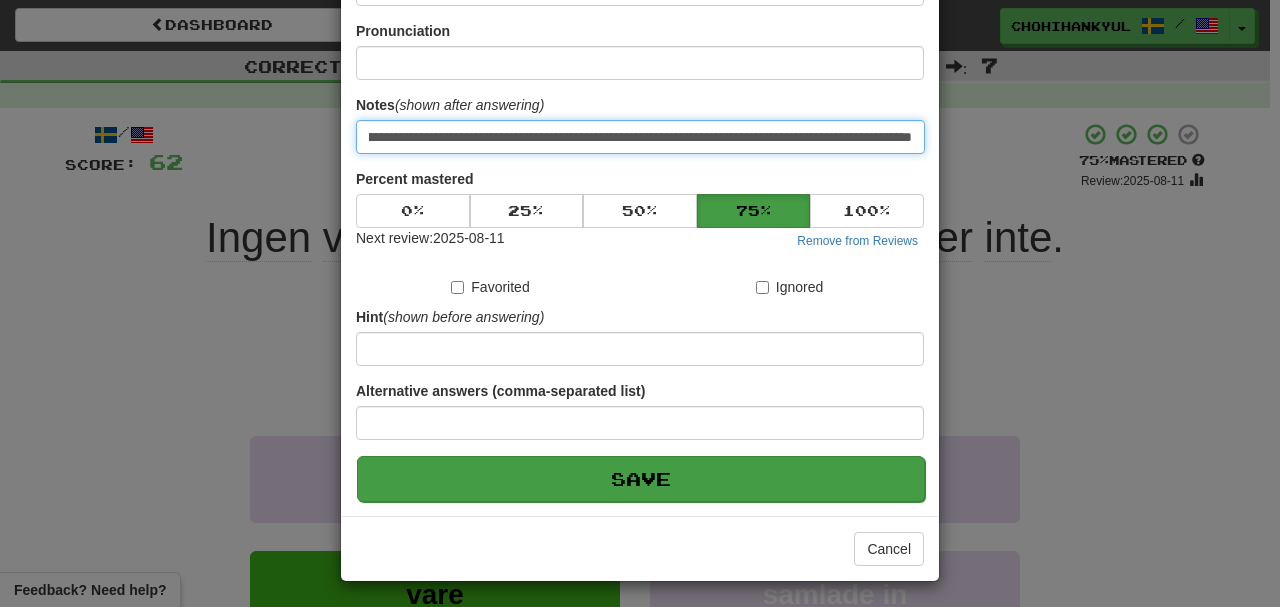 type on "**********" 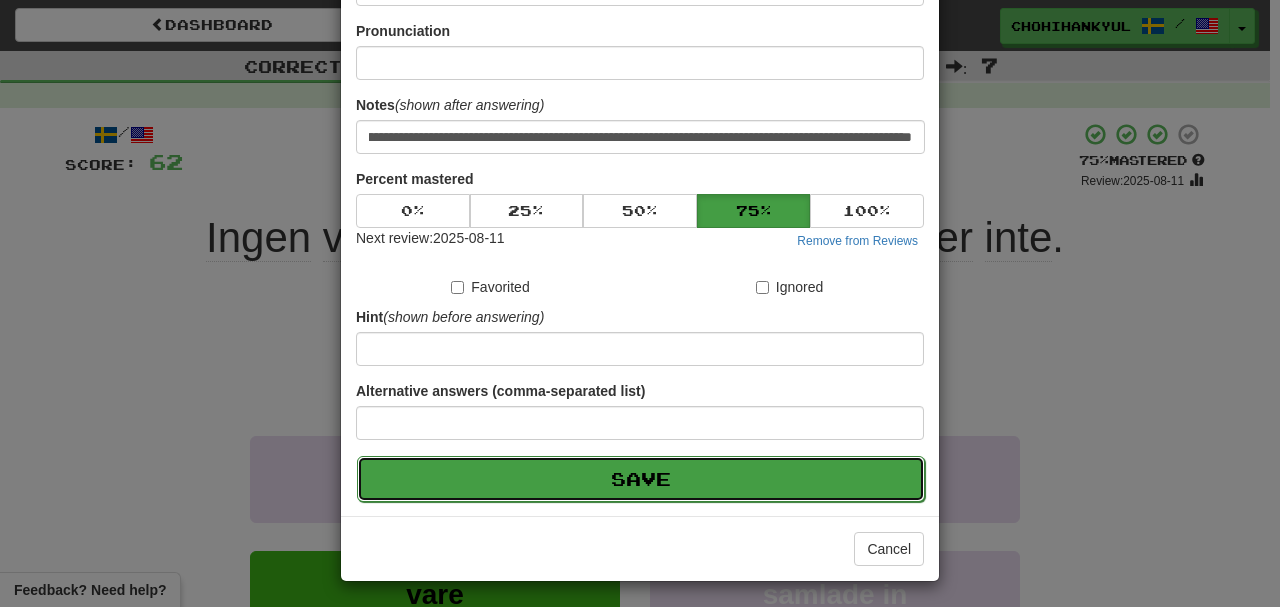 click on "Save" at bounding box center (641, 479) 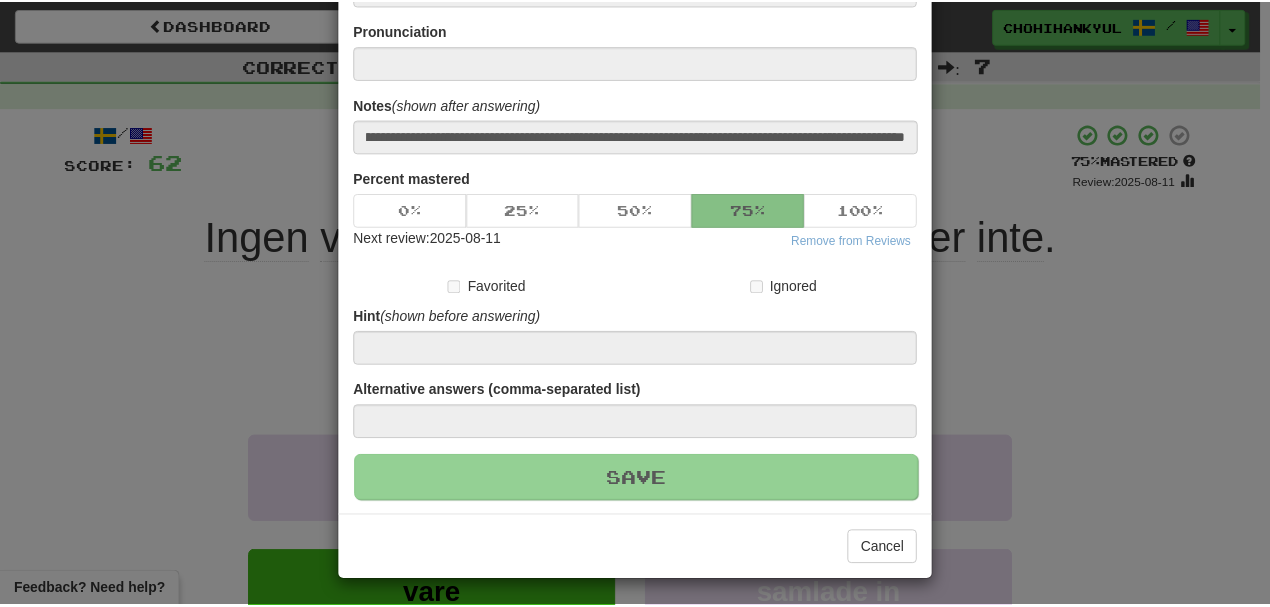 scroll, scrollTop: 0, scrollLeft: 0, axis: both 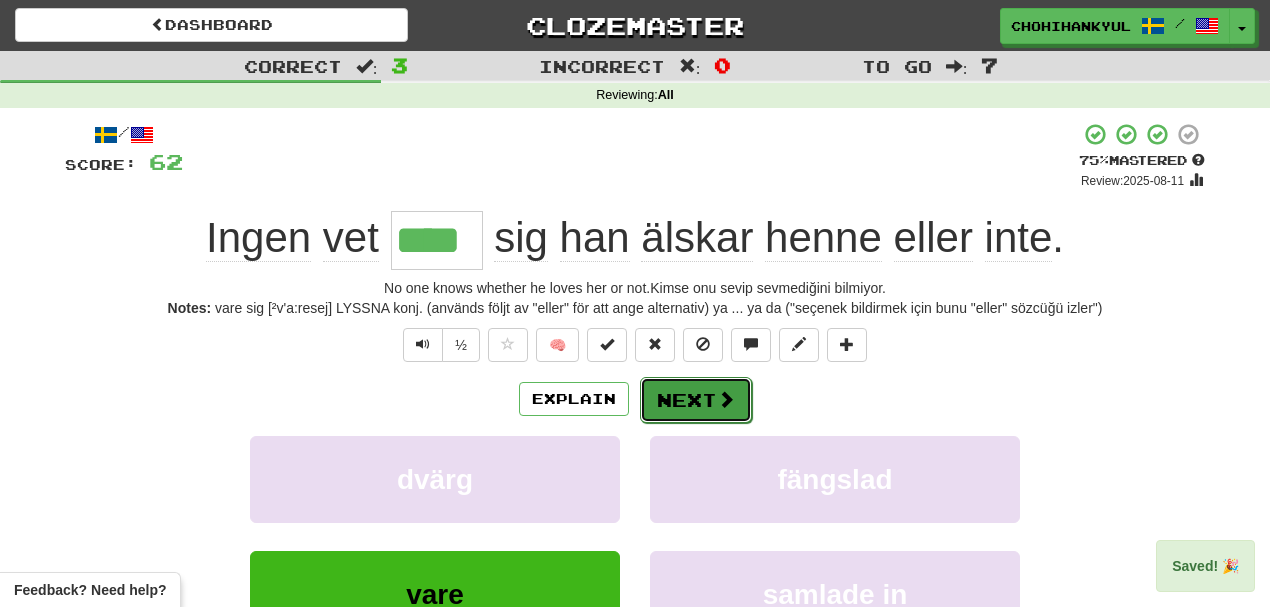 click on "Next" at bounding box center (696, 400) 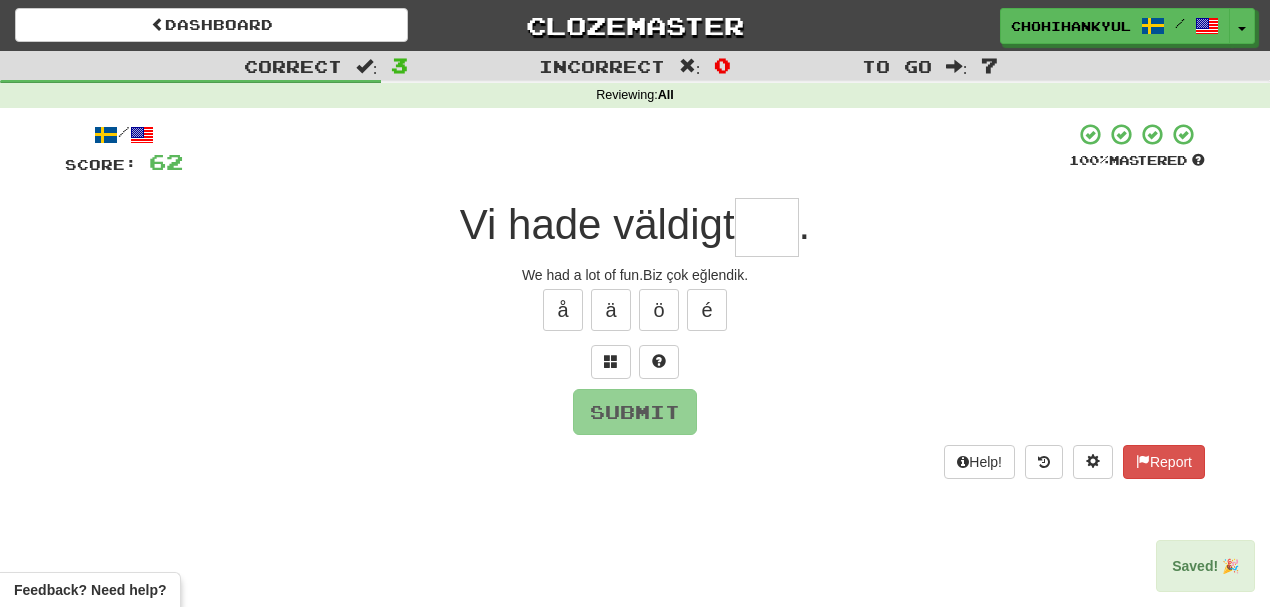 type on "*" 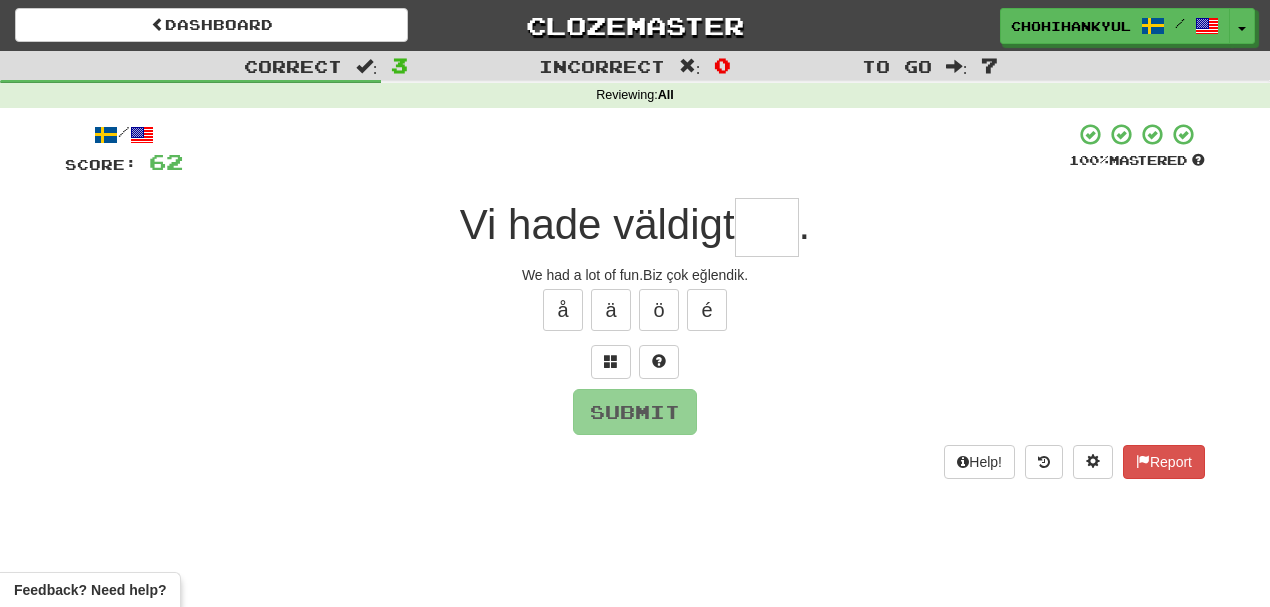 type on "*" 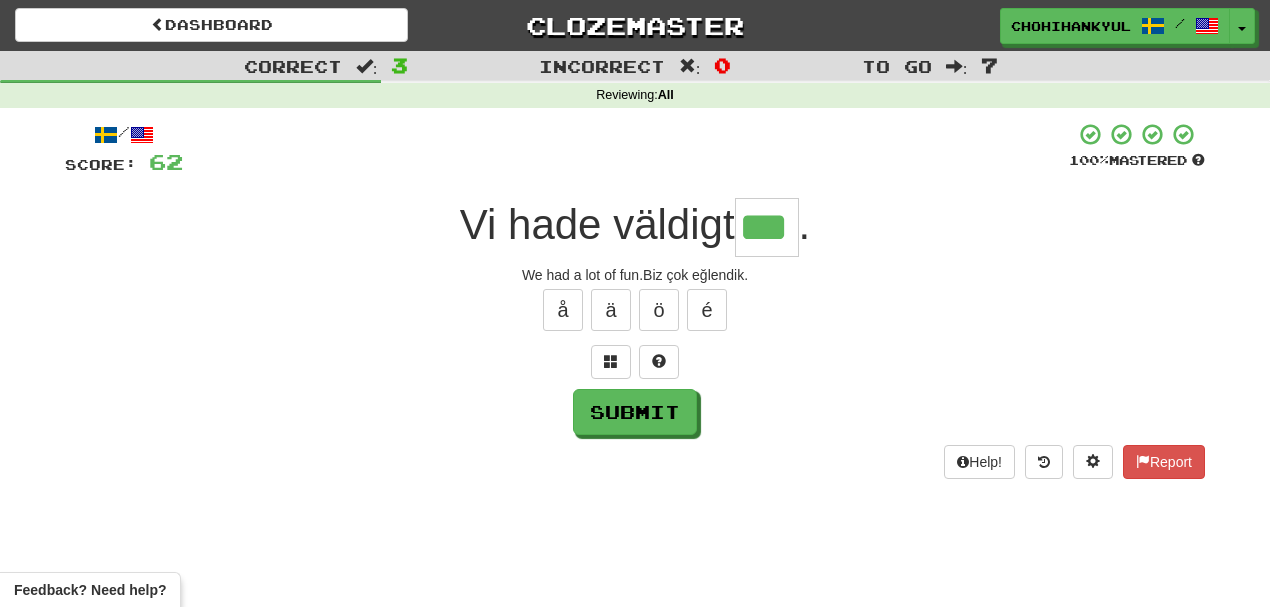 type on "***" 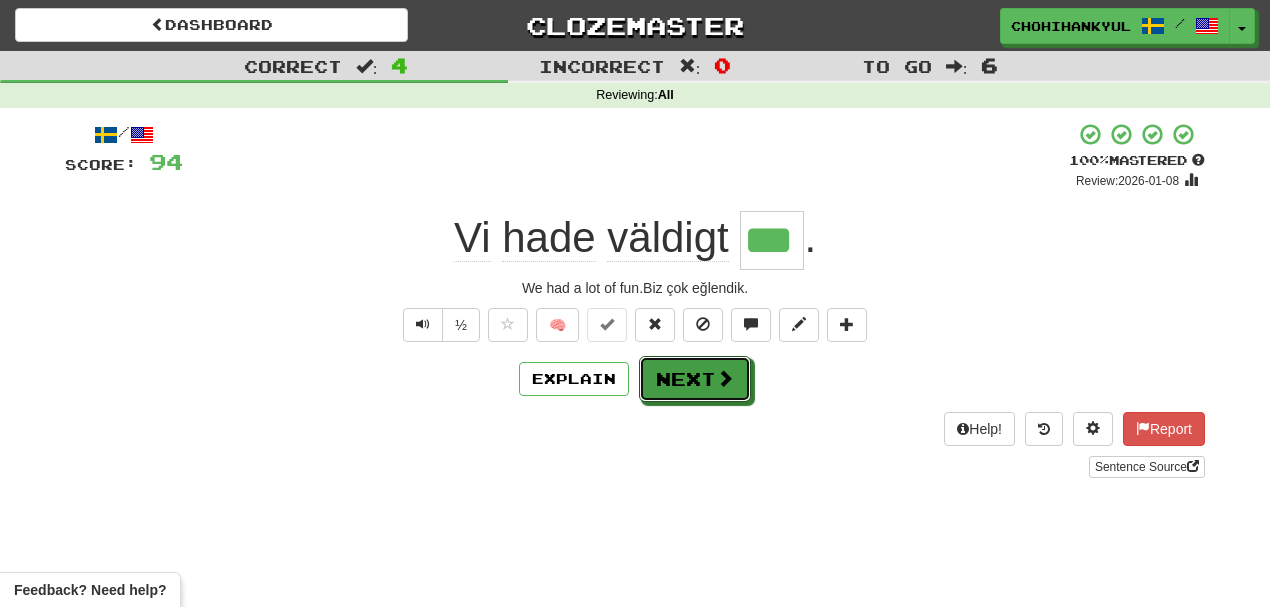 click at bounding box center (725, 378) 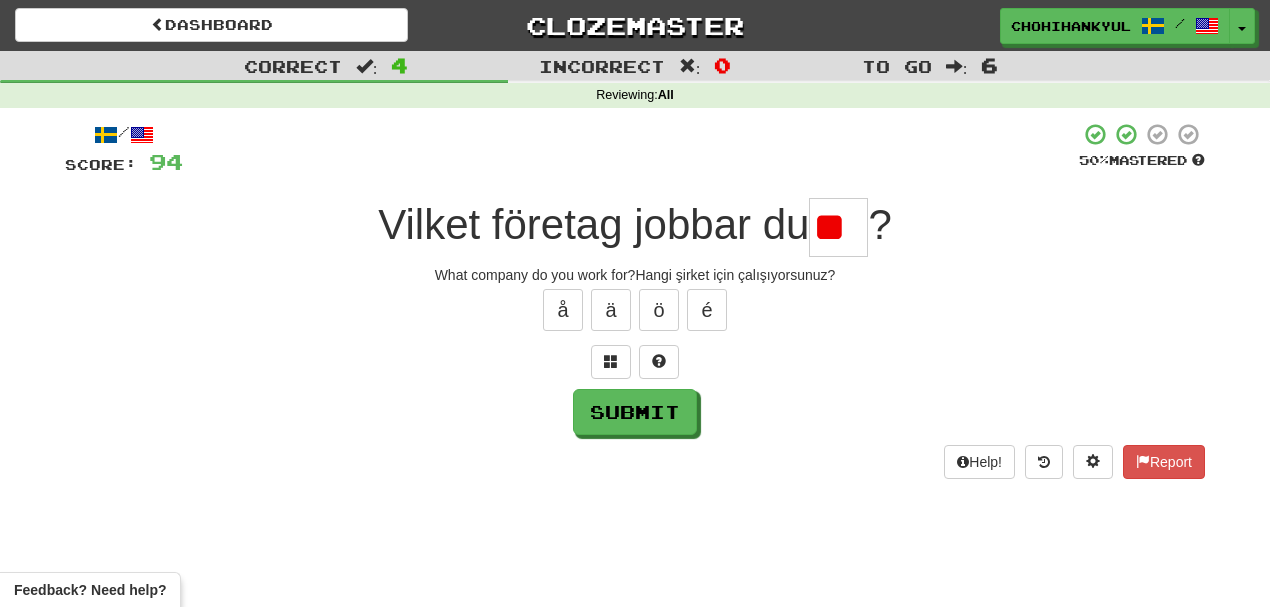 scroll, scrollTop: 0, scrollLeft: 6, axis: horizontal 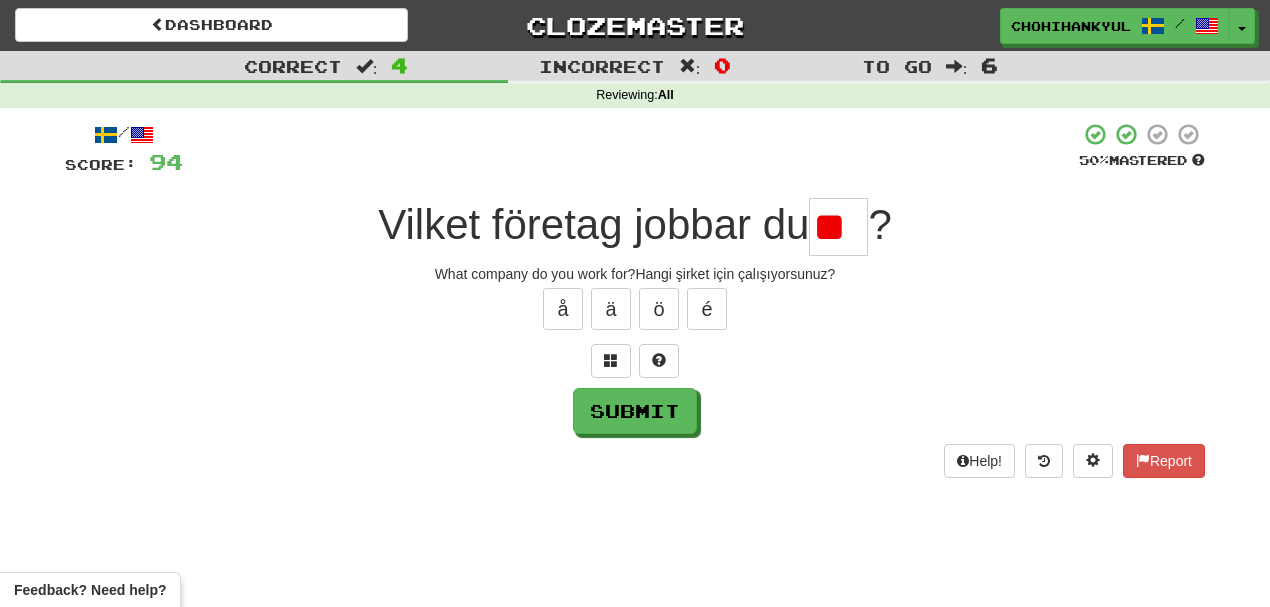 type on "*" 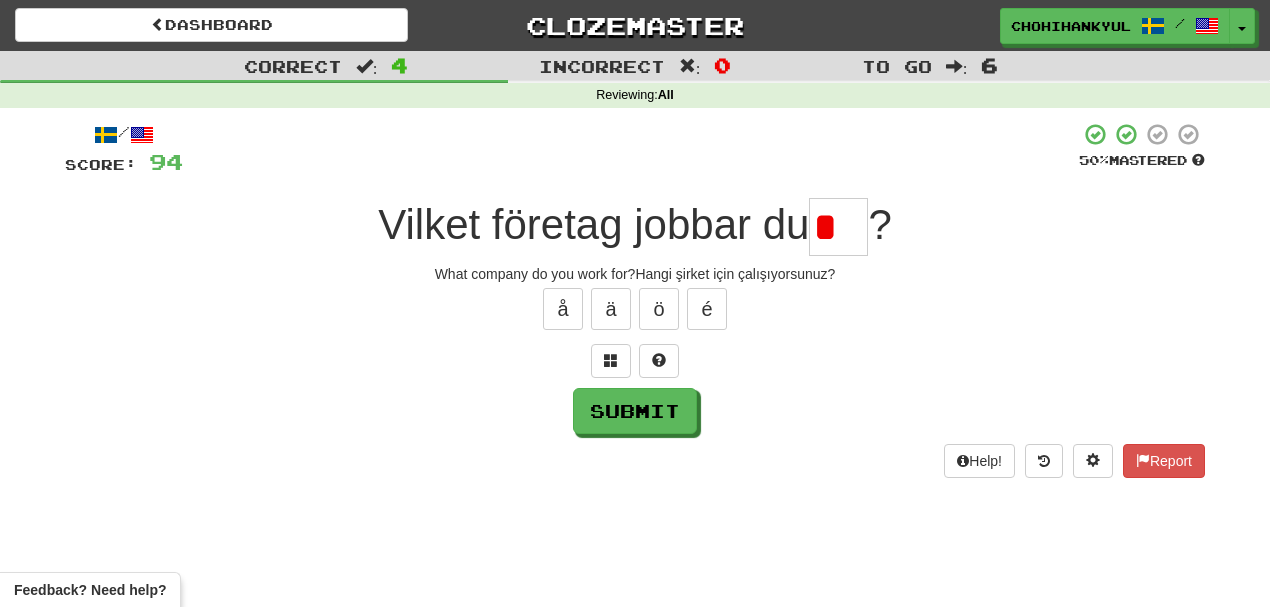 scroll, scrollTop: 0, scrollLeft: 0, axis: both 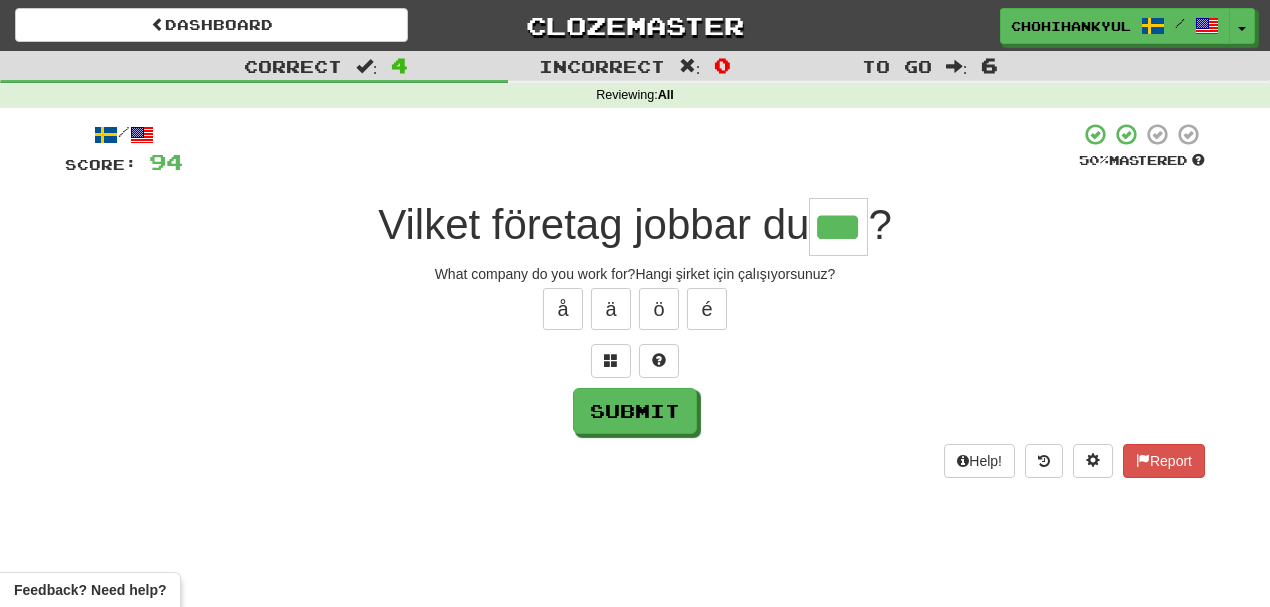 type on "***" 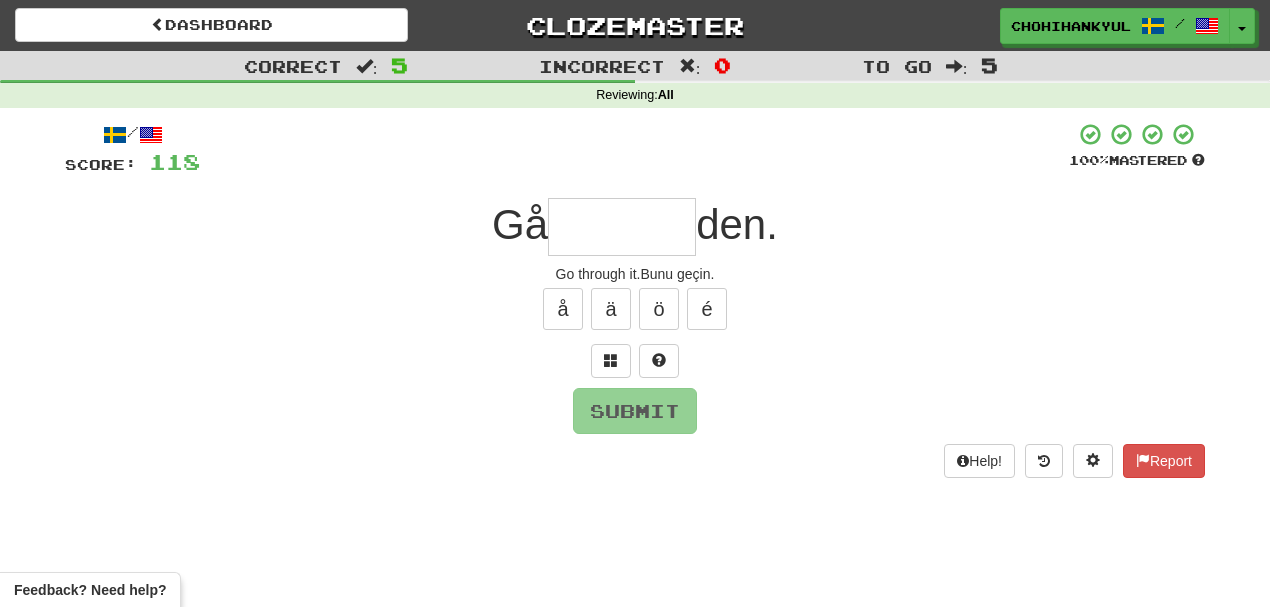 type on "*" 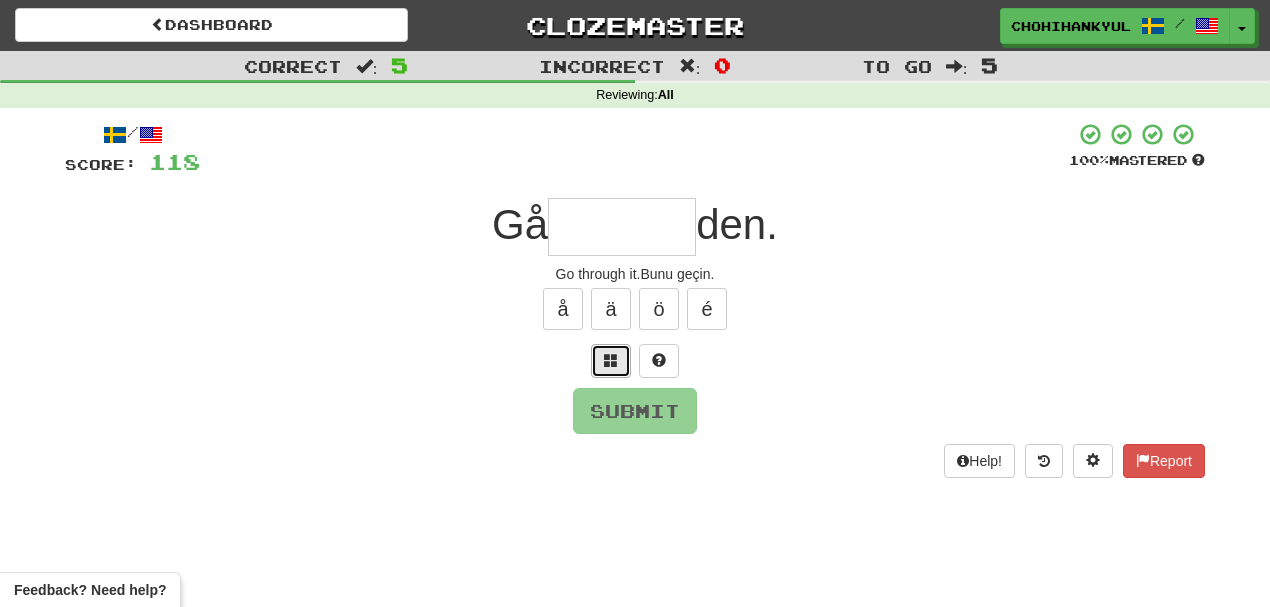 click at bounding box center (611, 360) 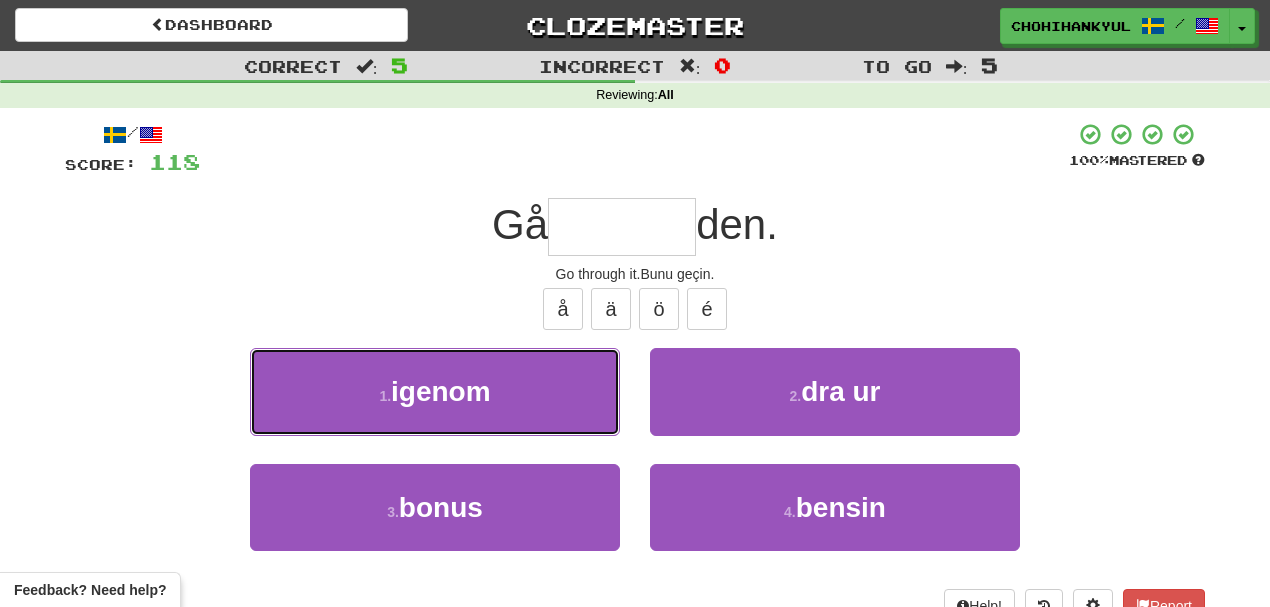 click on "1 .  igenom" at bounding box center (435, 391) 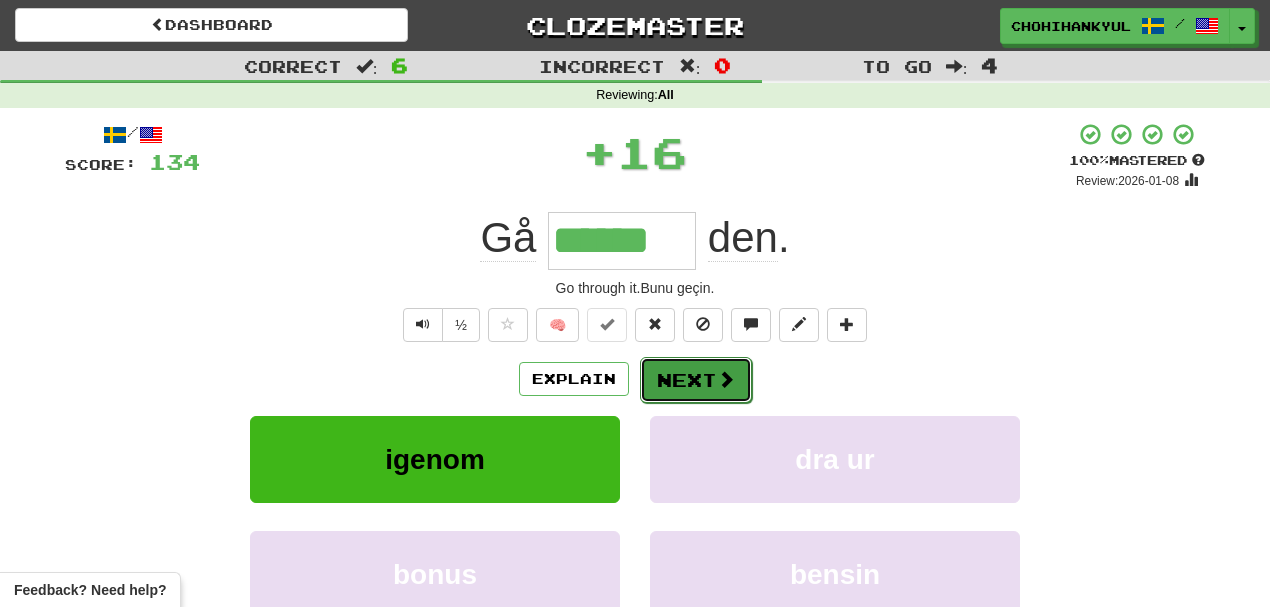 click on "Next" at bounding box center (696, 380) 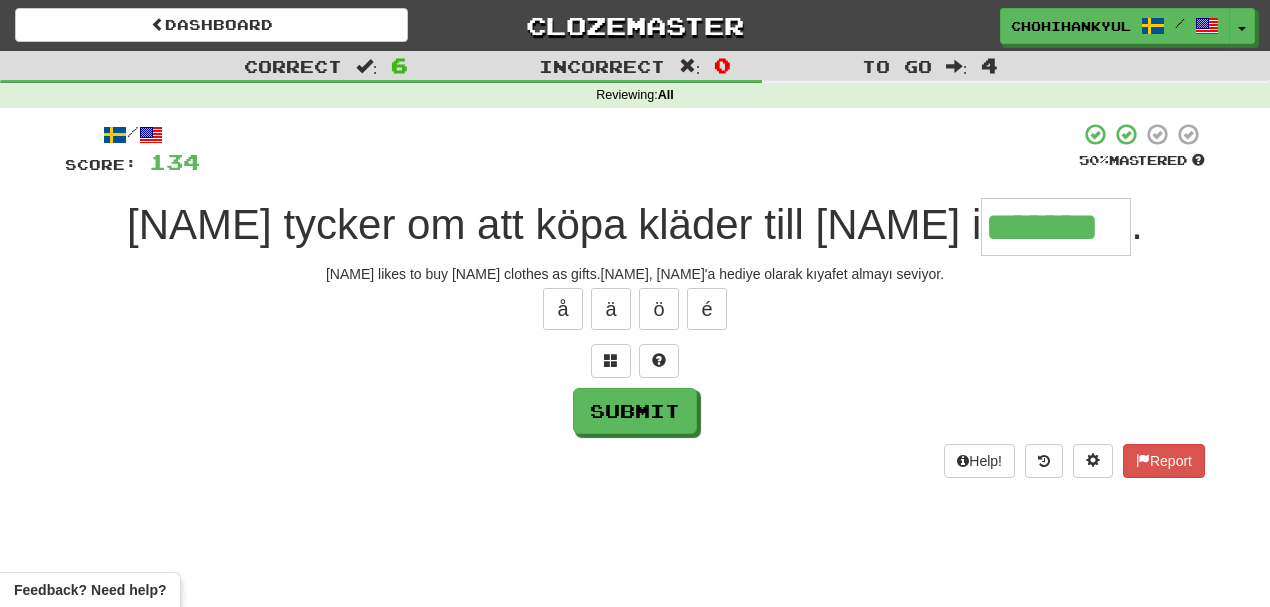 type on "*******" 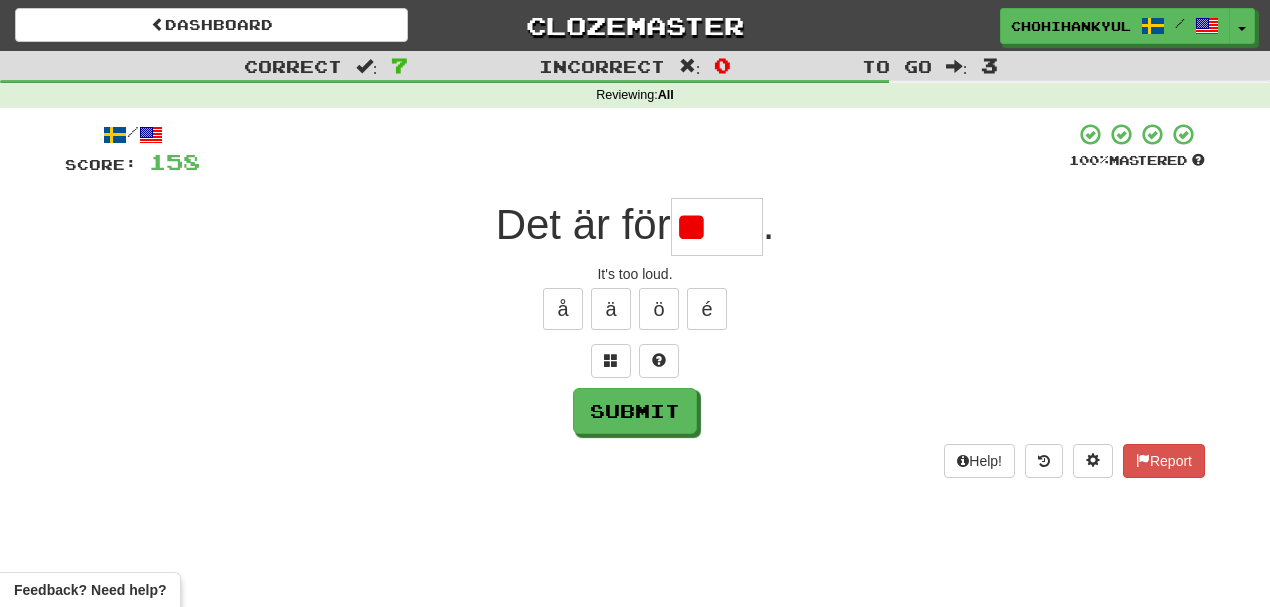 type on "*" 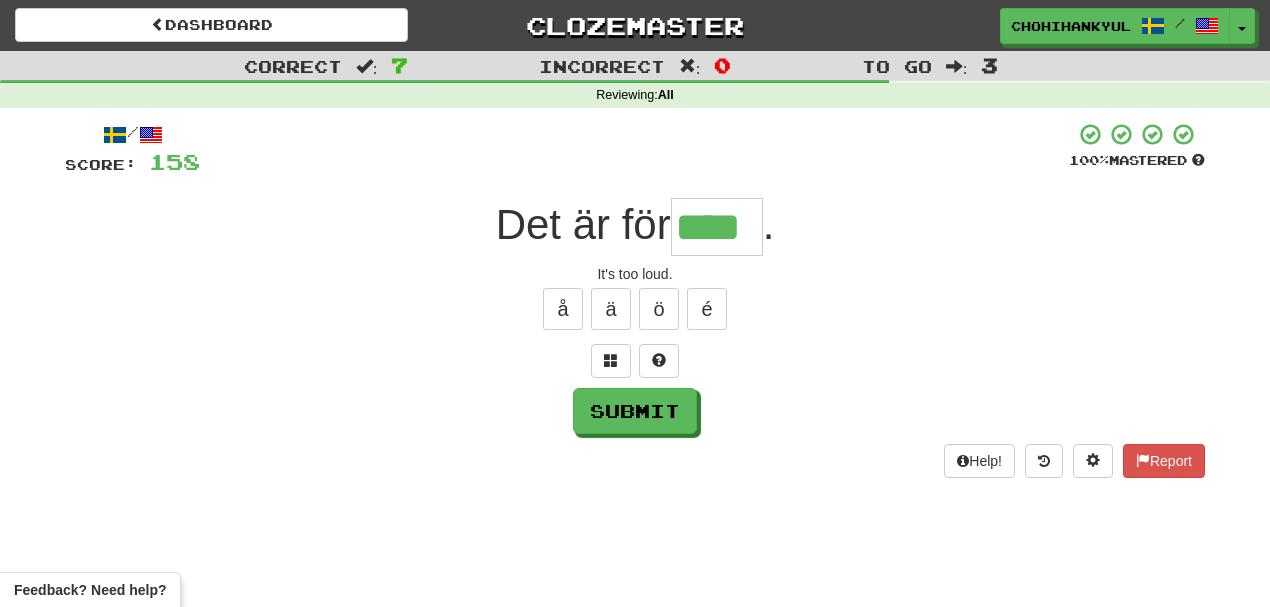 type on "****" 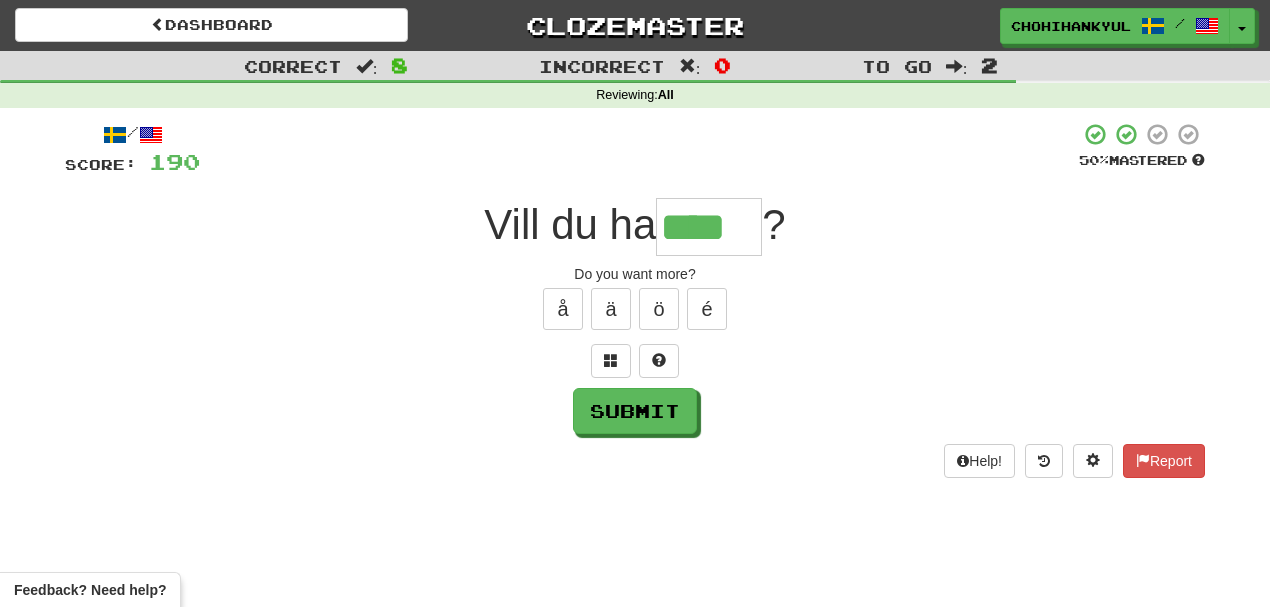 type on "****" 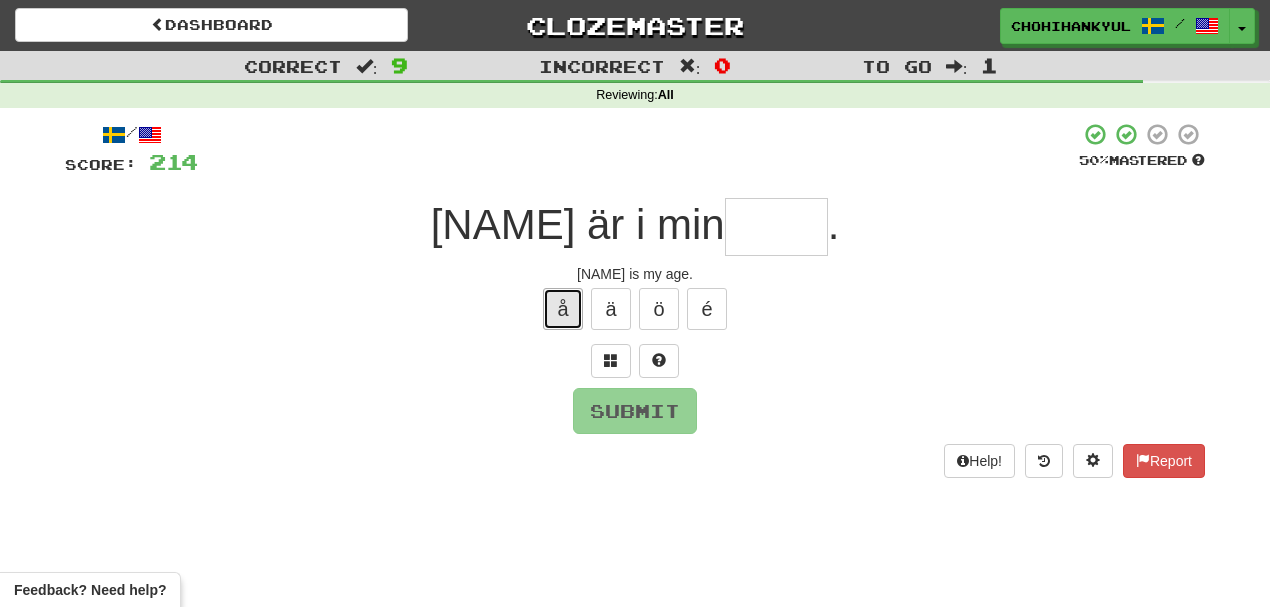 click on "å" at bounding box center [563, 309] 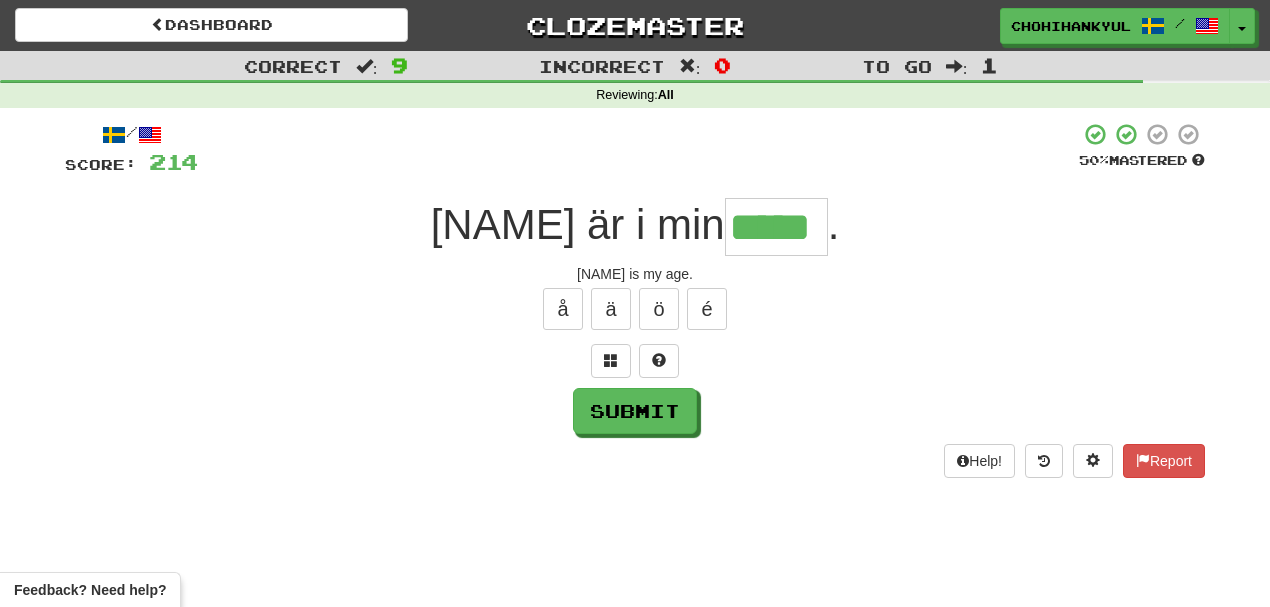 type on "*****" 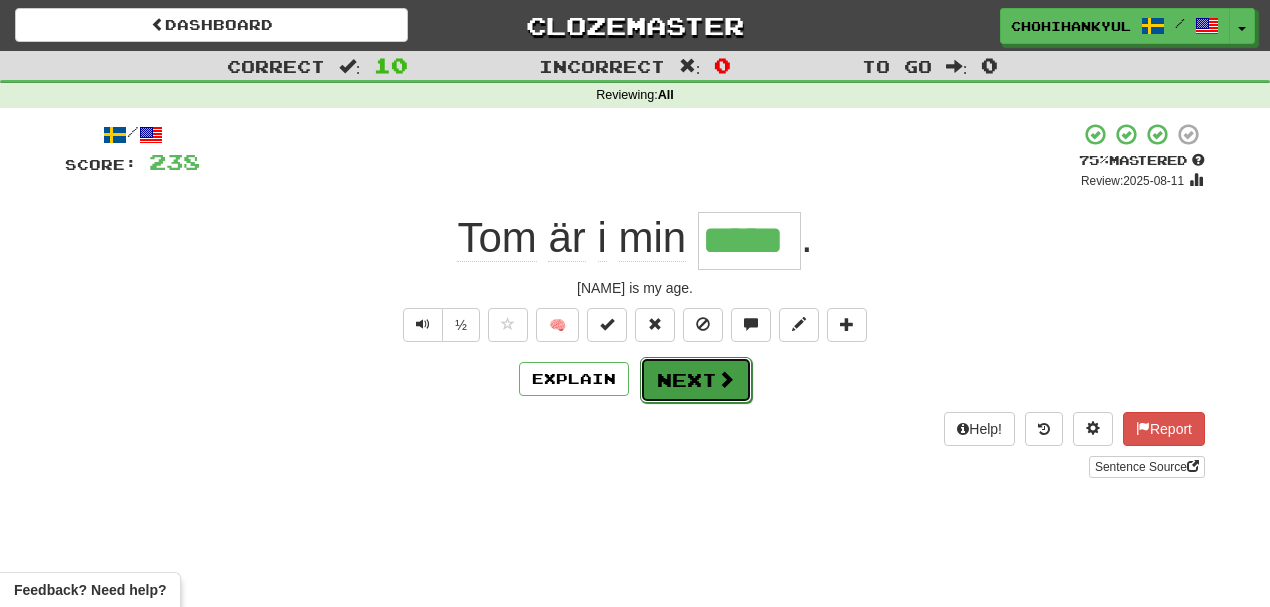 click on "Next" at bounding box center (696, 380) 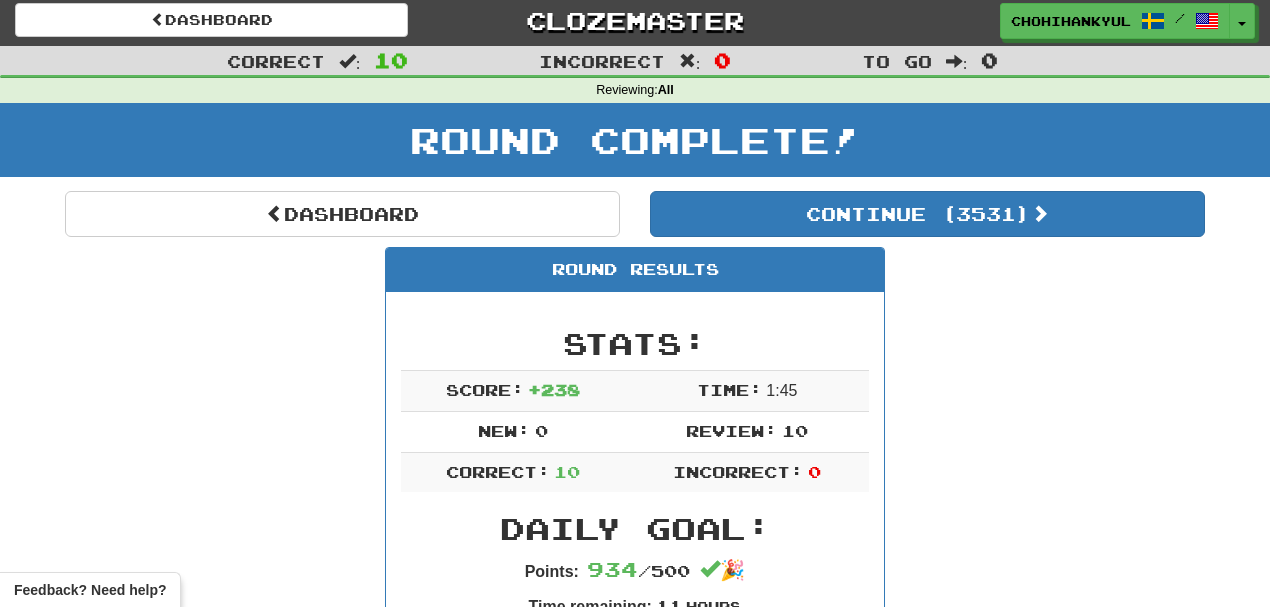 scroll, scrollTop: 0, scrollLeft: 0, axis: both 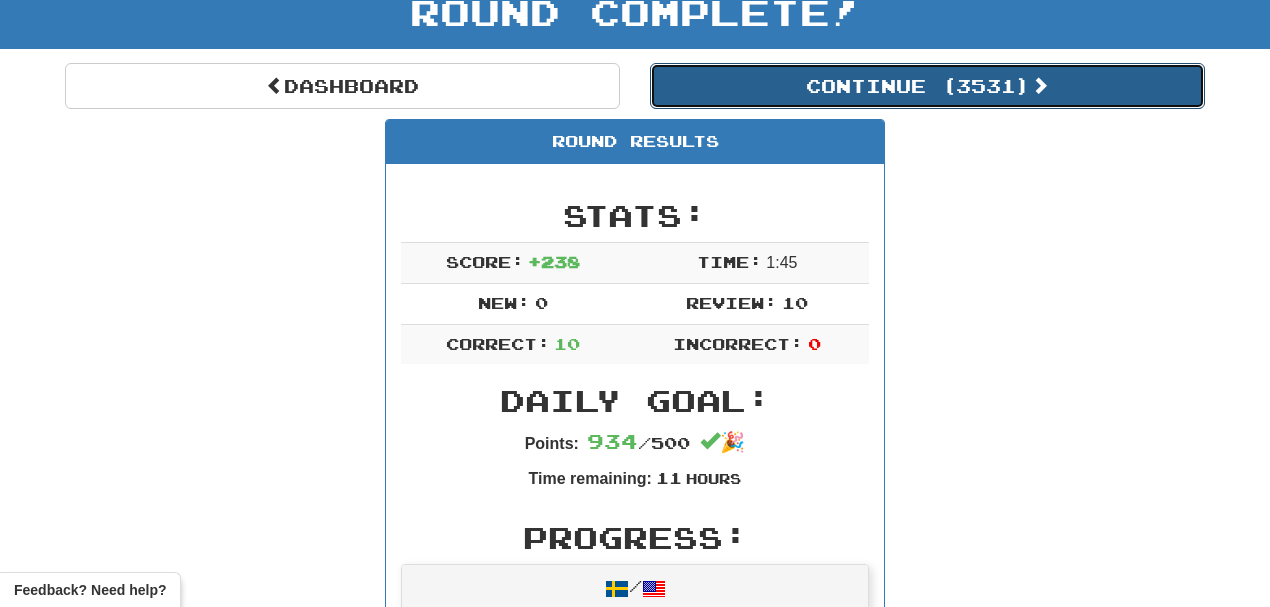 click on "Continue ( 3531 )" at bounding box center [927, 86] 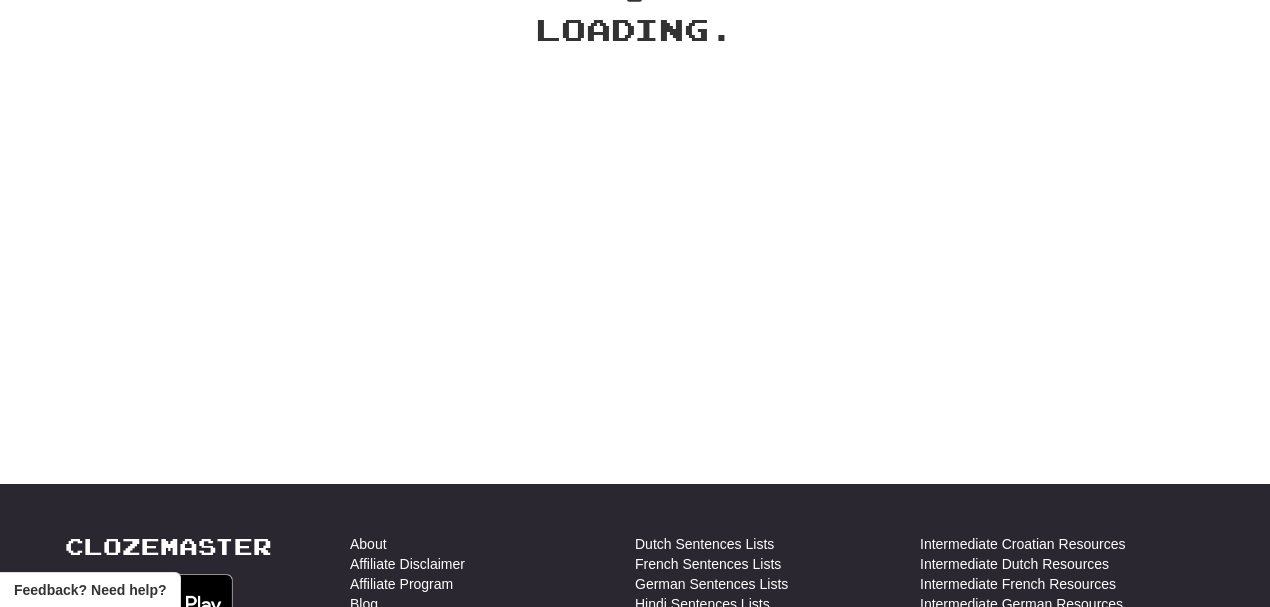 scroll, scrollTop: 133, scrollLeft: 0, axis: vertical 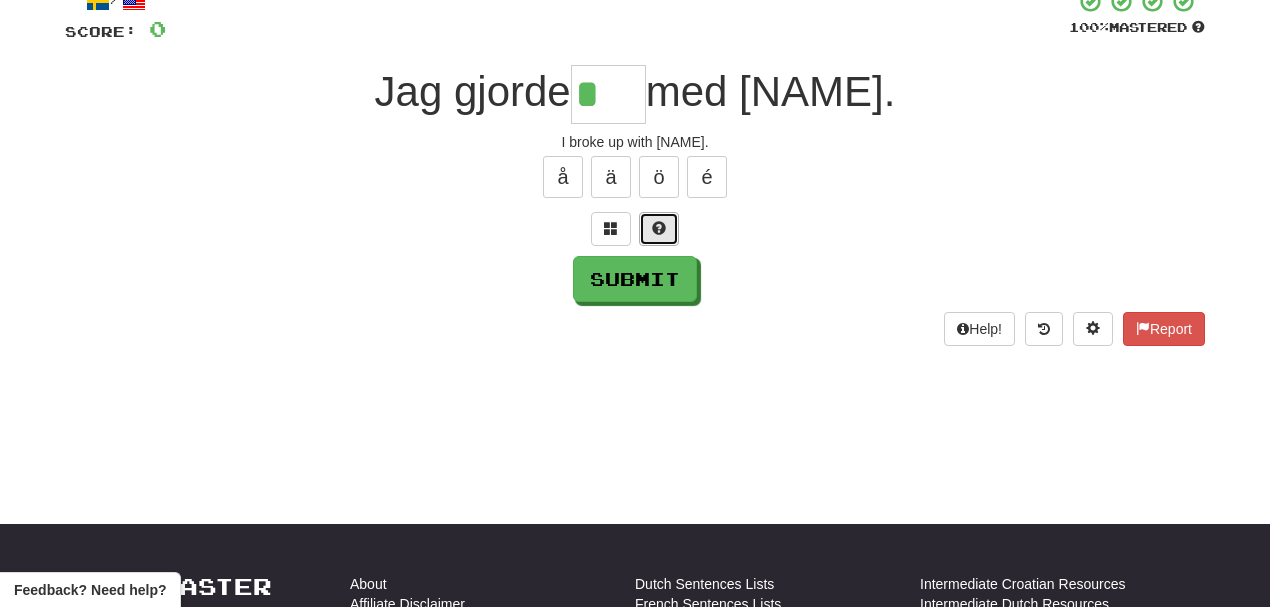 click at bounding box center (659, 229) 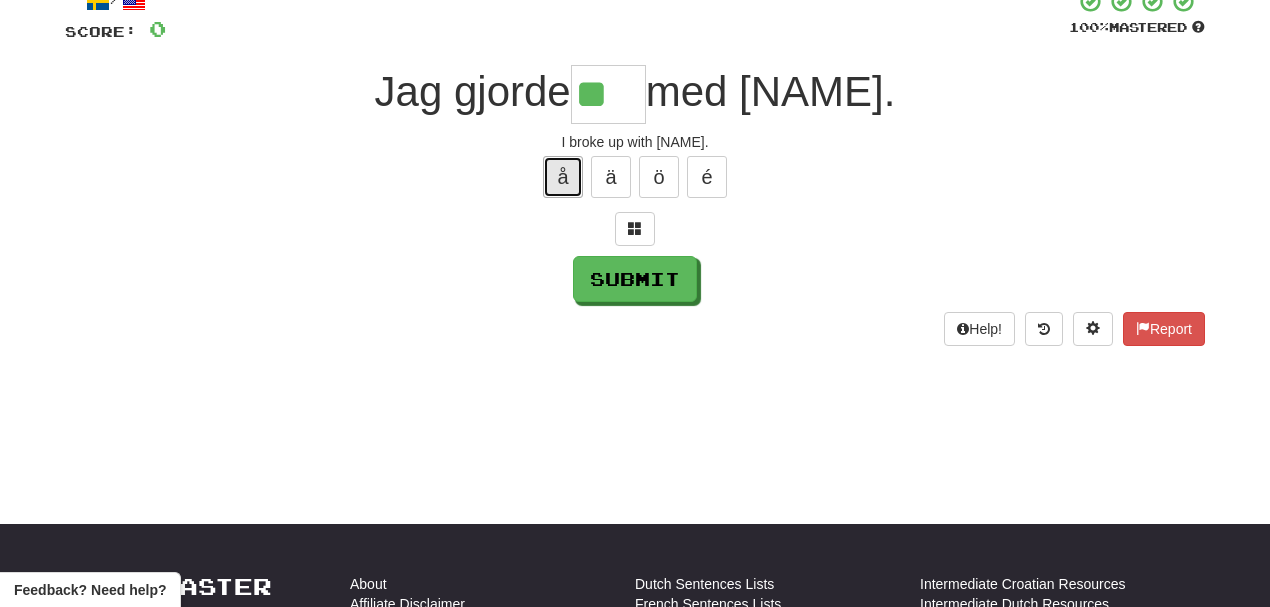 click on "å" at bounding box center [563, 177] 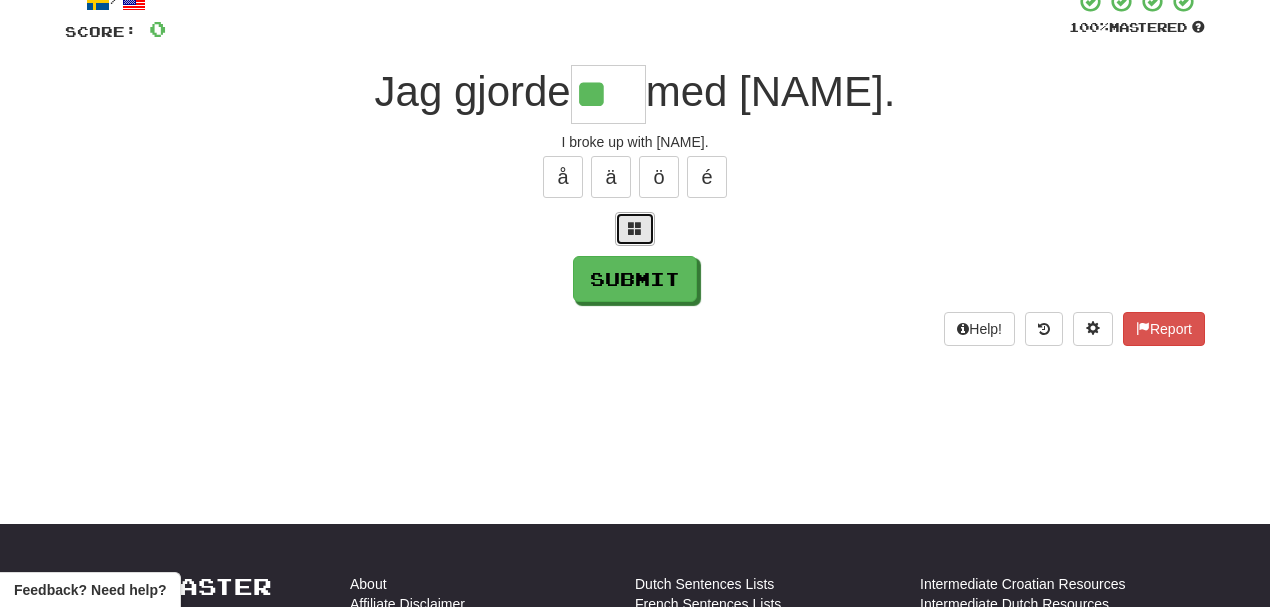 click at bounding box center (635, 229) 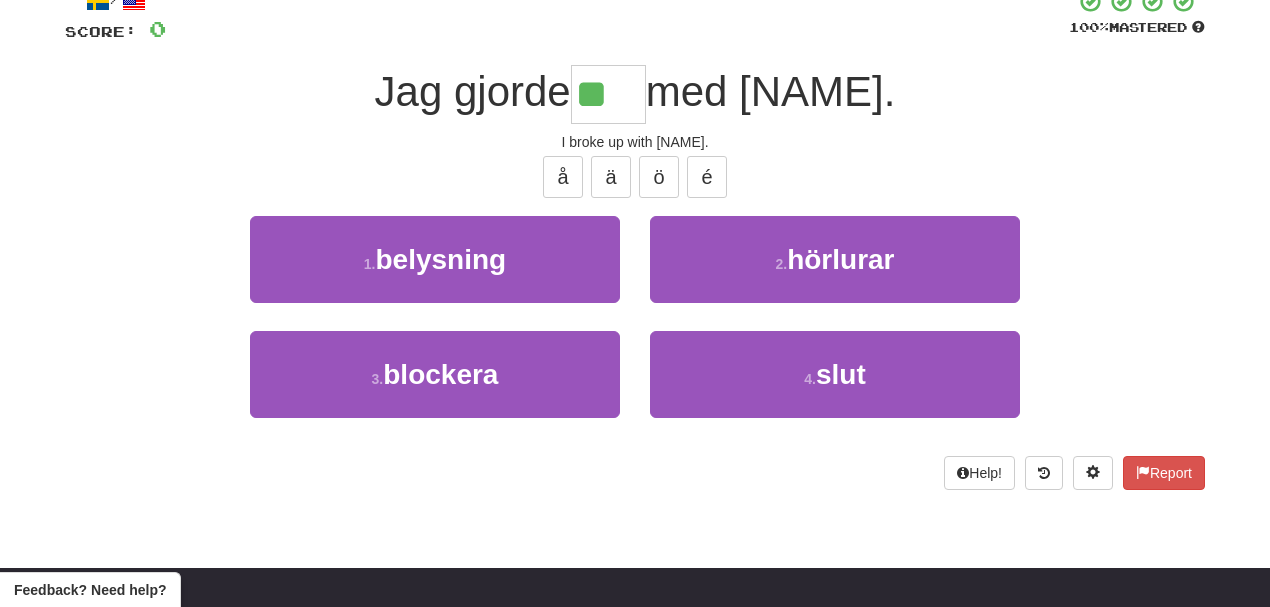 click on "Help!  Report" at bounding box center [635, 473] 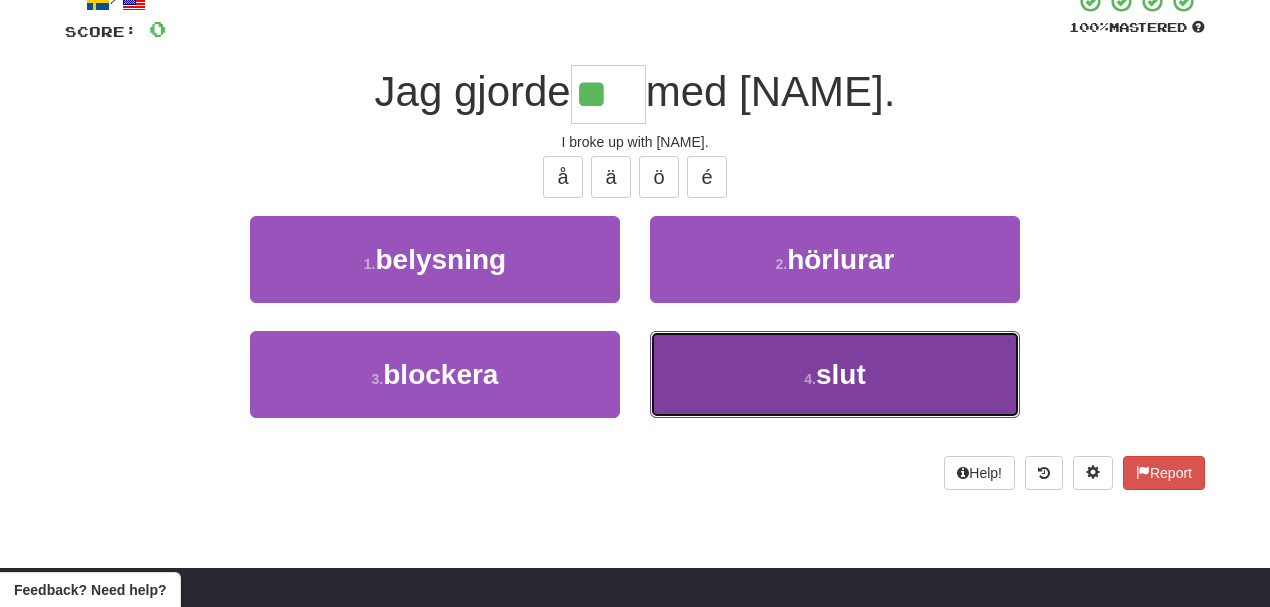 click on "4 .  slut" at bounding box center [835, 374] 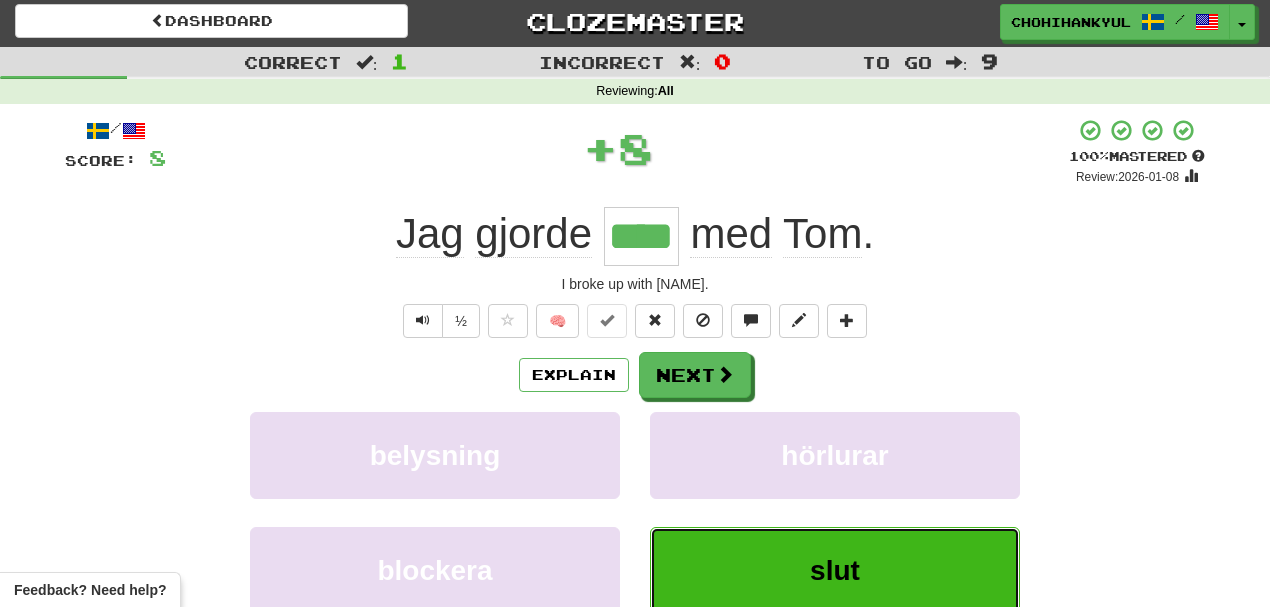 scroll, scrollTop: 0, scrollLeft: 0, axis: both 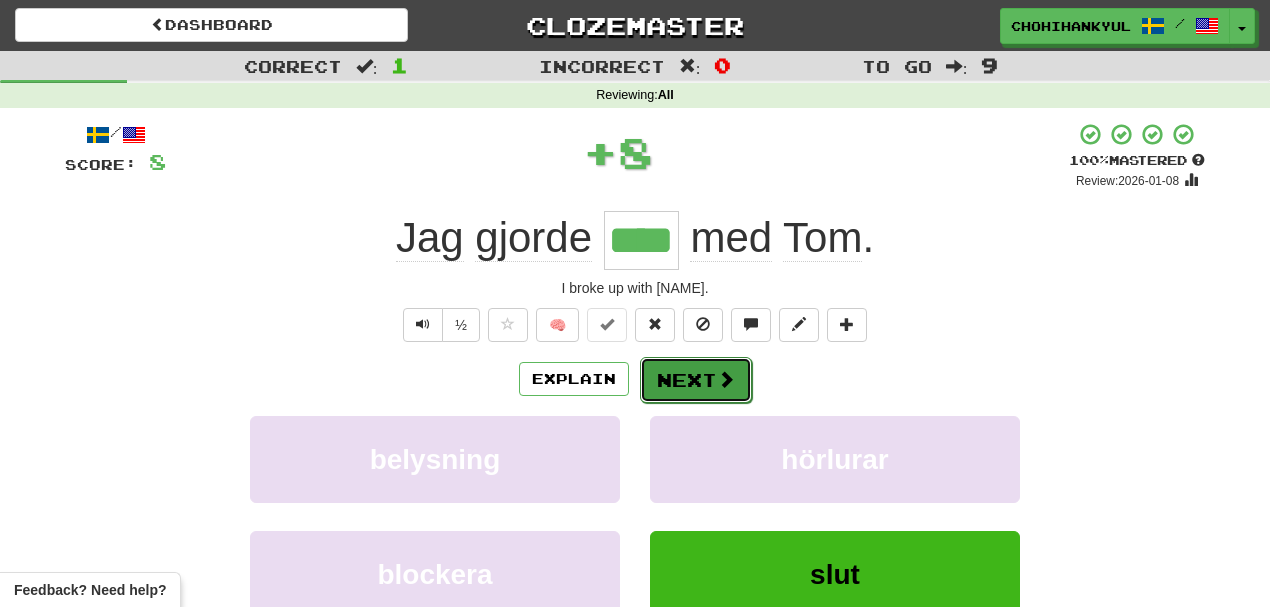 click on "Next" at bounding box center (696, 380) 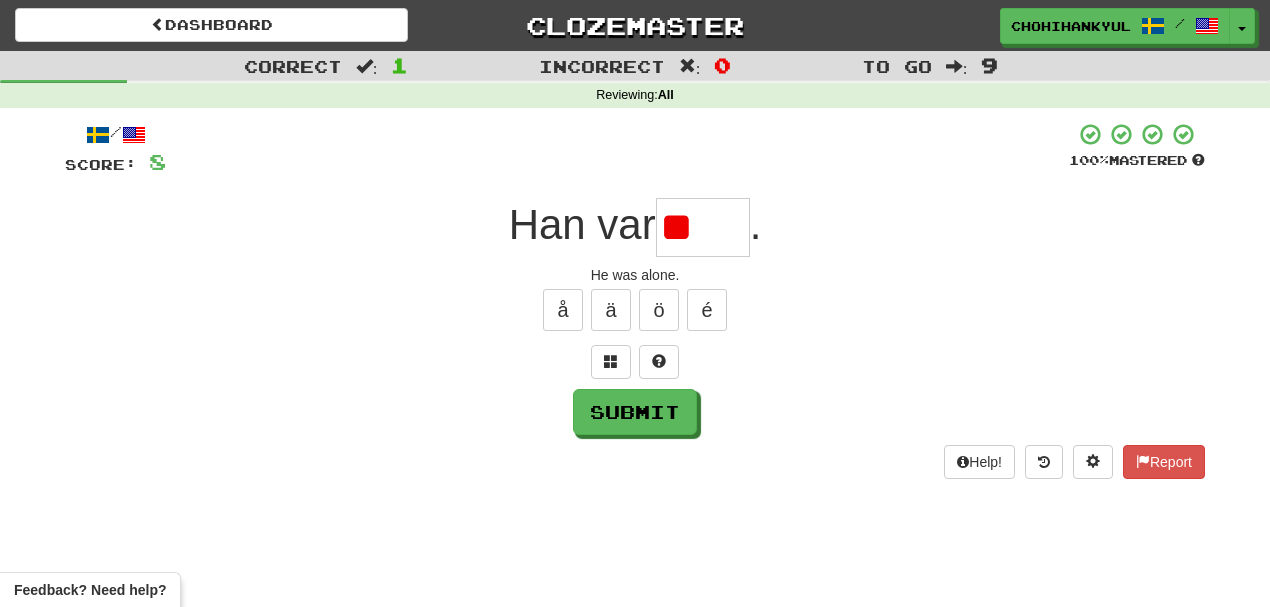 type on "*" 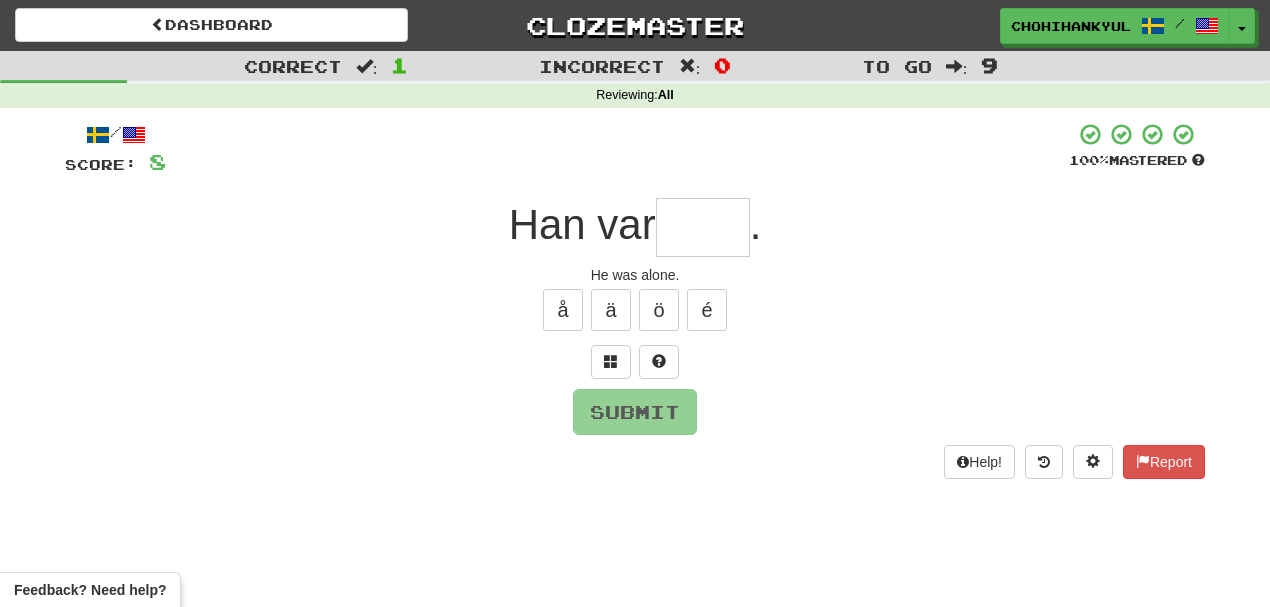 type on "*" 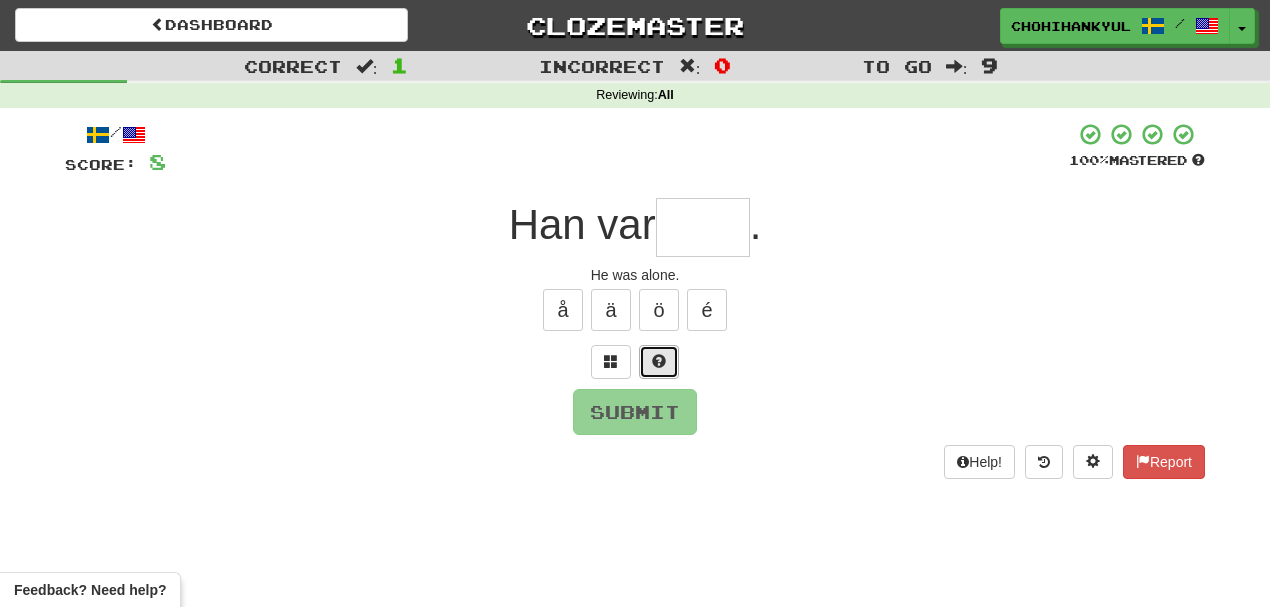 click at bounding box center (659, 362) 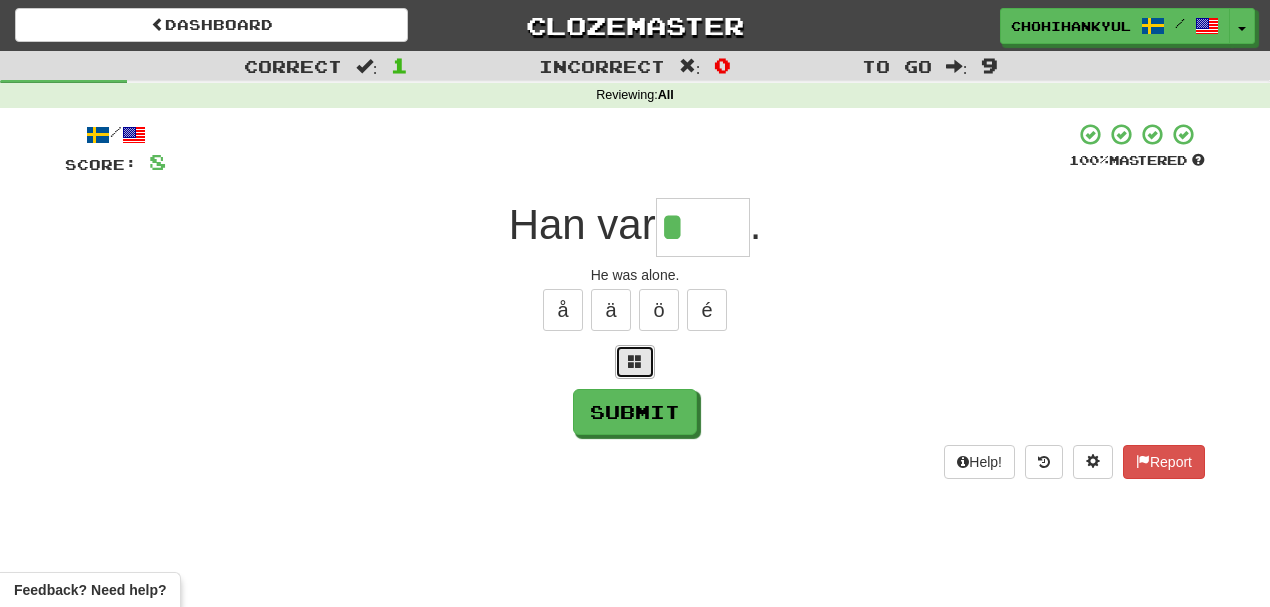 click at bounding box center (635, 361) 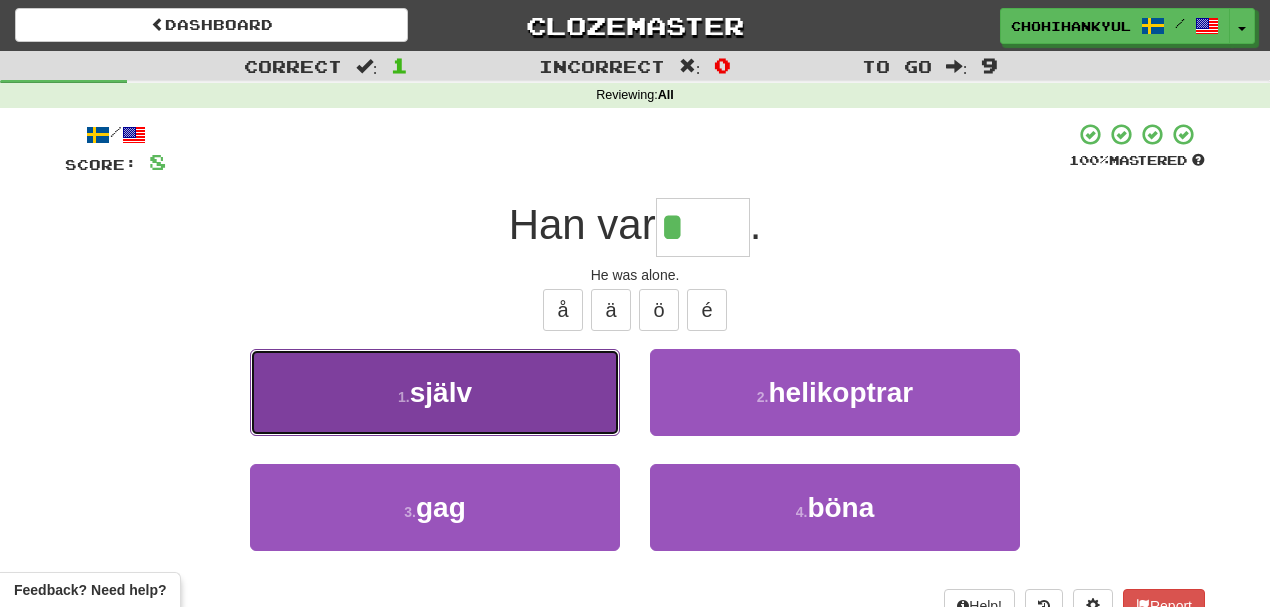 drag, startPoint x: 501, startPoint y: 380, endPoint x: 540, endPoint y: 425, distance: 59.548298 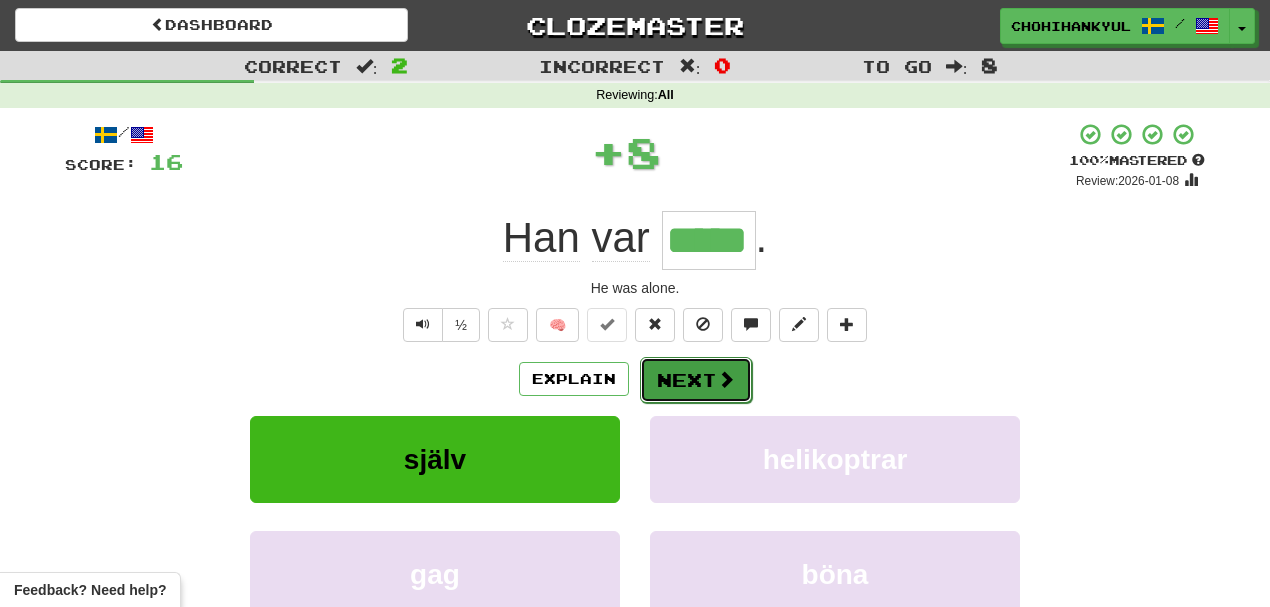 click on "Next" at bounding box center [696, 380] 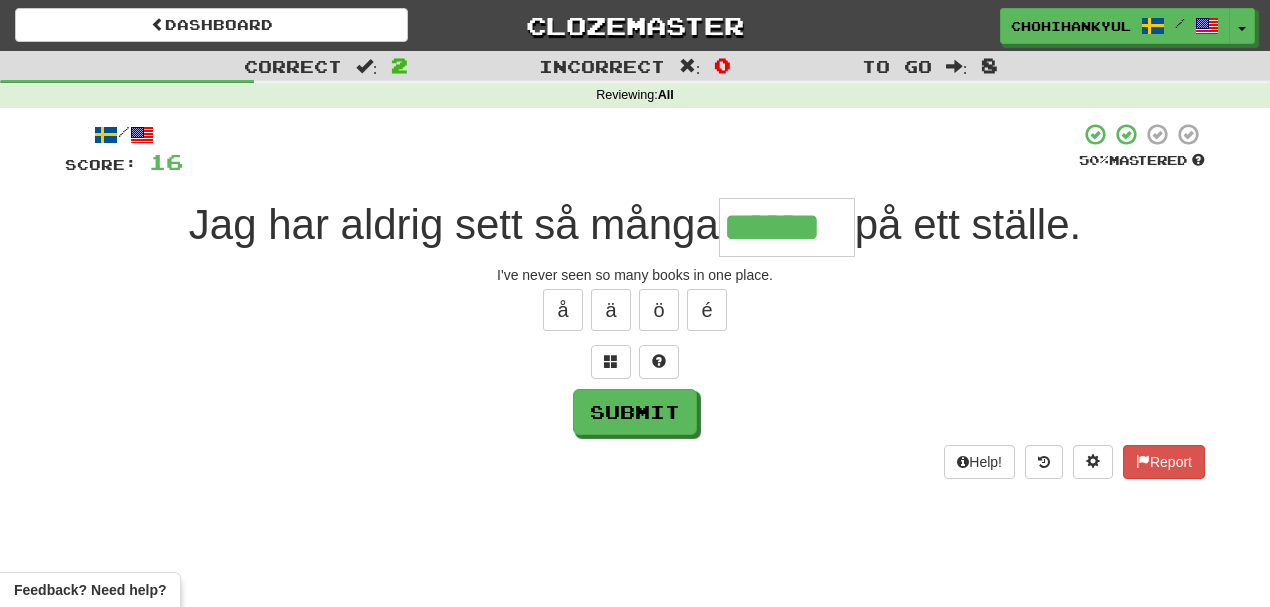 type on "******" 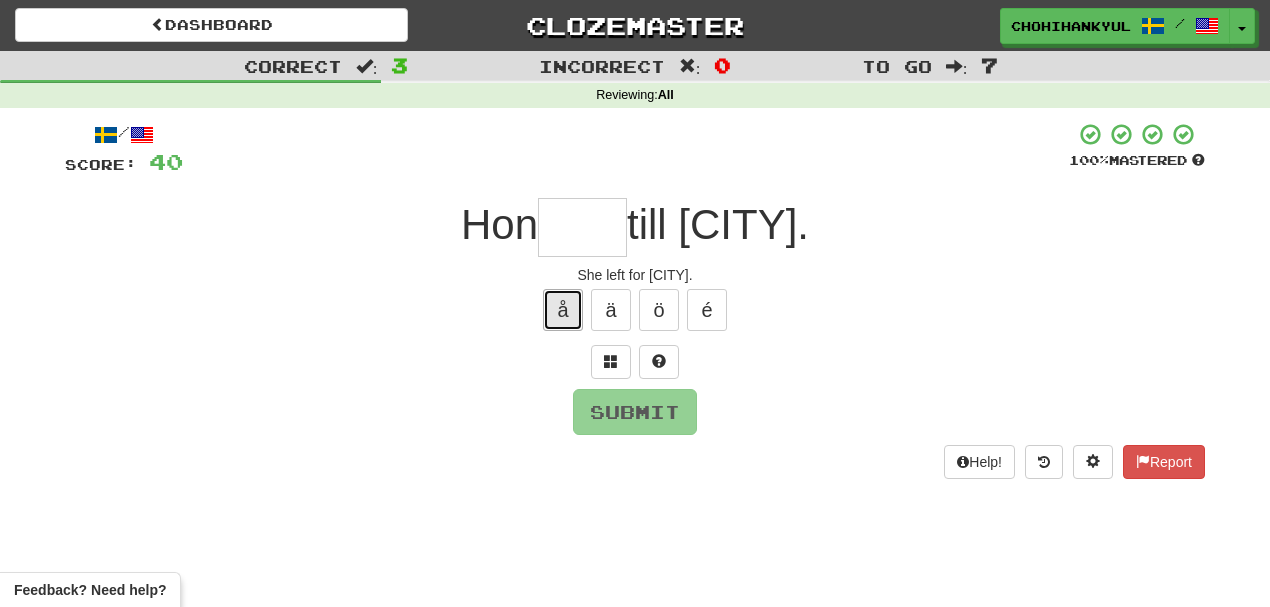 click on "å" at bounding box center (563, 310) 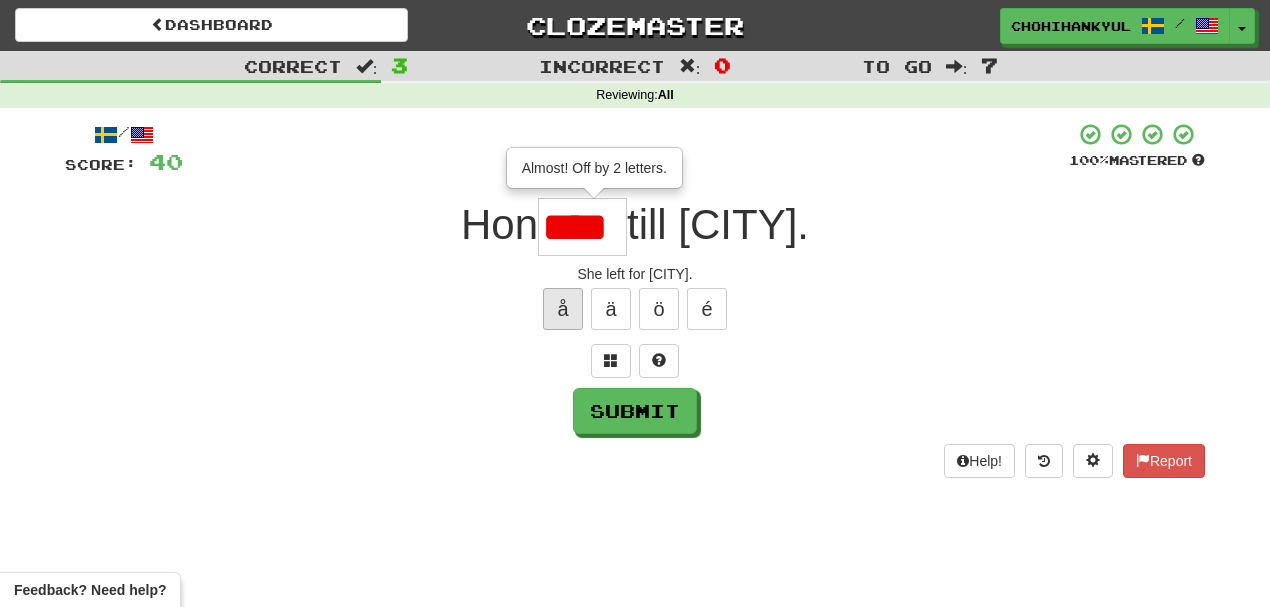 scroll, scrollTop: 0, scrollLeft: 0, axis: both 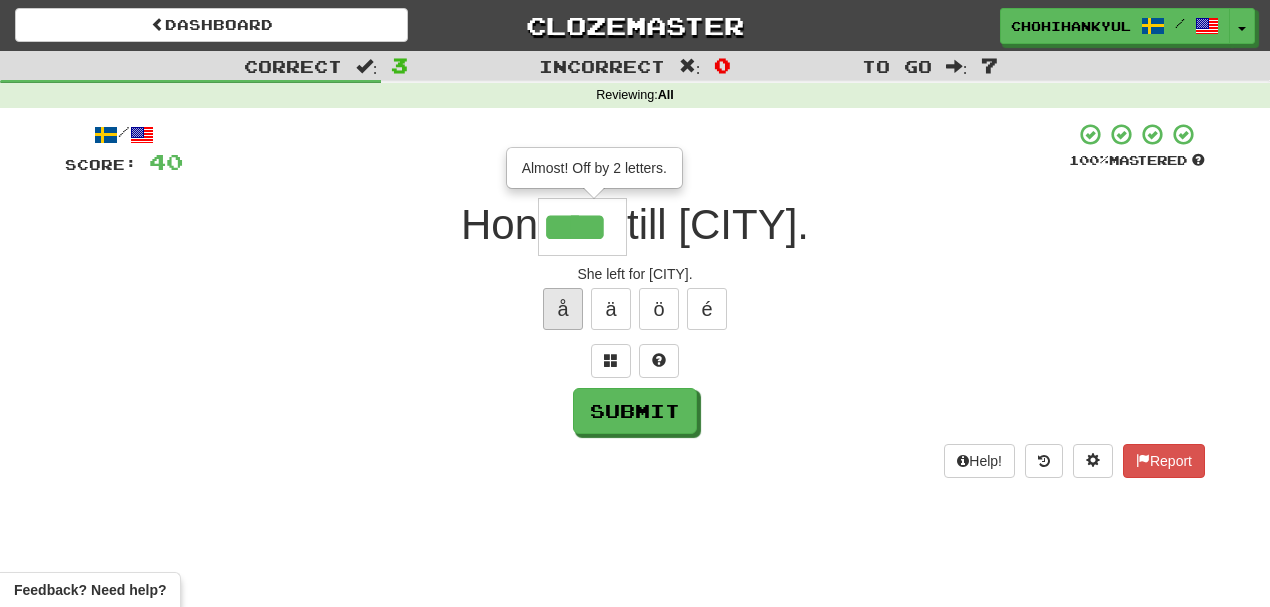 type on "****" 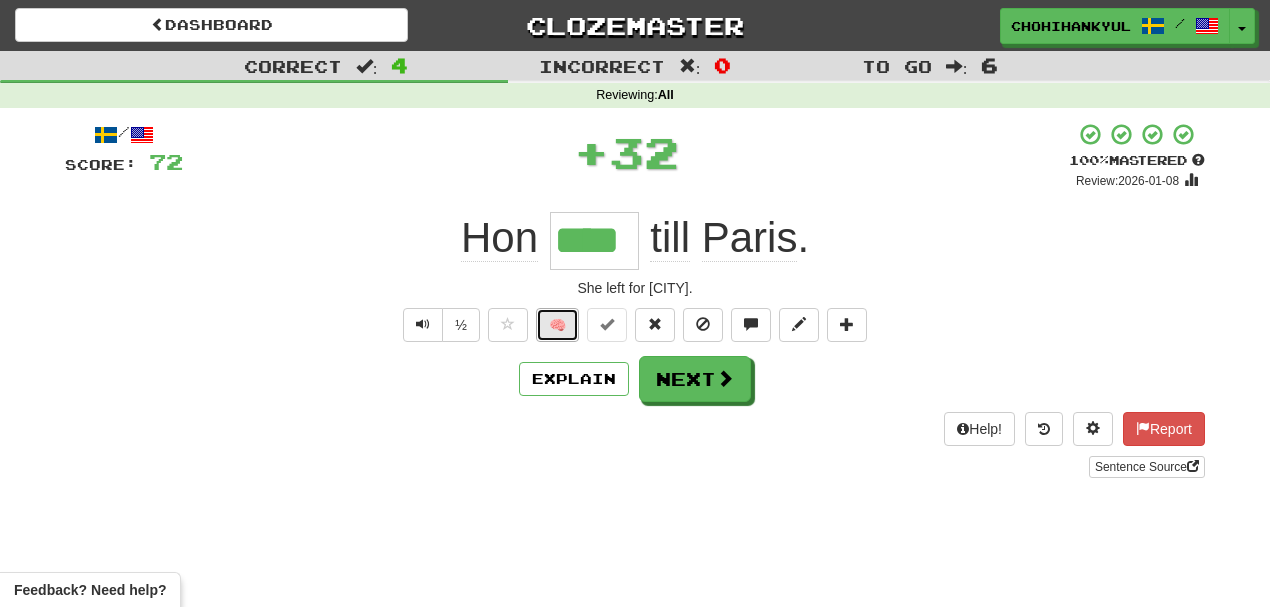 click on "🧠" at bounding box center [557, 325] 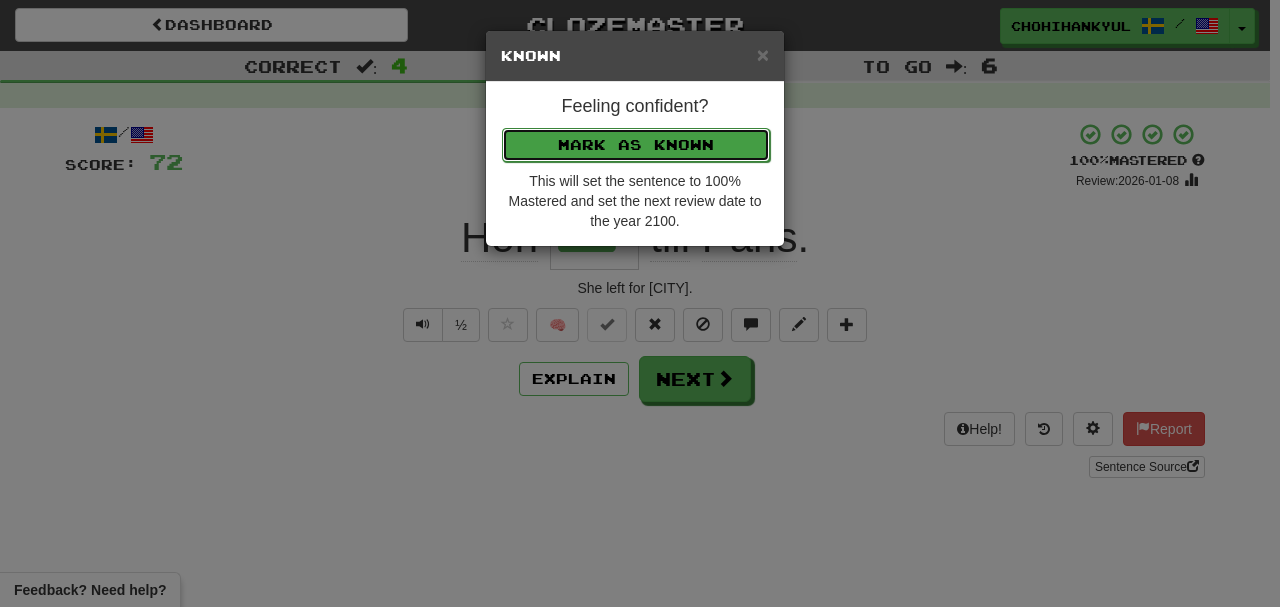 click on "Mark as Known" at bounding box center [636, 145] 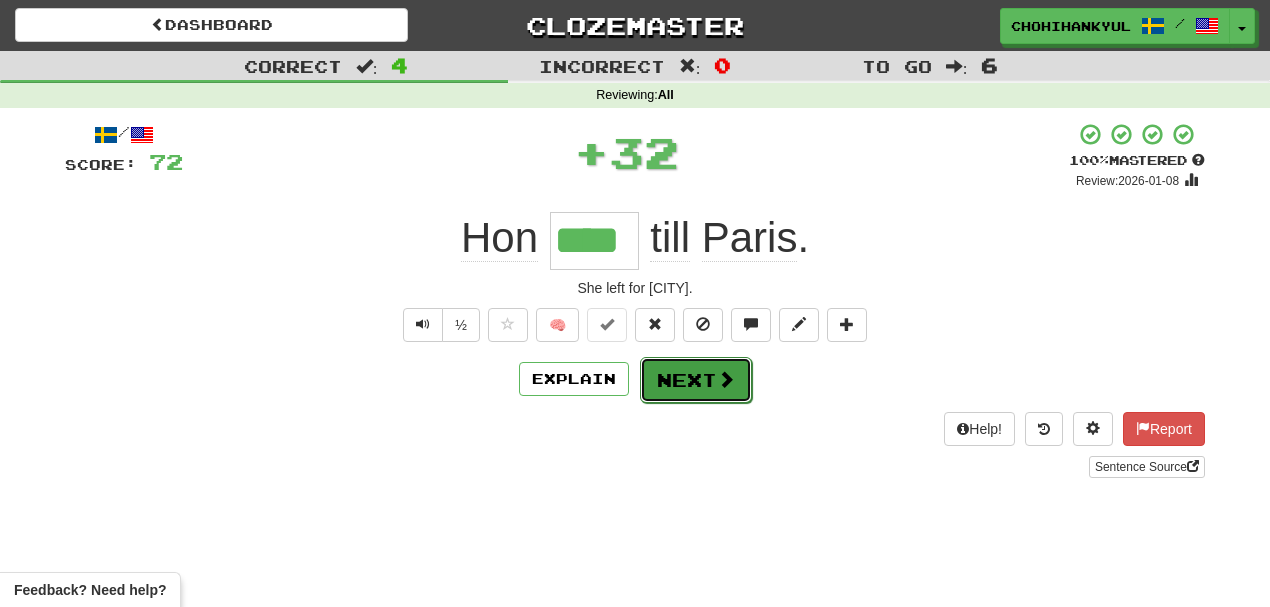 click on "Next" at bounding box center (696, 380) 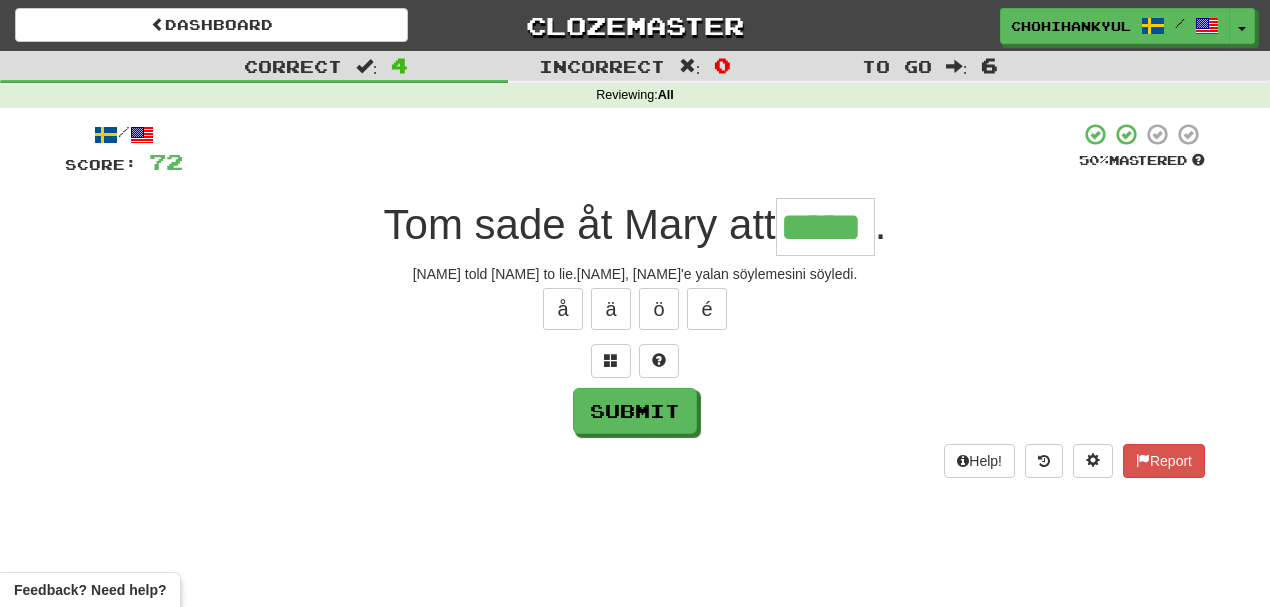 type on "*****" 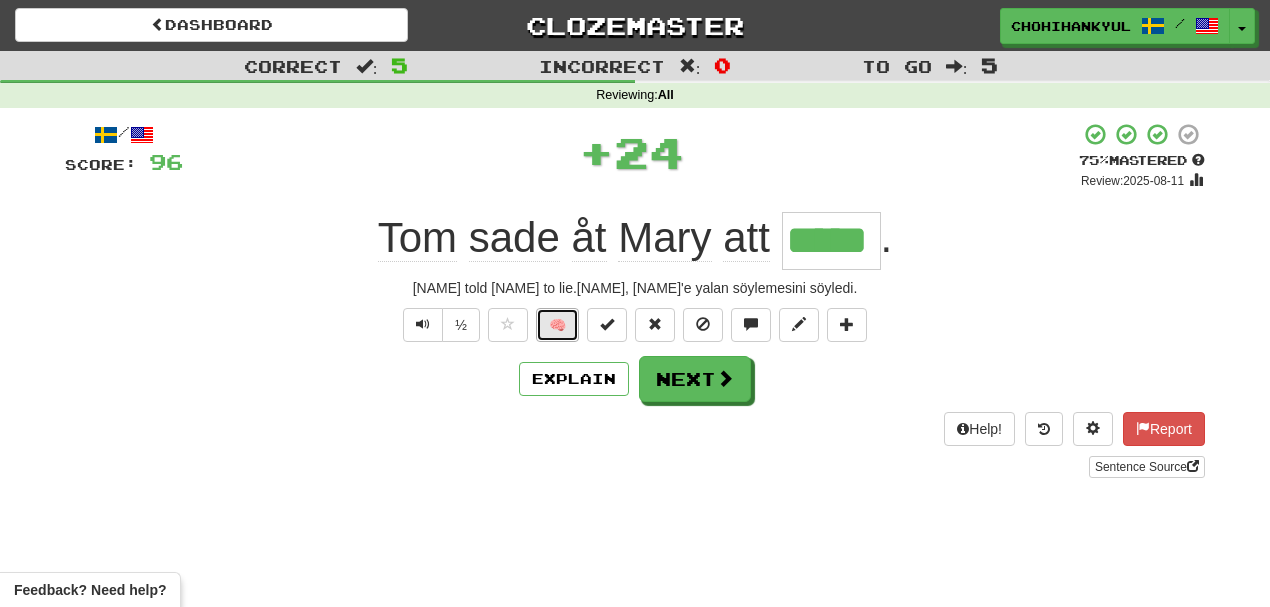 click on "🧠" at bounding box center [557, 325] 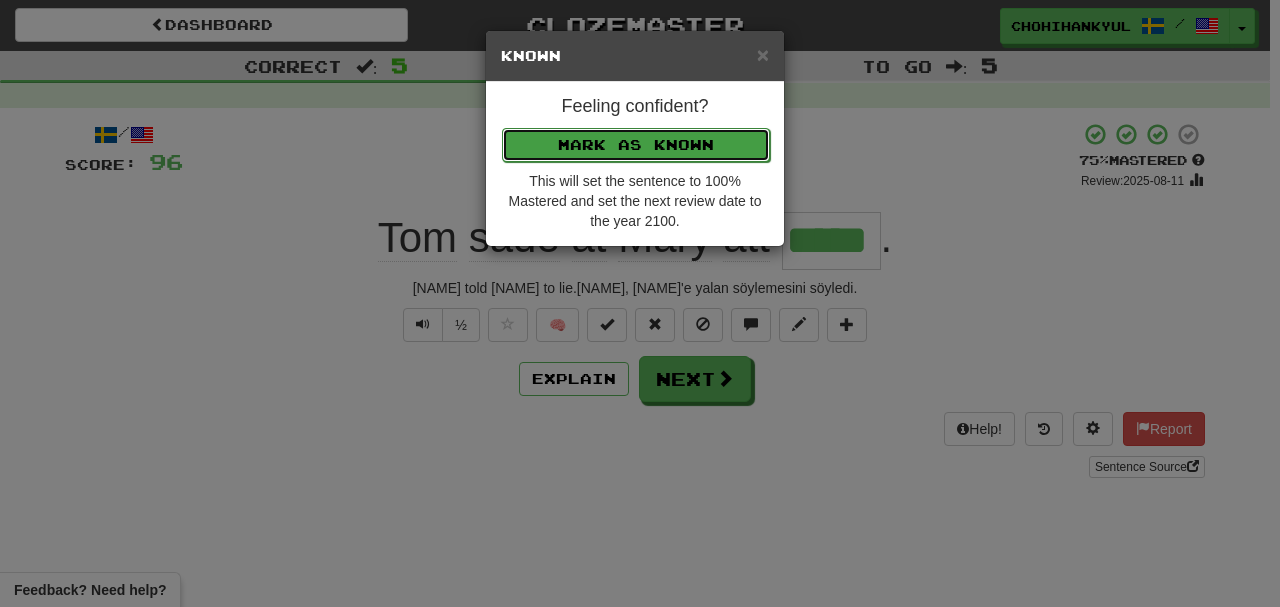 click on "Mark as Known" at bounding box center [636, 145] 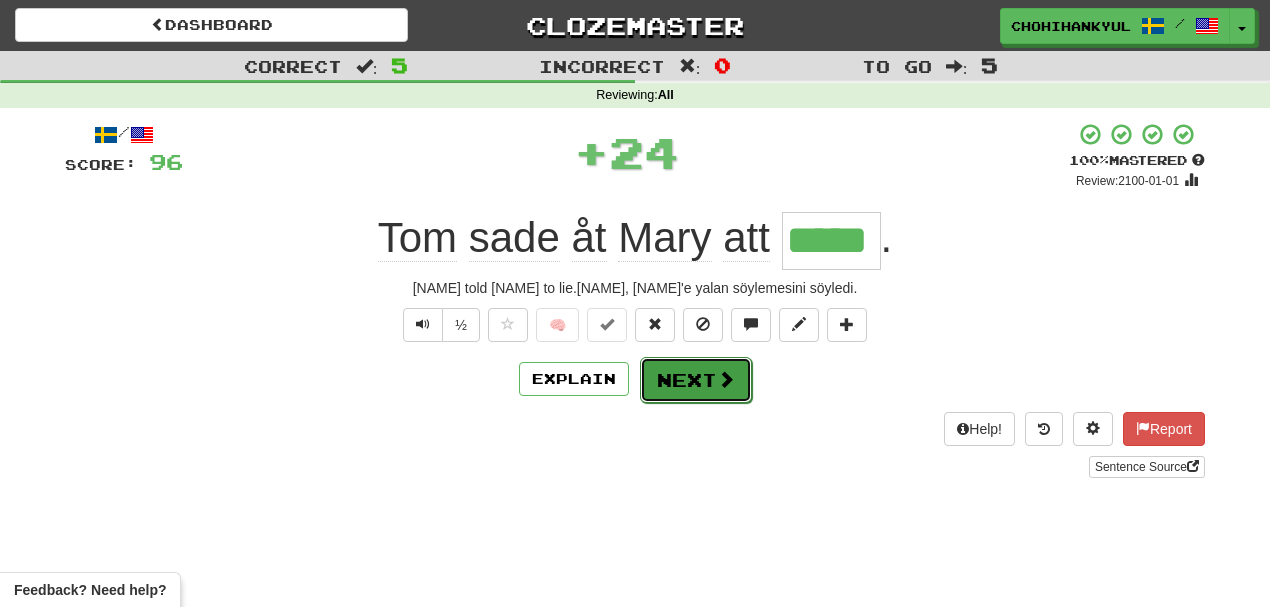 click on "Next" at bounding box center [696, 380] 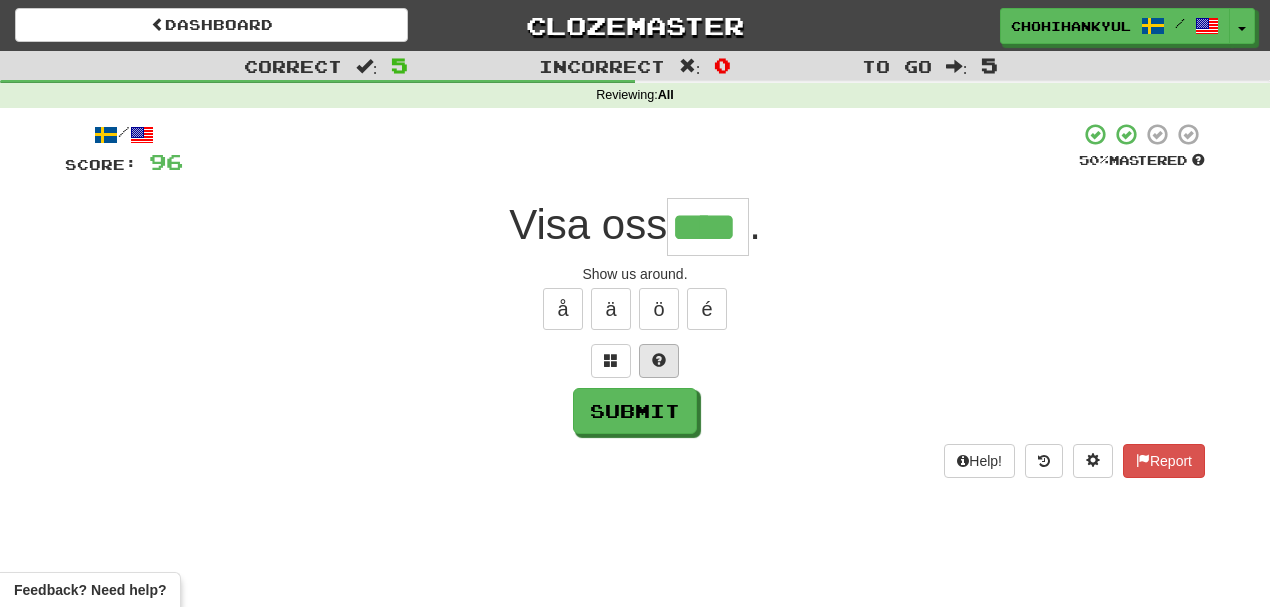 type on "****" 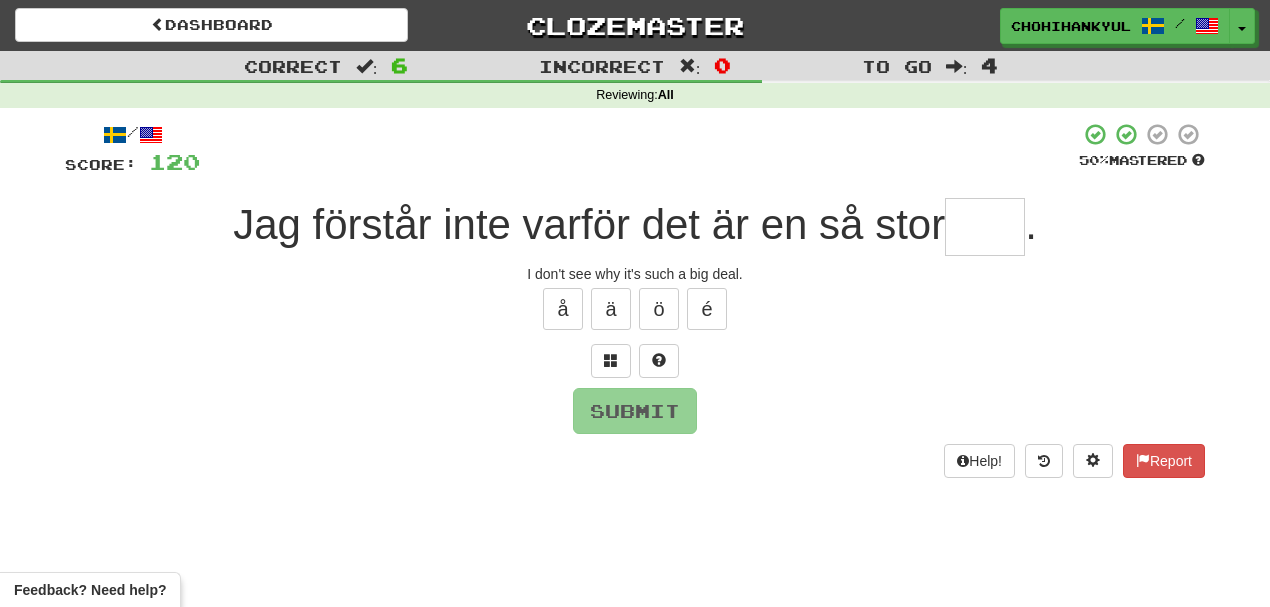 type on "*" 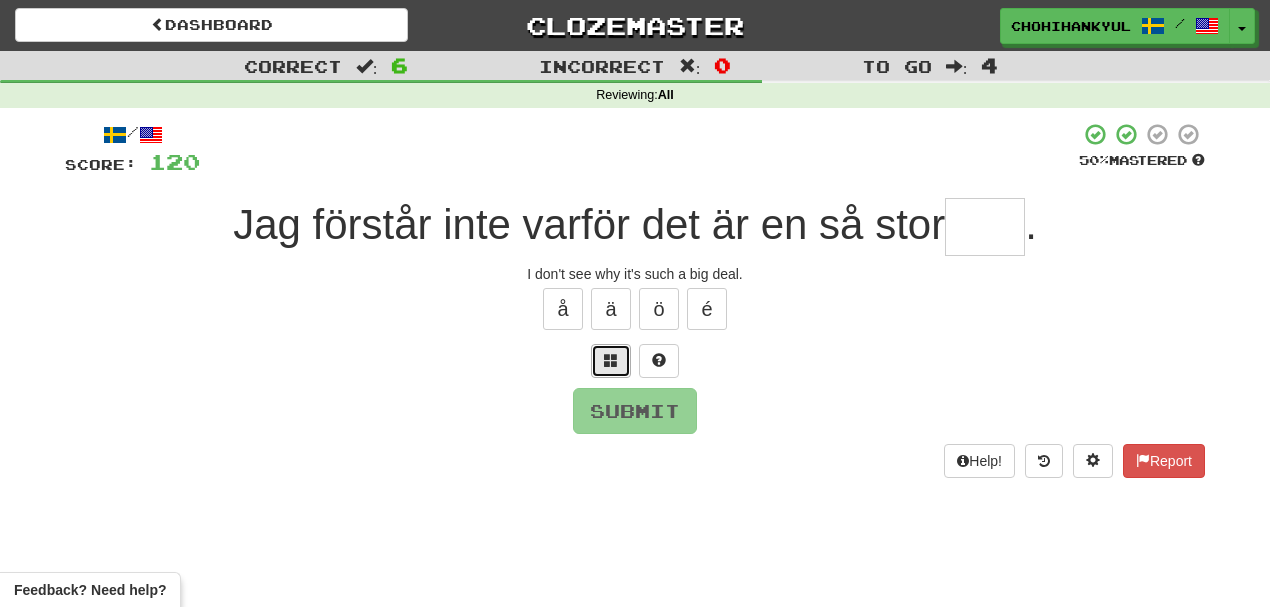 click at bounding box center (611, 361) 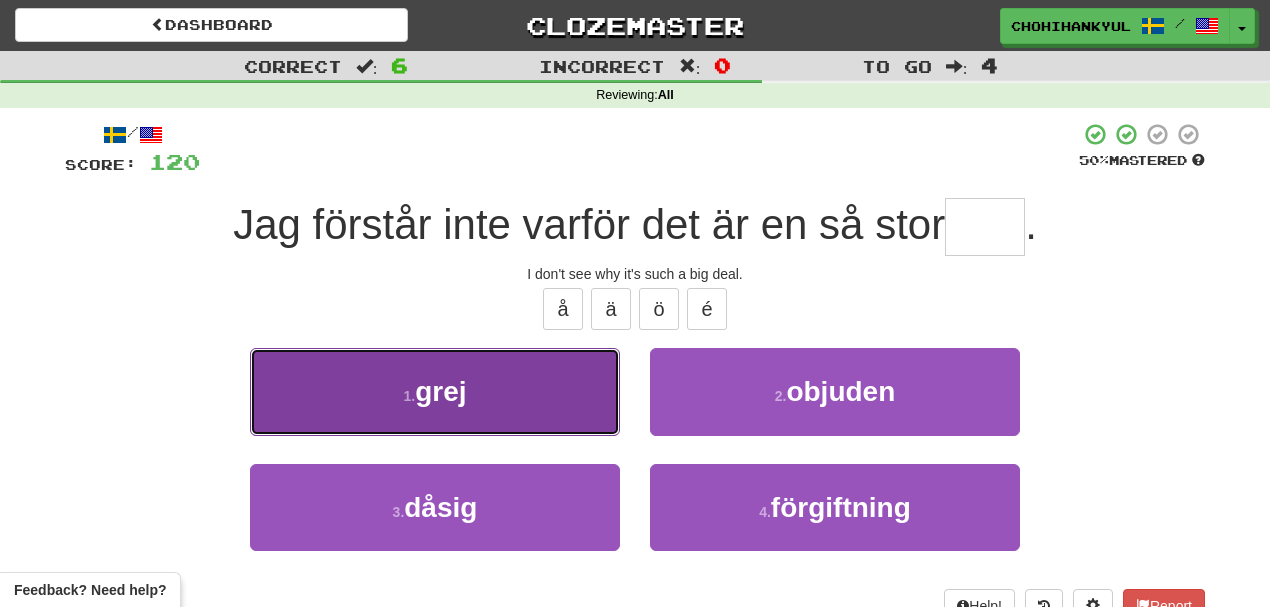 click on "grej" at bounding box center [440, 391] 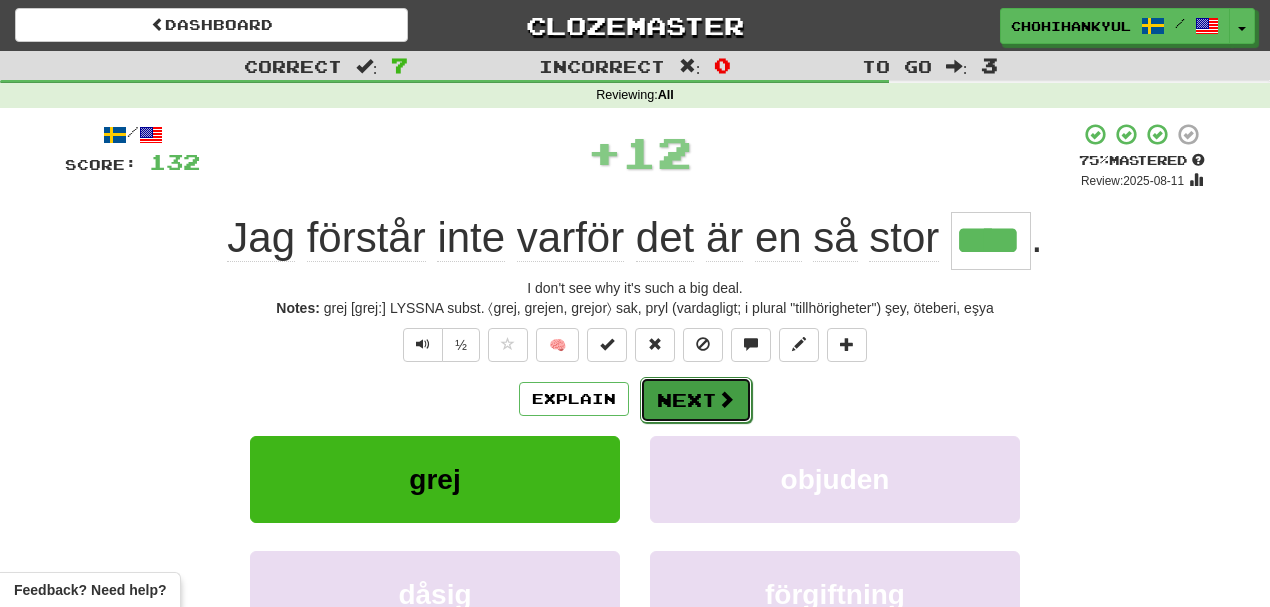 click on "Next" at bounding box center (696, 400) 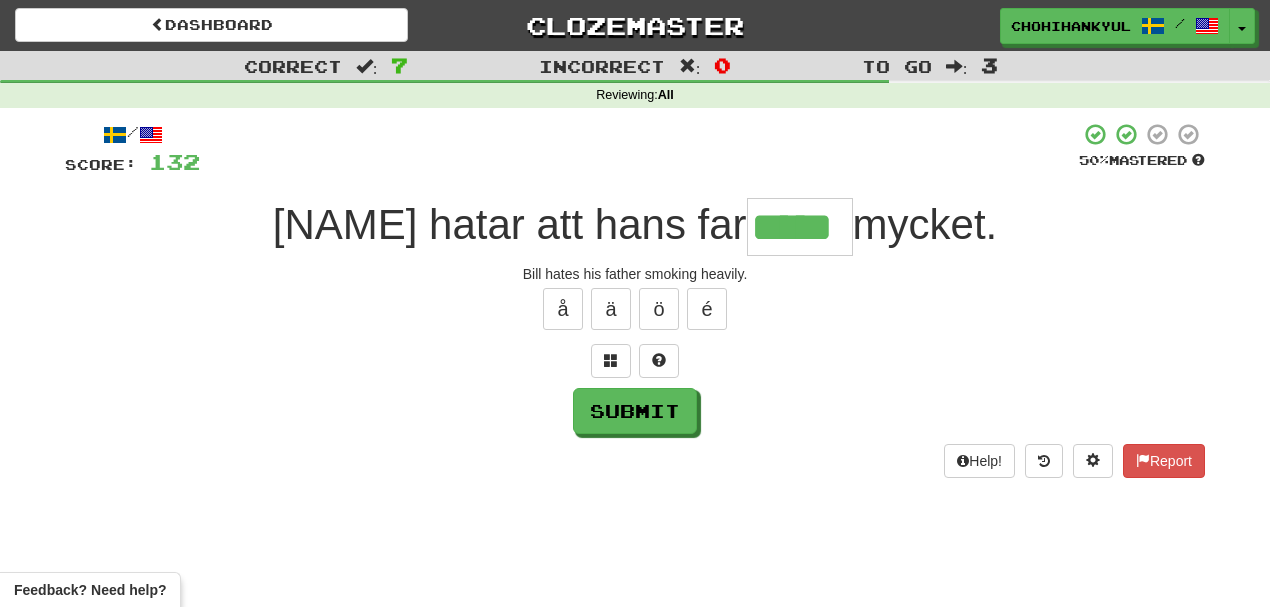 type on "*****" 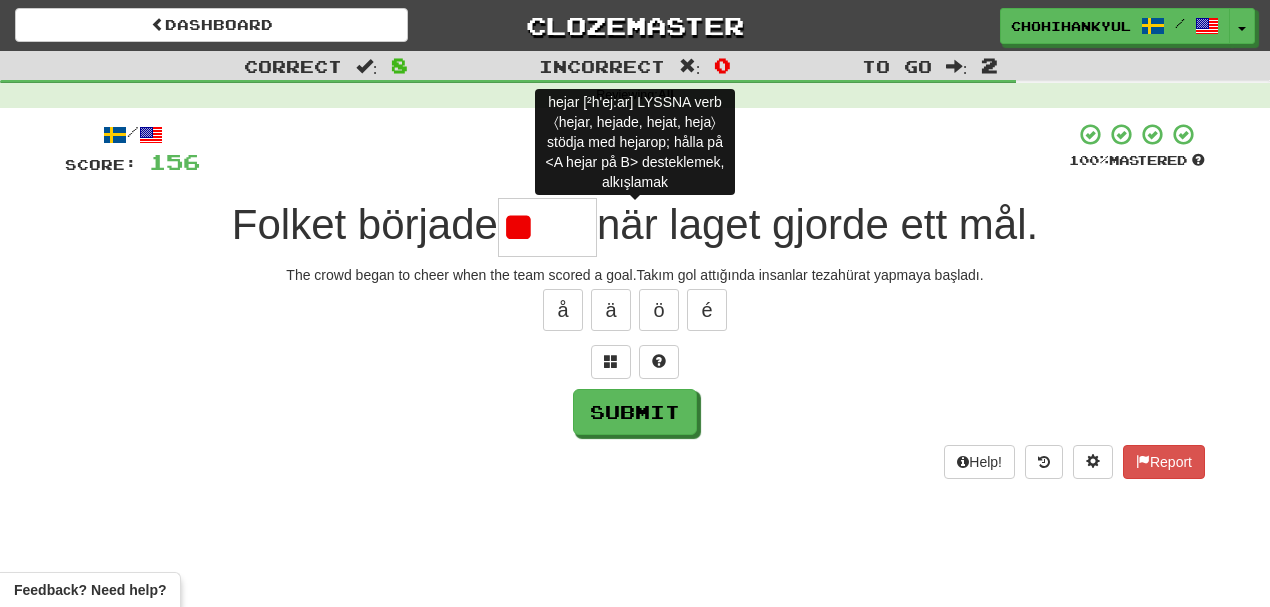 type on "*" 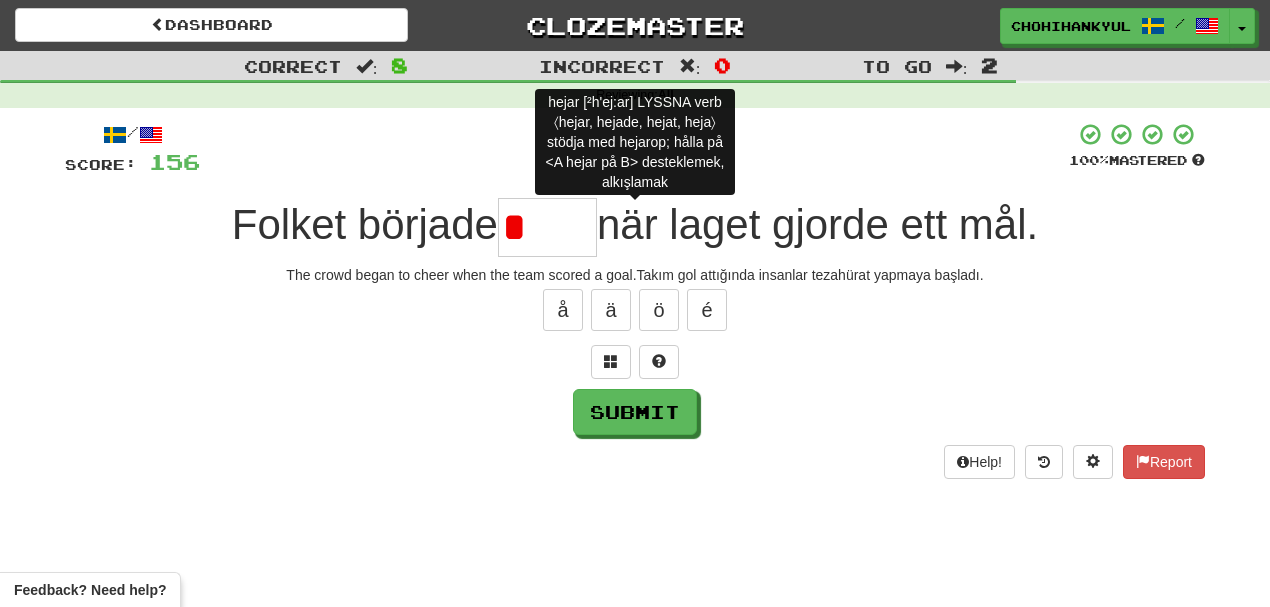 type 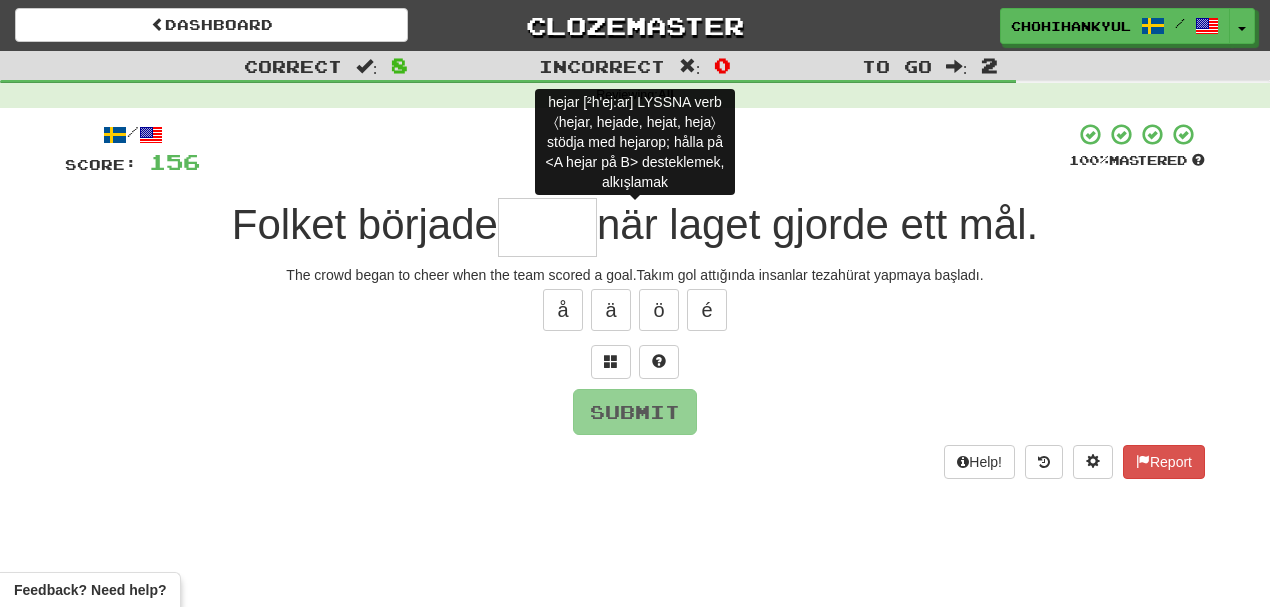click at bounding box center [635, 362] 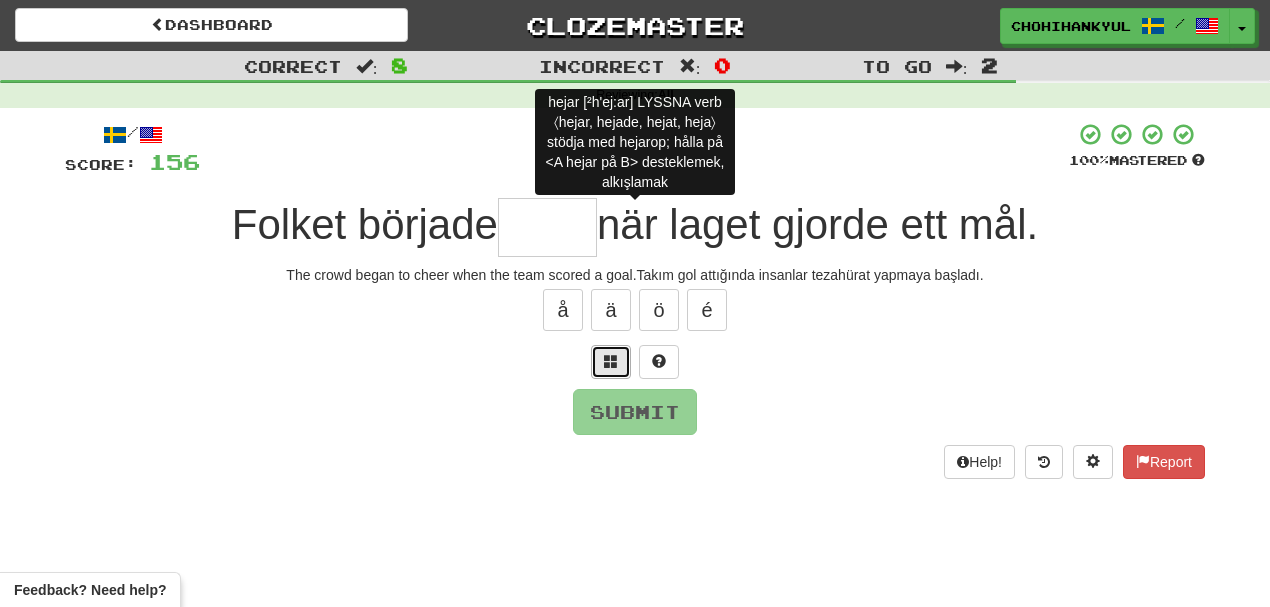 click at bounding box center (611, 362) 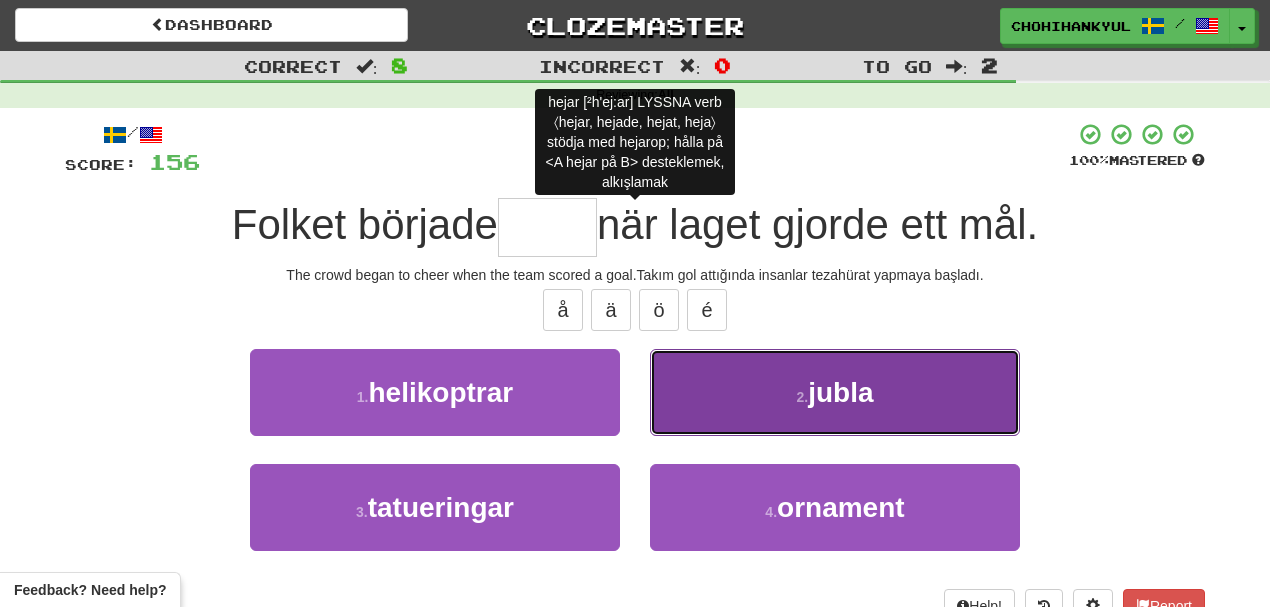 click on "2 .  jubla" at bounding box center [835, 392] 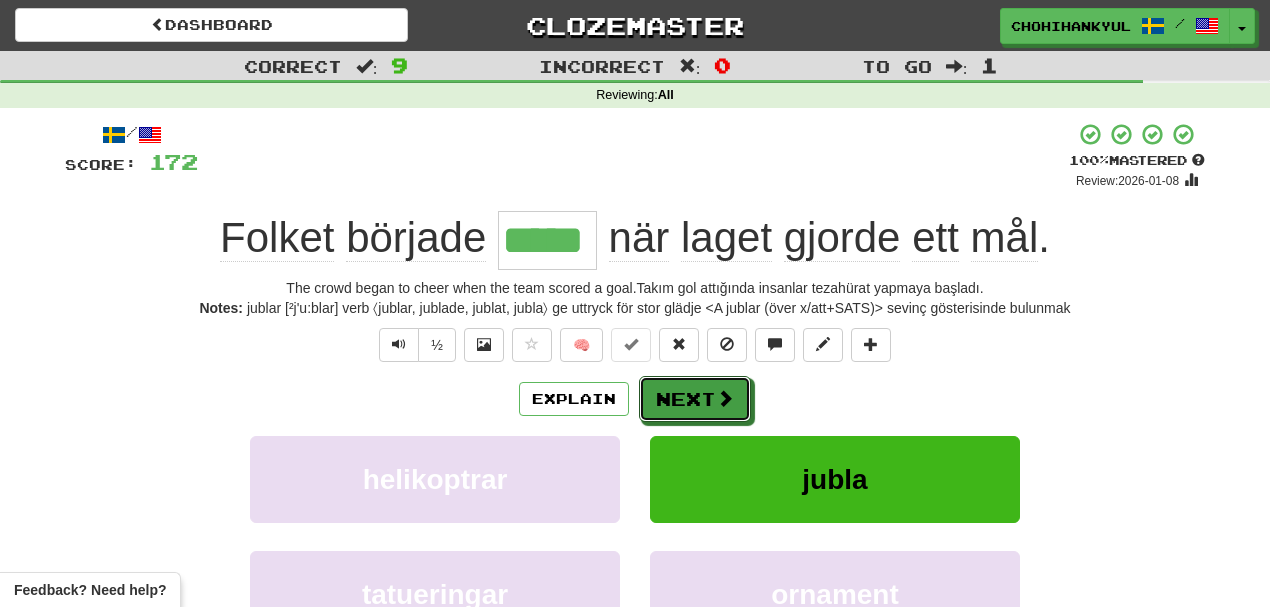 drag, startPoint x: 715, startPoint y: 389, endPoint x: 702, endPoint y: 376, distance: 18.384777 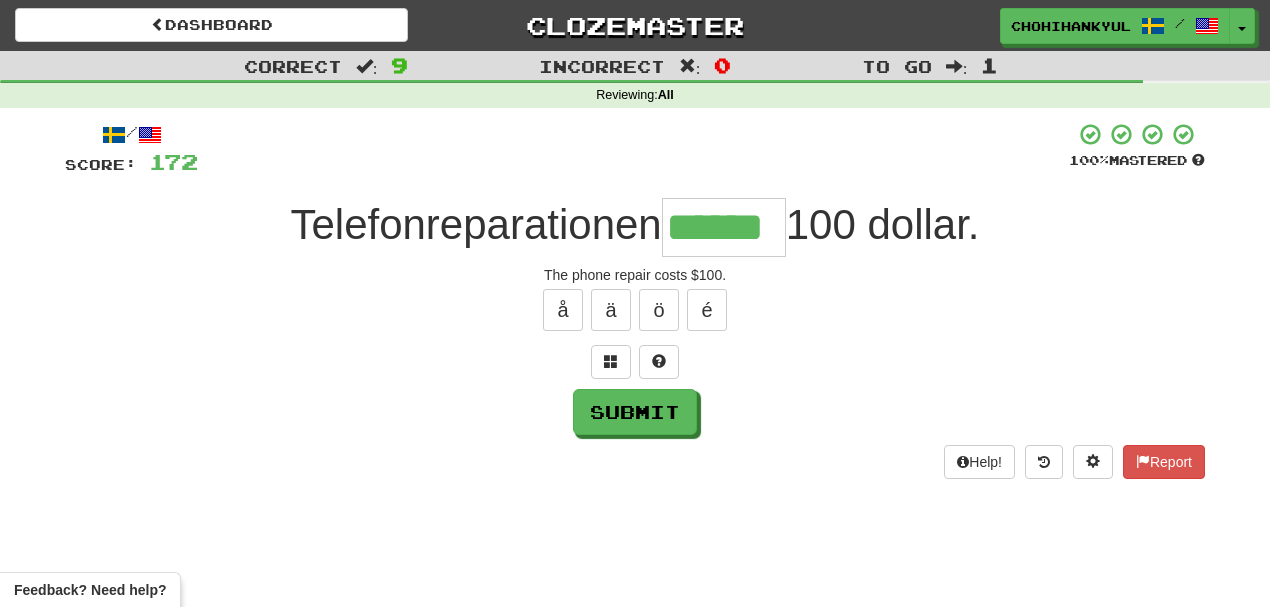 type on "******" 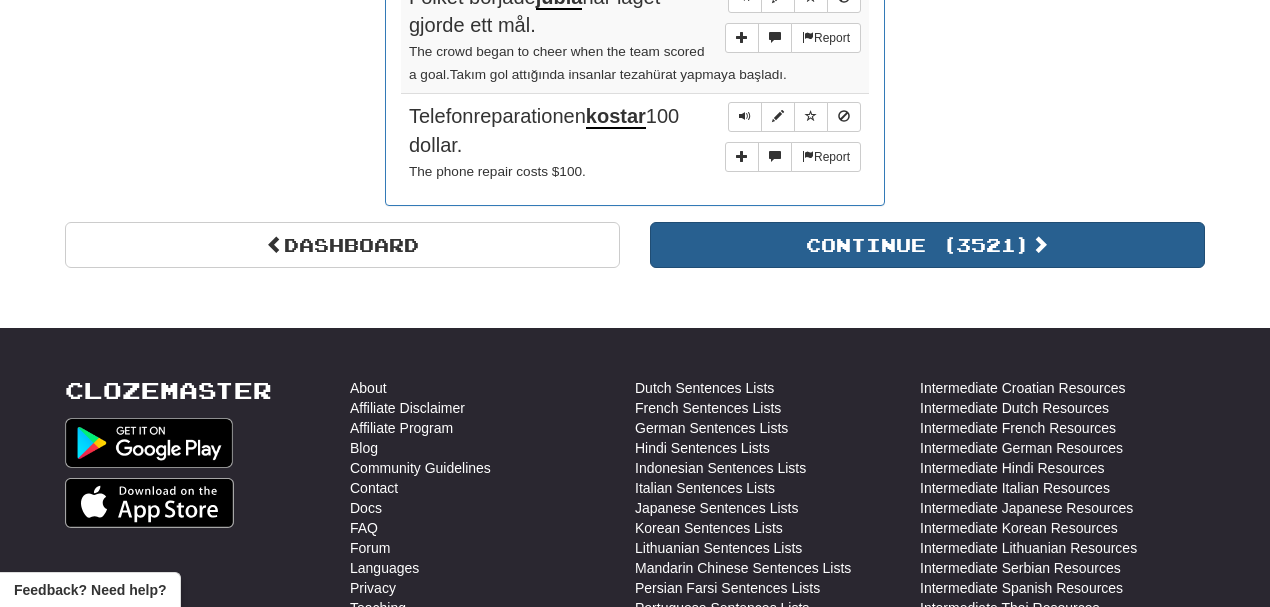 scroll, scrollTop: 1733, scrollLeft: 0, axis: vertical 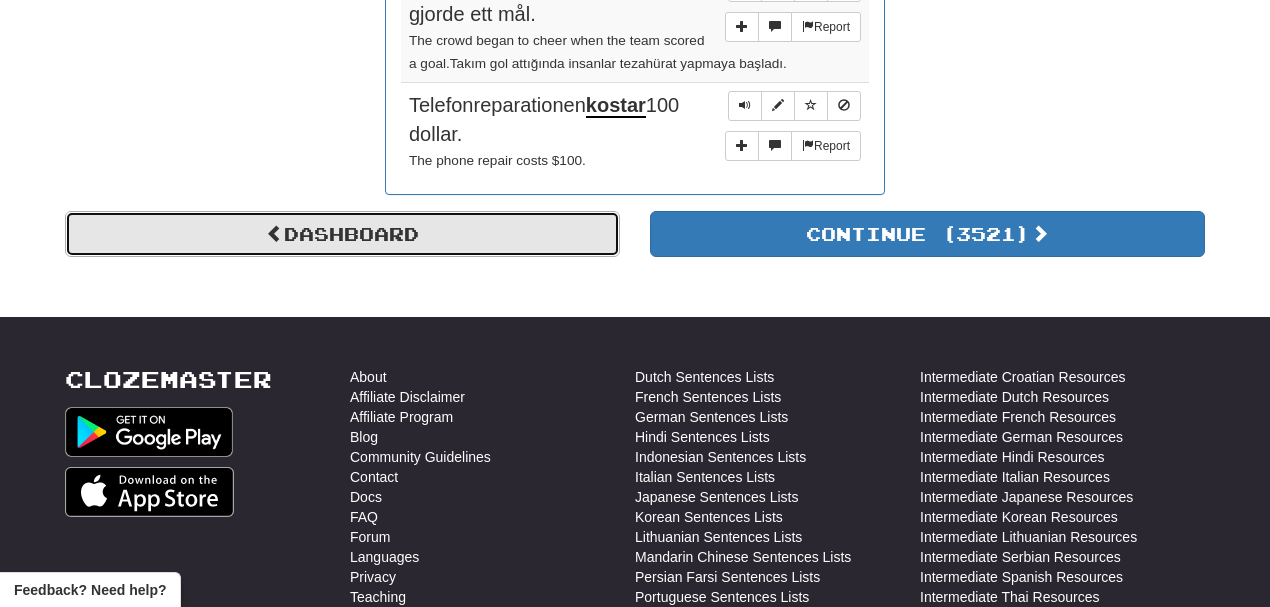click on "Dashboard" at bounding box center (342, 234) 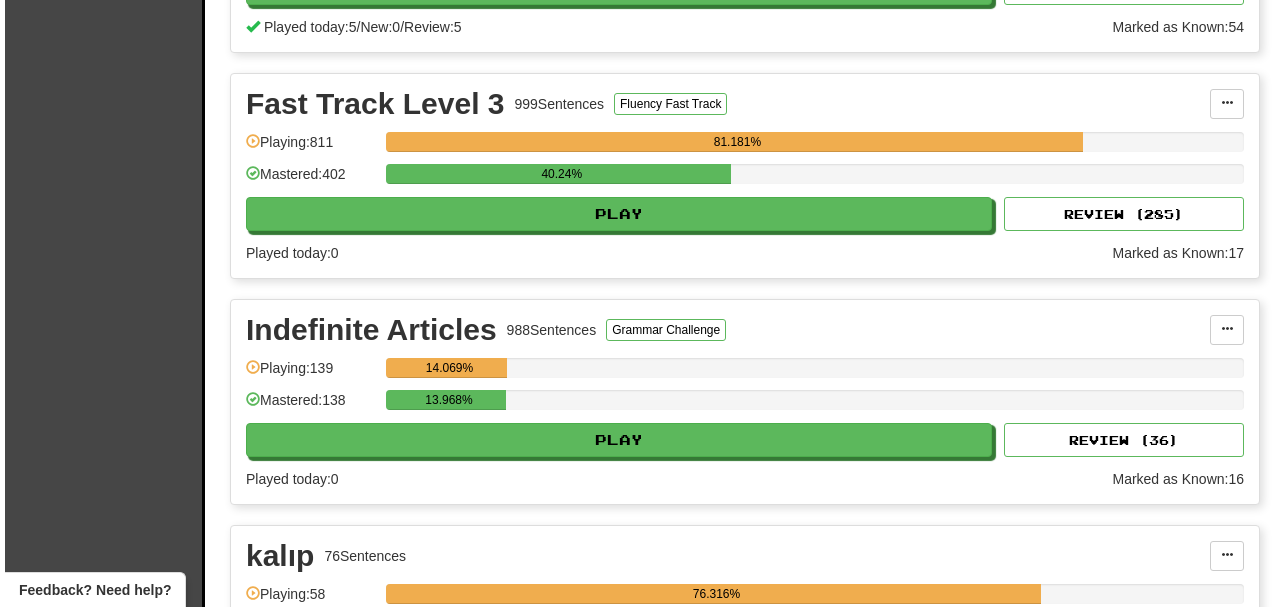scroll, scrollTop: 2000, scrollLeft: 0, axis: vertical 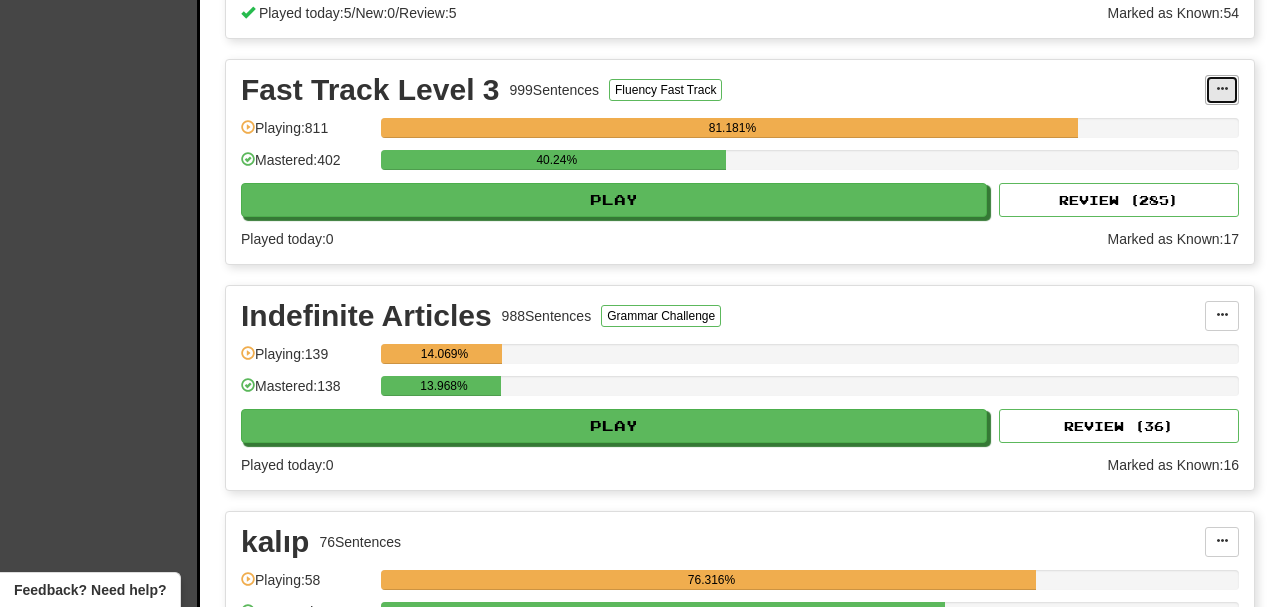 click at bounding box center [1222, 90] 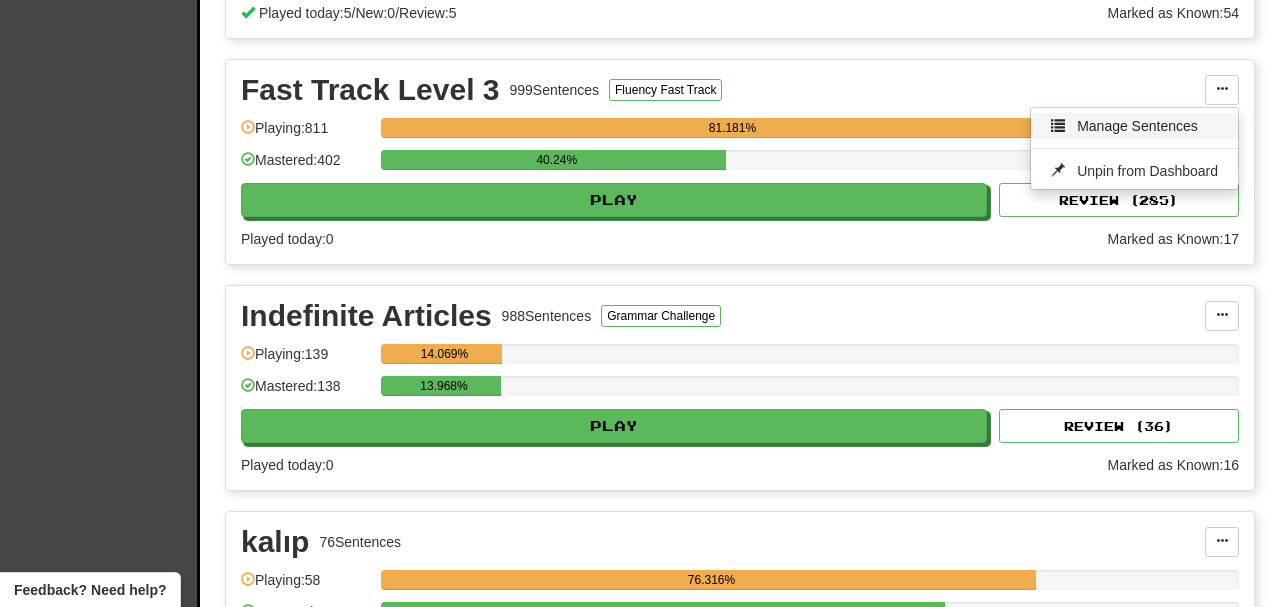 click on "Manage Sentences" at bounding box center [1134, 126] 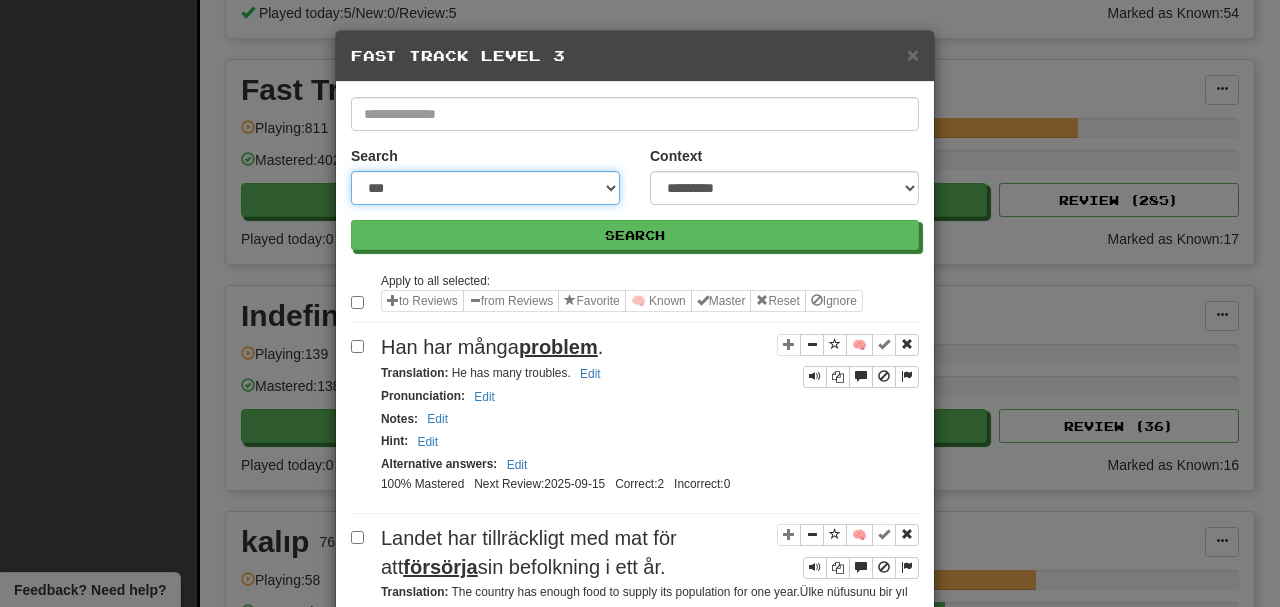 click on "**********" at bounding box center [485, 188] 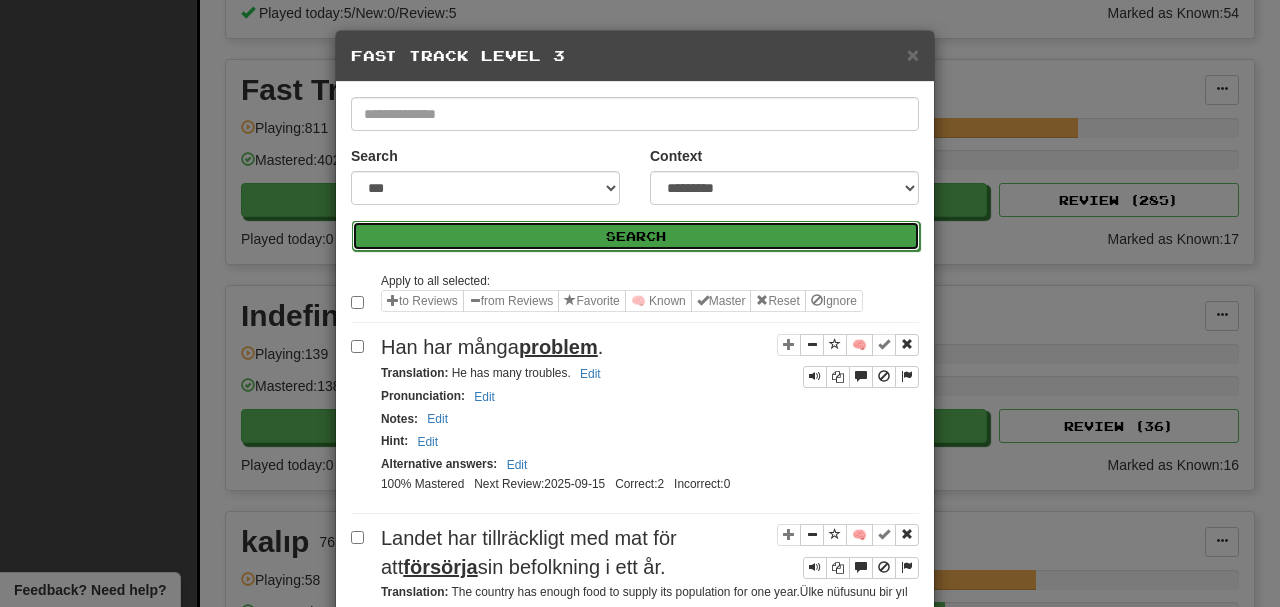click on "Search" at bounding box center [636, 236] 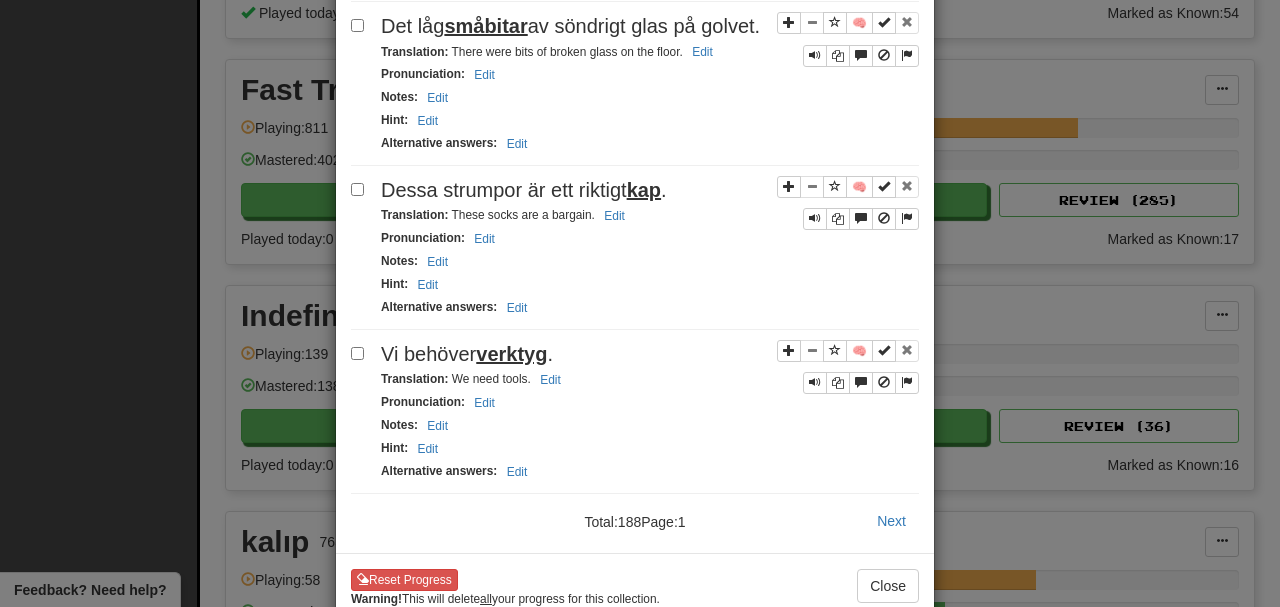 scroll, scrollTop: 3167, scrollLeft: 0, axis: vertical 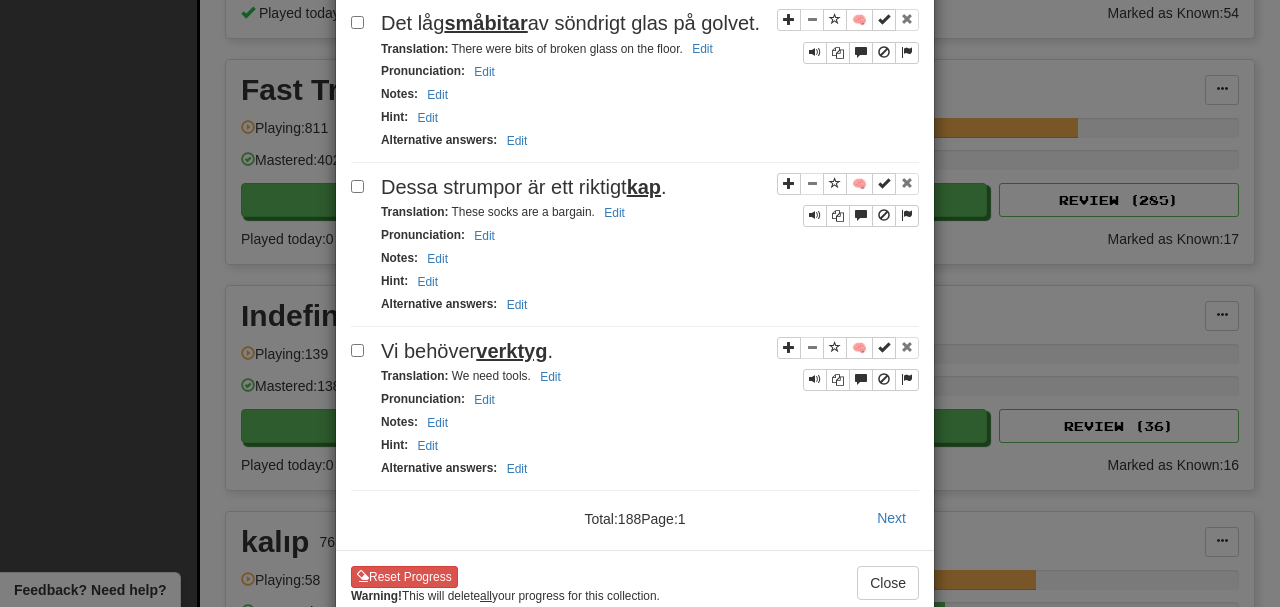 click on "**********" at bounding box center [635, -1268] 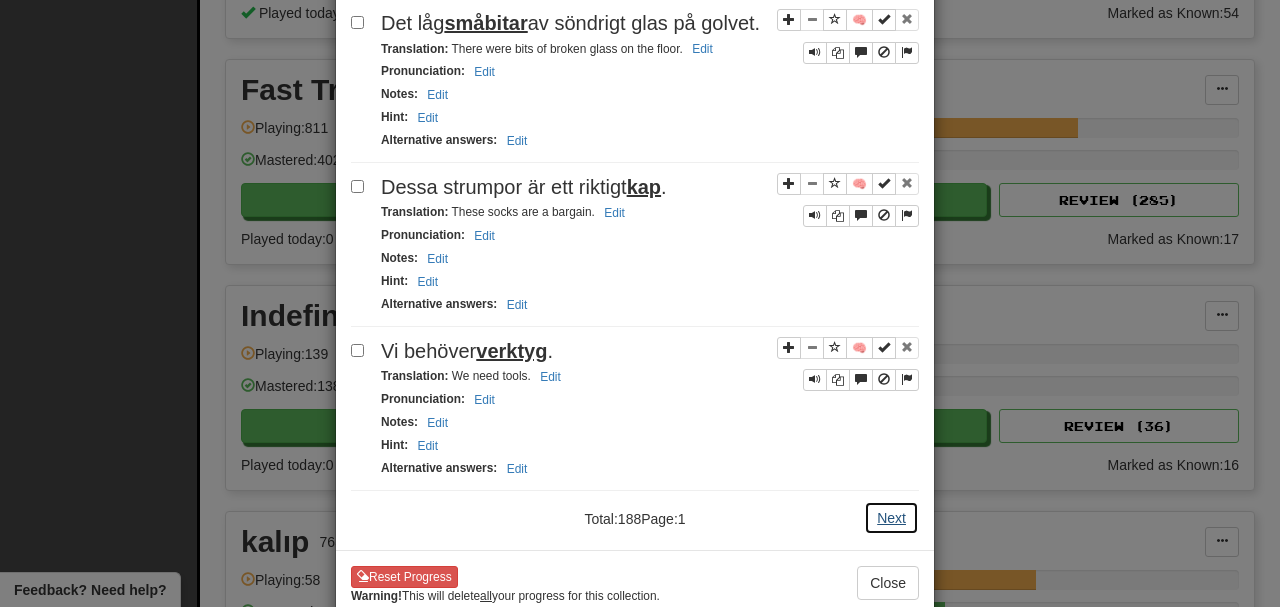 click on "Next" at bounding box center [891, 518] 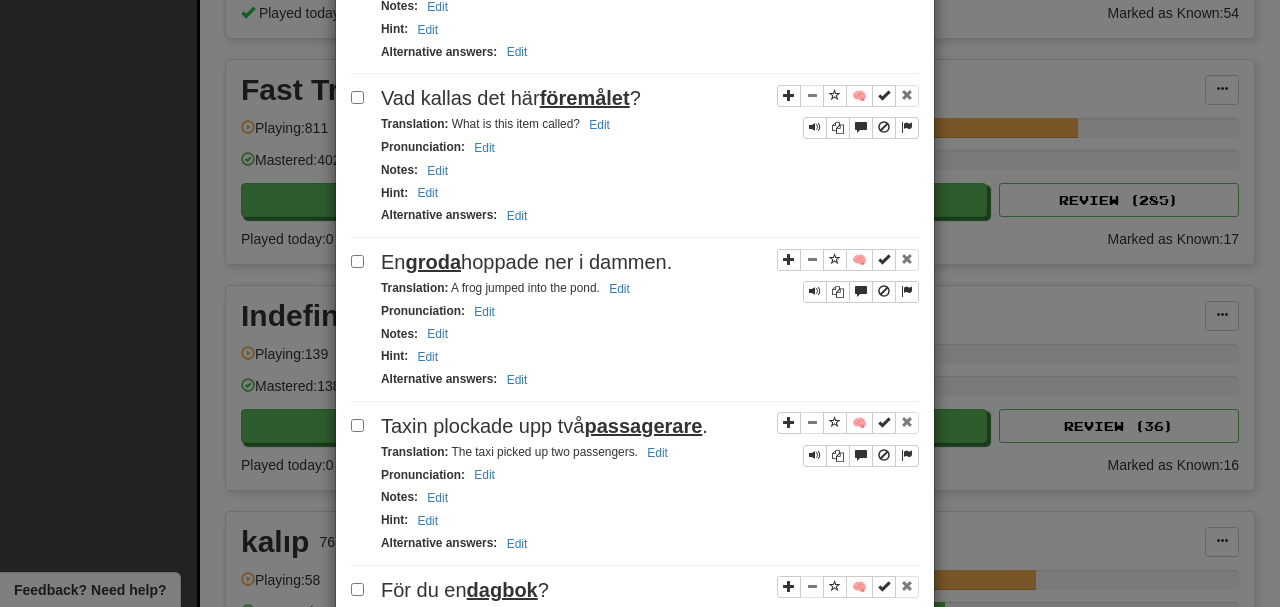 scroll, scrollTop: 3138, scrollLeft: 0, axis: vertical 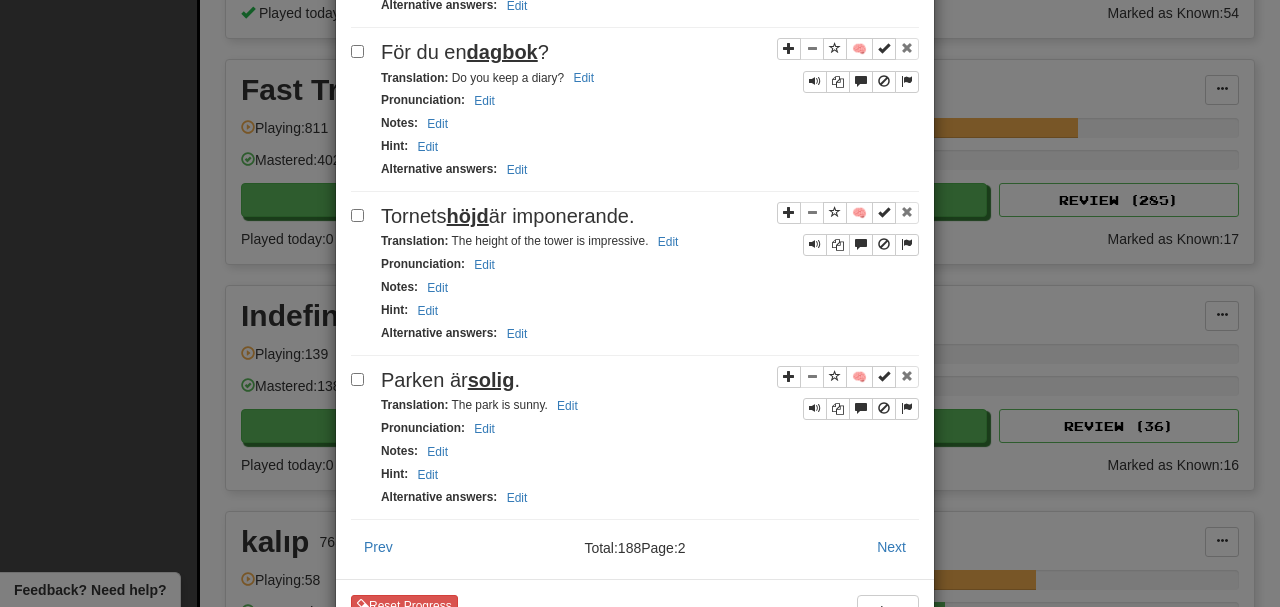 click on "Apply to all selected:  to Reviews  from Reviews  Favorite 🧠 Known  Master  Reset  Ignore 🧠 Att  fånga  bollen kräver god koordination. Translation :   Catching the ball requires good coordination.   Edit Pronunciation :     Edit Notes :     Edit Hint :     Edit Alternative answers :     Edit 🧠 Vattennivån  stiger . Translation :   The water is rising.   Edit Pronunciation :     Edit Notes :     Edit Hint :     Edit Alternative answers :     Edit 🧠 Låt mig  laga  det. Translation :   Let me repair it.   Edit Pronunciation :     Edit Notes :     Edit Hint :     Edit Alternative answers :     Edit 🧠 Tom dog av  hunger . Translation :   Tom died of hunger.   Edit Pronunciation :     Edit Notes :     Edit Hint :     Edit Alternative answers :     Edit 🧠 Vi rekryterar till diverse  befattningar . Translation :   We are hiring for various positions.   Edit Pronunciation :     Edit Notes :     Edit Hint :     Edit Alternative answers :     Edit 🧠 Hon  släpade Translation :     Edit :     :" at bounding box center [635, -1152] 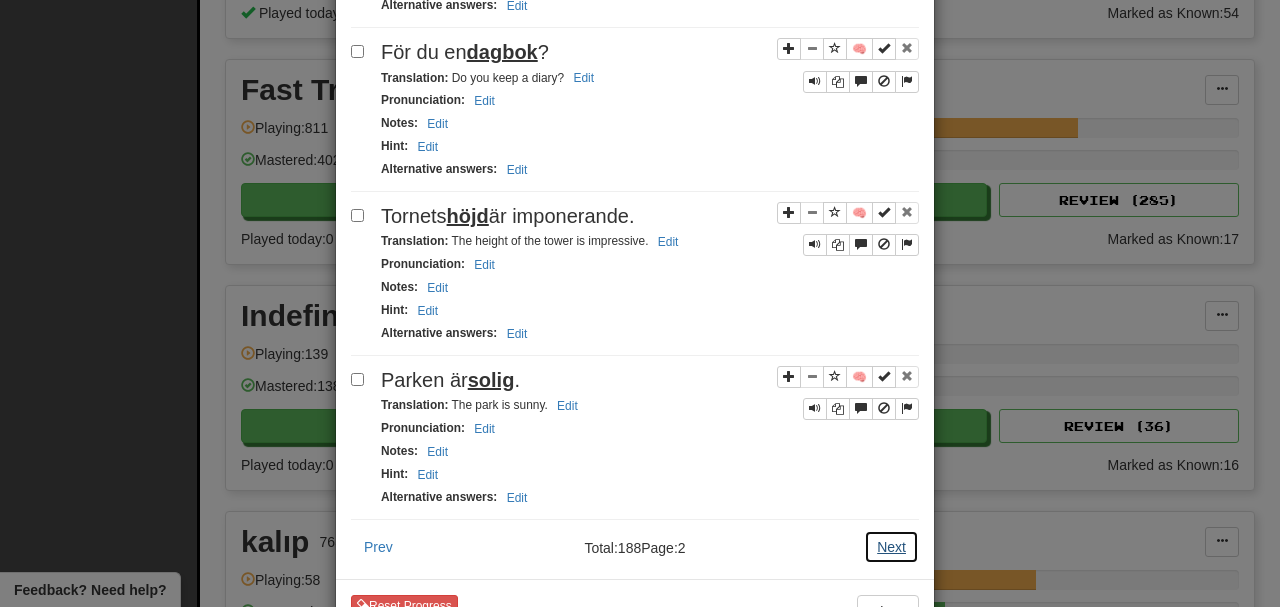 click on "Next" at bounding box center (891, 547) 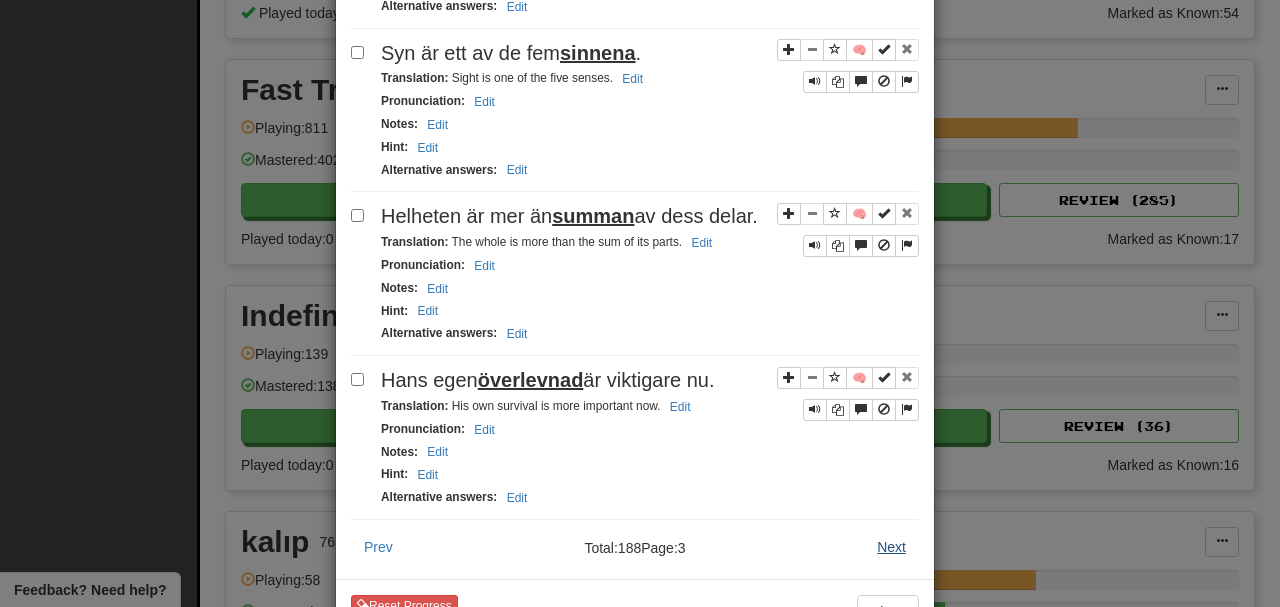 scroll, scrollTop: 3167, scrollLeft: 0, axis: vertical 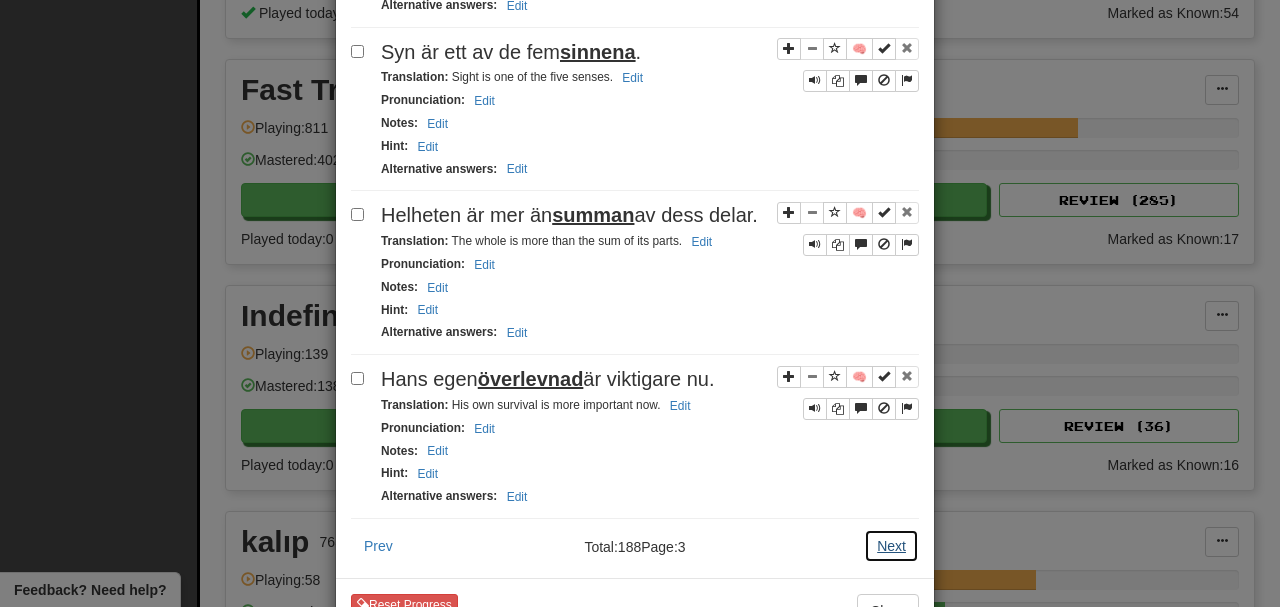 click on "Next" at bounding box center [891, 546] 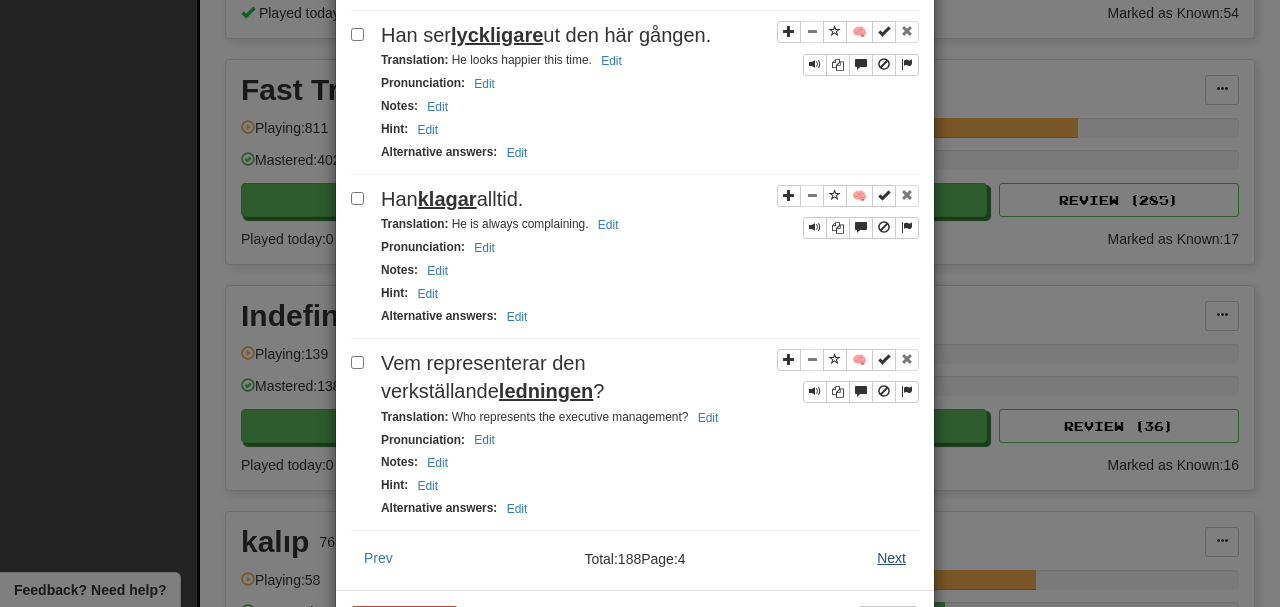 scroll, scrollTop: 3110, scrollLeft: 0, axis: vertical 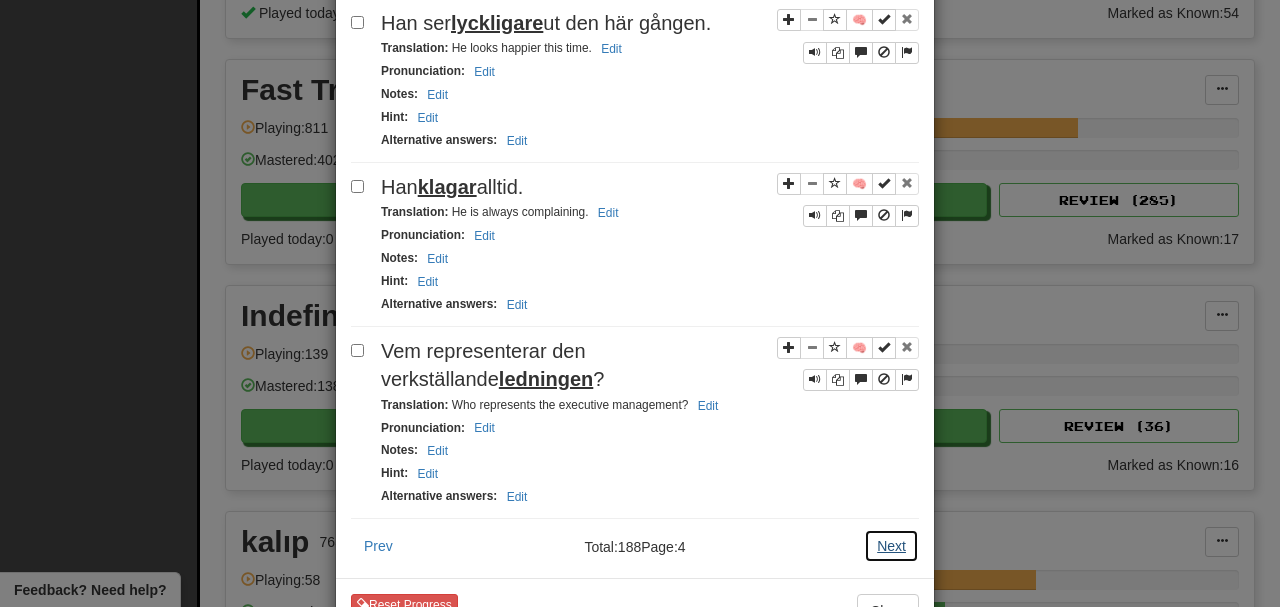 click on "Next" at bounding box center (891, 546) 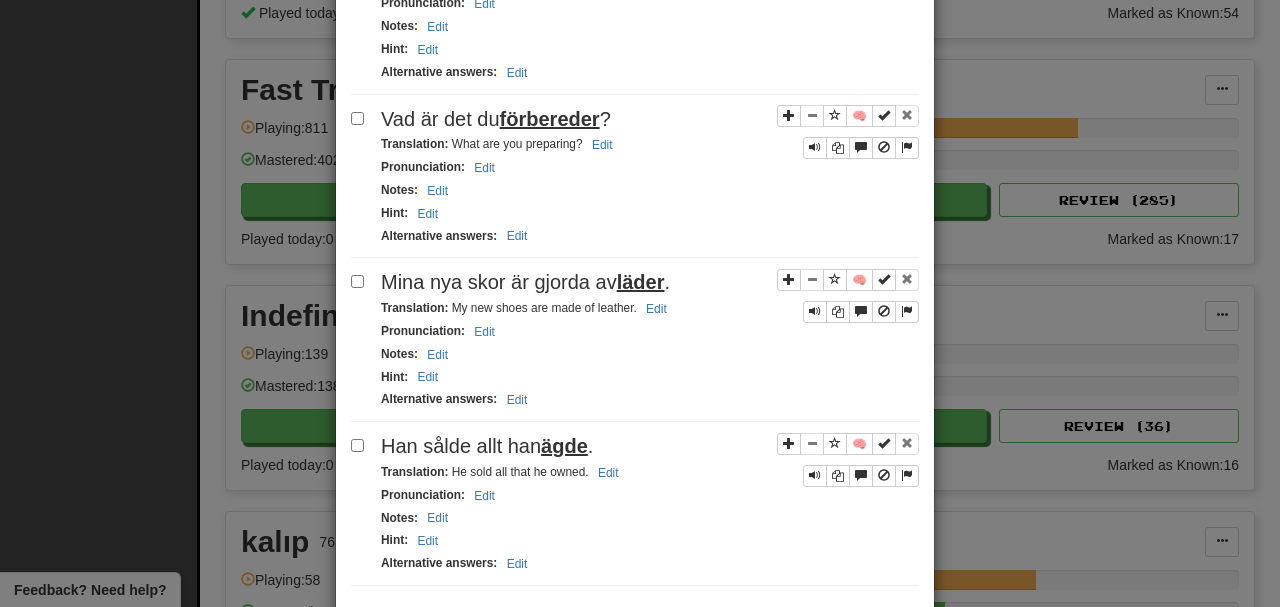 scroll, scrollTop: 3100, scrollLeft: 0, axis: vertical 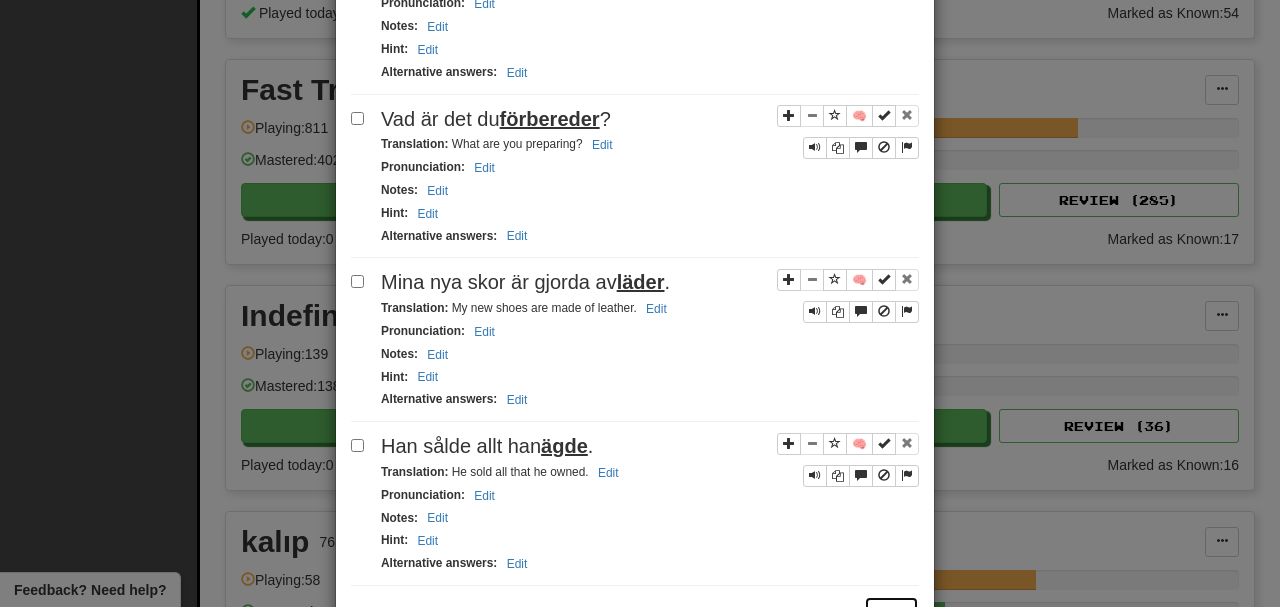 click on "Next" at bounding box center (891, 613) 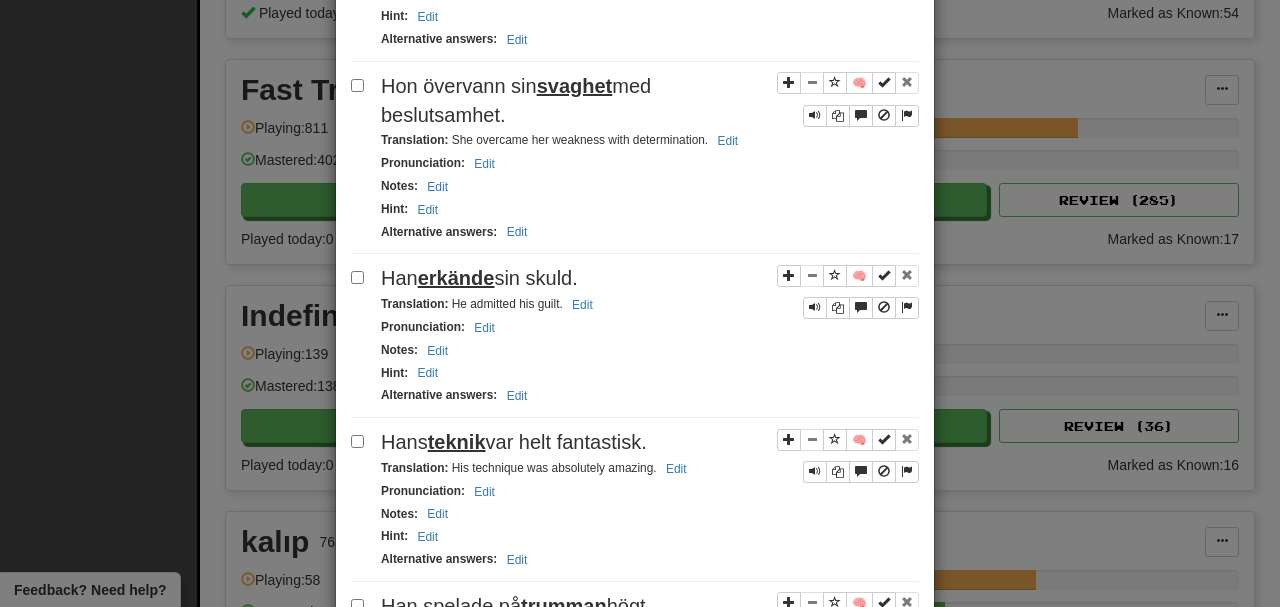 scroll, scrollTop: 2066, scrollLeft: 0, axis: vertical 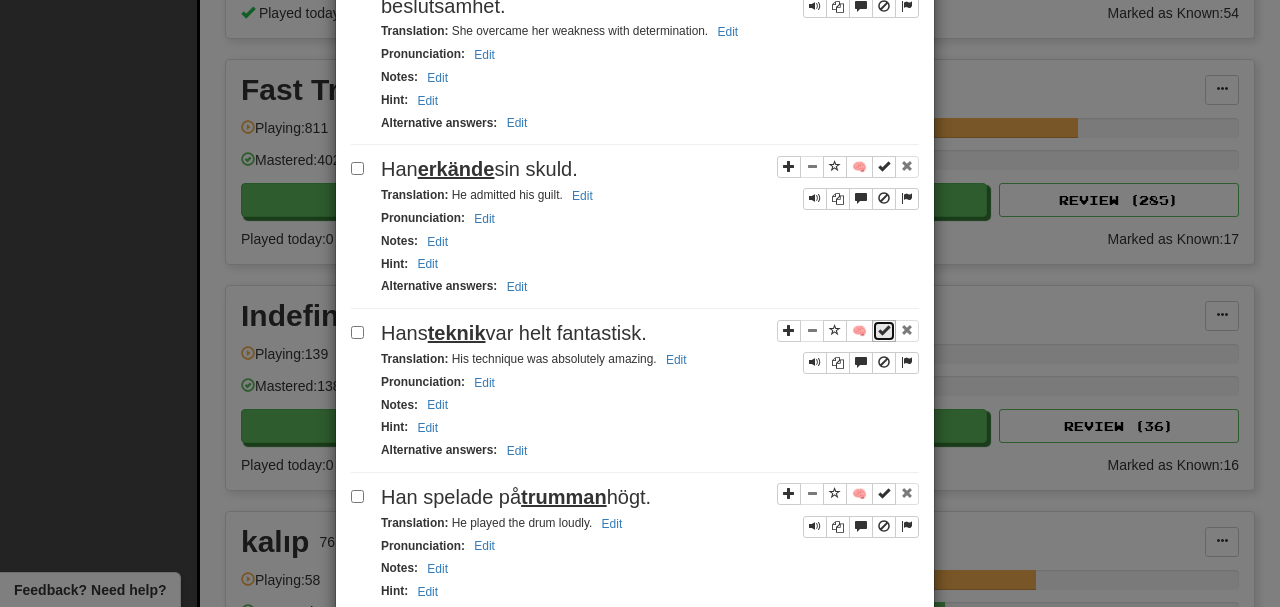 click at bounding box center [884, 331] 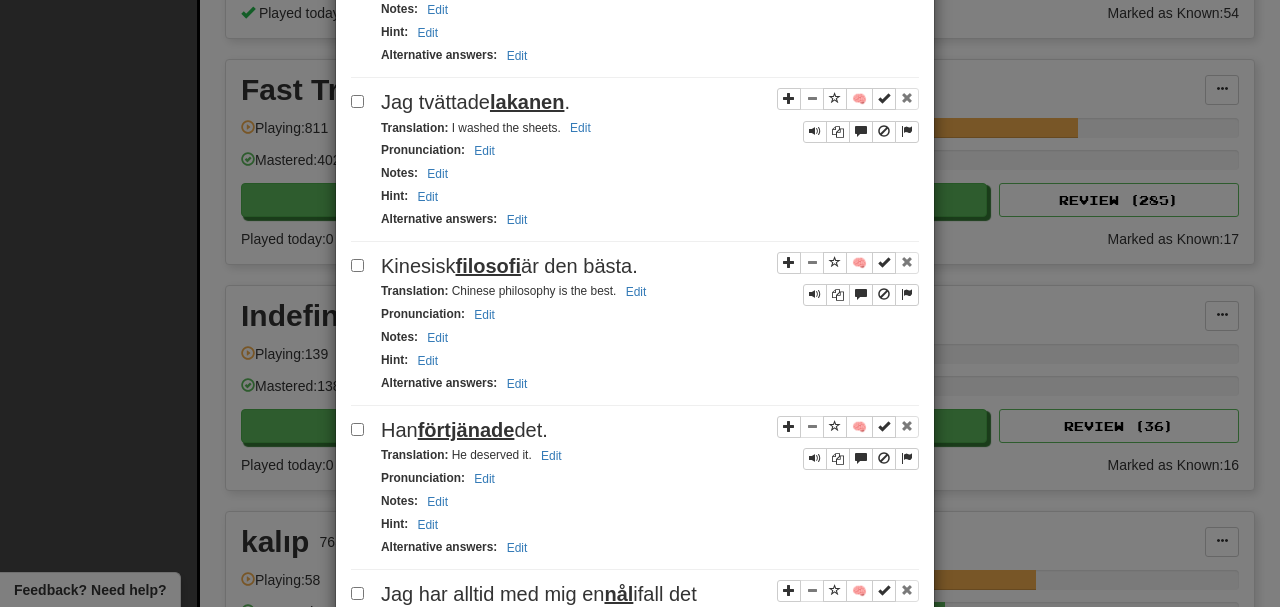 scroll, scrollTop: 2666, scrollLeft: 0, axis: vertical 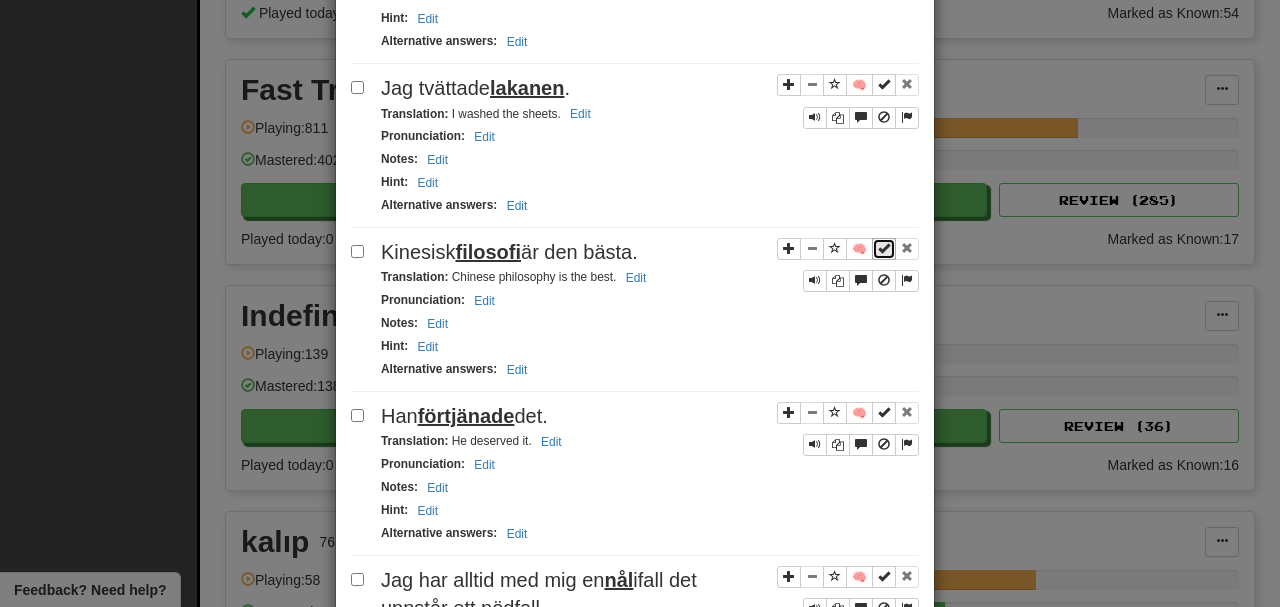 click at bounding box center (884, 249) 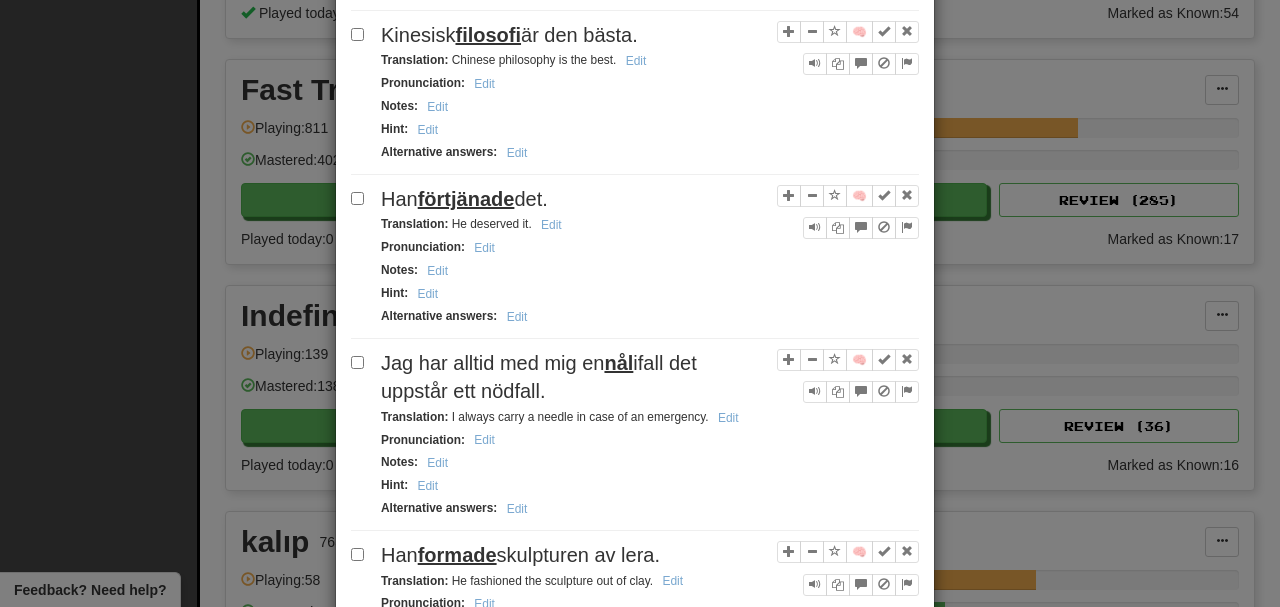 scroll, scrollTop: 2866, scrollLeft: 0, axis: vertical 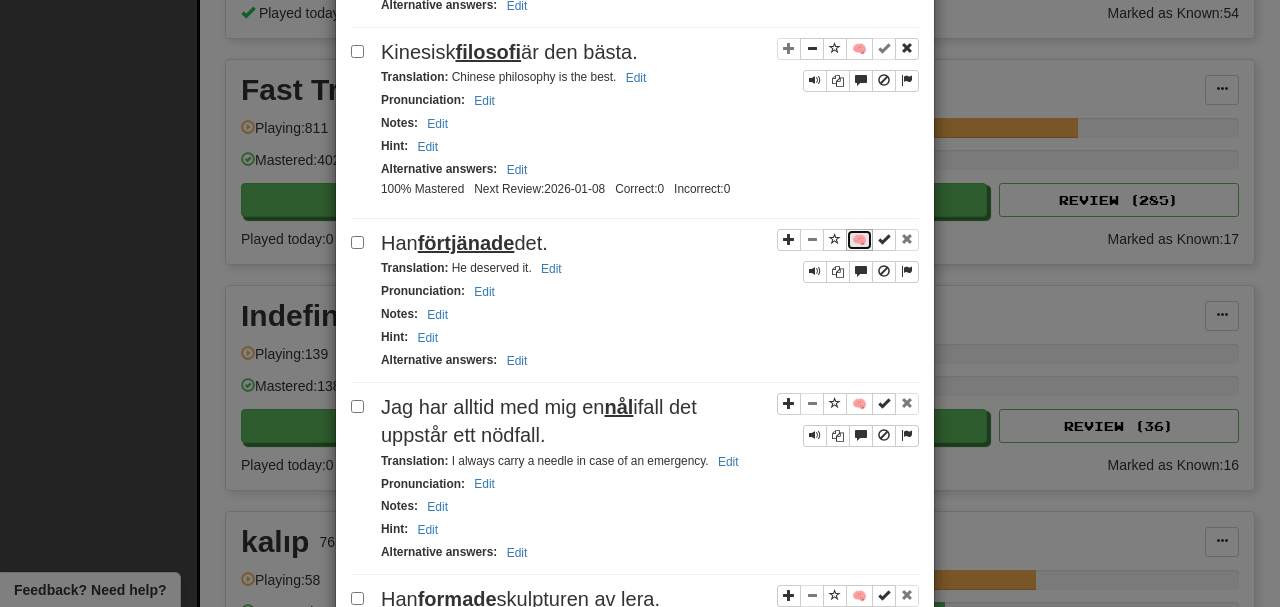 click on "🧠" at bounding box center (859, 240) 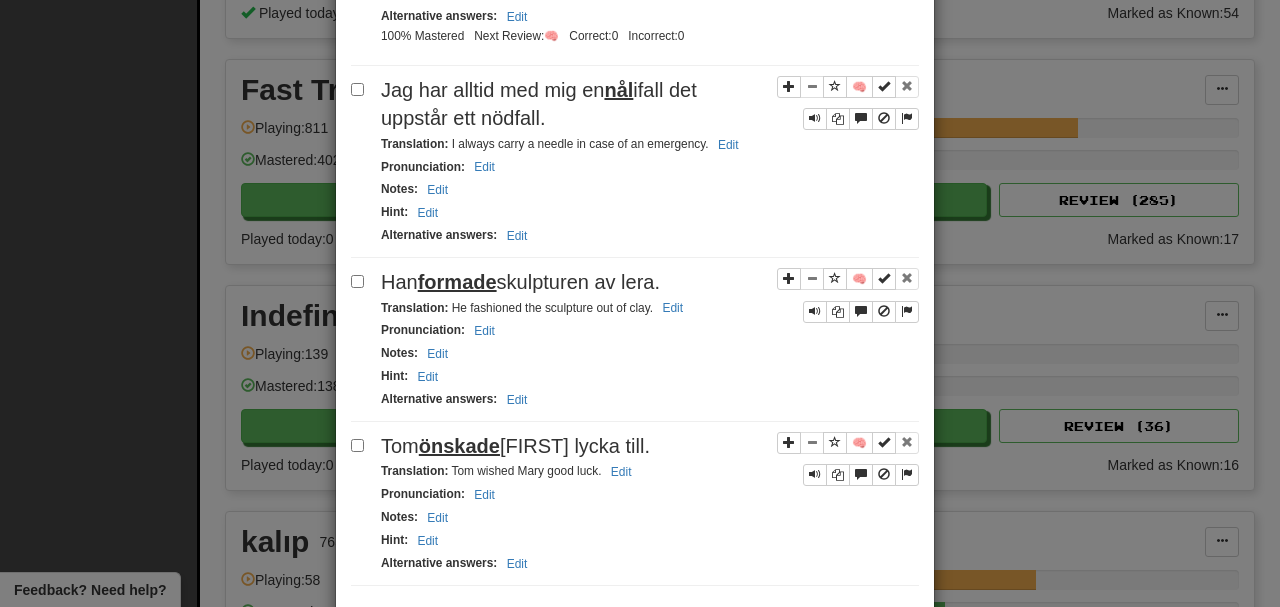 scroll, scrollTop: 3266, scrollLeft: 0, axis: vertical 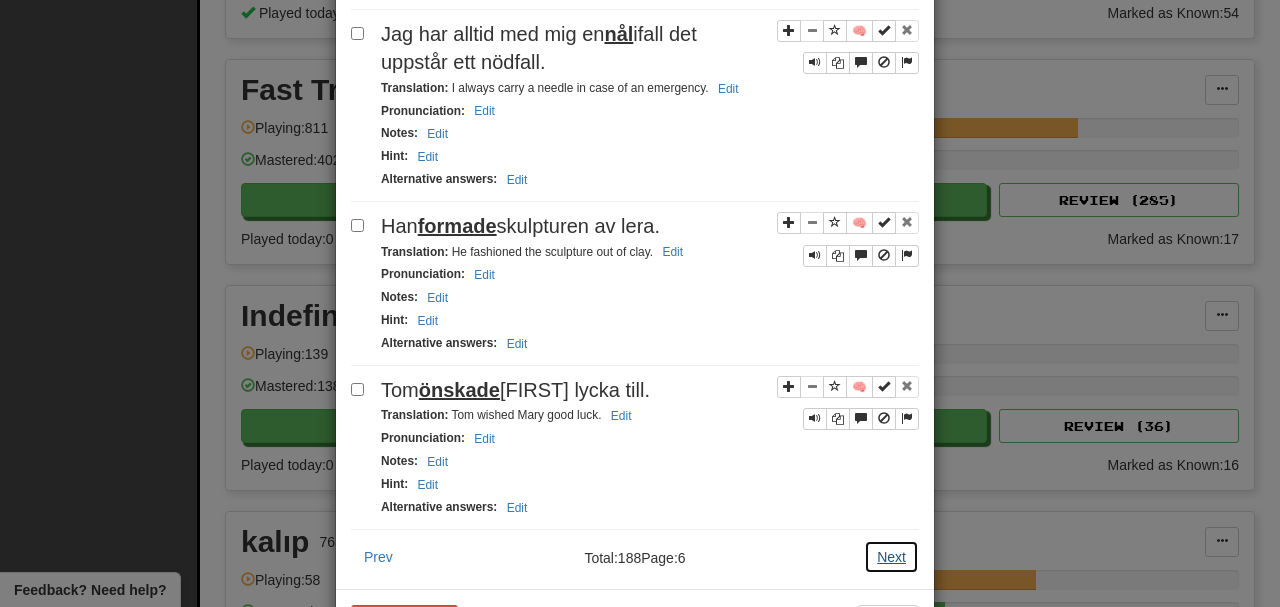click on "Next" at bounding box center (891, 557) 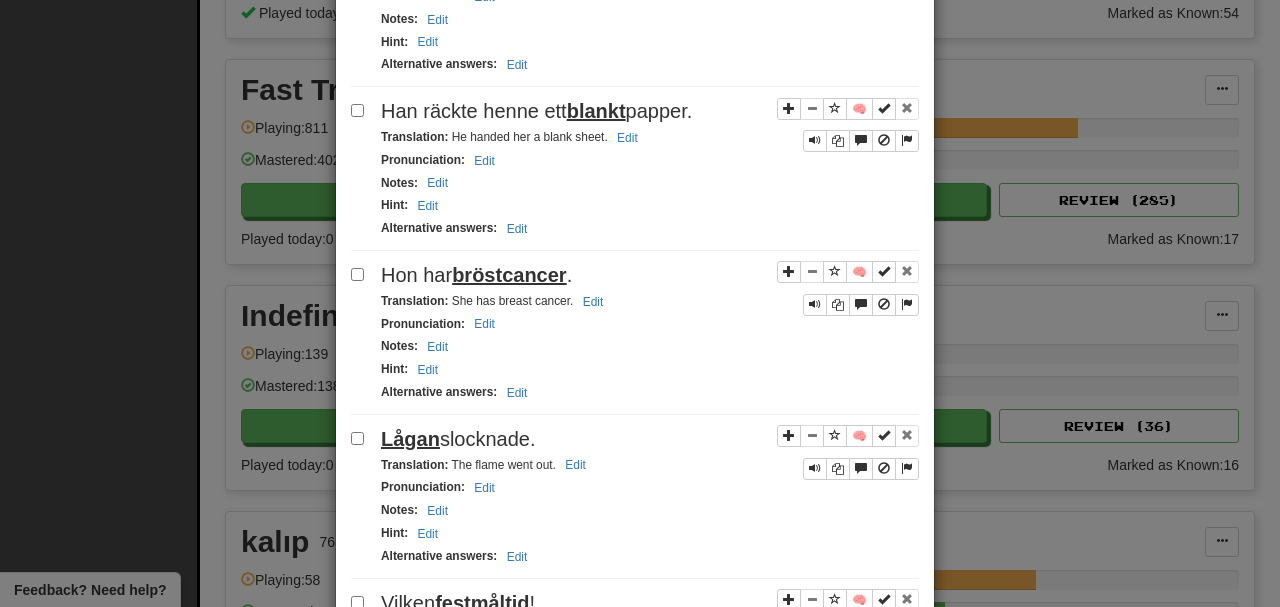 scroll, scrollTop: 933, scrollLeft: 0, axis: vertical 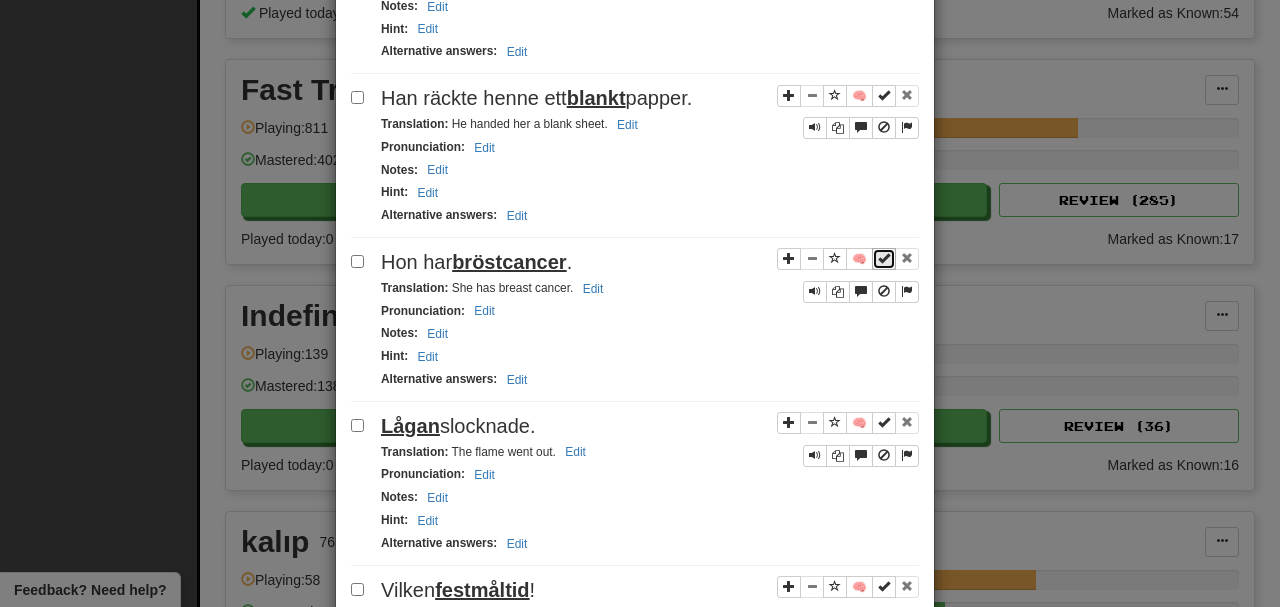 click at bounding box center [884, 259] 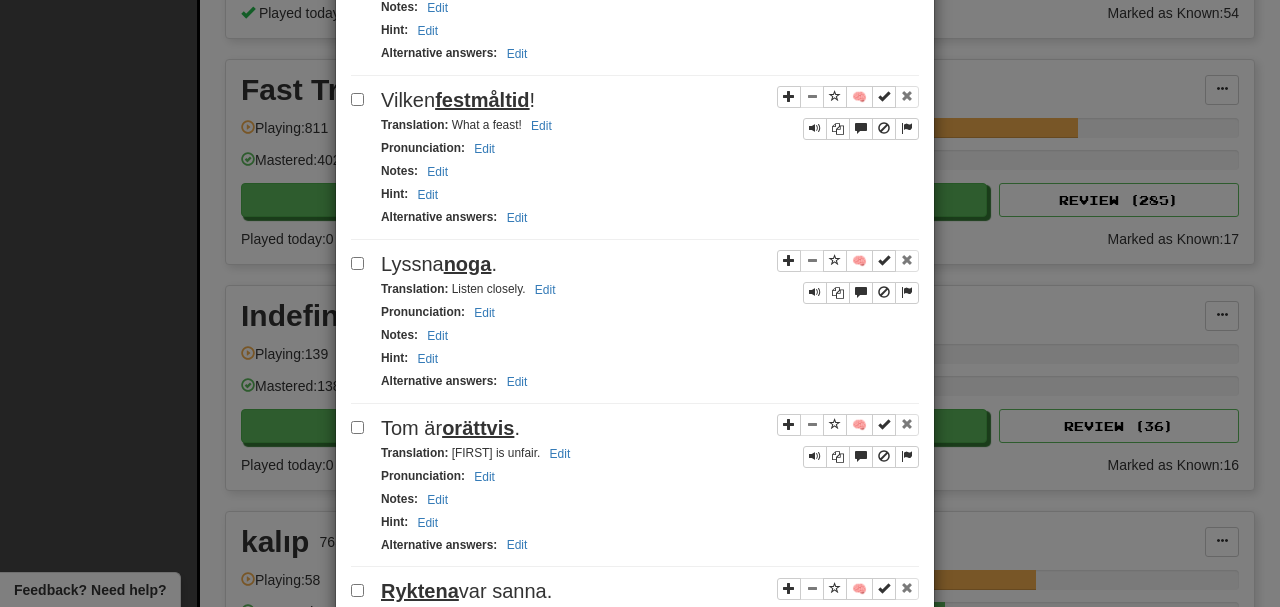 scroll, scrollTop: 1533, scrollLeft: 0, axis: vertical 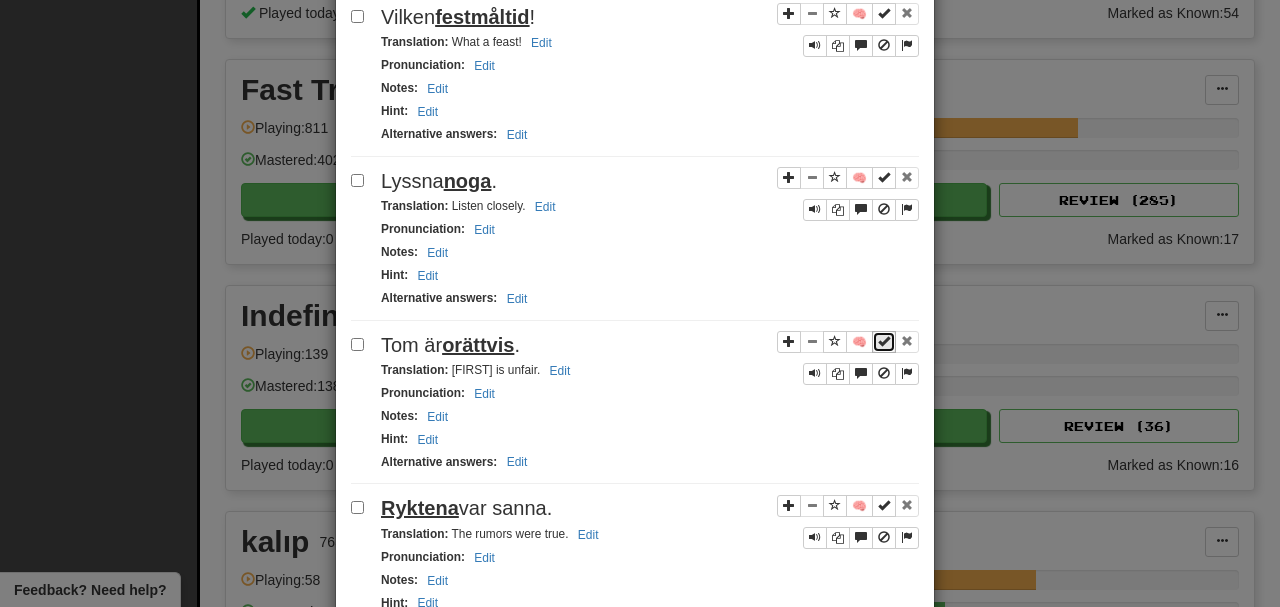 click at bounding box center (884, 341) 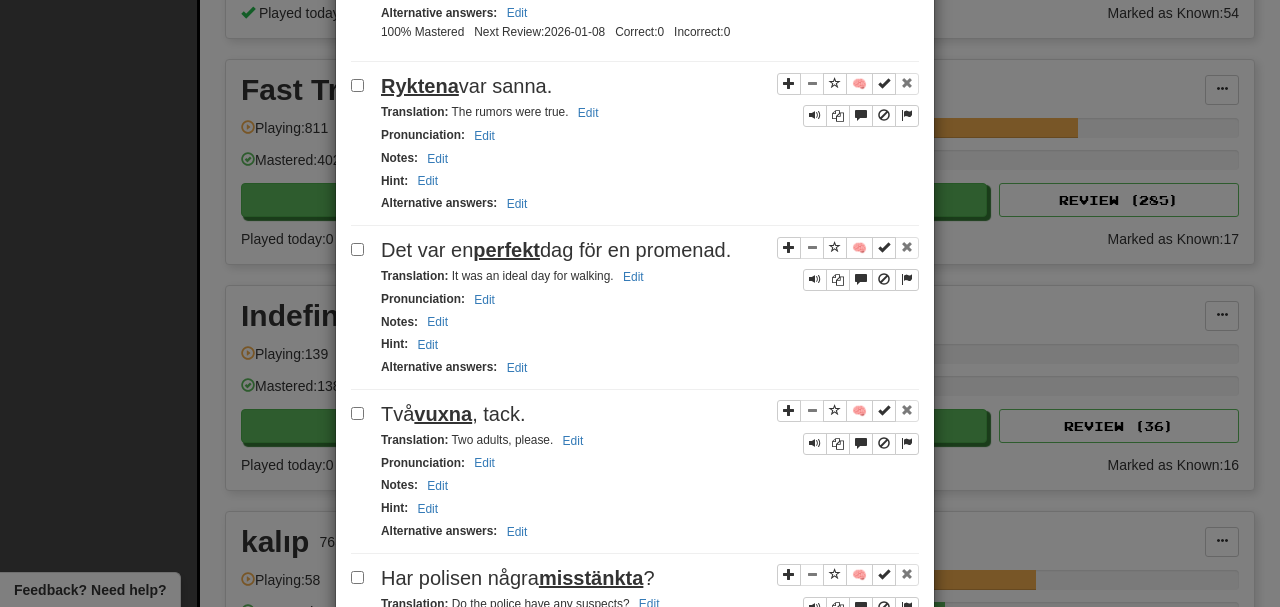 scroll, scrollTop: 2066, scrollLeft: 0, axis: vertical 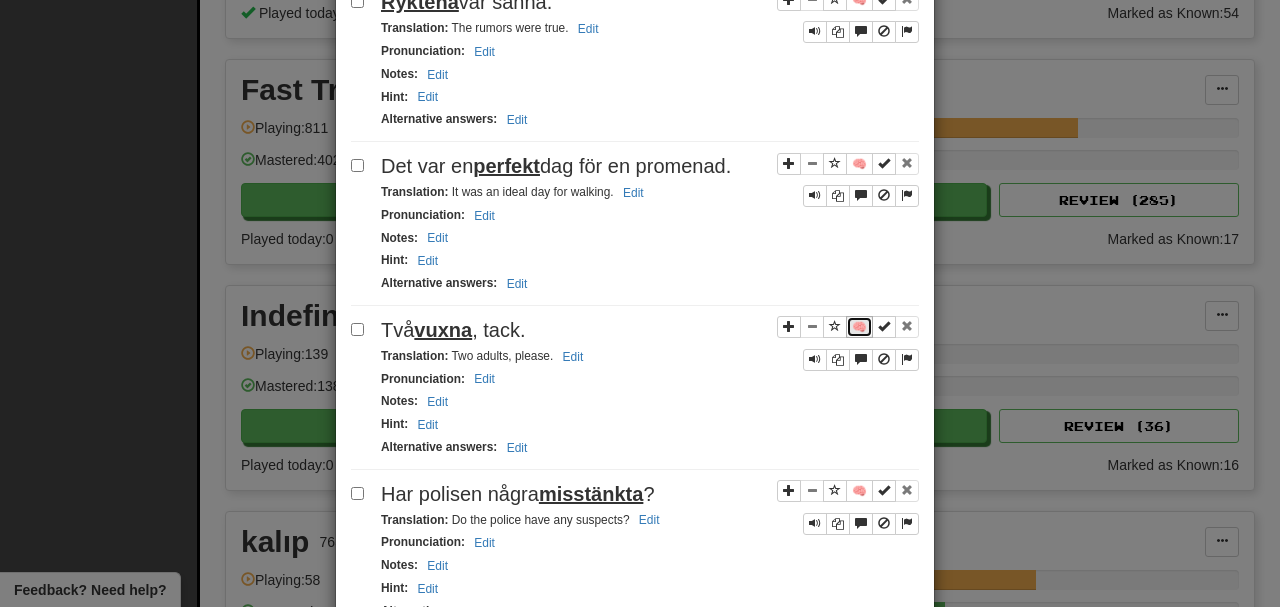 click on "🧠" at bounding box center [859, 327] 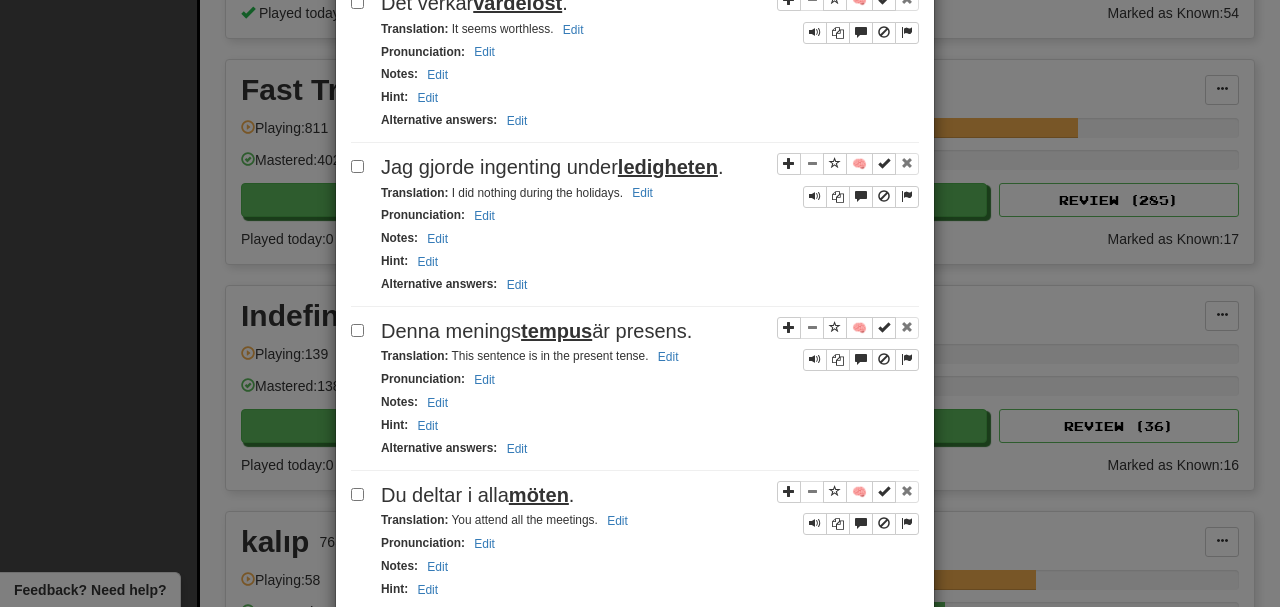 scroll, scrollTop: 3200, scrollLeft: 0, axis: vertical 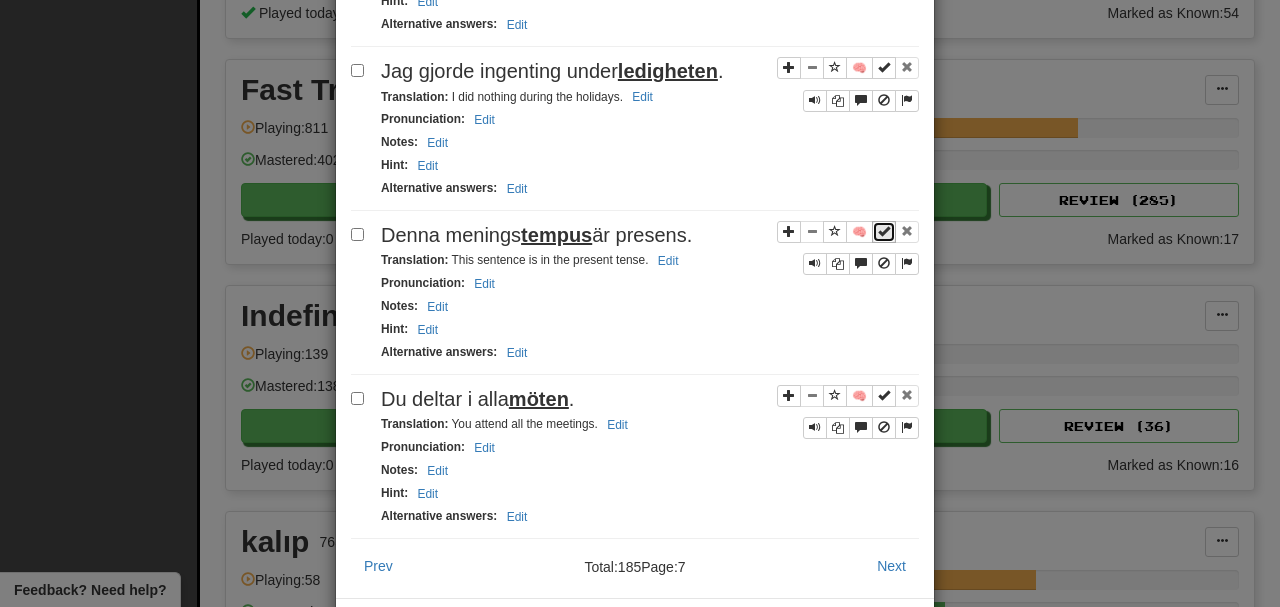 click at bounding box center [884, 231] 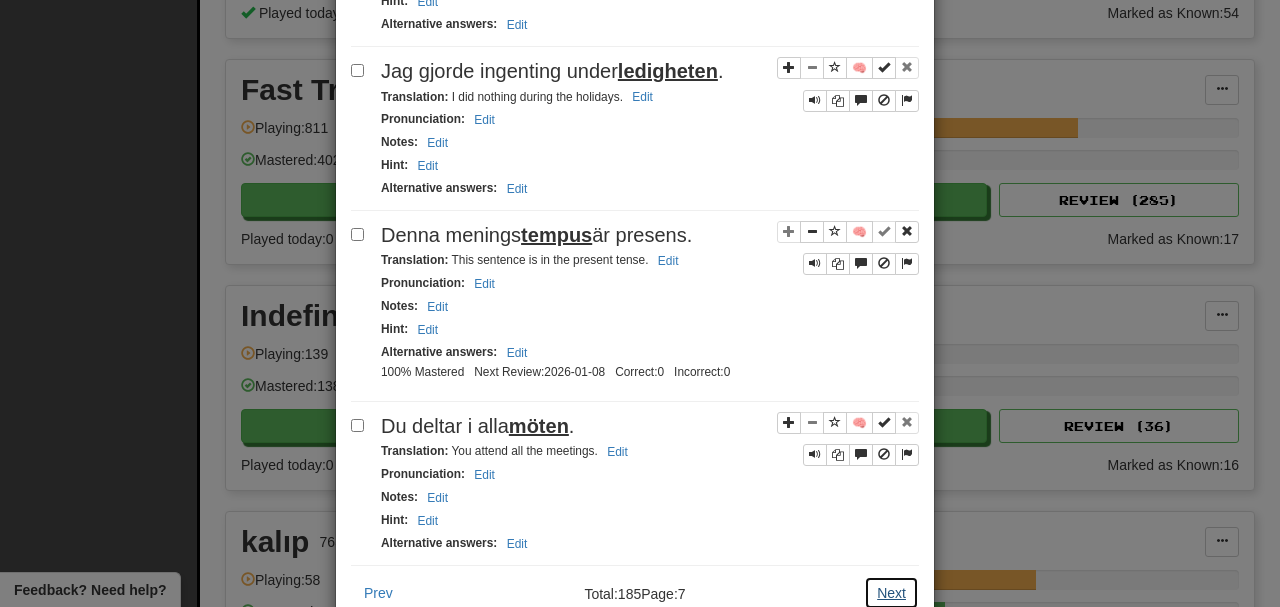 click on "Next" at bounding box center (891, 593) 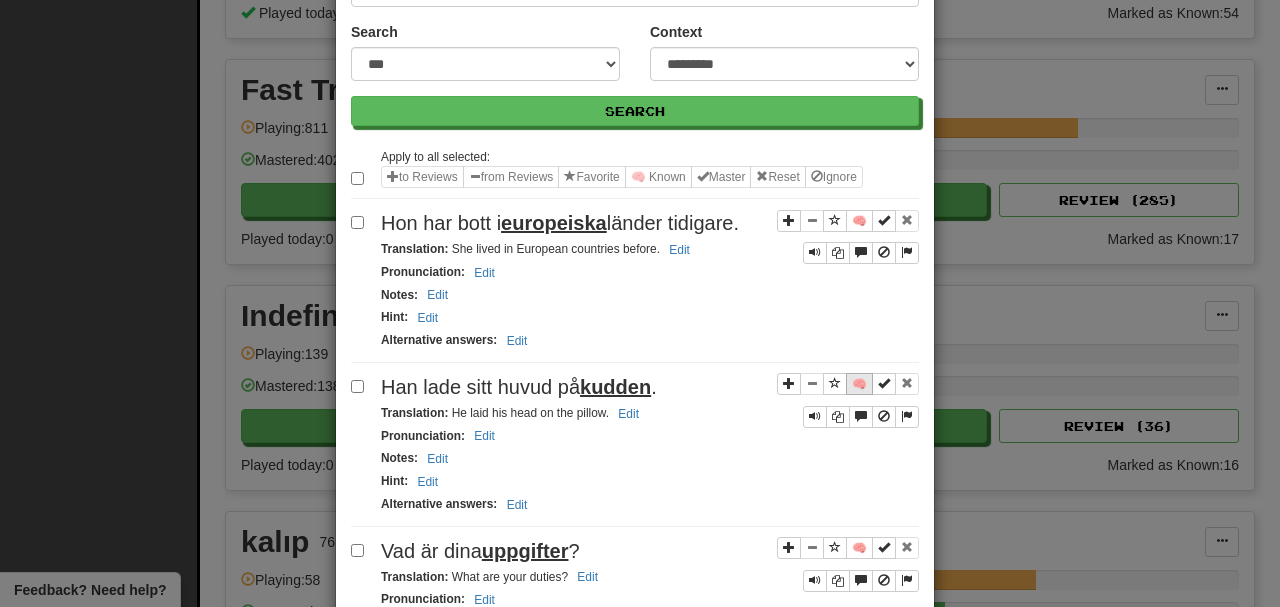 scroll, scrollTop: 266, scrollLeft: 0, axis: vertical 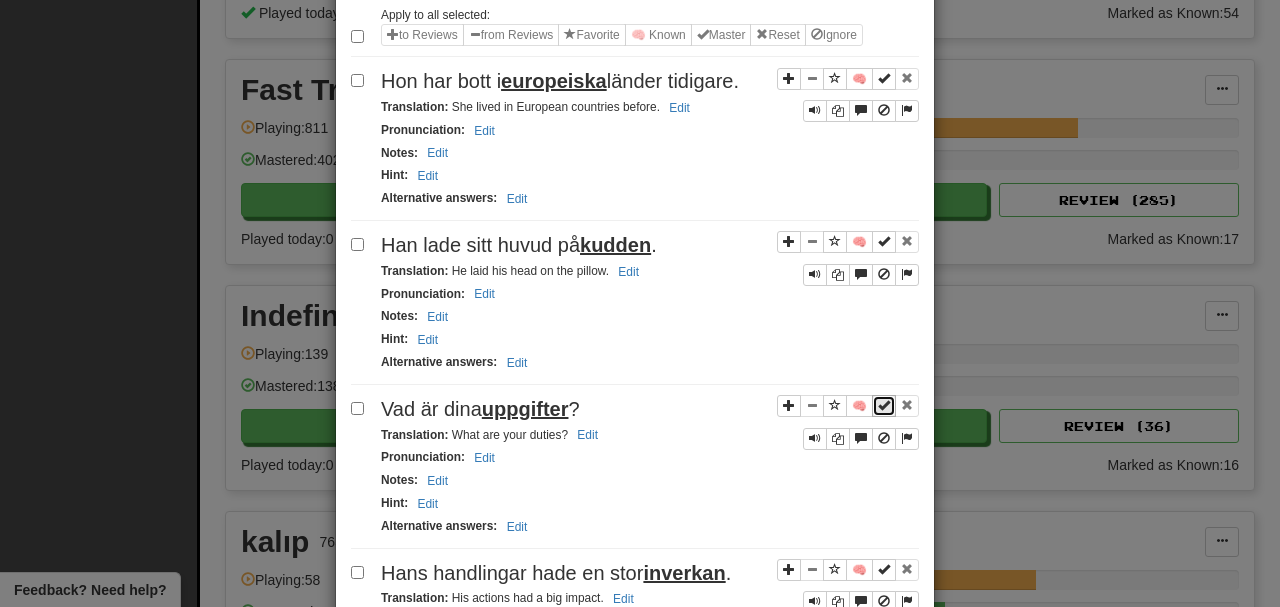 click at bounding box center (884, 405) 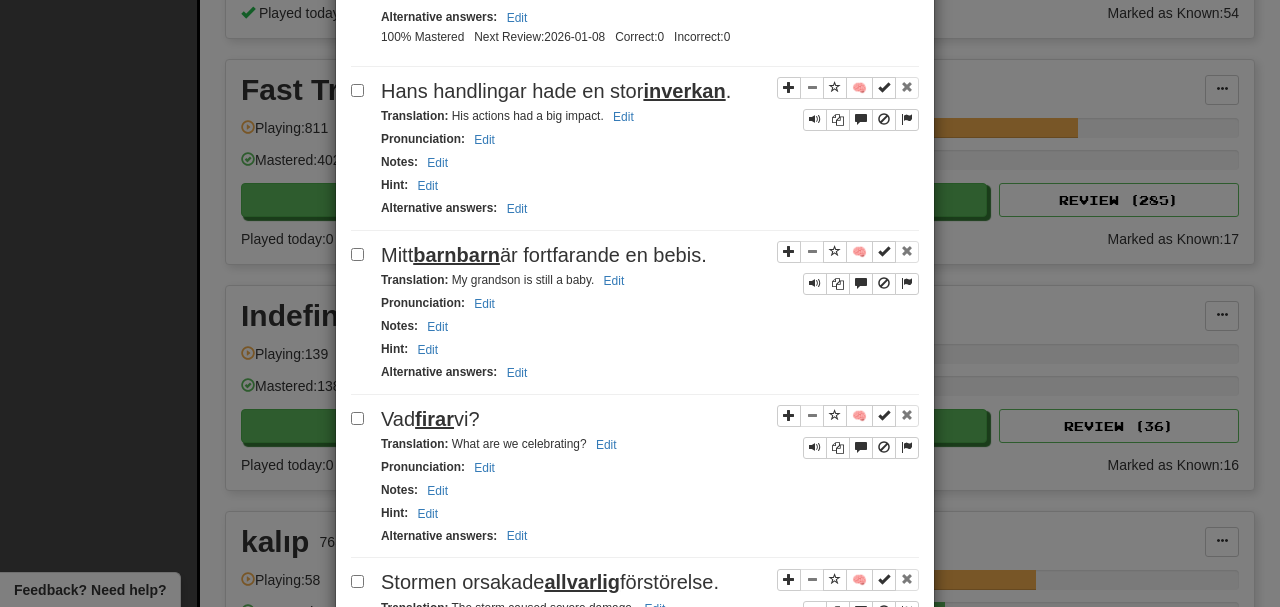 scroll, scrollTop: 800, scrollLeft: 0, axis: vertical 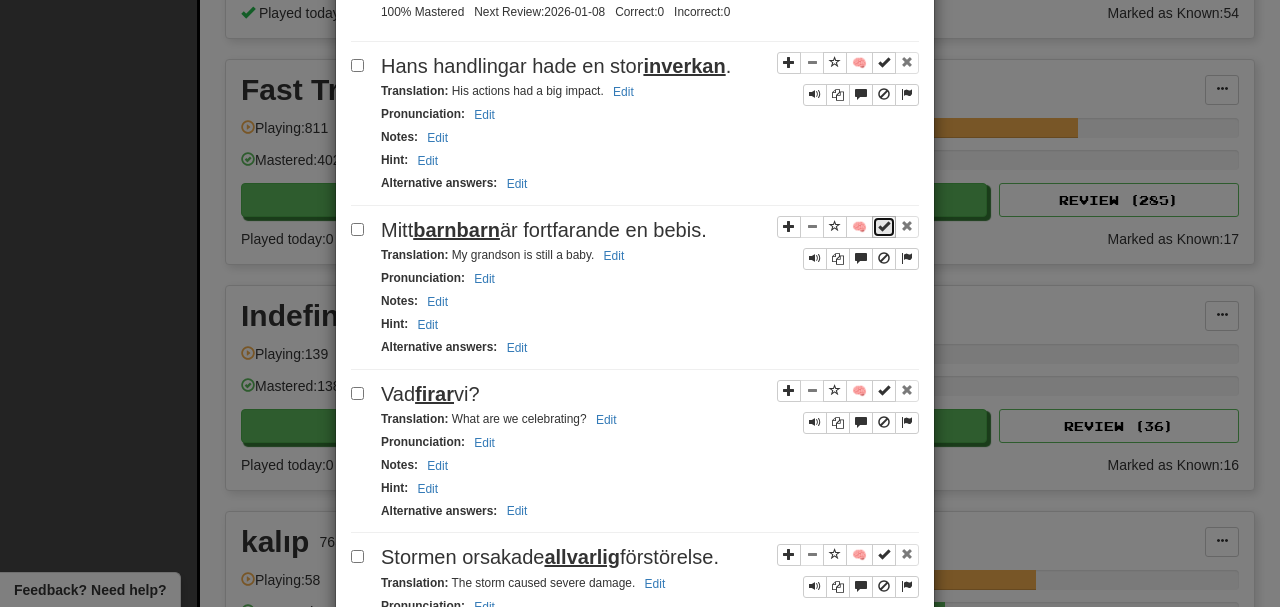 click at bounding box center [884, 226] 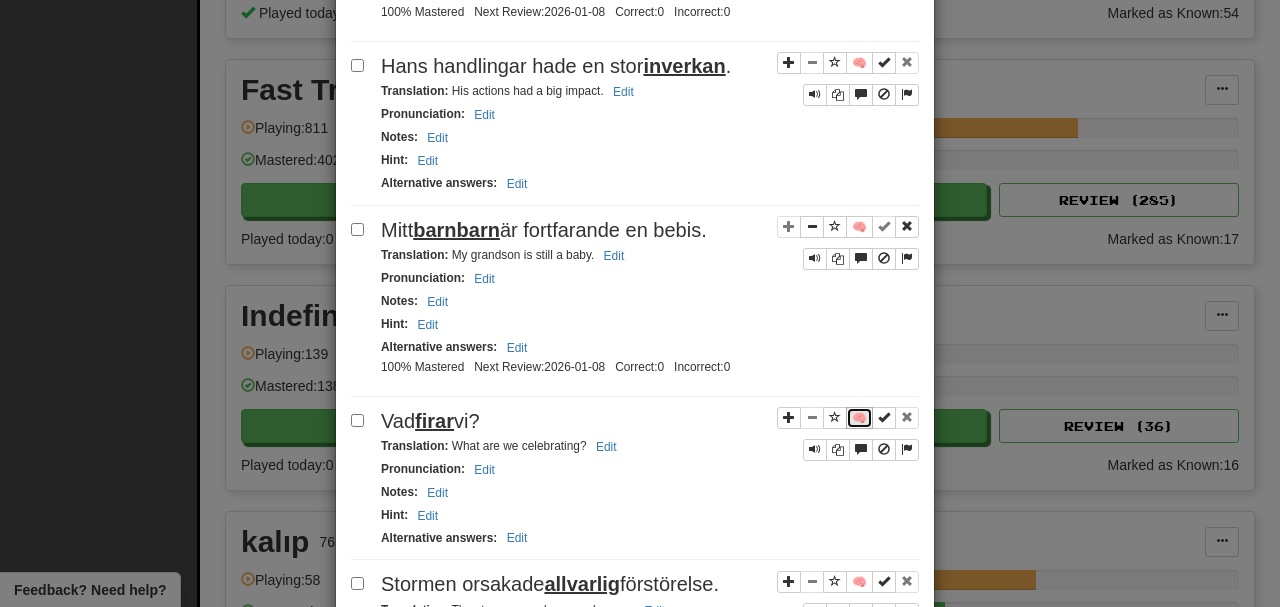 click on "🧠" at bounding box center (859, 418) 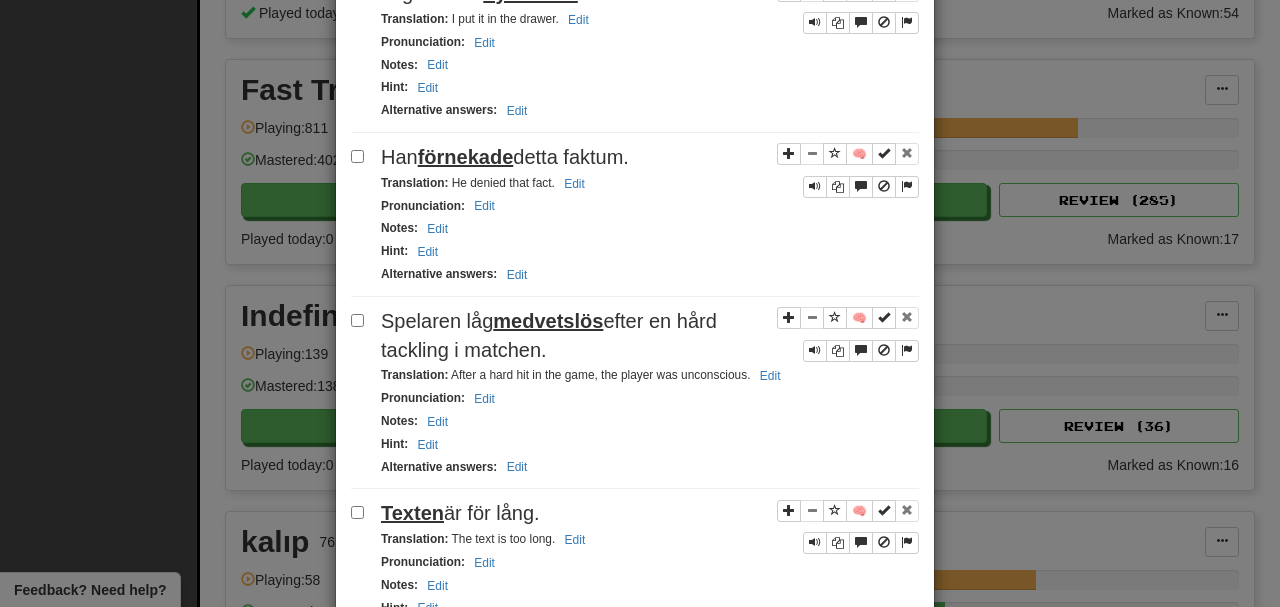 scroll, scrollTop: 1666, scrollLeft: 0, axis: vertical 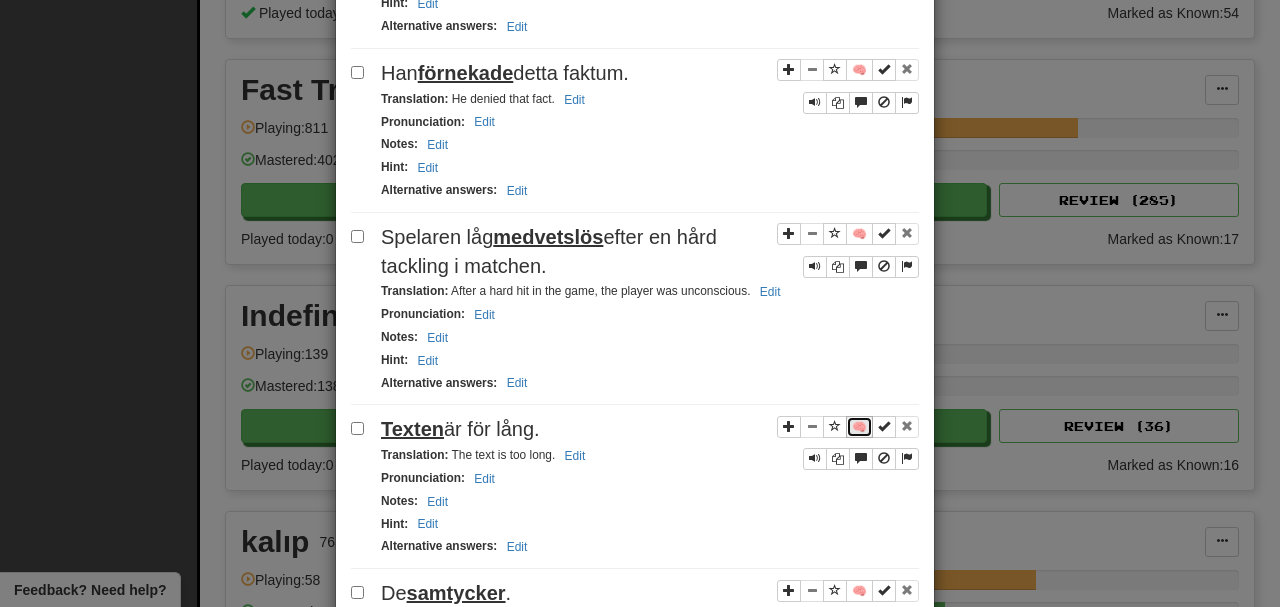 click on "🧠" at bounding box center [859, 427] 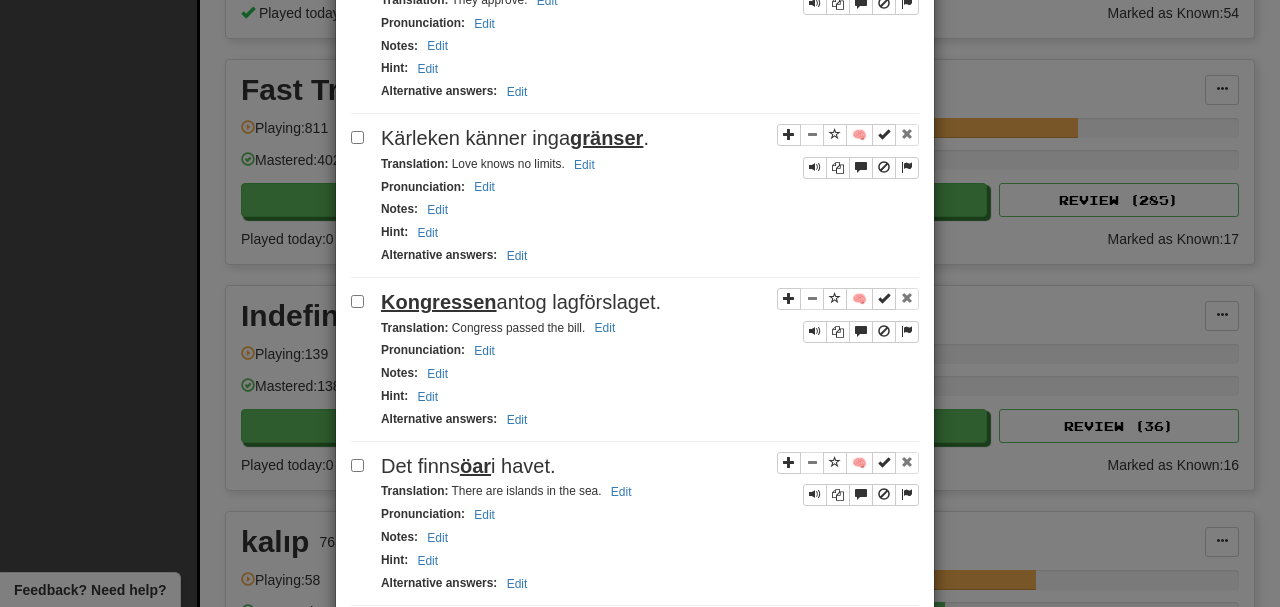 scroll, scrollTop: 2333, scrollLeft: 0, axis: vertical 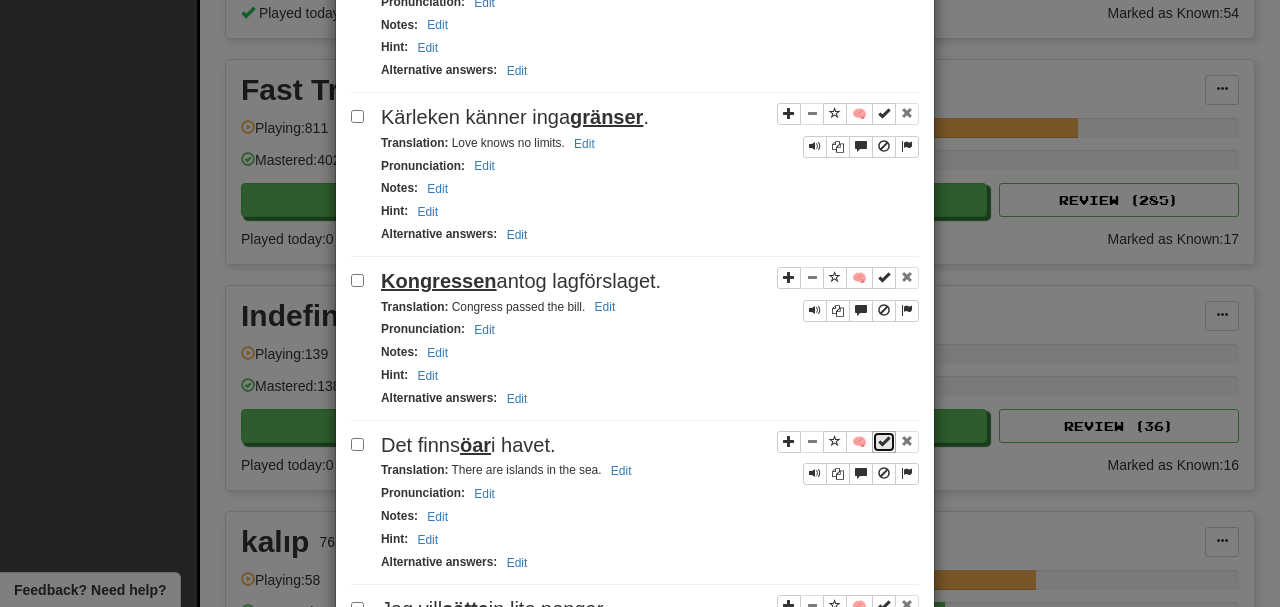 click at bounding box center [884, 441] 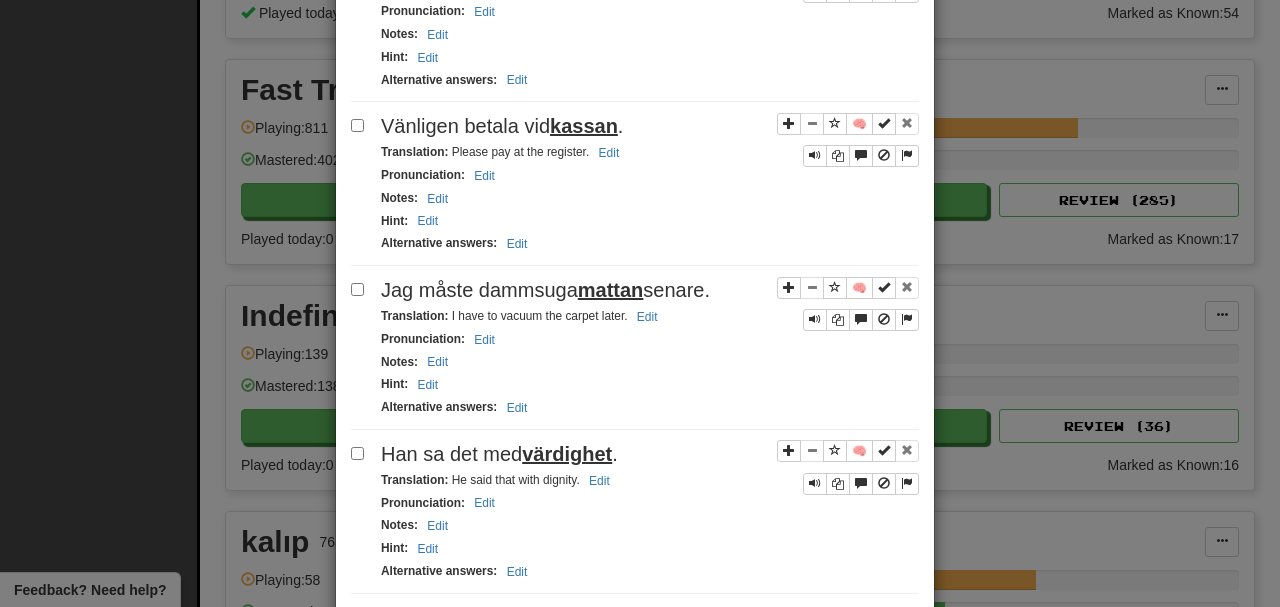 scroll, scrollTop: 3245, scrollLeft: 0, axis: vertical 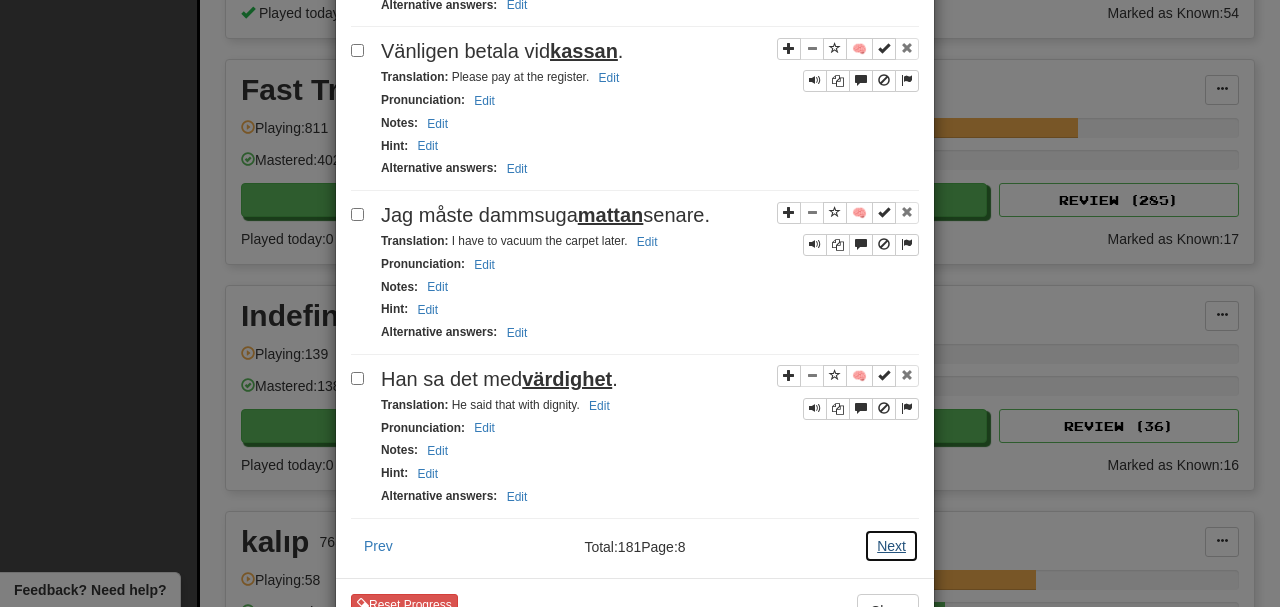 click on "Next" at bounding box center [891, 546] 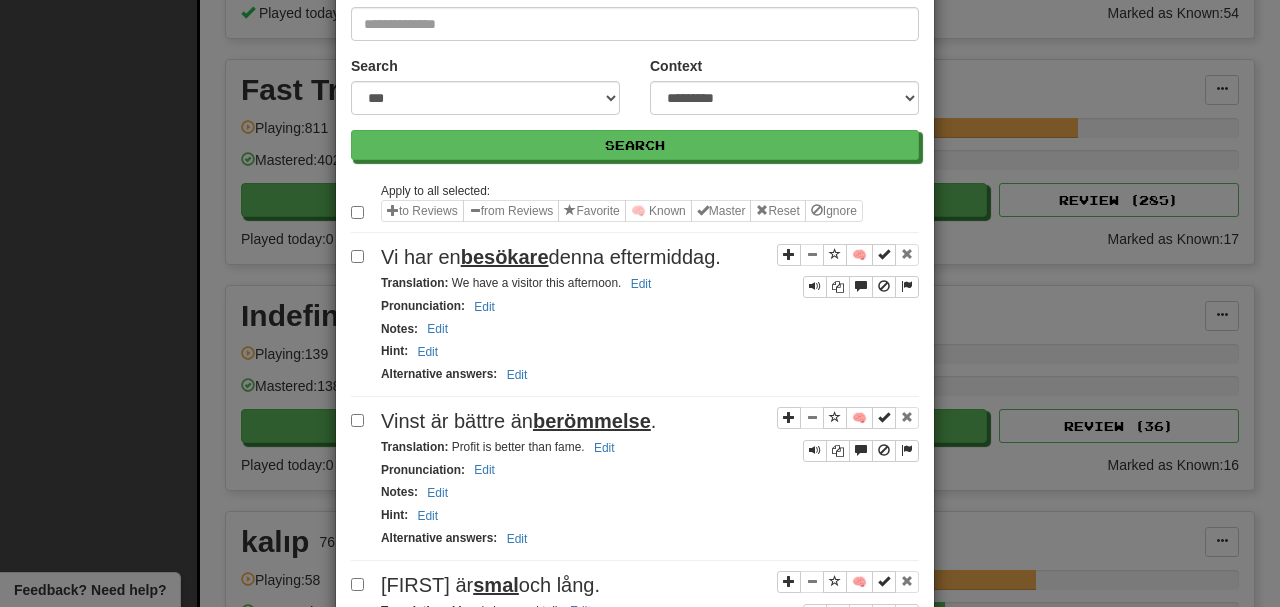 scroll, scrollTop: 133, scrollLeft: 0, axis: vertical 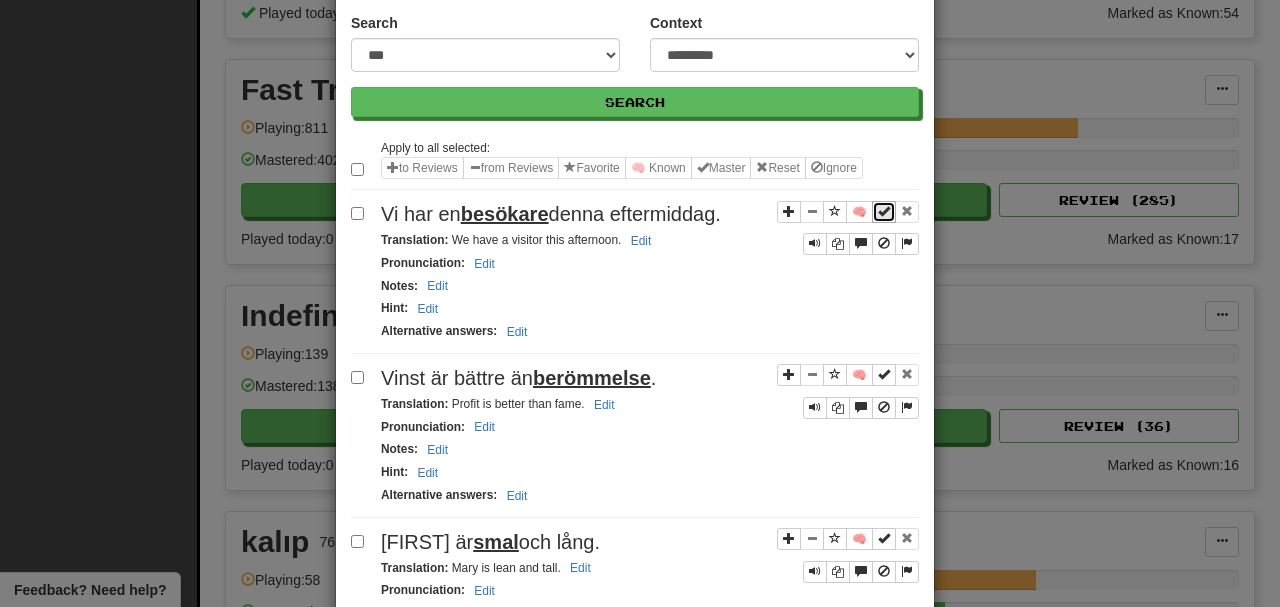 click at bounding box center [884, 212] 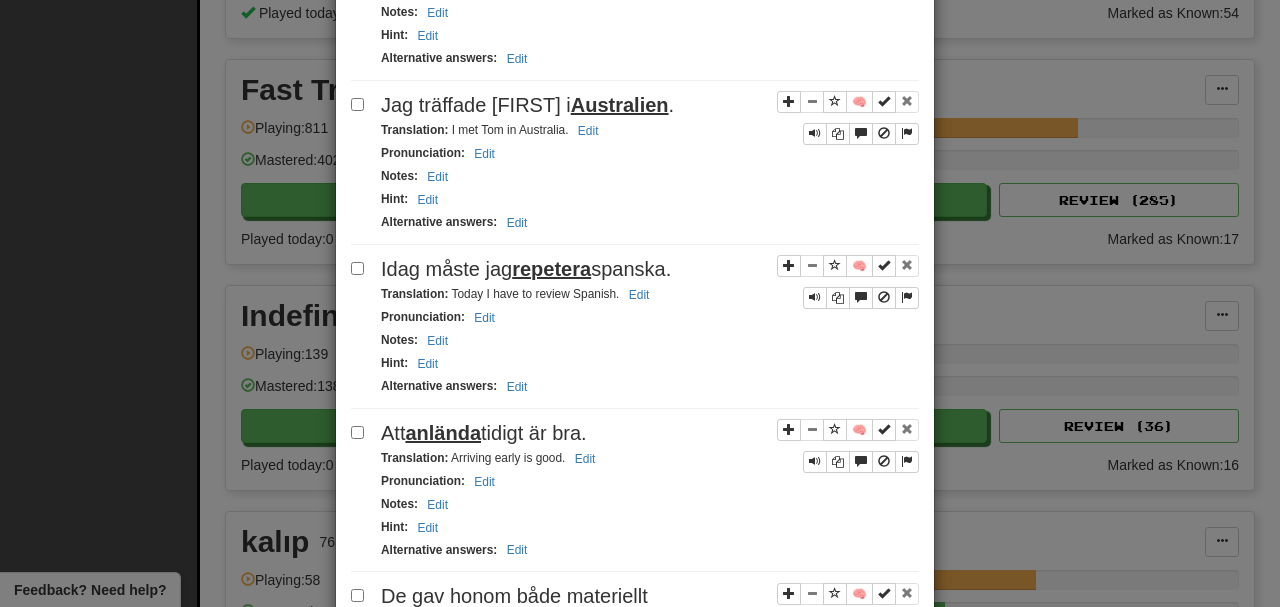 scroll, scrollTop: 800, scrollLeft: 0, axis: vertical 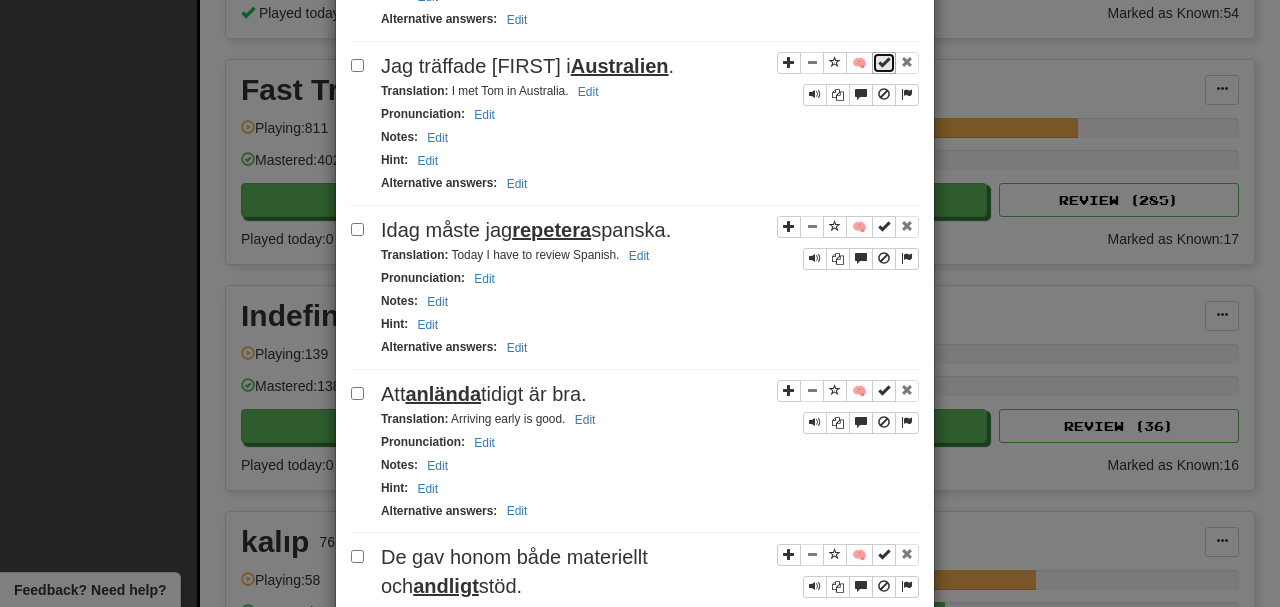 click at bounding box center (884, 62) 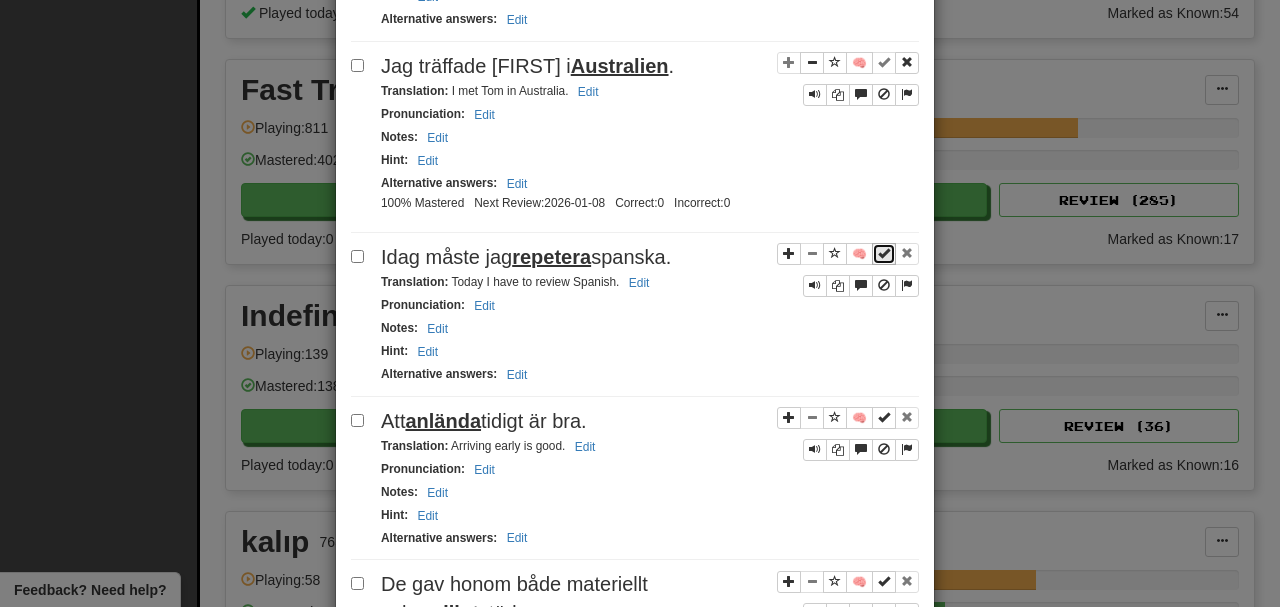 click at bounding box center (884, 253) 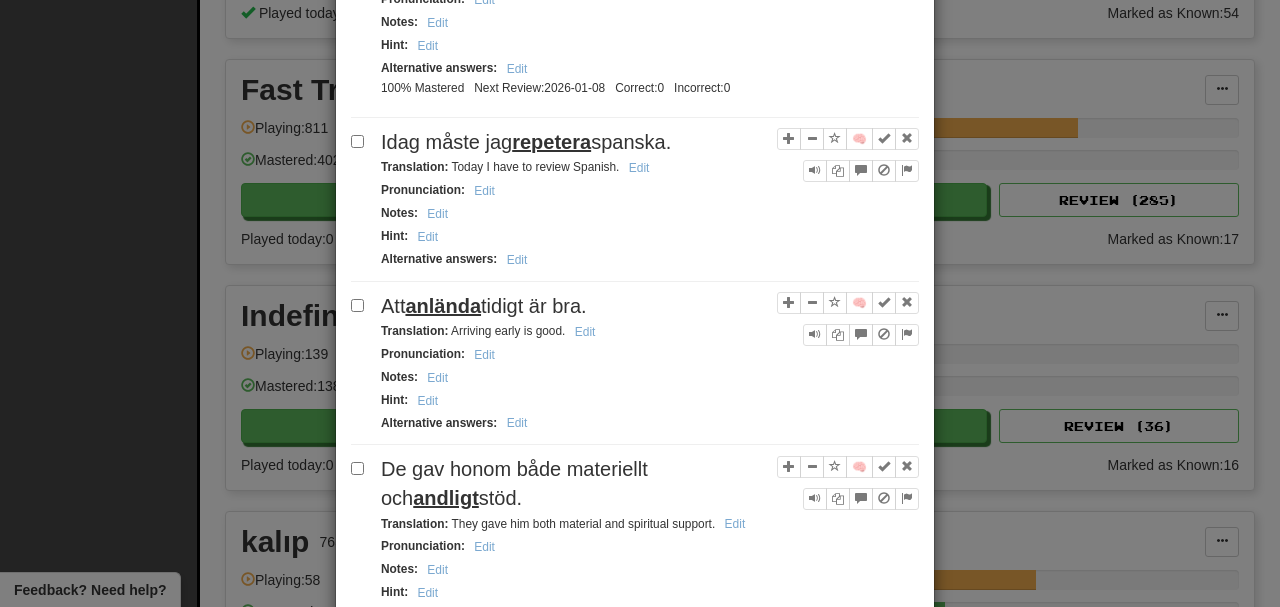 scroll, scrollTop: 933, scrollLeft: 0, axis: vertical 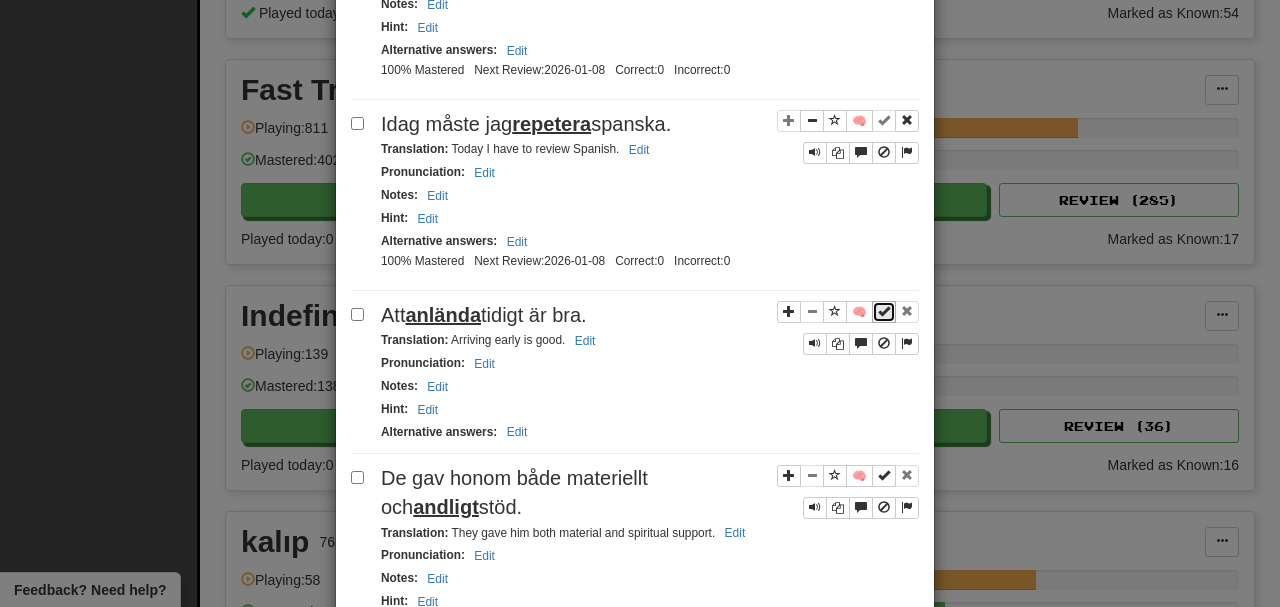 click at bounding box center [884, 311] 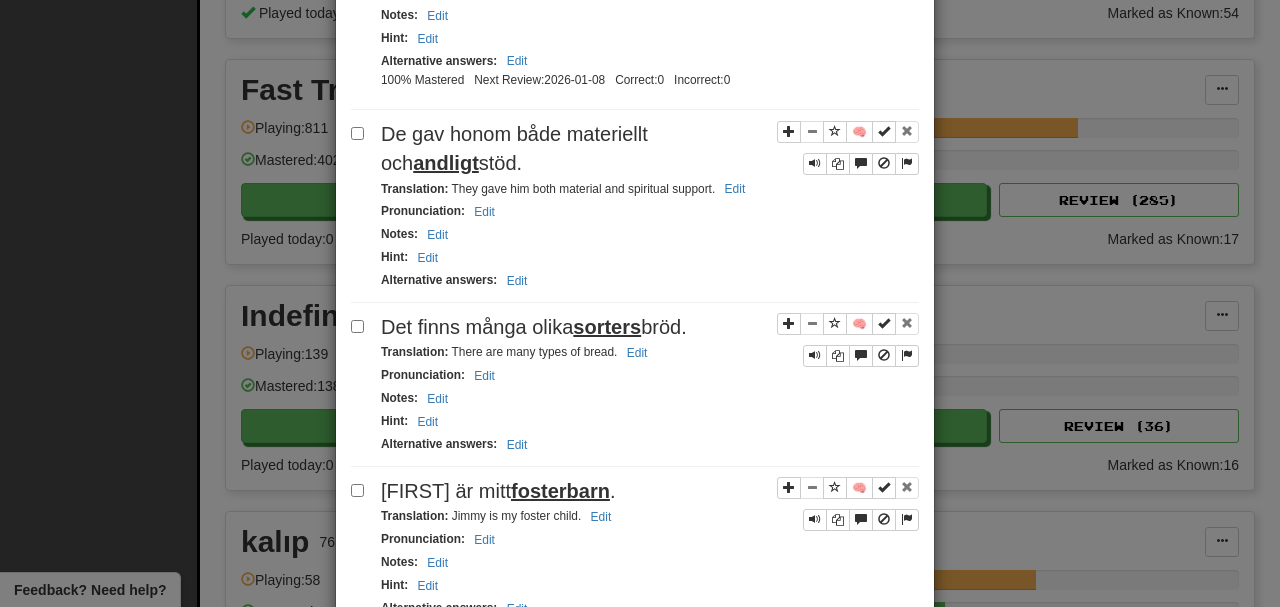 scroll, scrollTop: 1333, scrollLeft: 0, axis: vertical 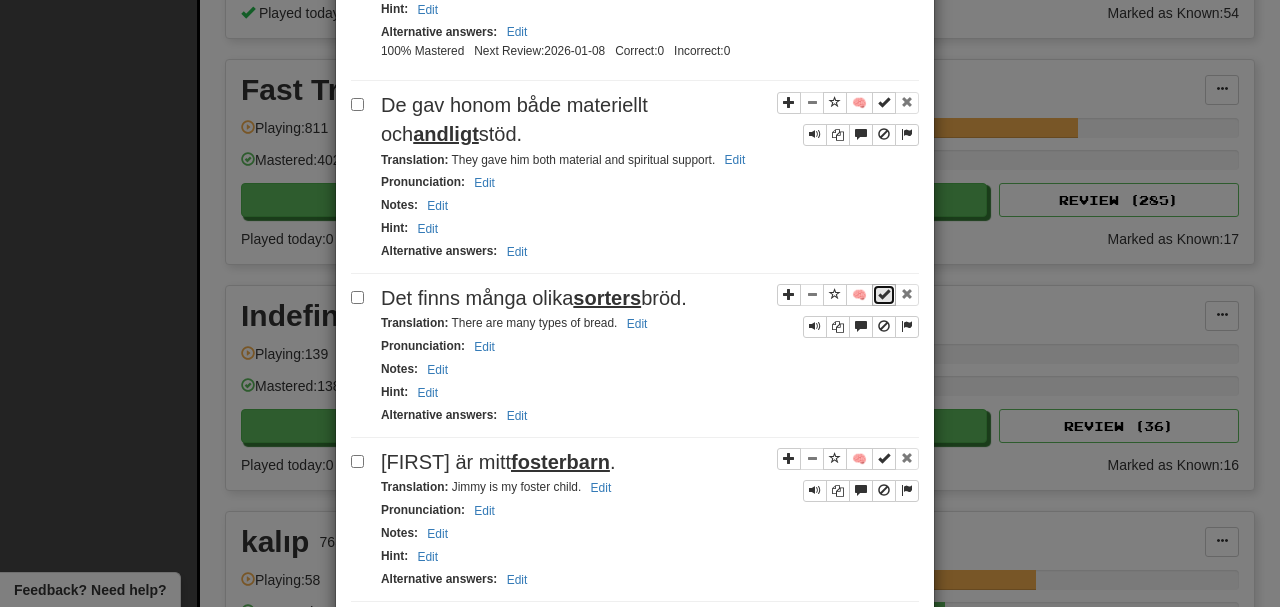 click at bounding box center [884, 294] 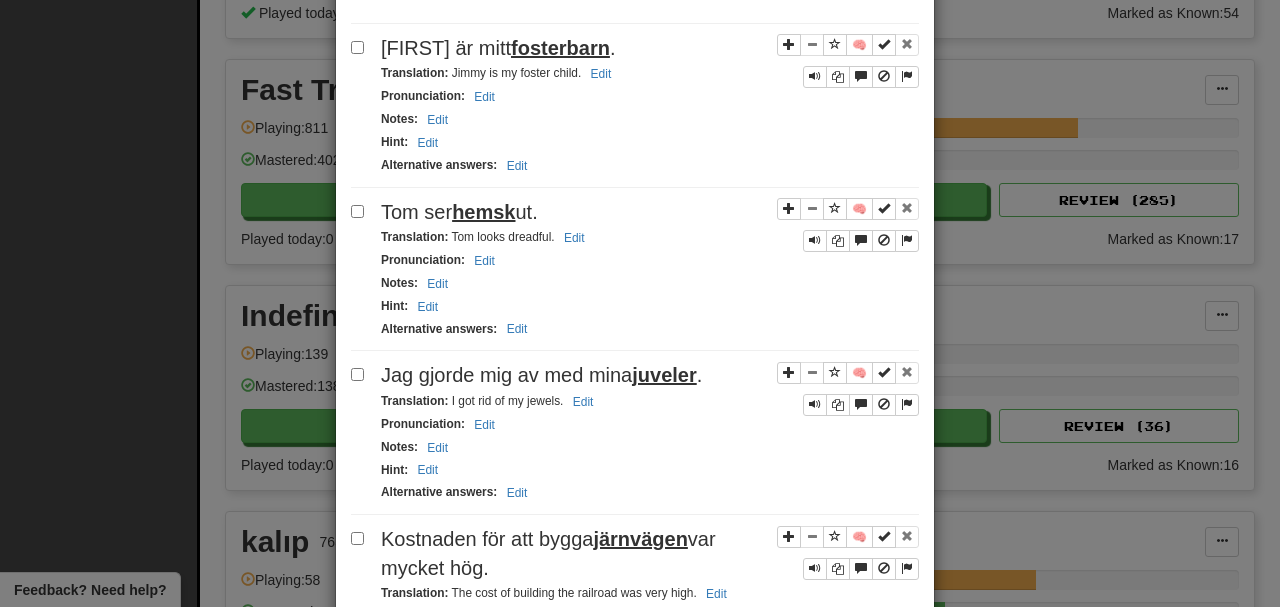 scroll, scrollTop: 1800, scrollLeft: 0, axis: vertical 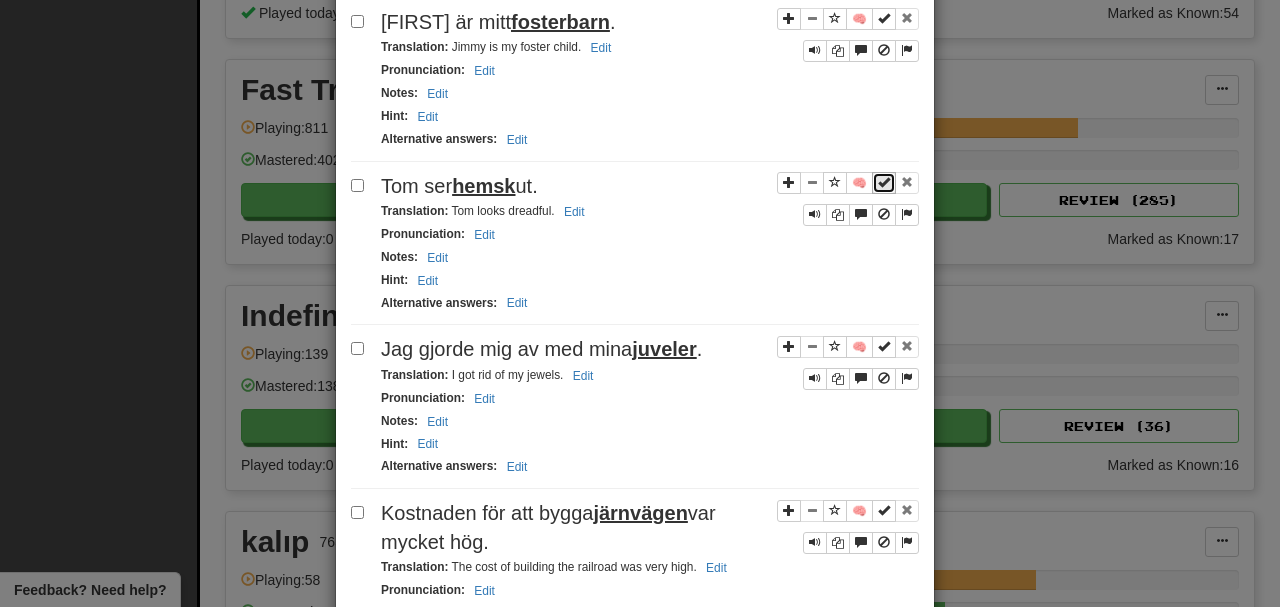 click at bounding box center (884, 182) 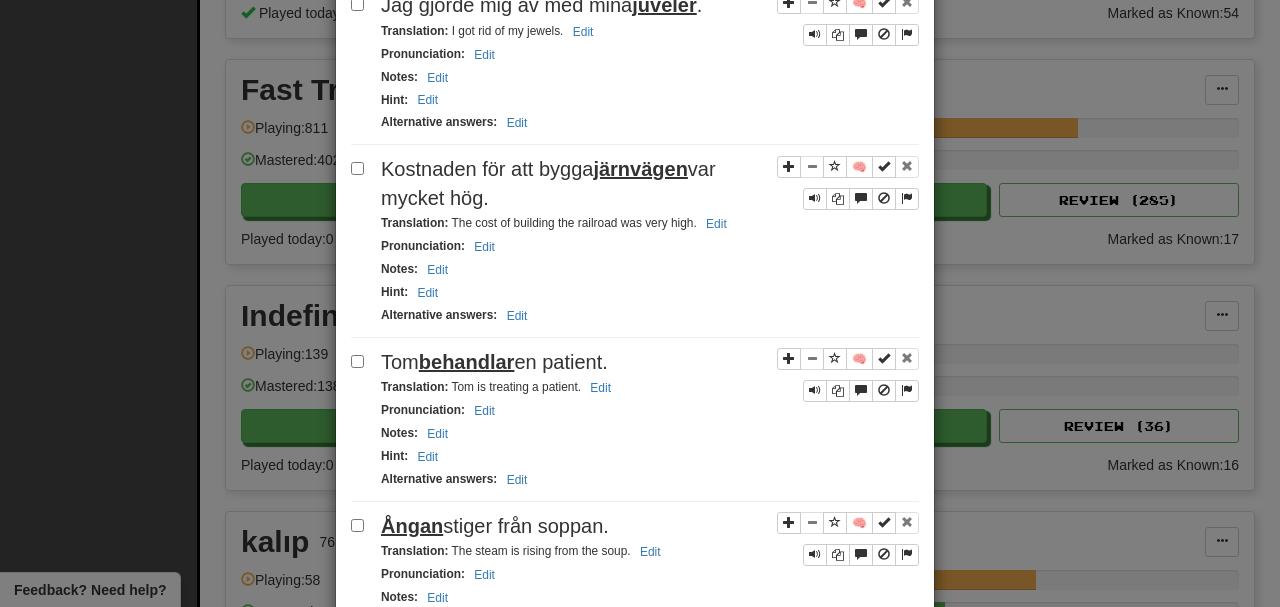 scroll, scrollTop: 2266, scrollLeft: 0, axis: vertical 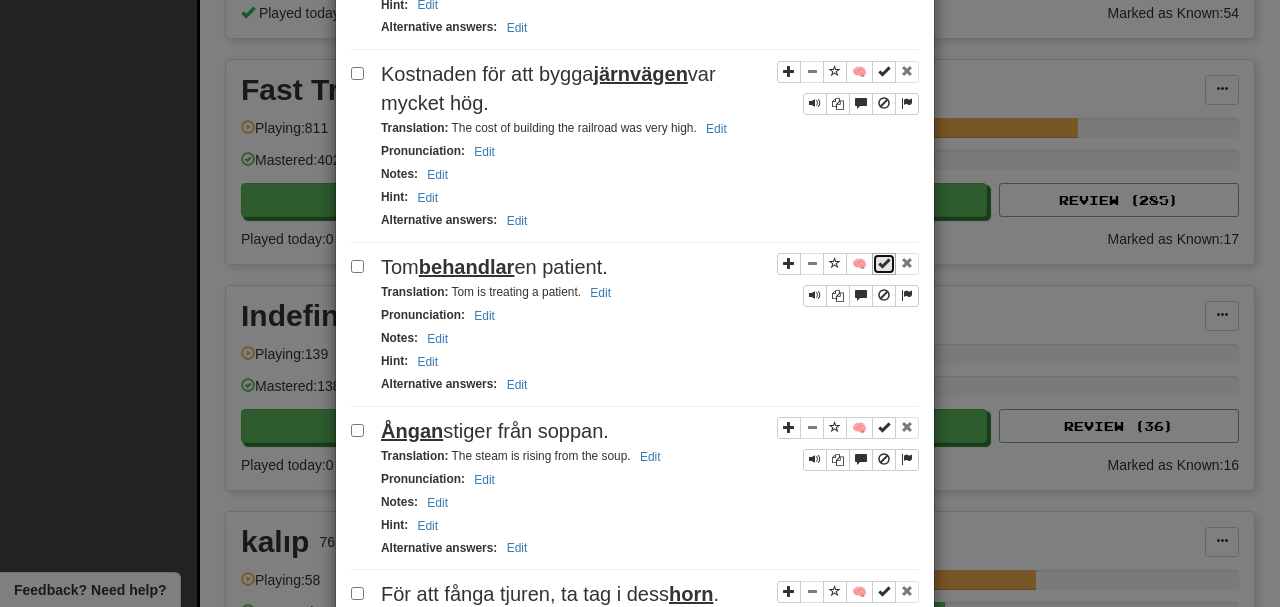 click at bounding box center (884, 263) 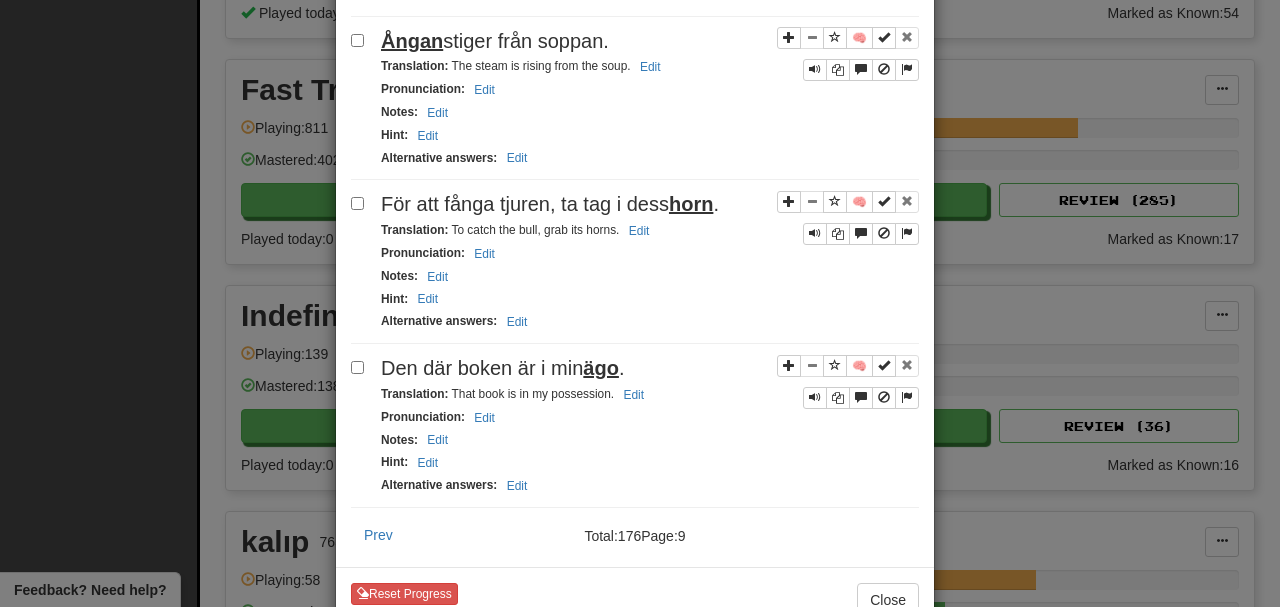 scroll, scrollTop: 2686, scrollLeft: 0, axis: vertical 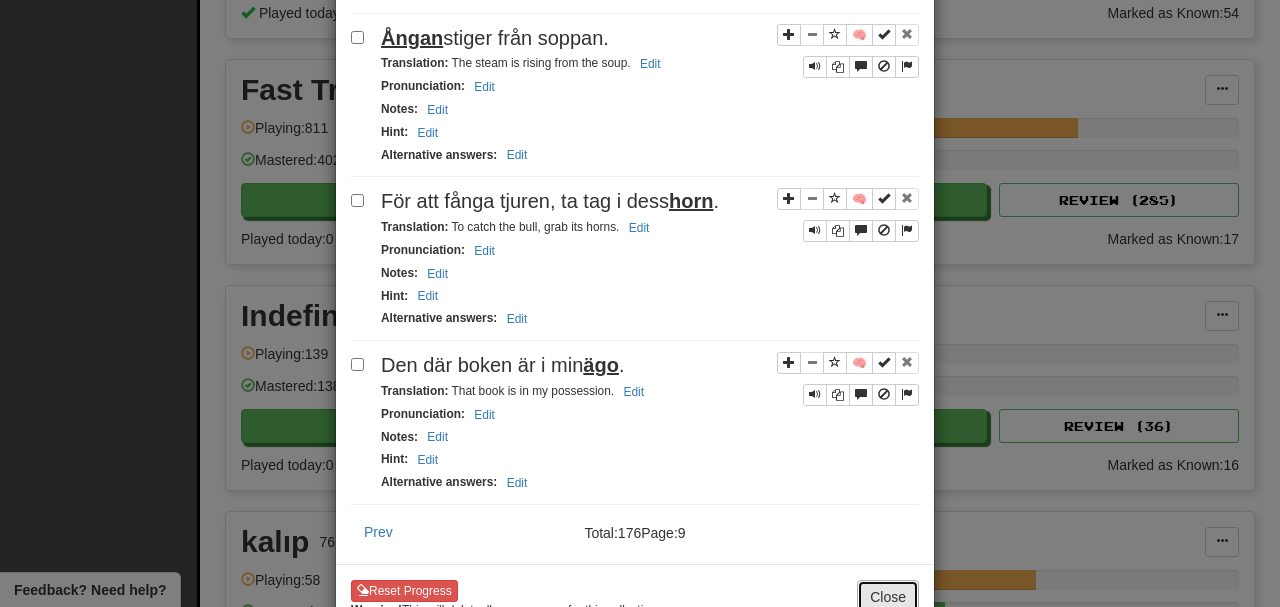 click on "Close" at bounding box center (888, 597) 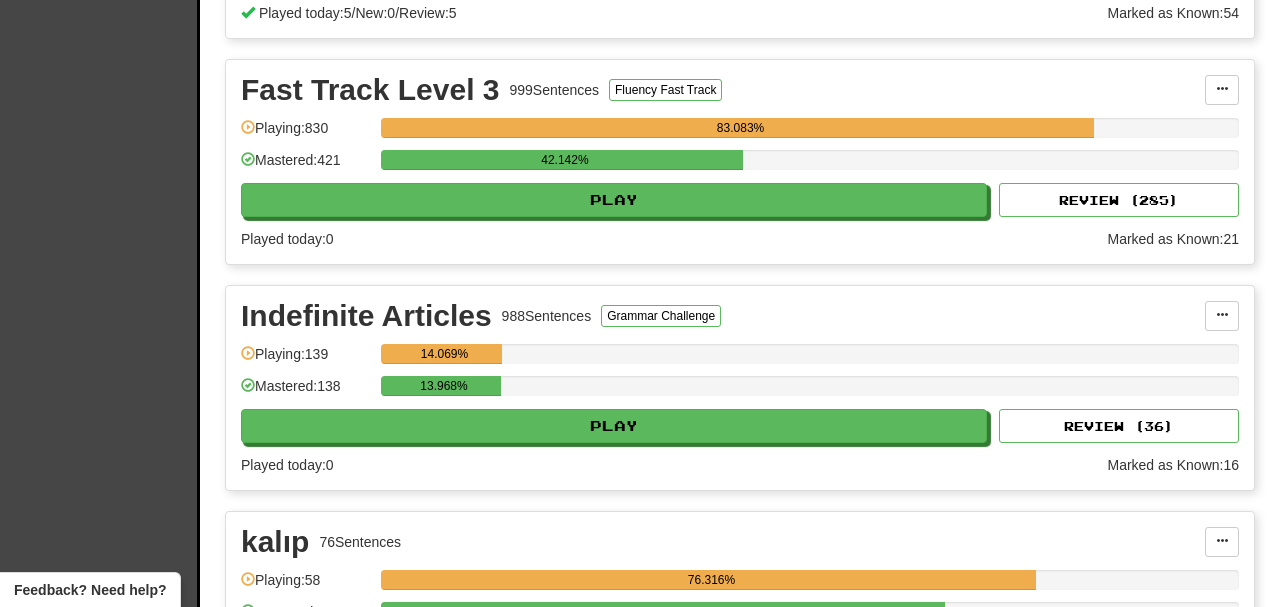 click on "Fast Track Level 3 999  Sentences Fluency Fast Track Manage Sentences Unpin from Dashboard  Playing:  830 83.083%  Mastered:  421 42.142% Play Review ( 285 ) Played today:  0 Marked as Known:  21" at bounding box center (740, 162) 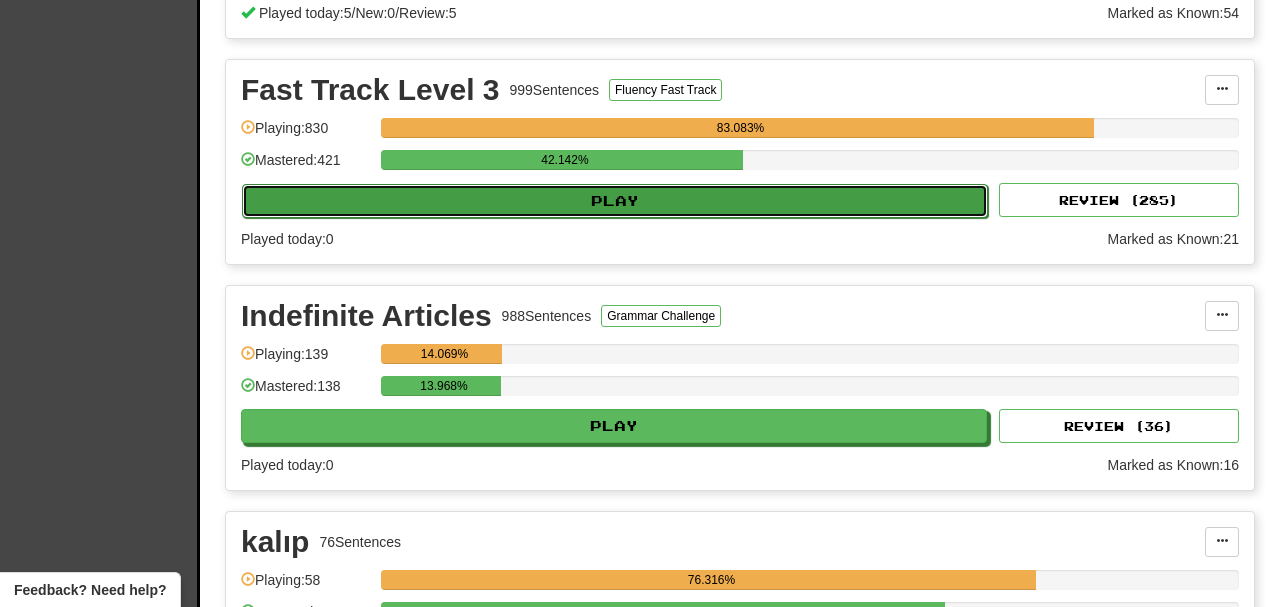 click on "Play" at bounding box center (615, 201) 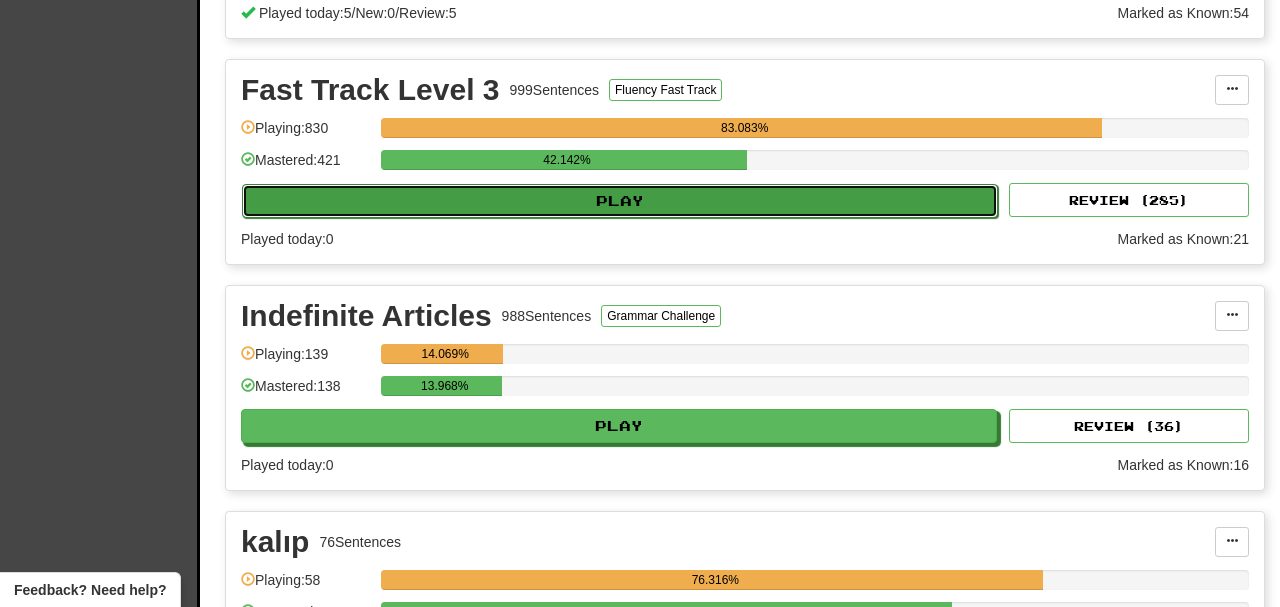 select on "**" 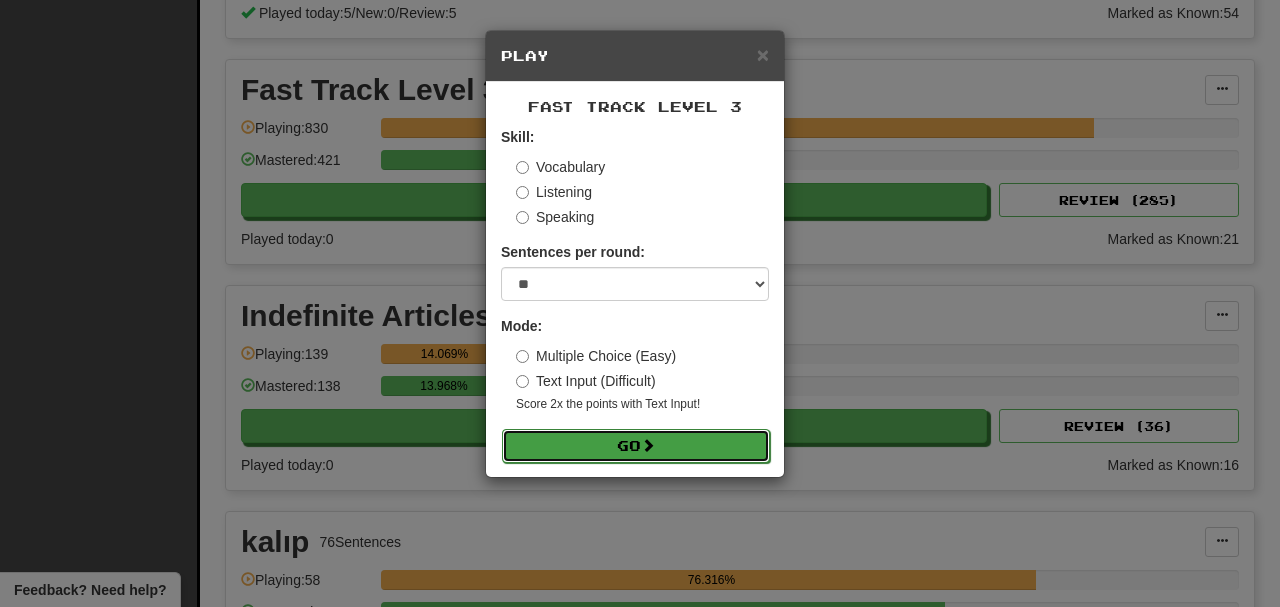 click on "Go" at bounding box center [636, 446] 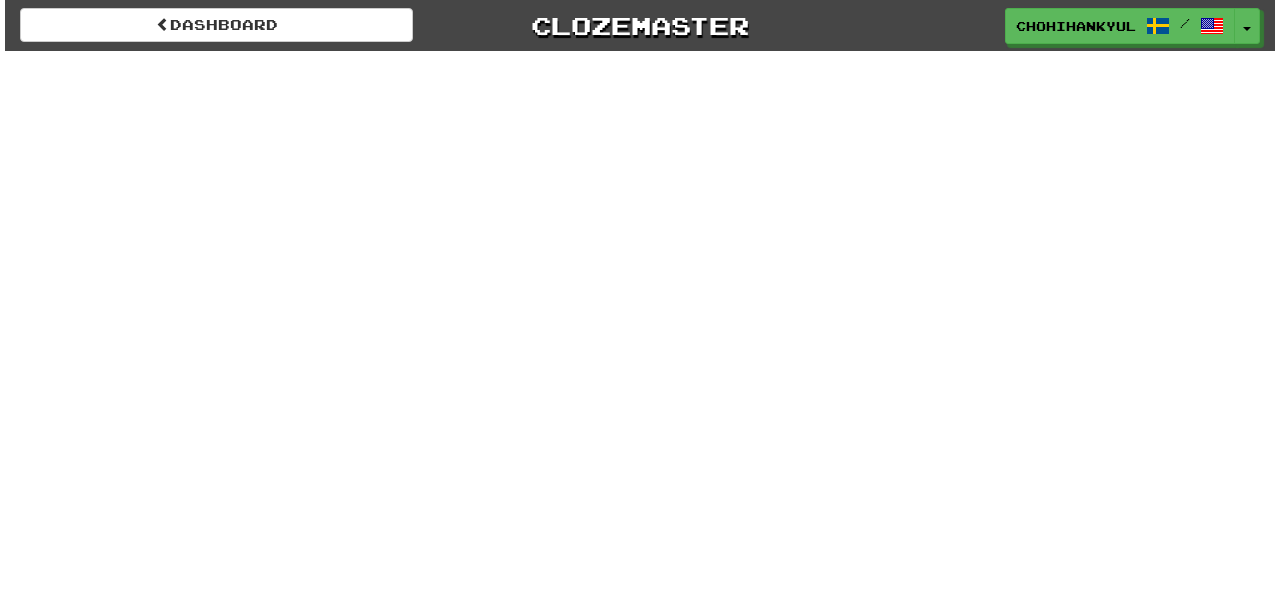 scroll, scrollTop: 0, scrollLeft: 0, axis: both 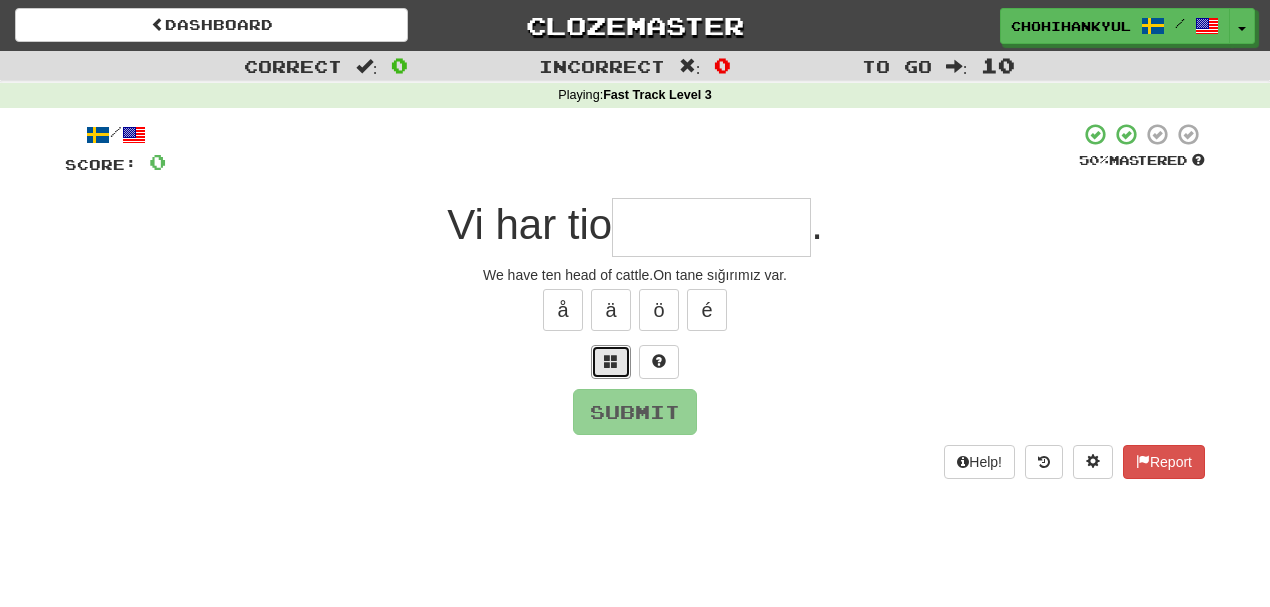 drag, startPoint x: 615, startPoint y: 367, endPoint x: 815, endPoint y: 340, distance: 201.81427 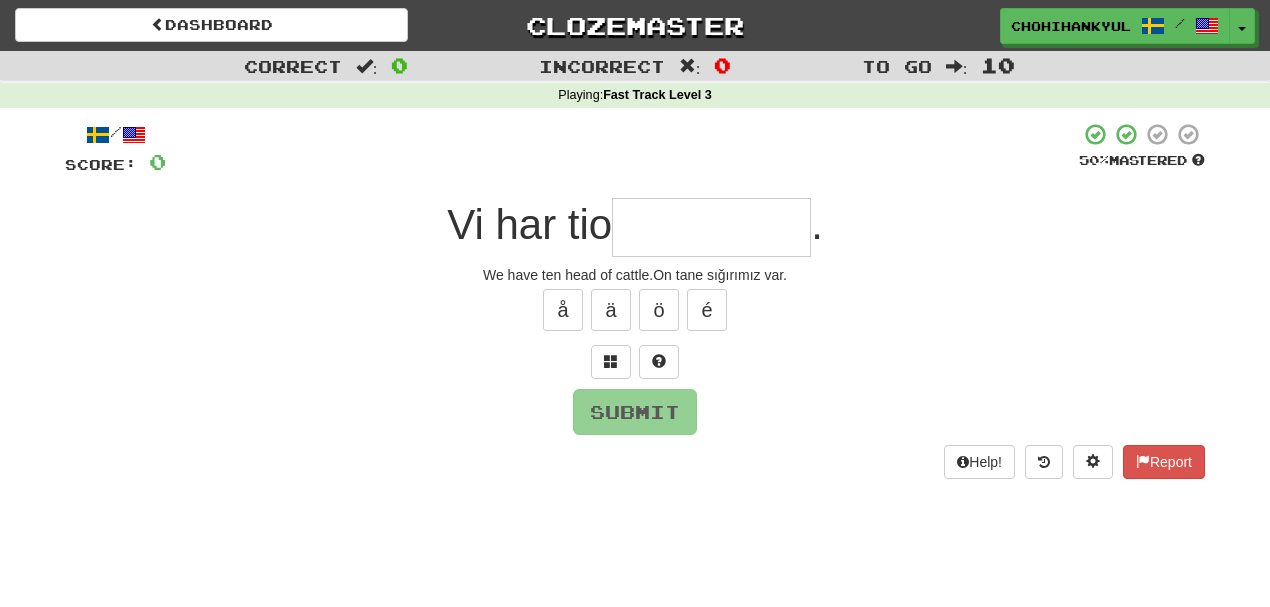 click at bounding box center [711, 227] 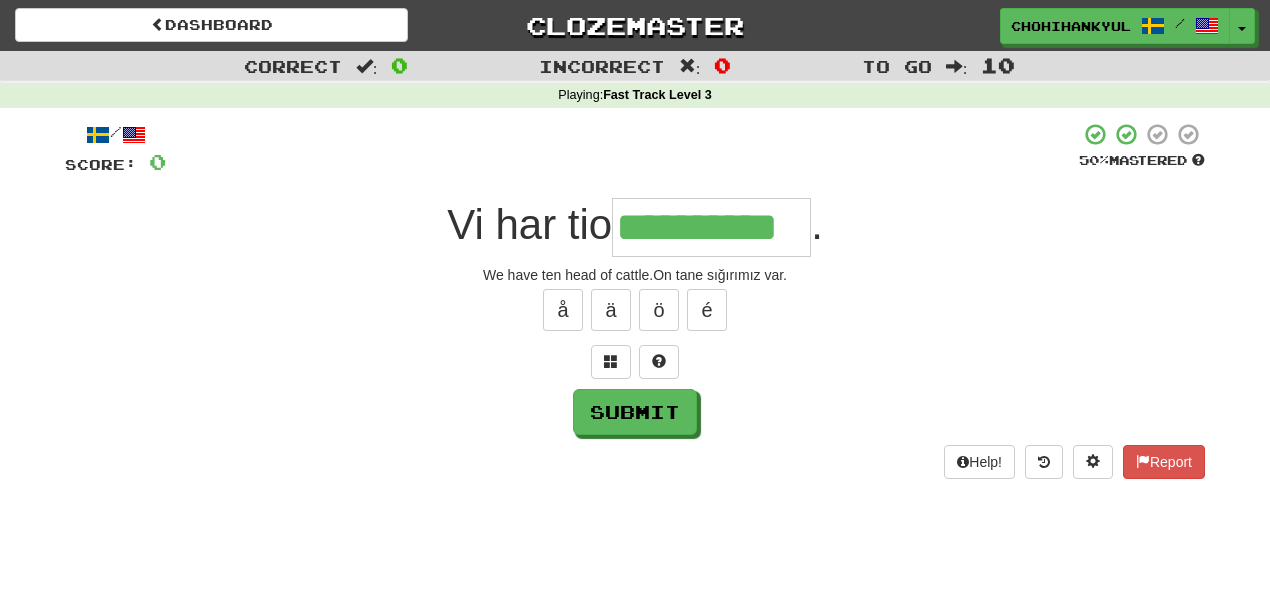 type on "**********" 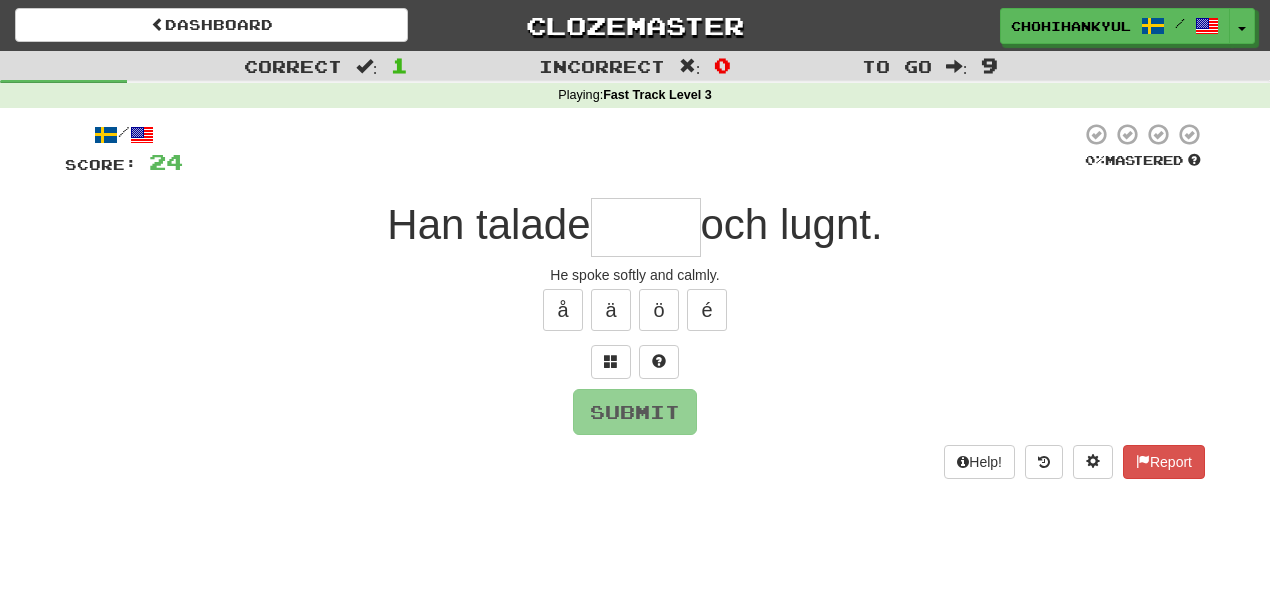 click on "/  Score:   24 0 %  Mastered Han talade   och lugnt. He spoke softly and calmly. å ä ö é Submit  Help!  Report" at bounding box center (635, 300) 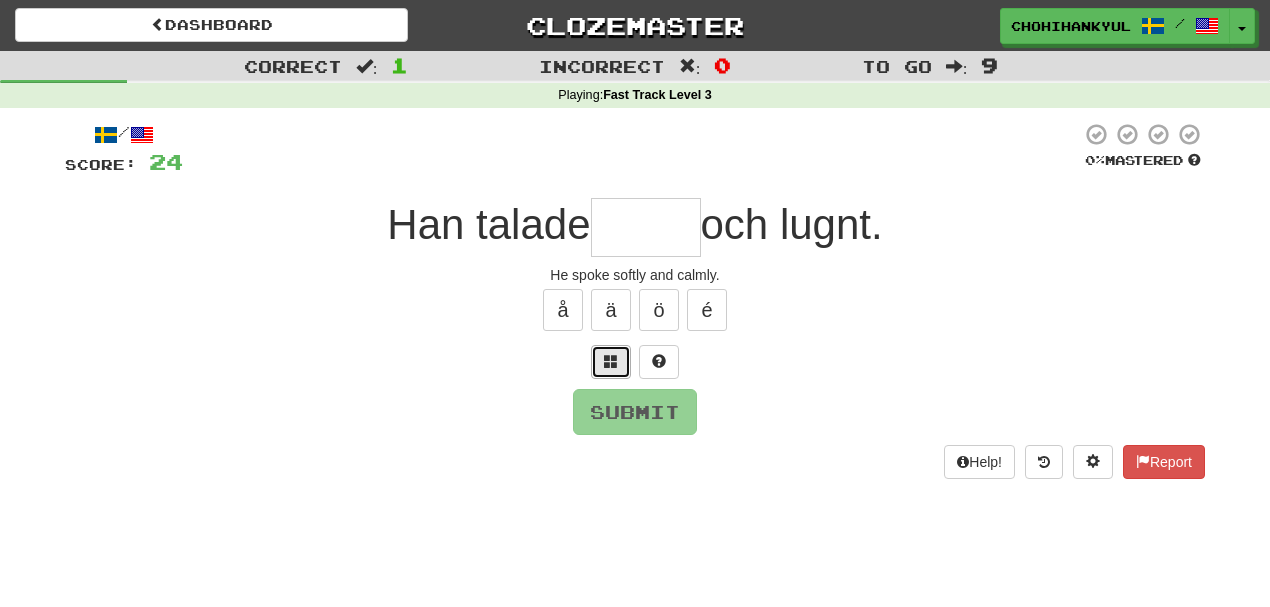 click at bounding box center (611, 361) 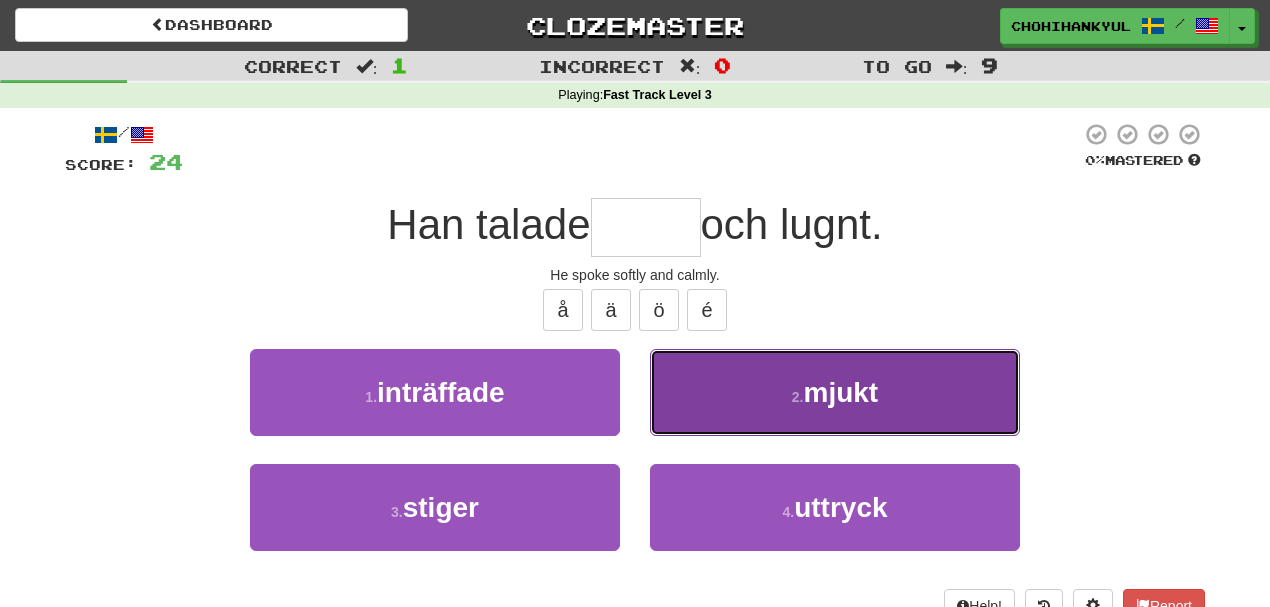 click on "2 .  mjukt" at bounding box center [835, 392] 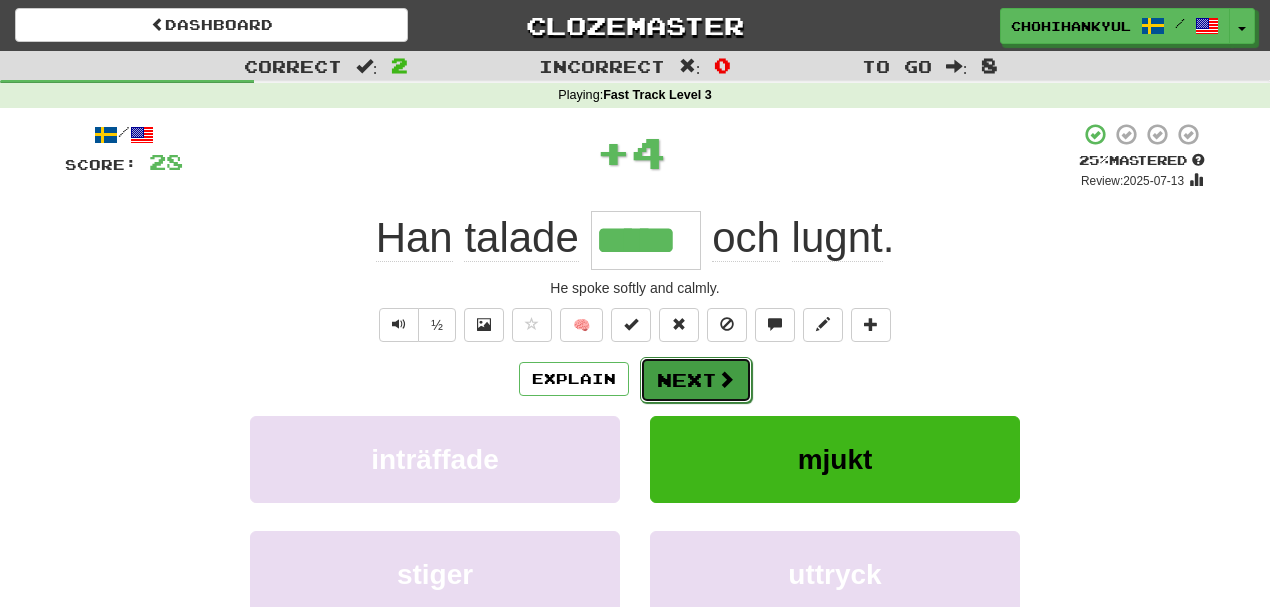 click on "Next" at bounding box center [696, 380] 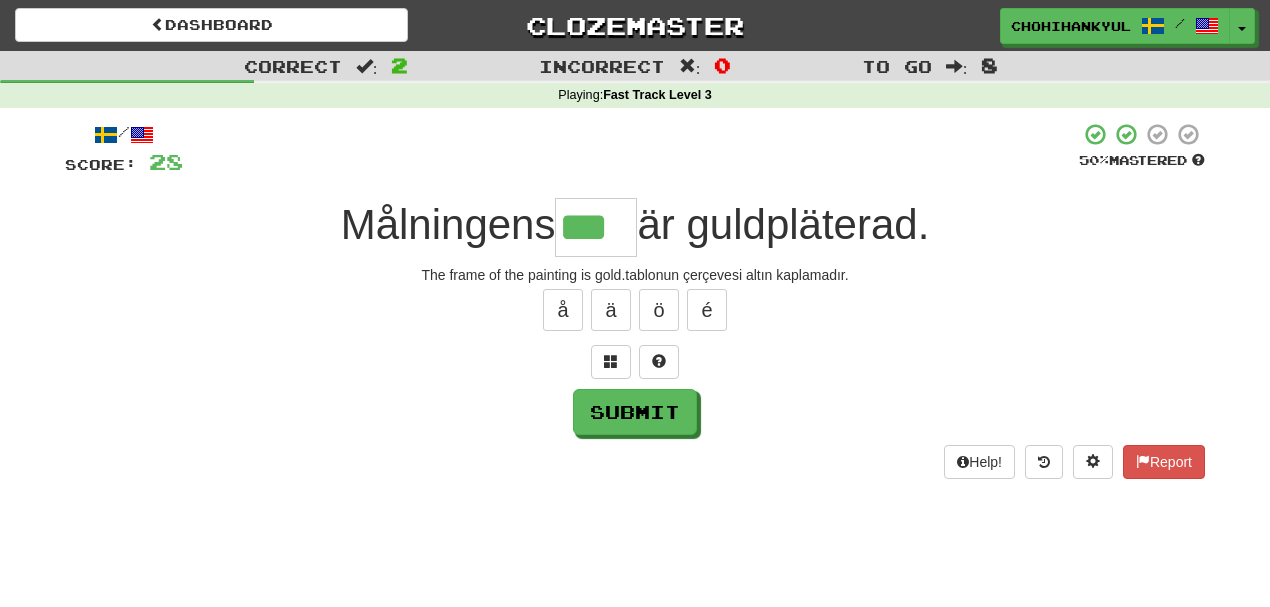 type on "***" 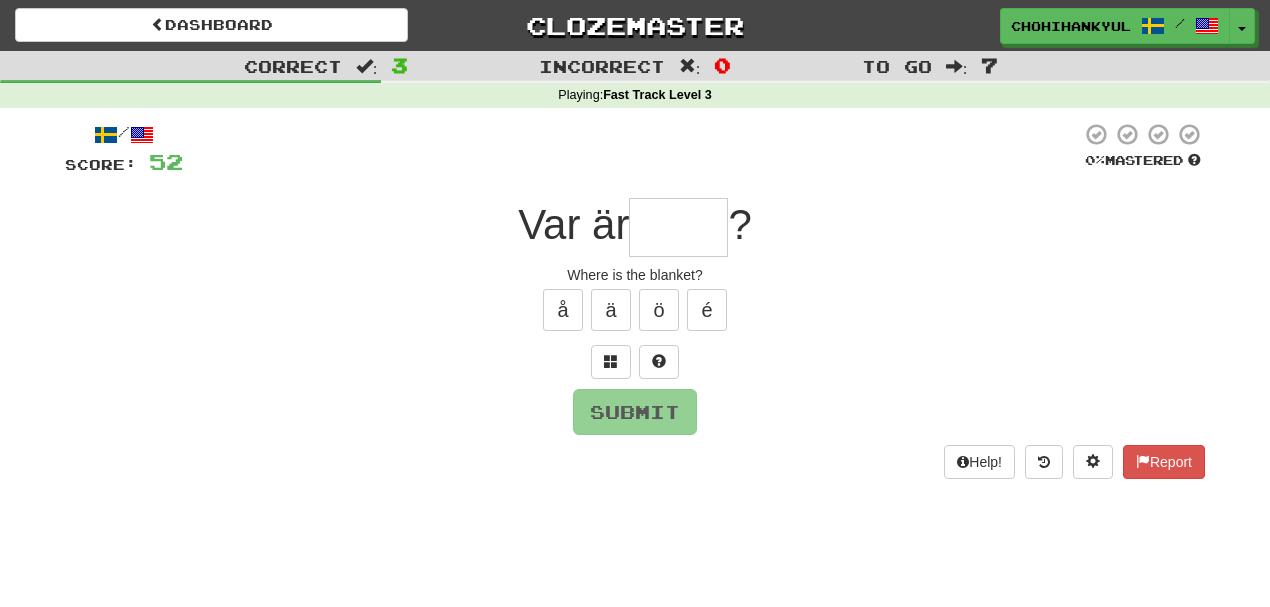 type on "*" 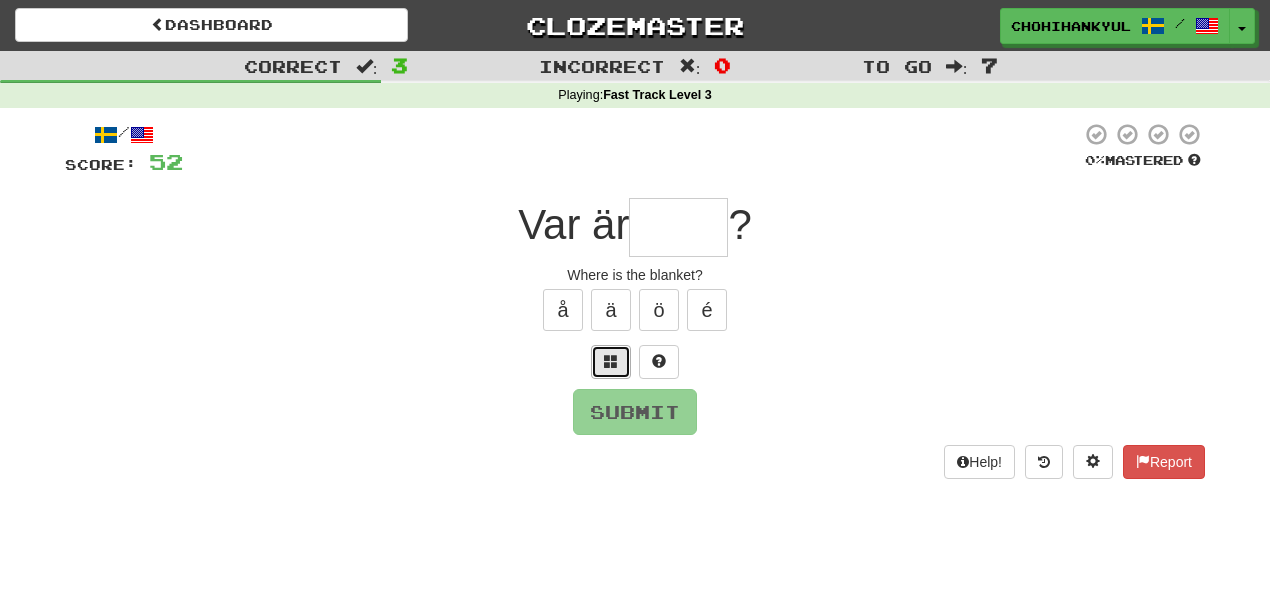 click at bounding box center (611, 361) 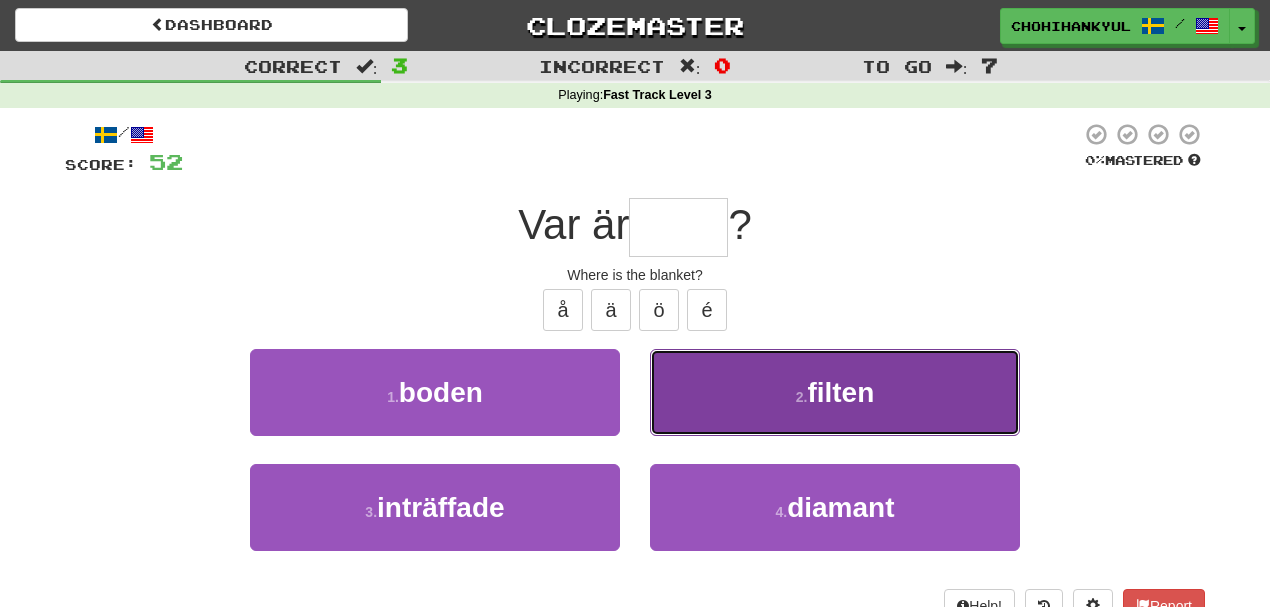 click on "filten" at bounding box center (840, 392) 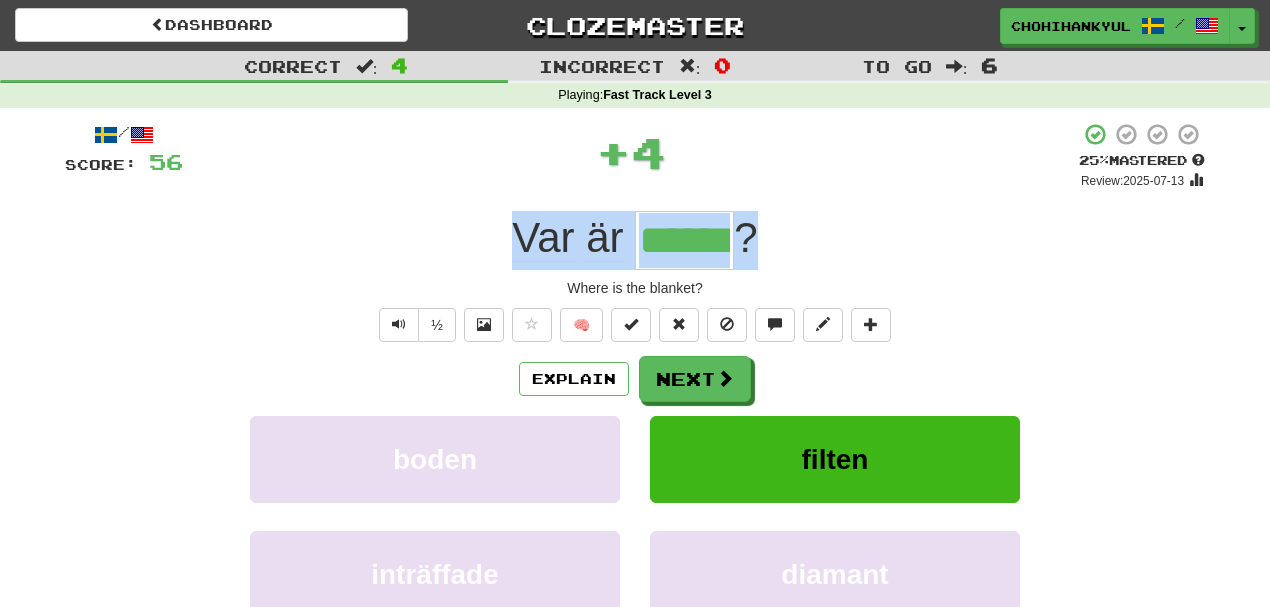 drag, startPoint x: 508, startPoint y: 227, endPoint x: 888, endPoint y: 228, distance: 380.0013 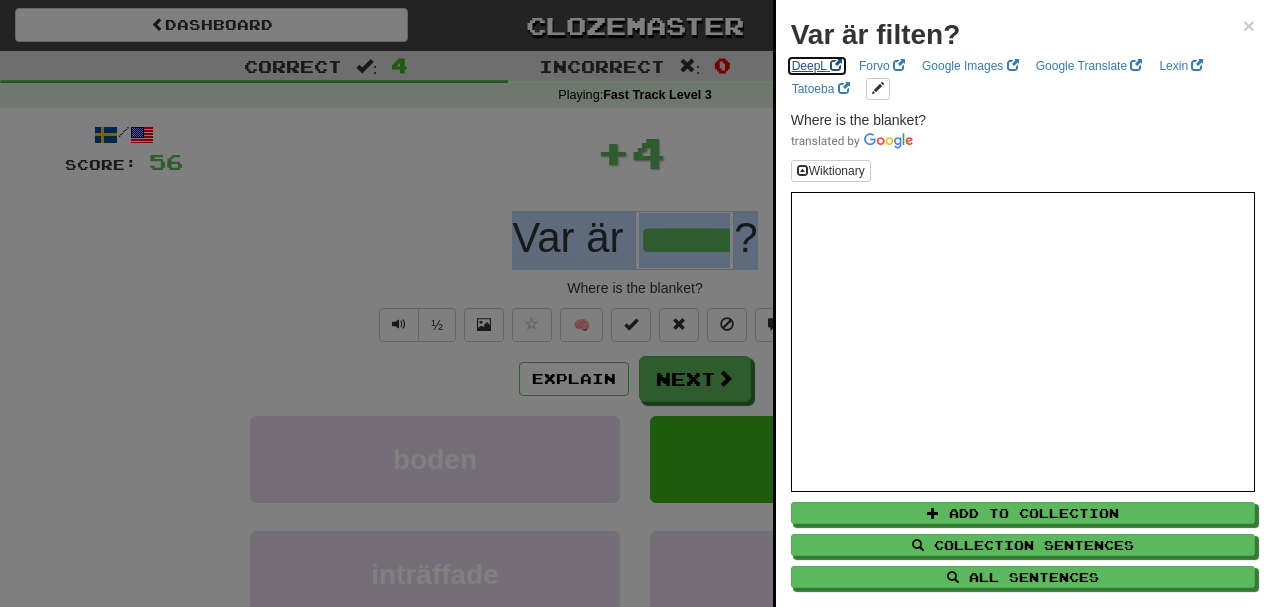 click at bounding box center [836, 65] 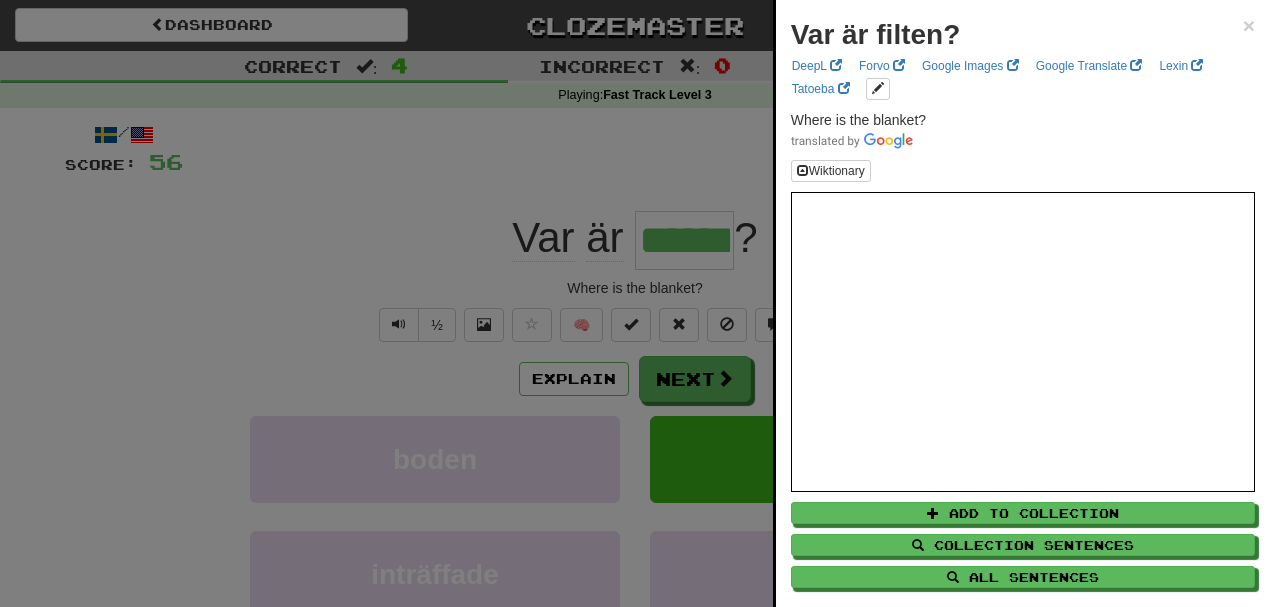 click at bounding box center [635, 303] 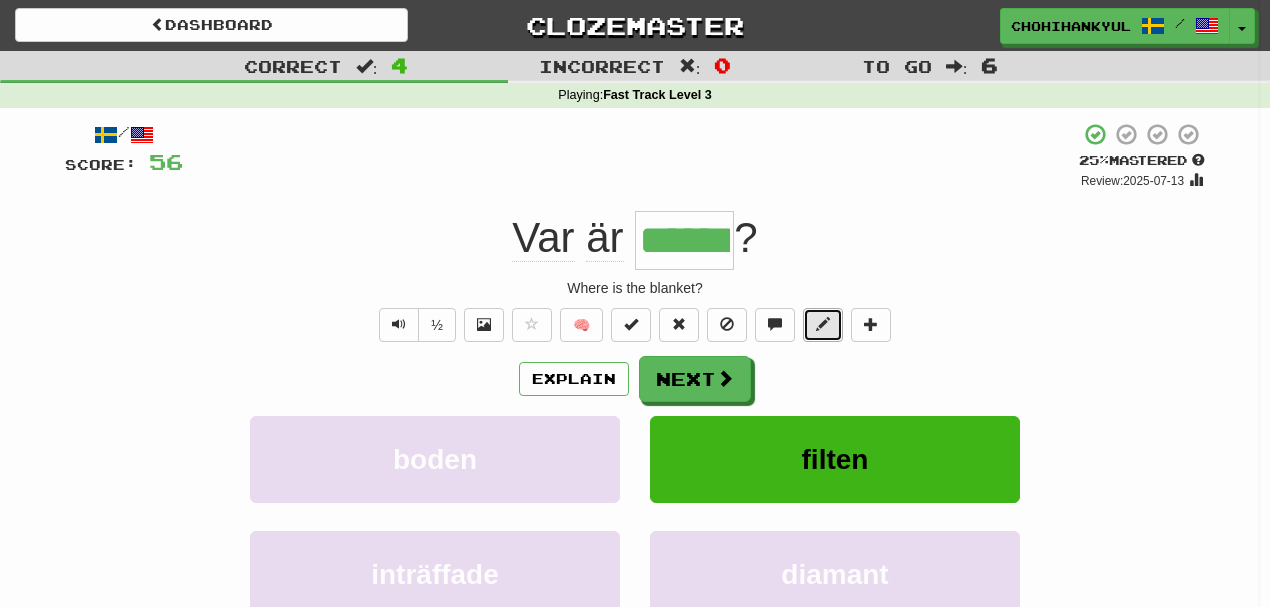 click at bounding box center [823, 324] 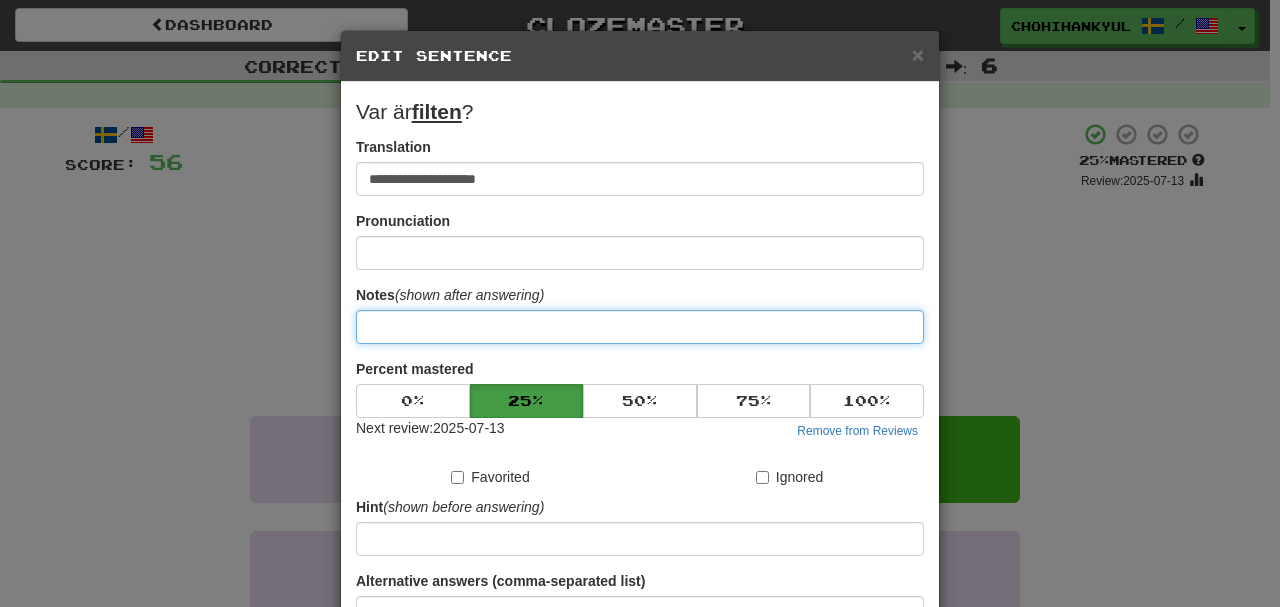 click at bounding box center [640, 327] 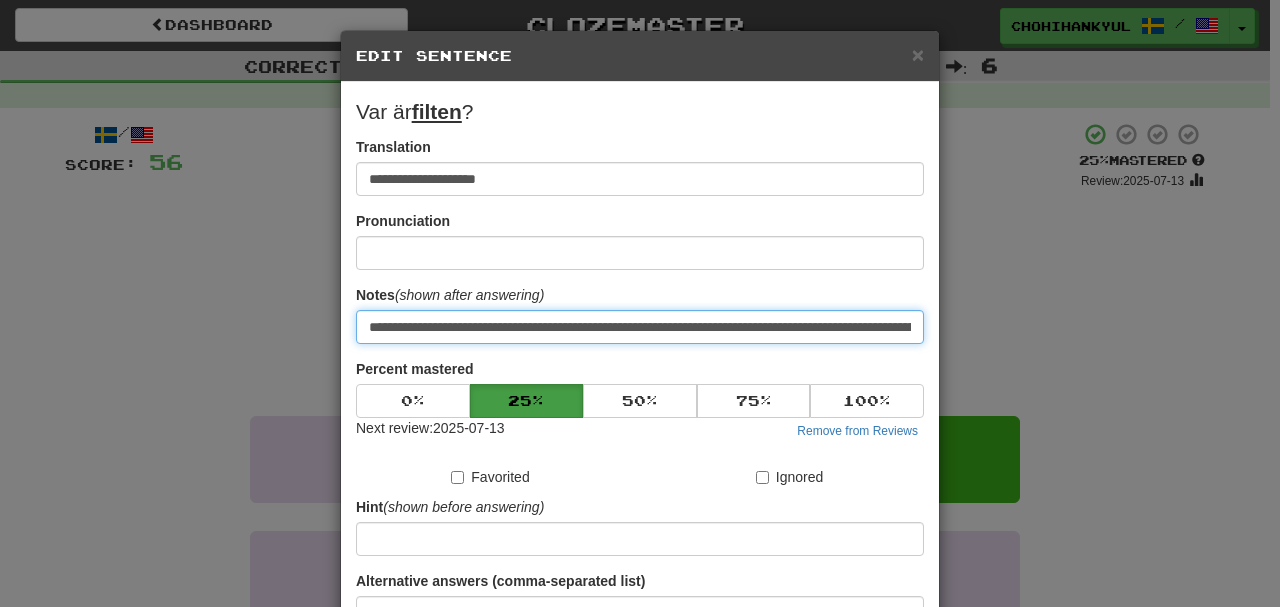 scroll, scrollTop: 0, scrollLeft: 147, axis: horizontal 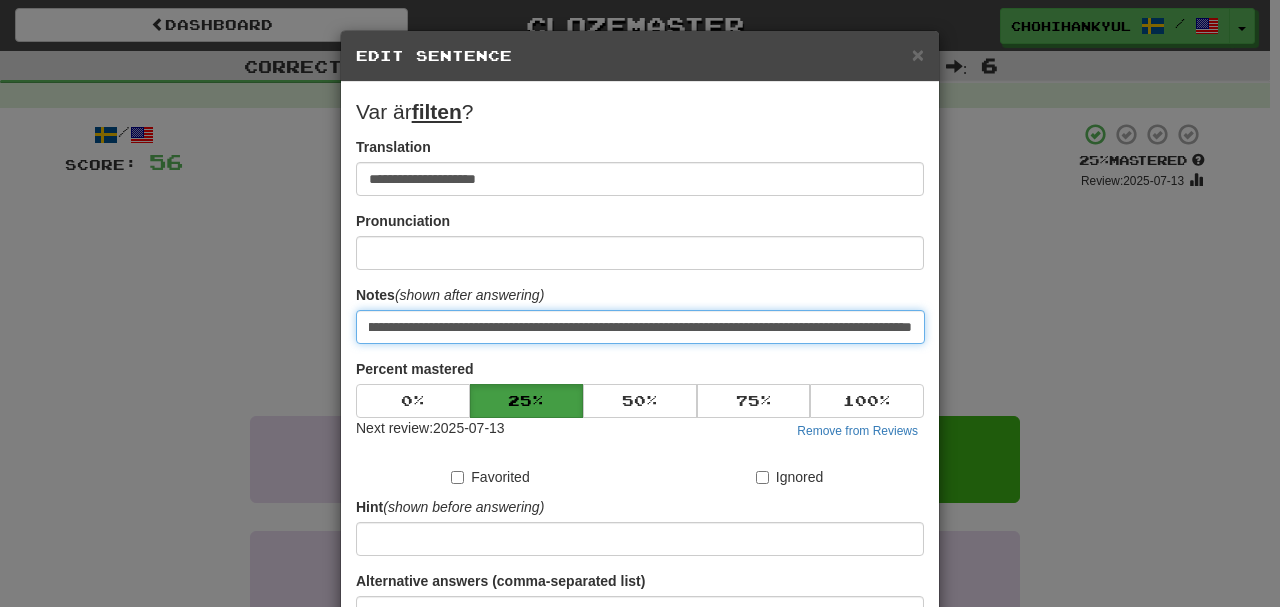 type on "**********" 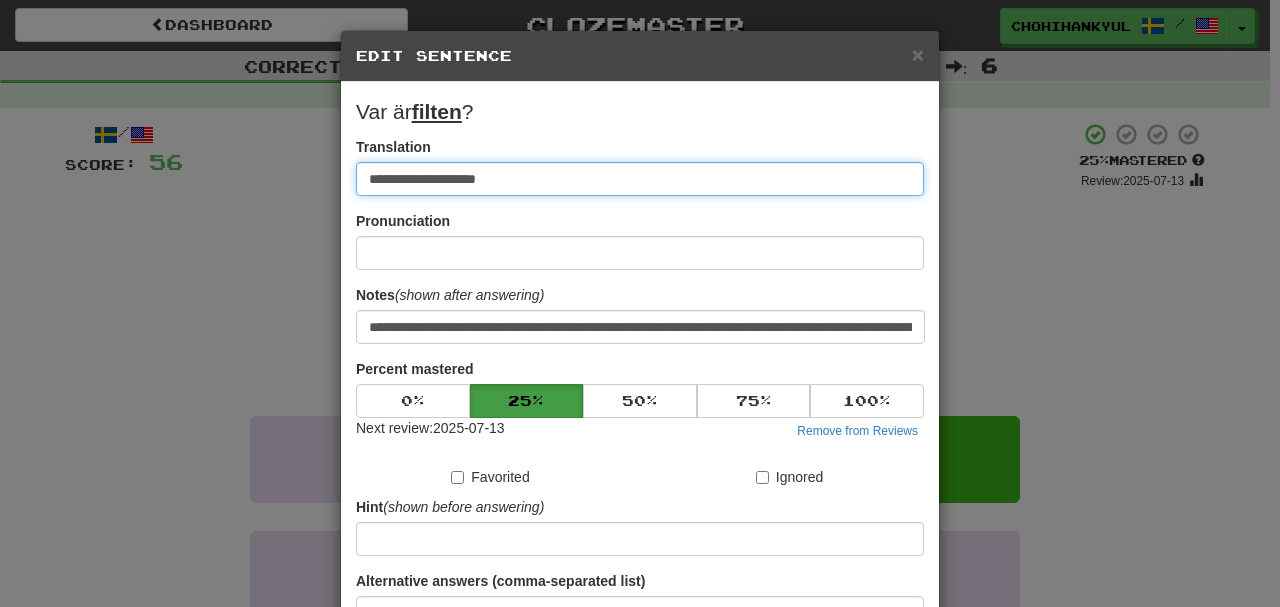click on "**********" at bounding box center (640, 179) 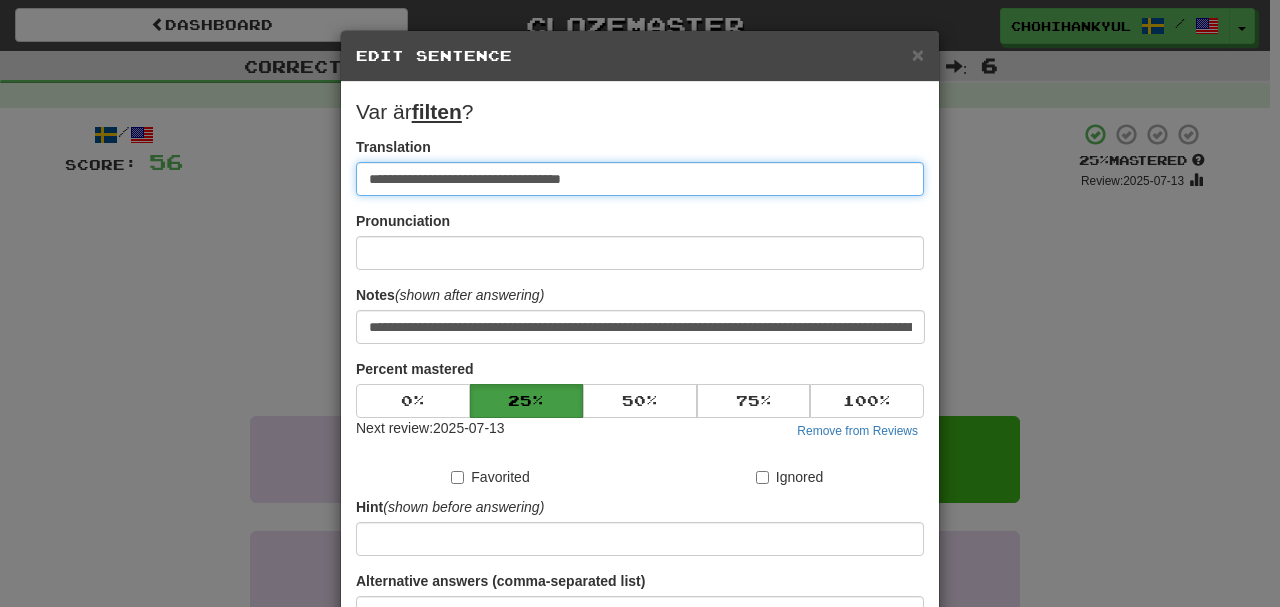 type on "**********" 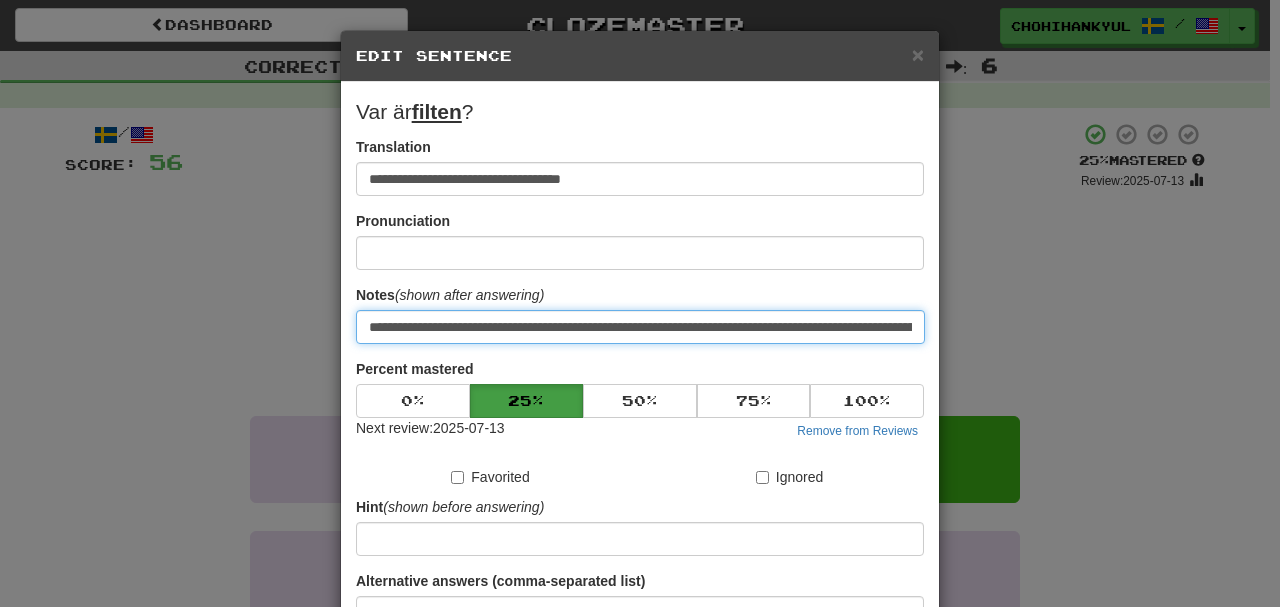 click on "**********" at bounding box center (640, 327) 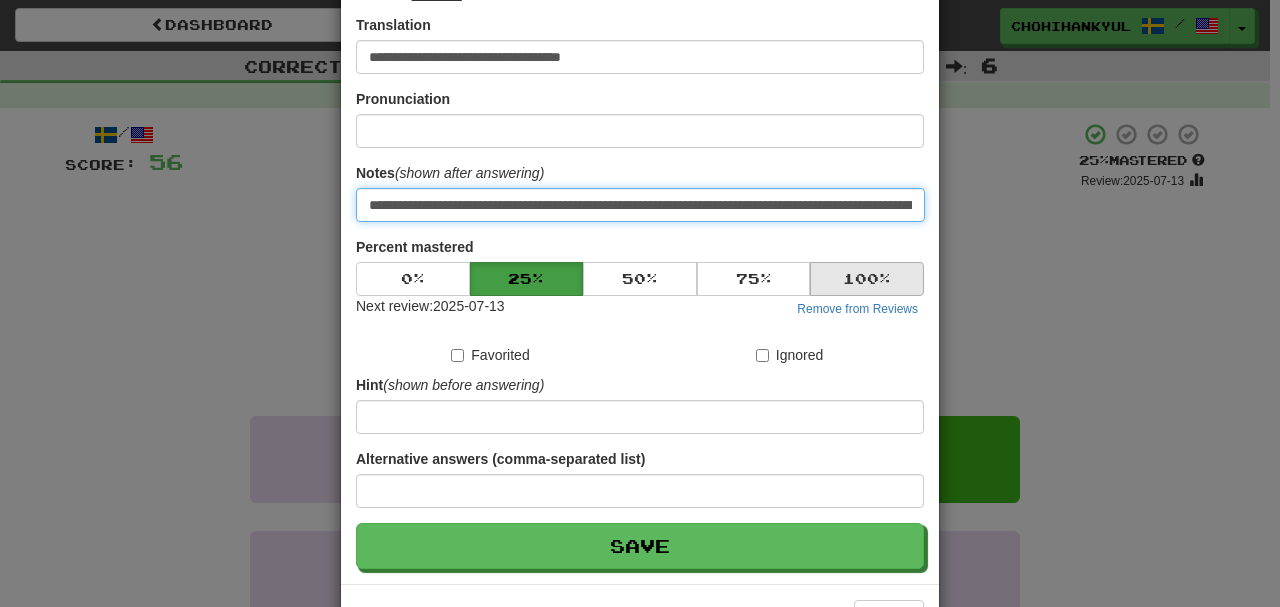 scroll, scrollTop: 133, scrollLeft: 0, axis: vertical 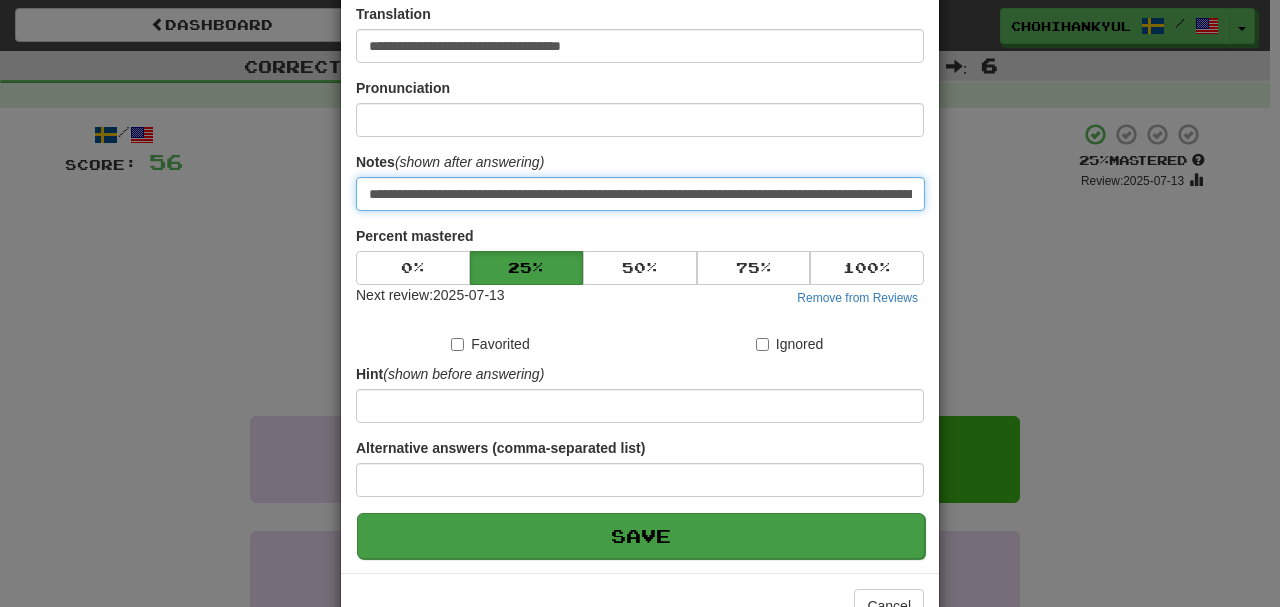 type on "**********" 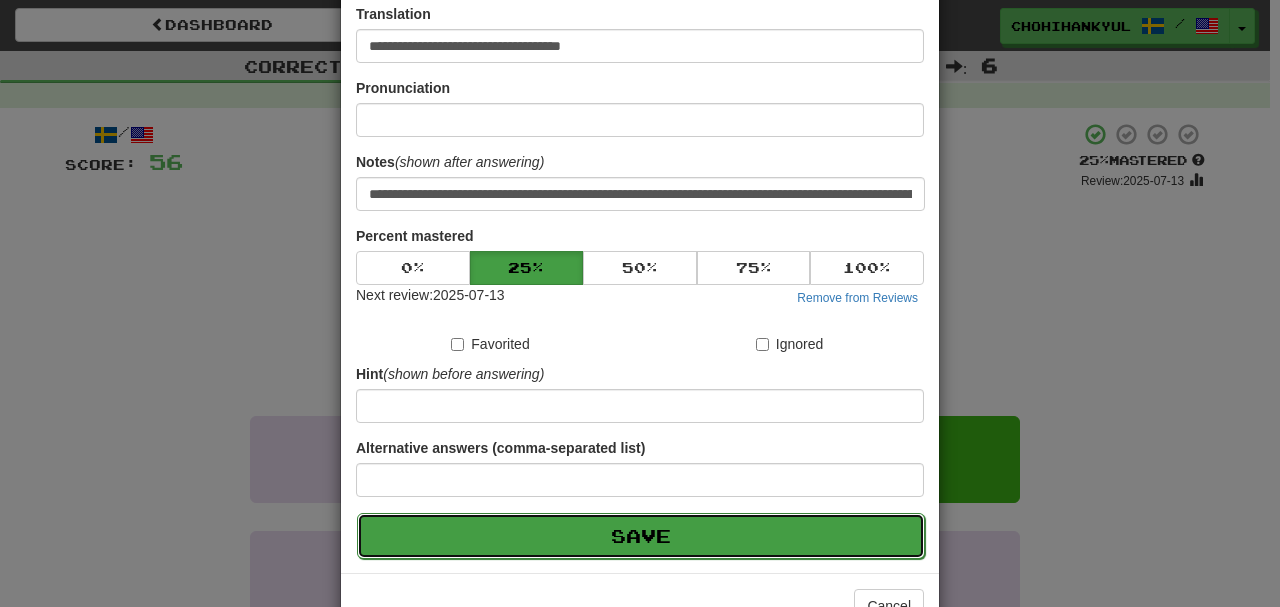 click on "Save" at bounding box center [641, 536] 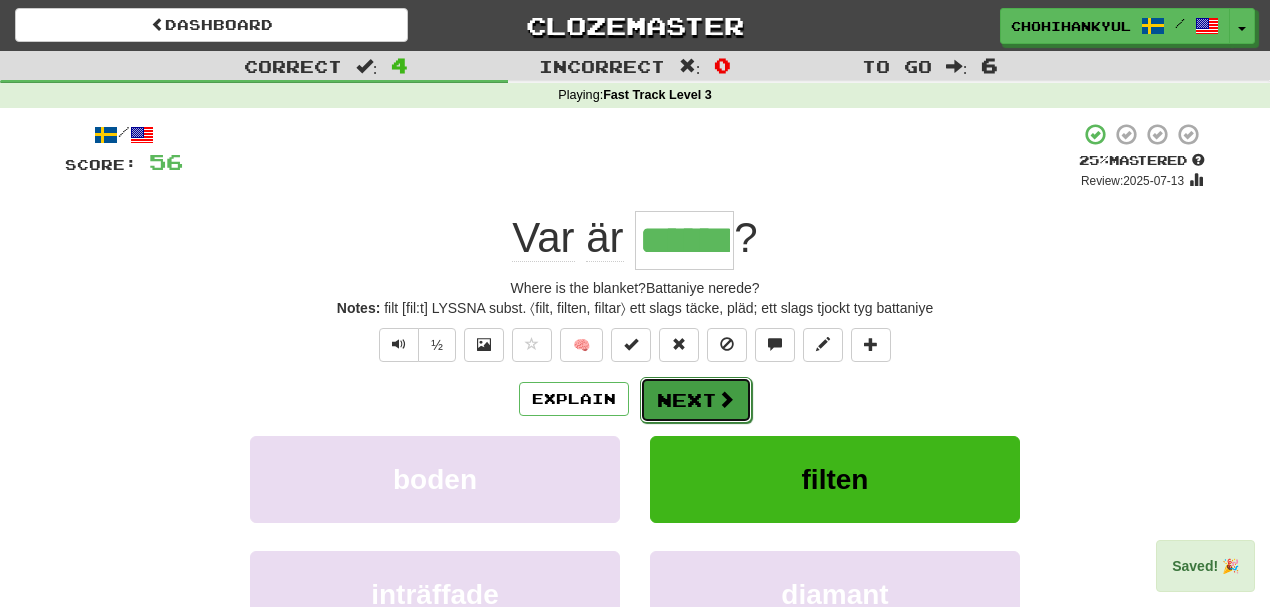 click at bounding box center [726, 399] 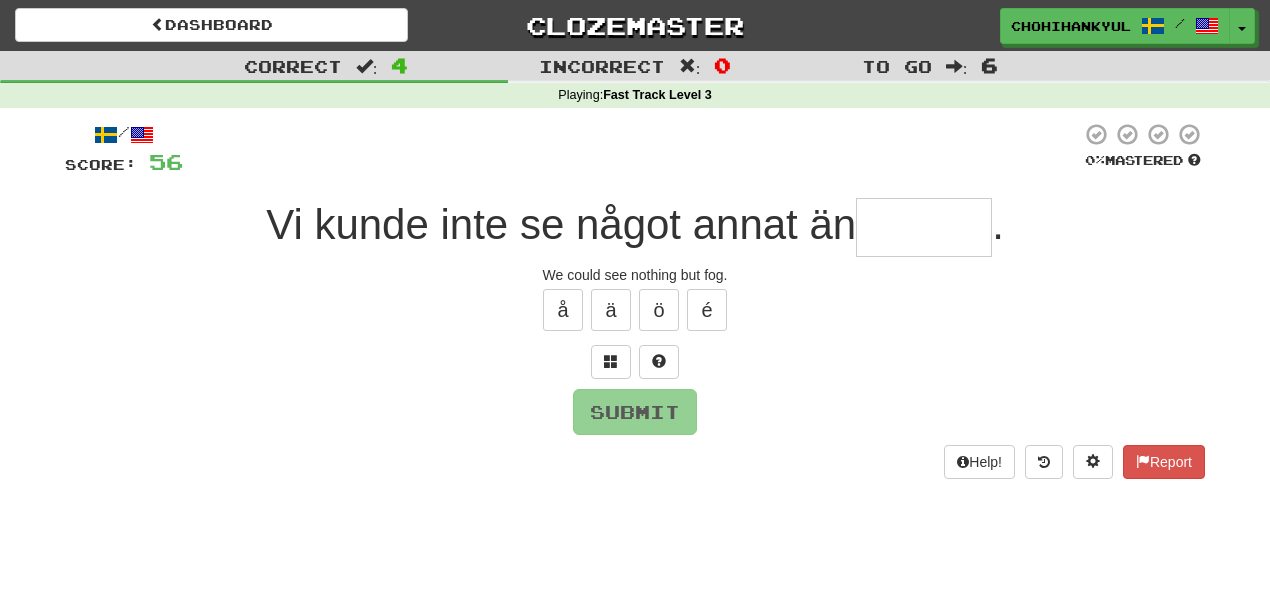 type on "*" 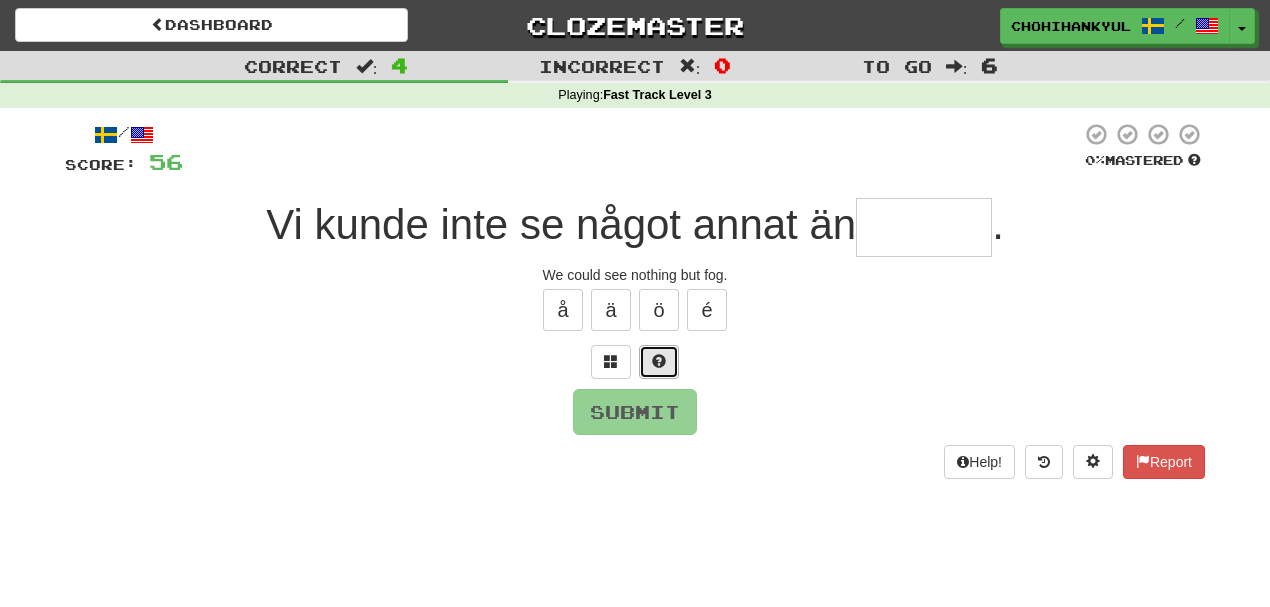 click at bounding box center (659, 361) 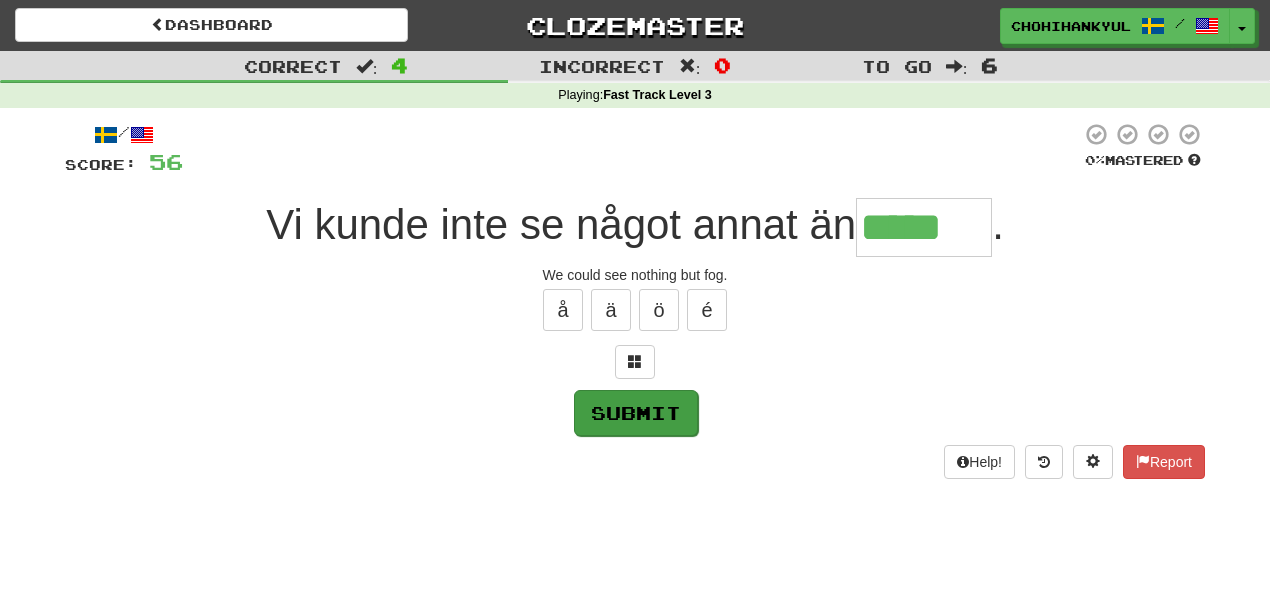 type on "*****" 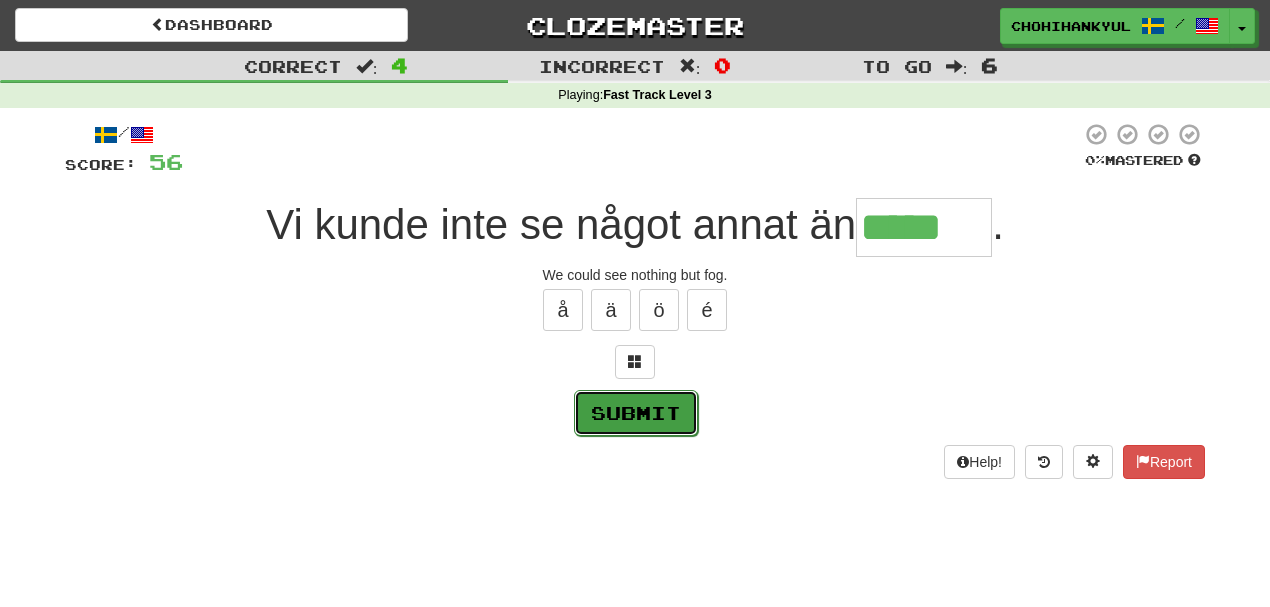 click on "Submit" at bounding box center (636, 413) 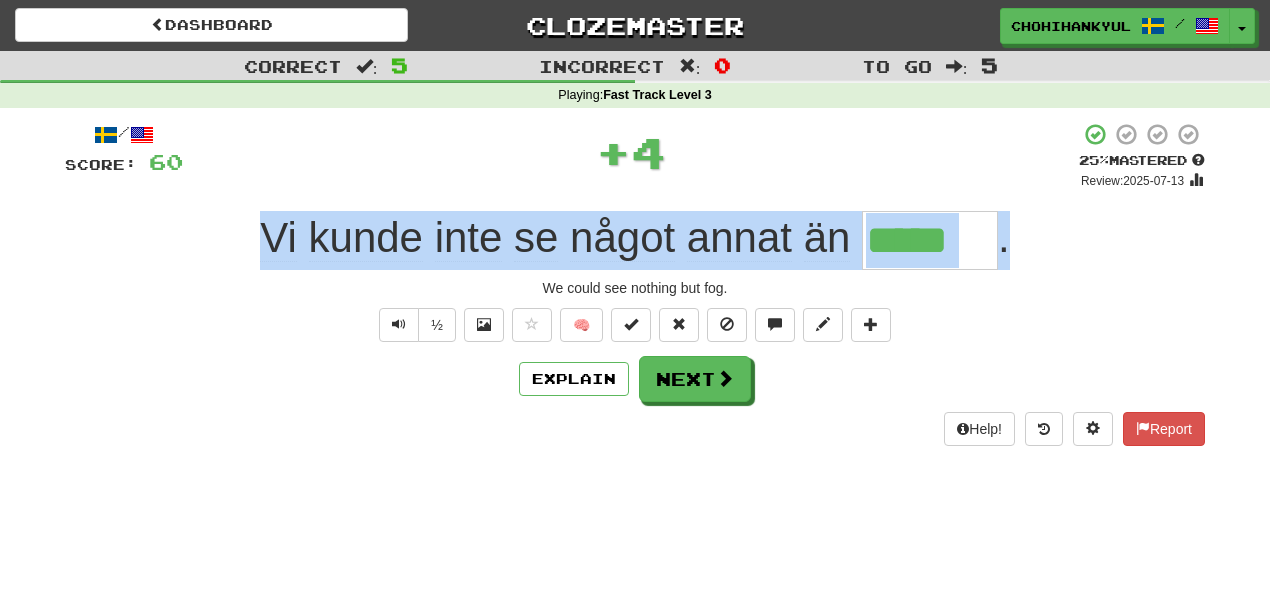 drag, startPoint x: 186, startPoint y: 225, endPoint x: 1122, endPoint y: 242, distance: 936.15436 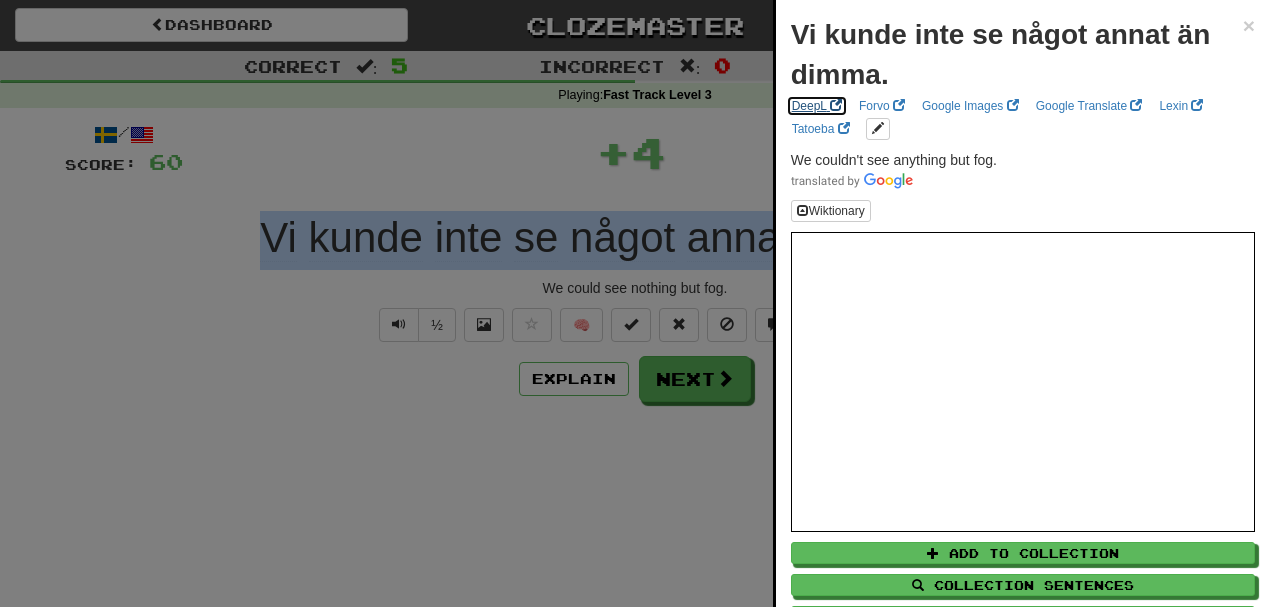 click on "DeepL" at bounding box center [817, 106] 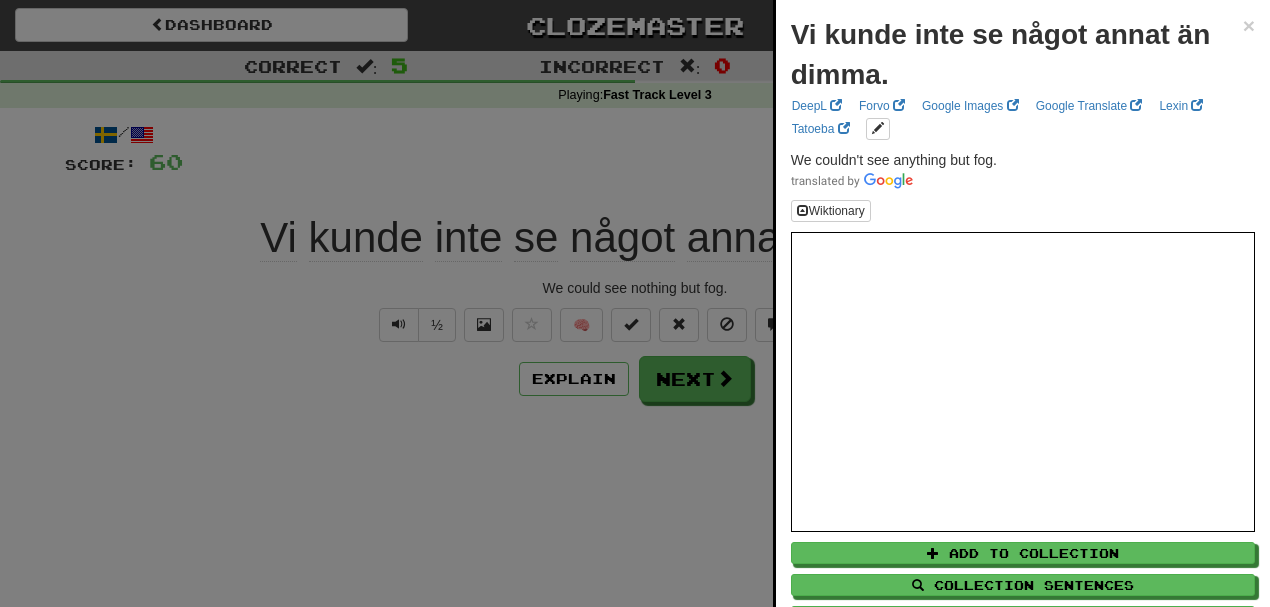 click at bounding box center (635, 303) 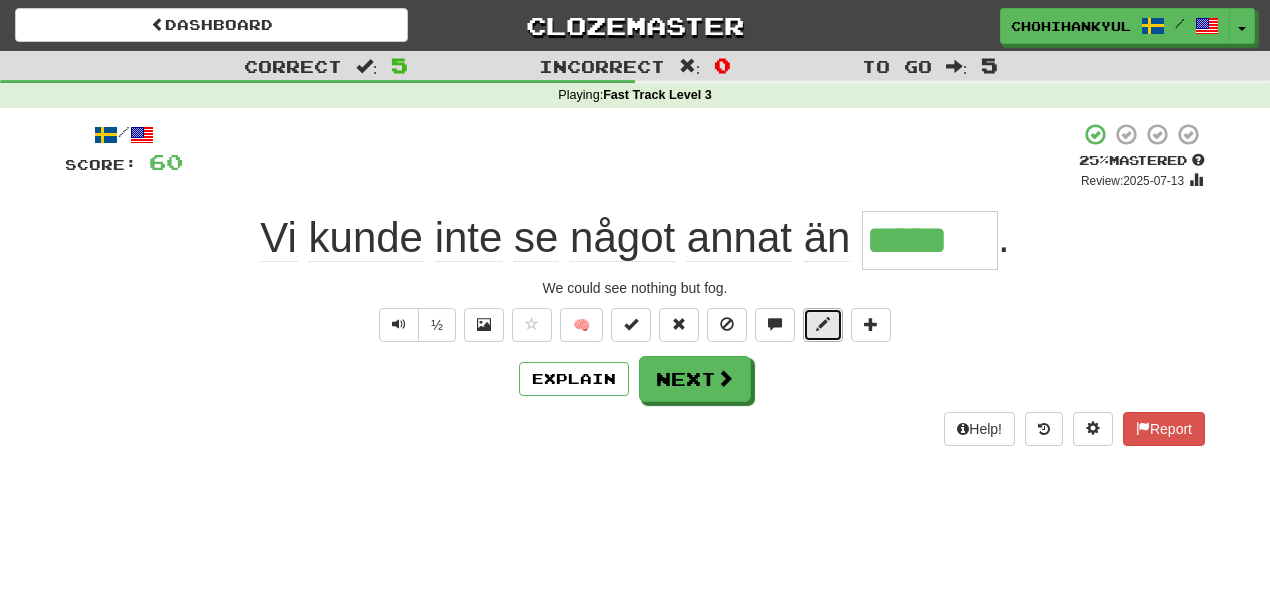 click at bounding box center (823, 324) 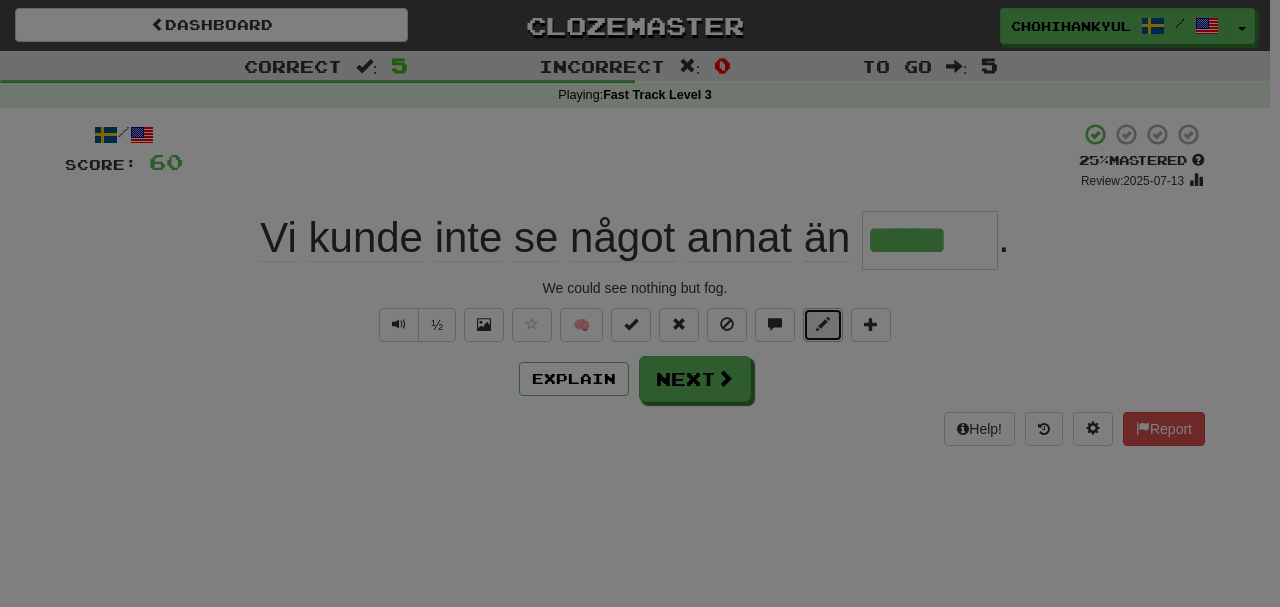 type 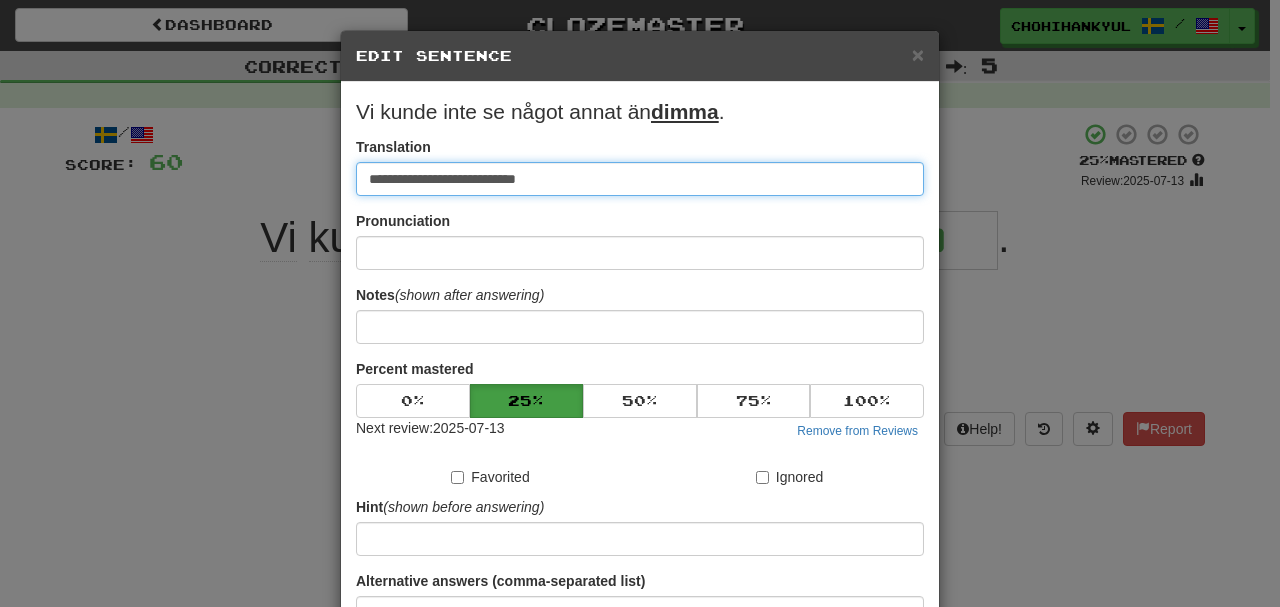 paste on "**********" 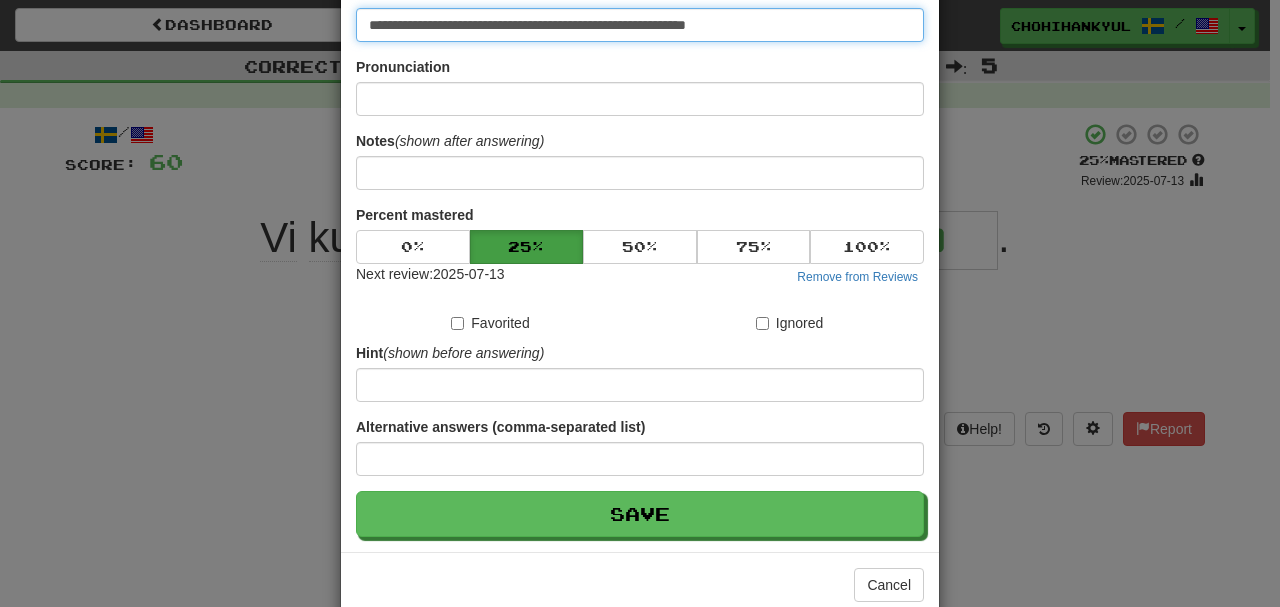 scroll, scrollTop: 190, scrollLeft: 0, axis: vertical 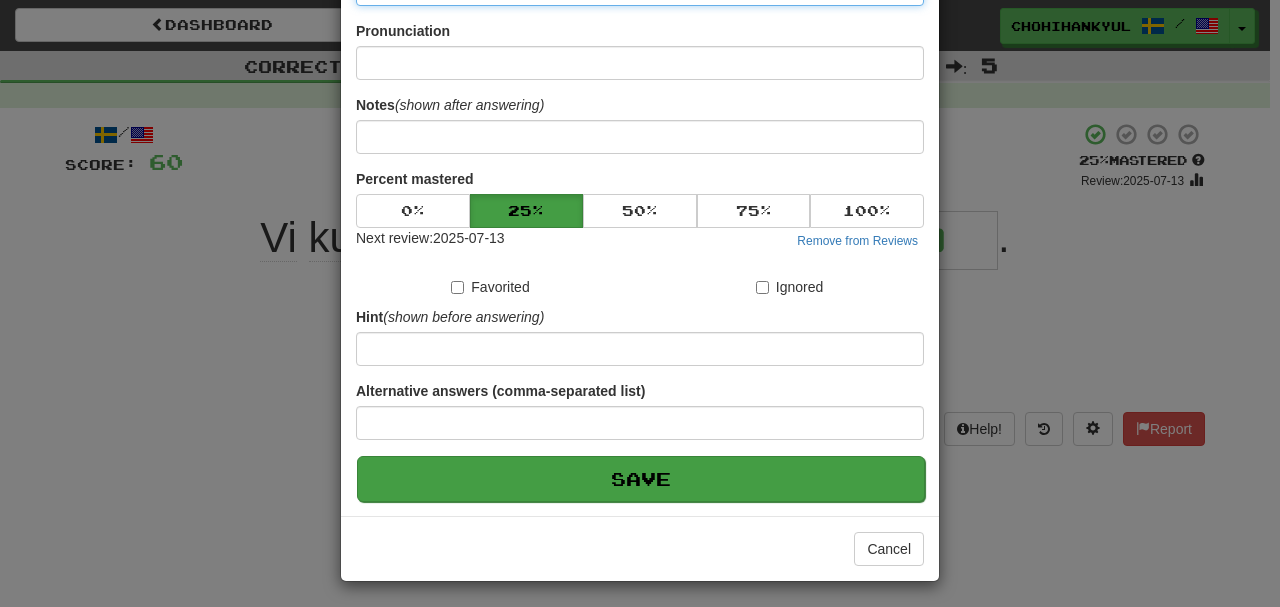 type on "**********" 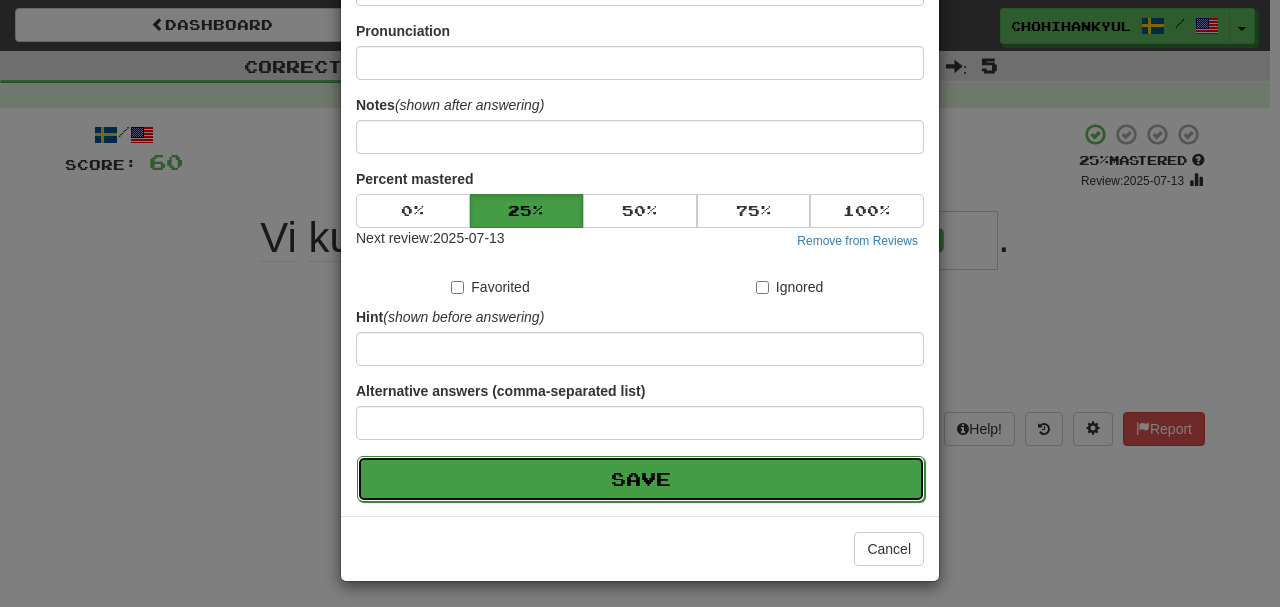 click on "Save" at bounding box center [641, 479] 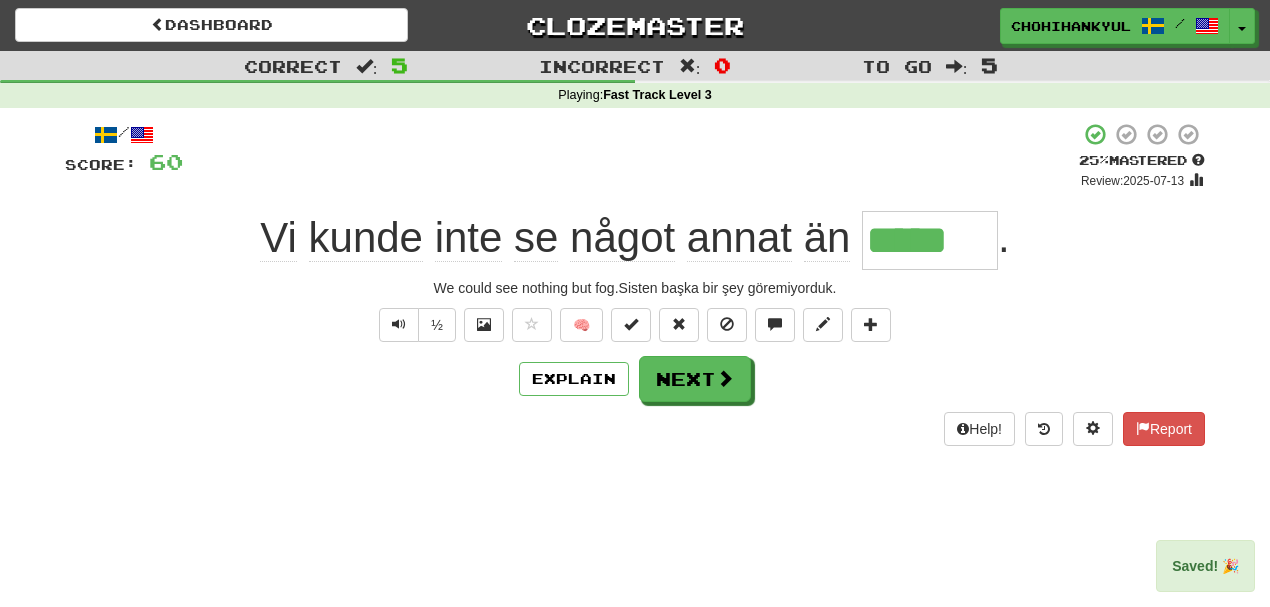 drag, startPoint x: 893, startPoint y: 236, endPoint x: 1096, endPoint y: 236, distance: 203 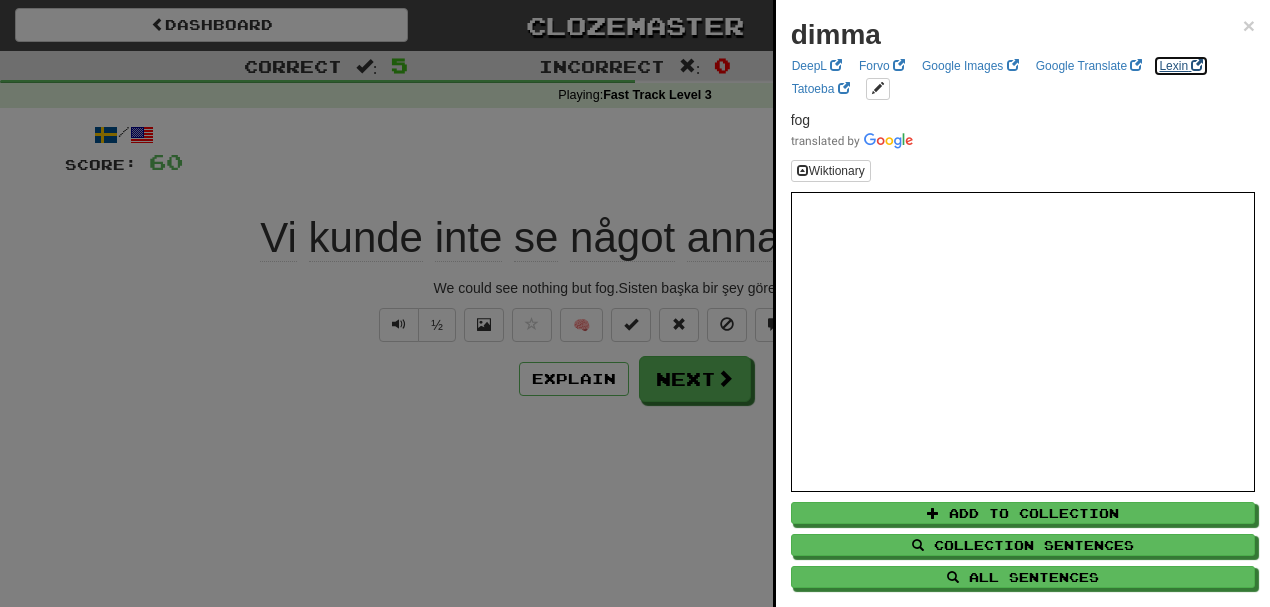 click at bounding box center (1197, 65) 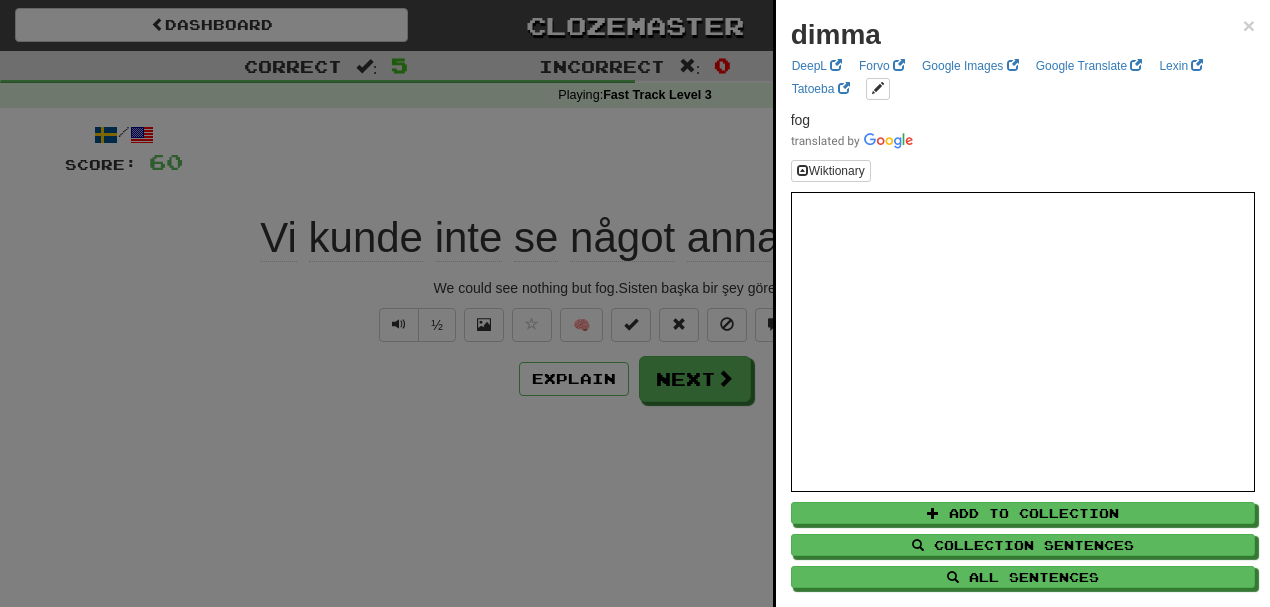 click at bounding box center [635, 303] 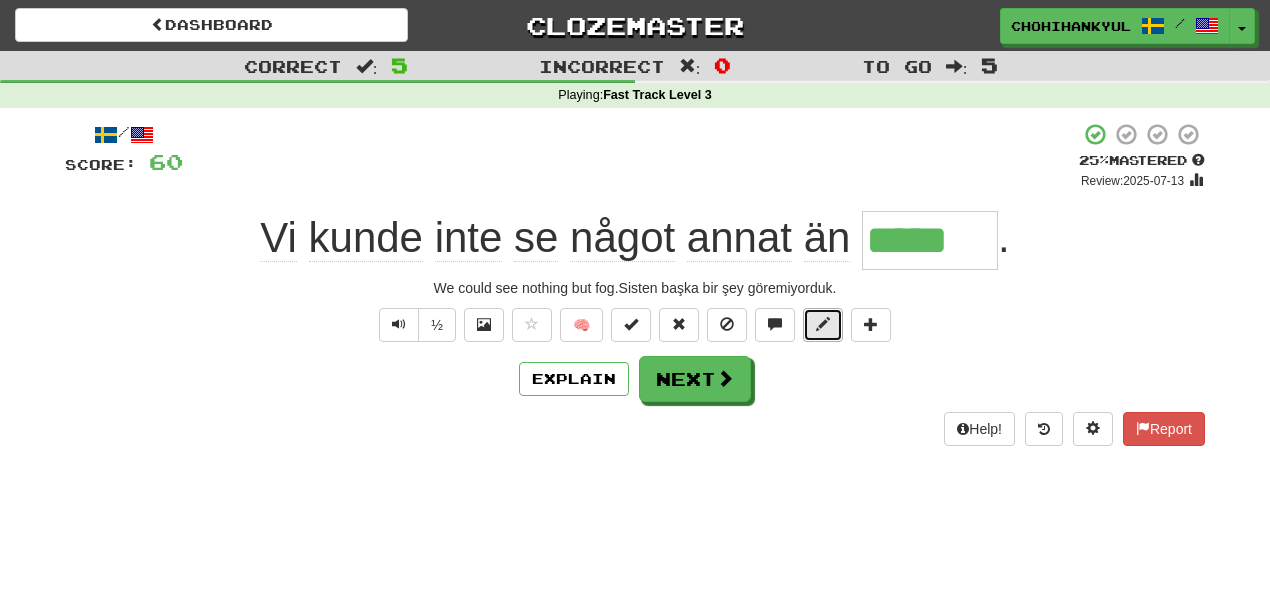 click at bounding box center (823, 325) 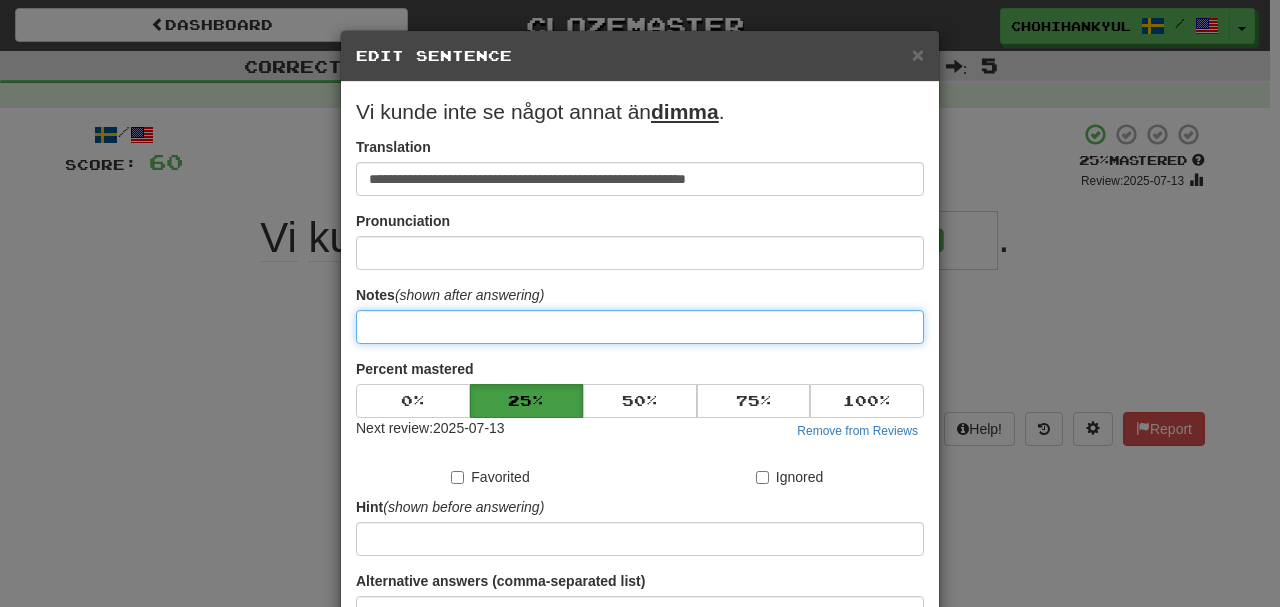 click at bounding box center [640, 327] 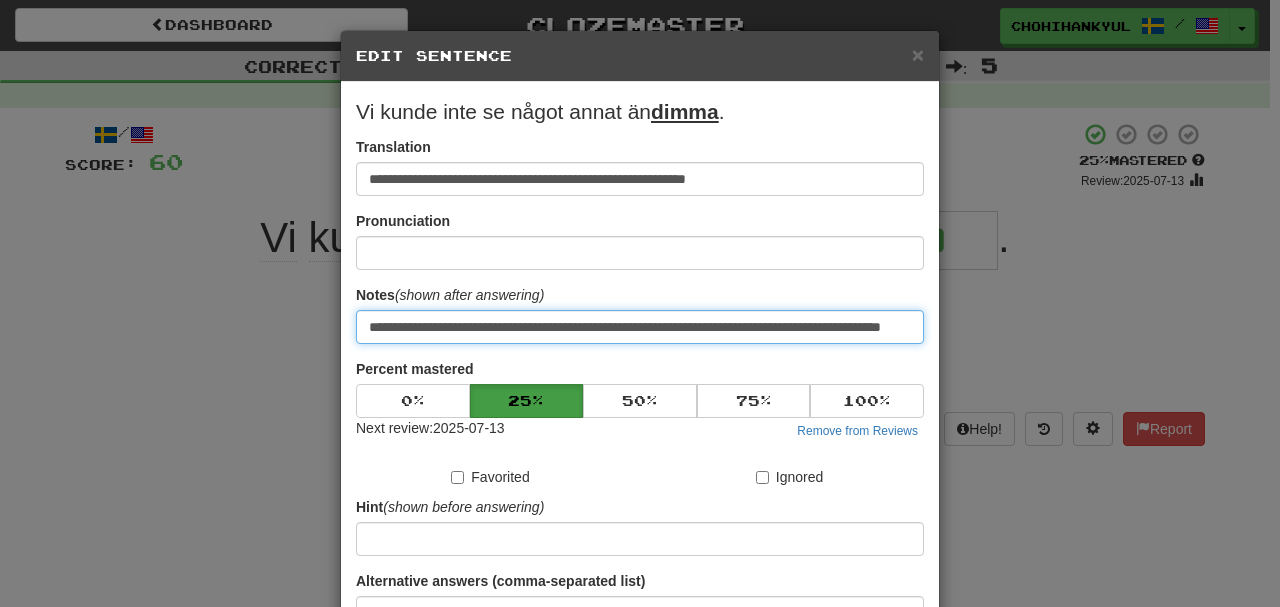 scroll, scrollTop: 0, scrollLeft: 106, axis: horizontal 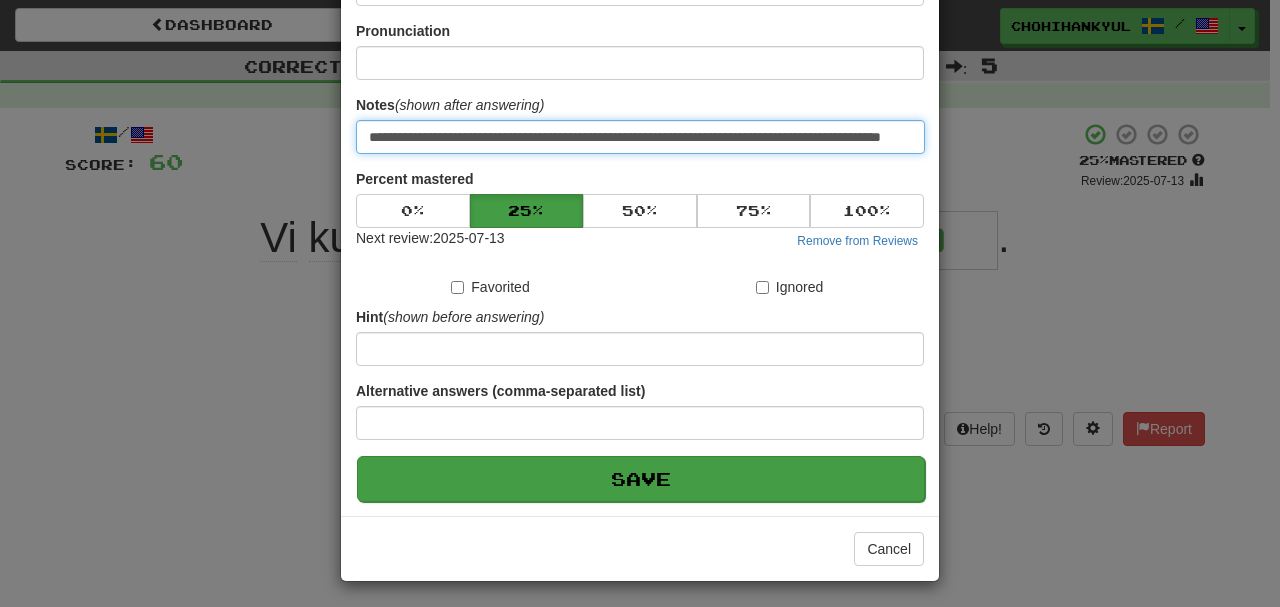 type on "**********" 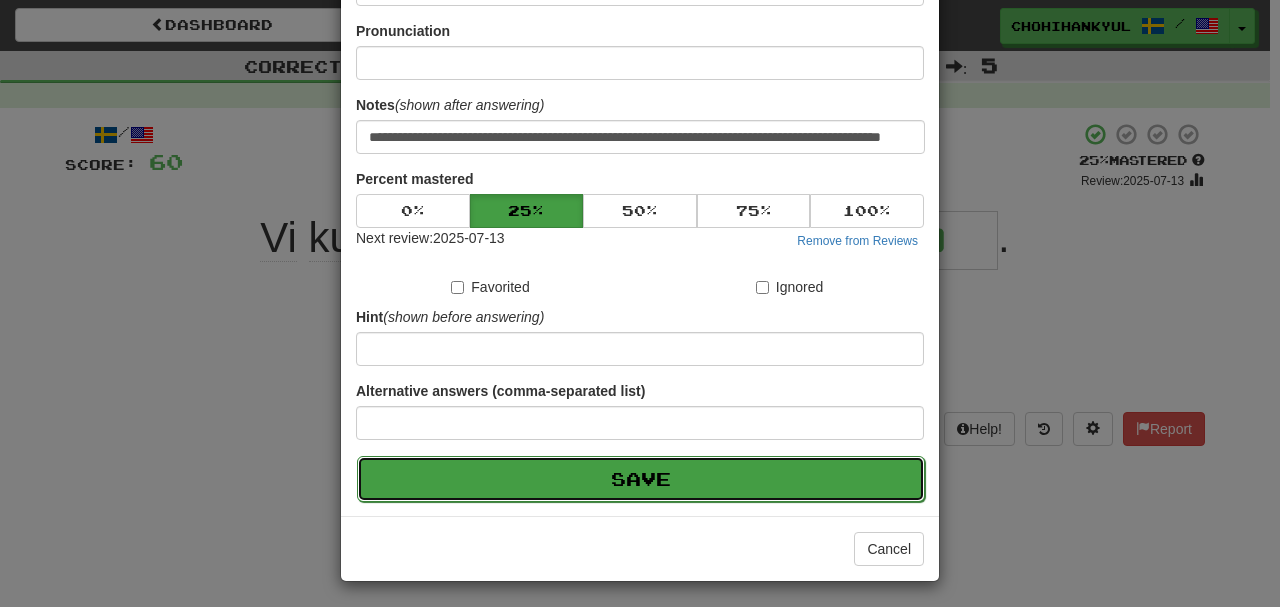 click on "Save" at bounding box center (641, 479) 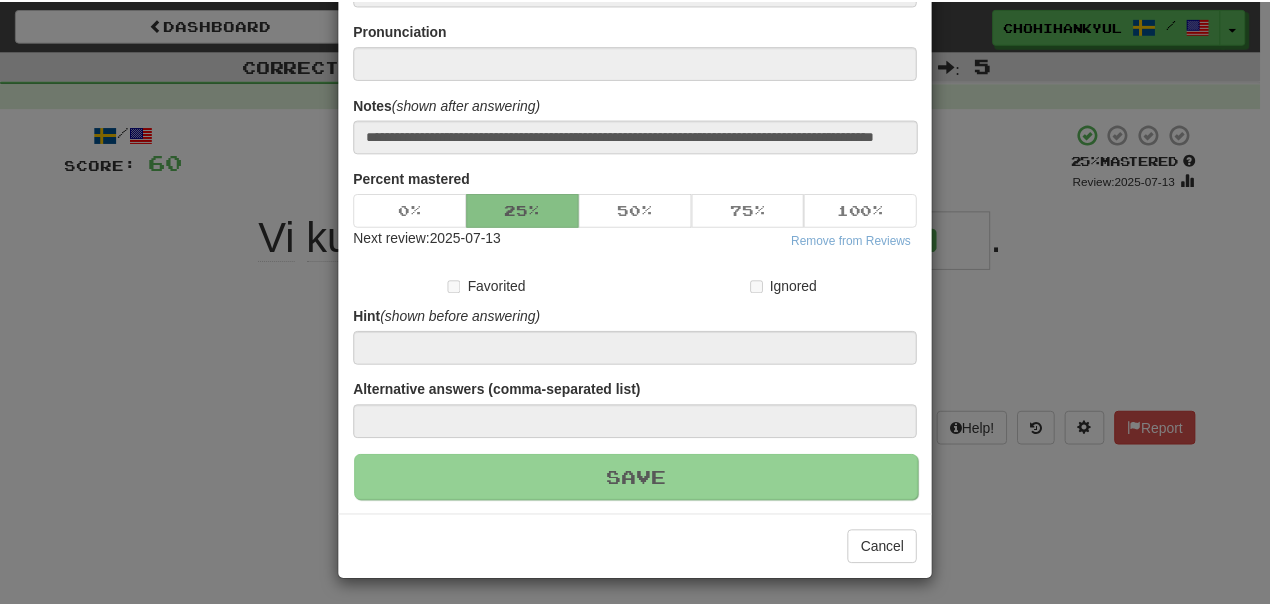 scroll, scrollTop: 0, scrollLeft: 0, axis: both 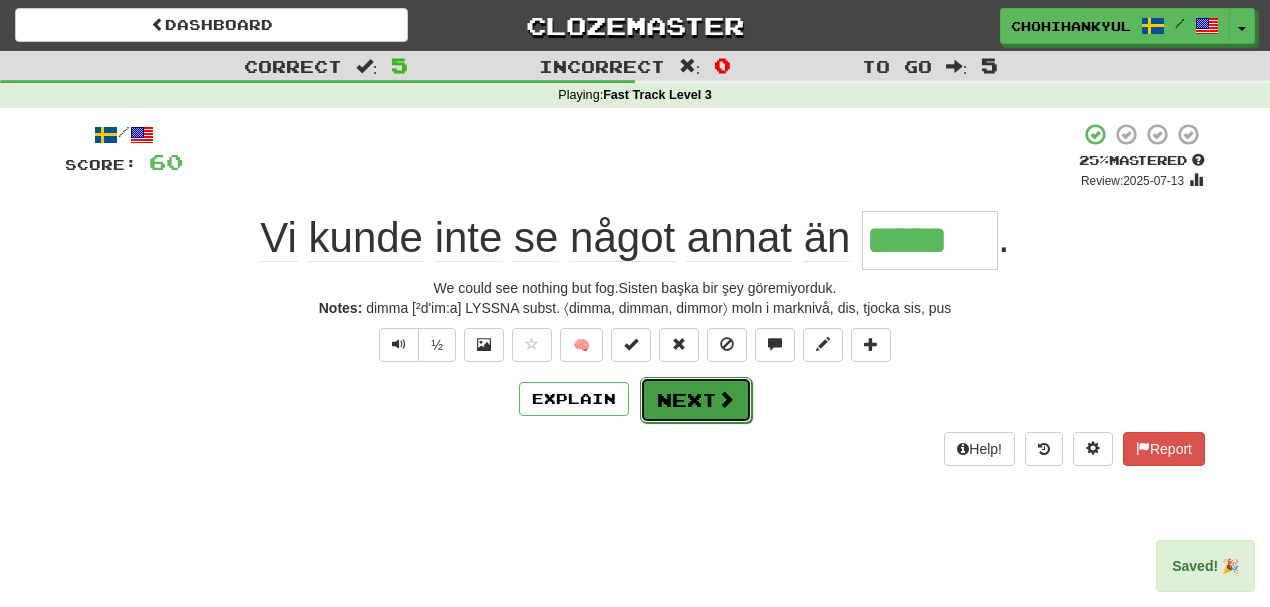 click on "Next" at bounding box center (696, 400) 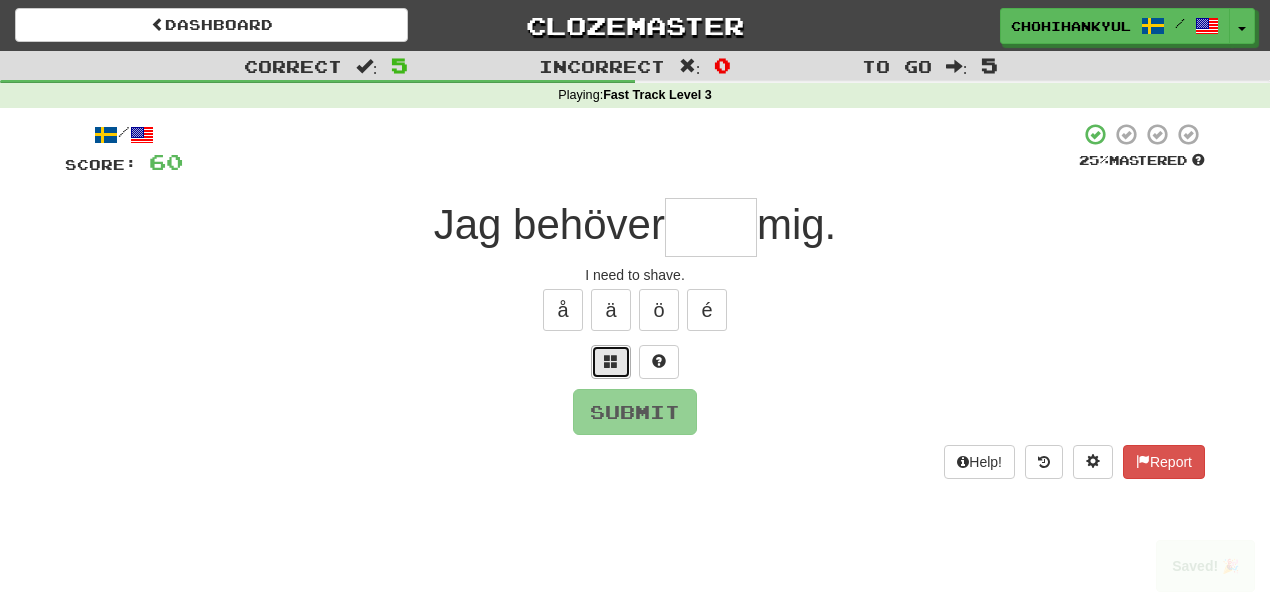 click at bounding box center (611, 362) 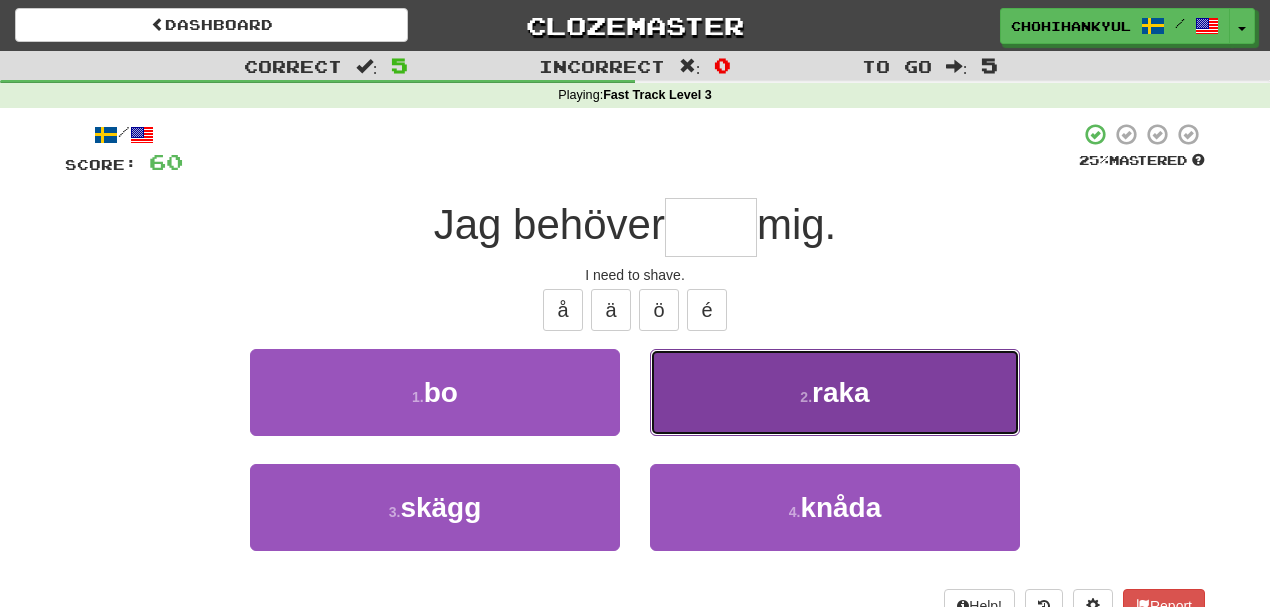 click on "raka" at bounding box center (841, 392) 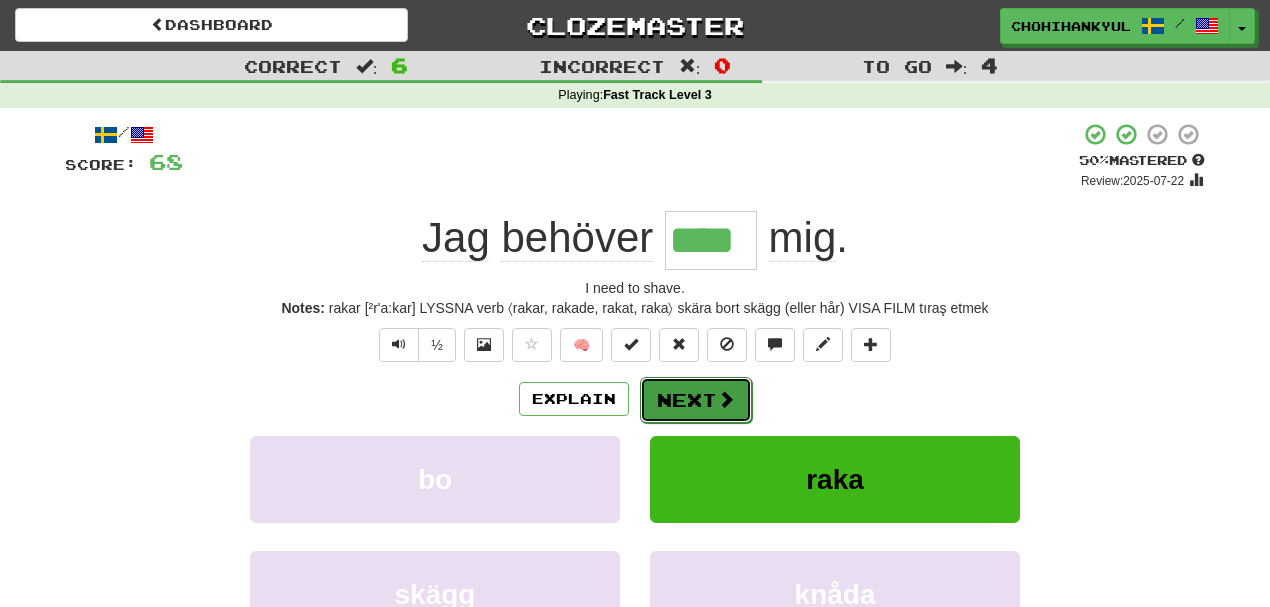 click on "Next" at bounding box center (696, 400) 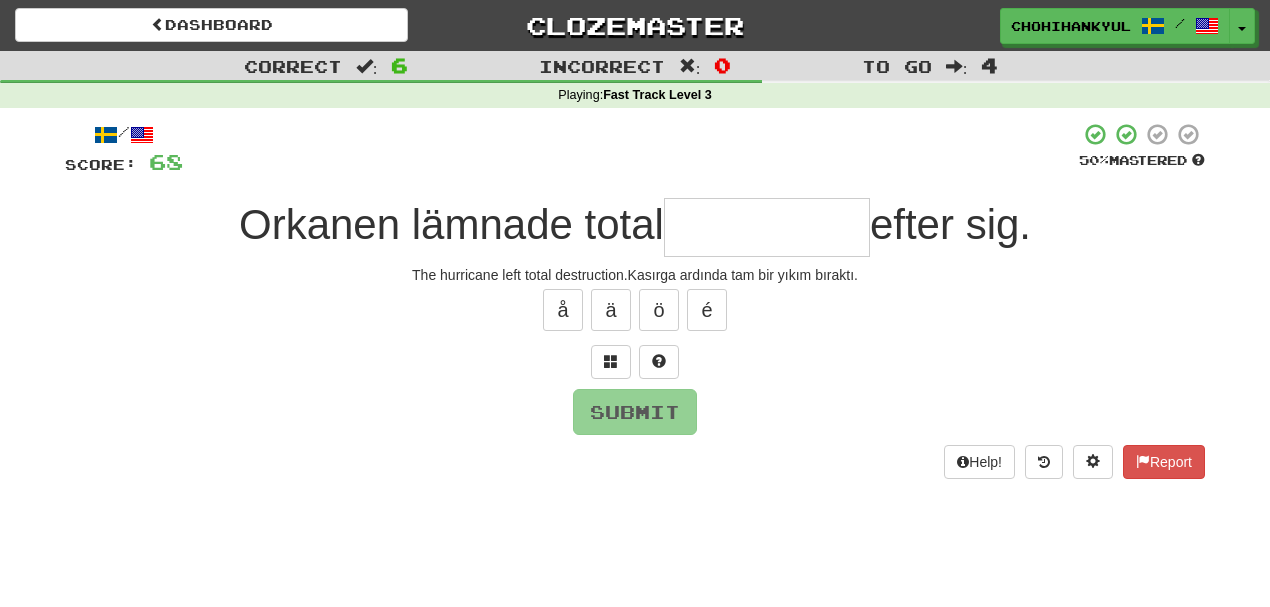 type on "*" 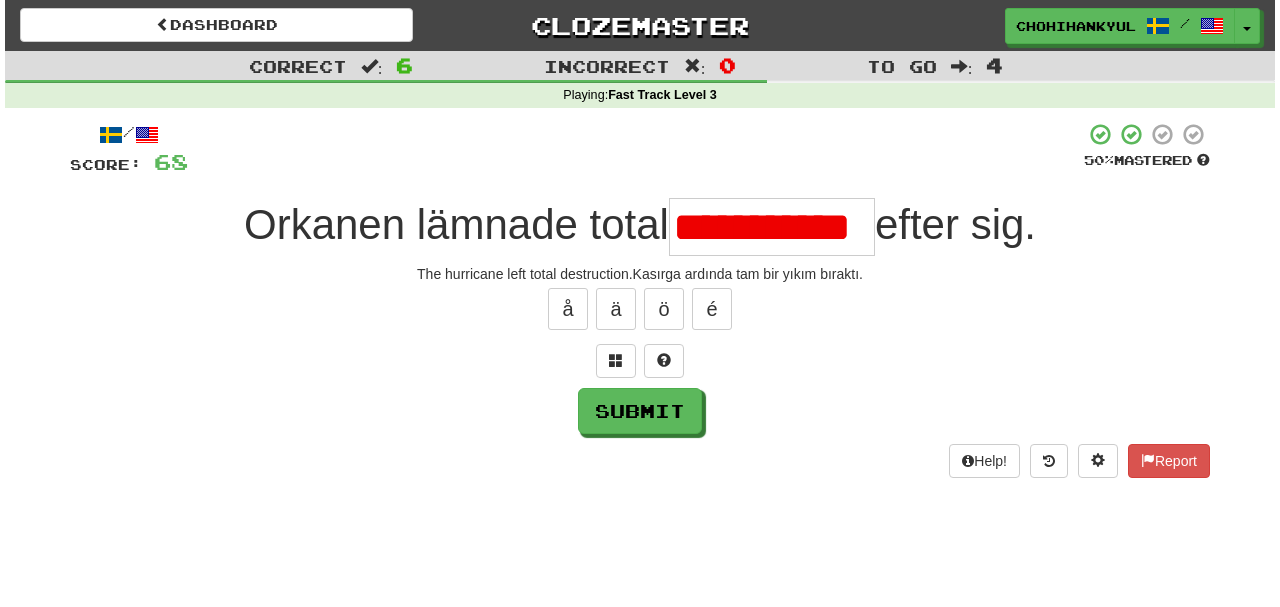 scroll, scrollTop: 0, scrollLeft: 0, axis: both 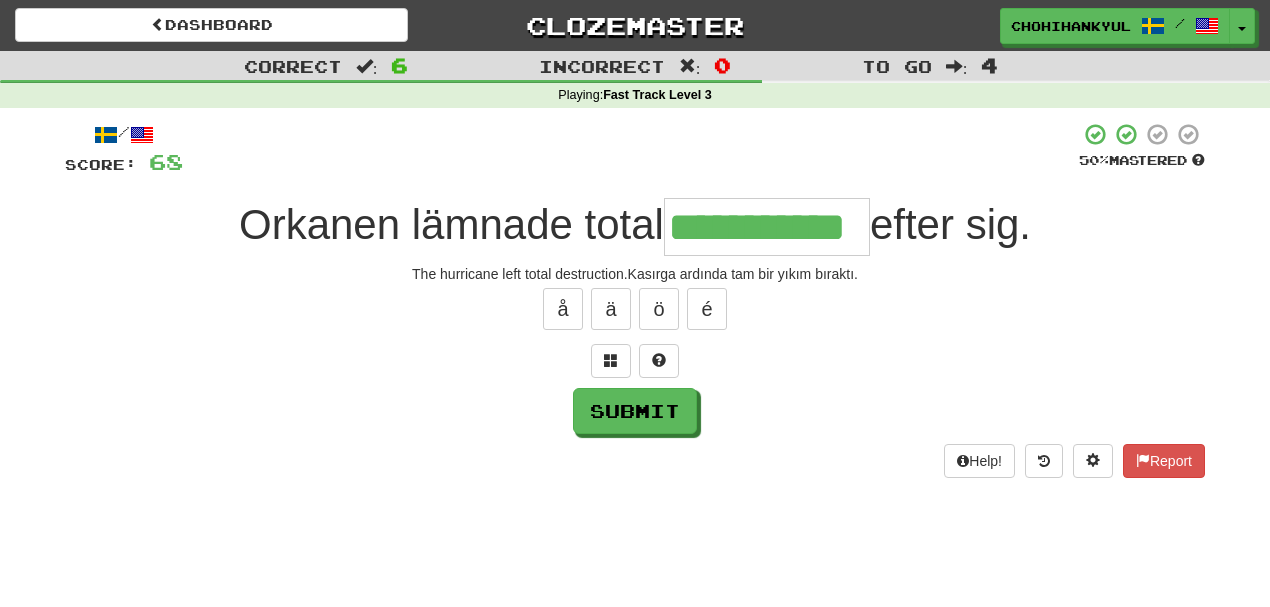 type on "**********" 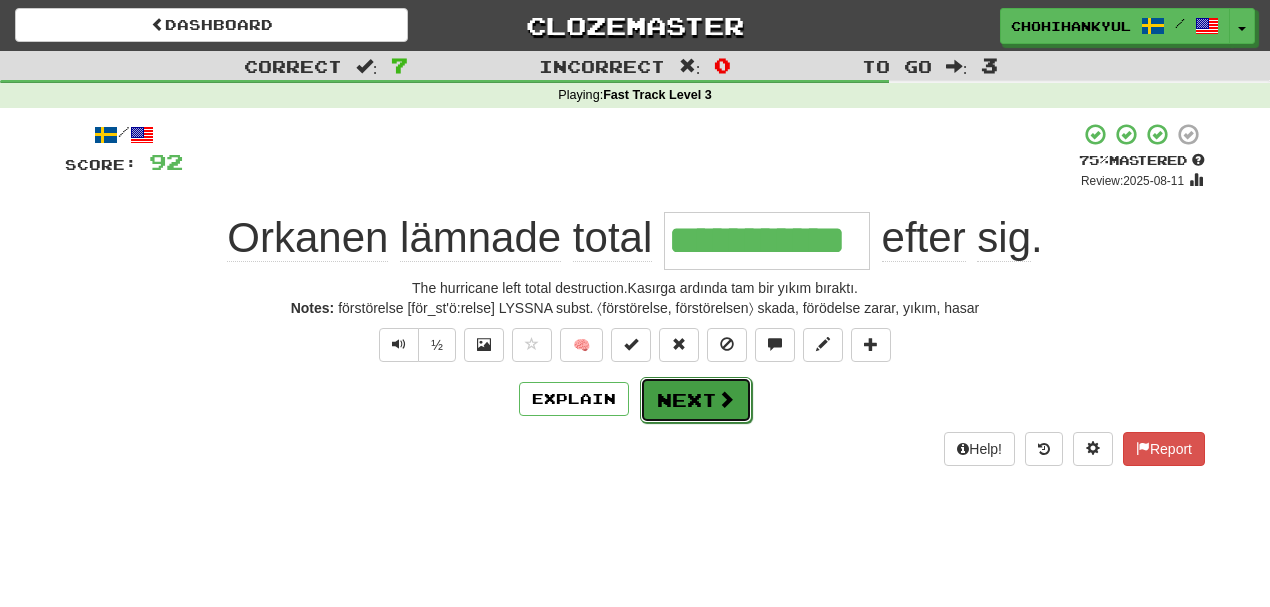 click on "Next" at bounding box center [696, 400] 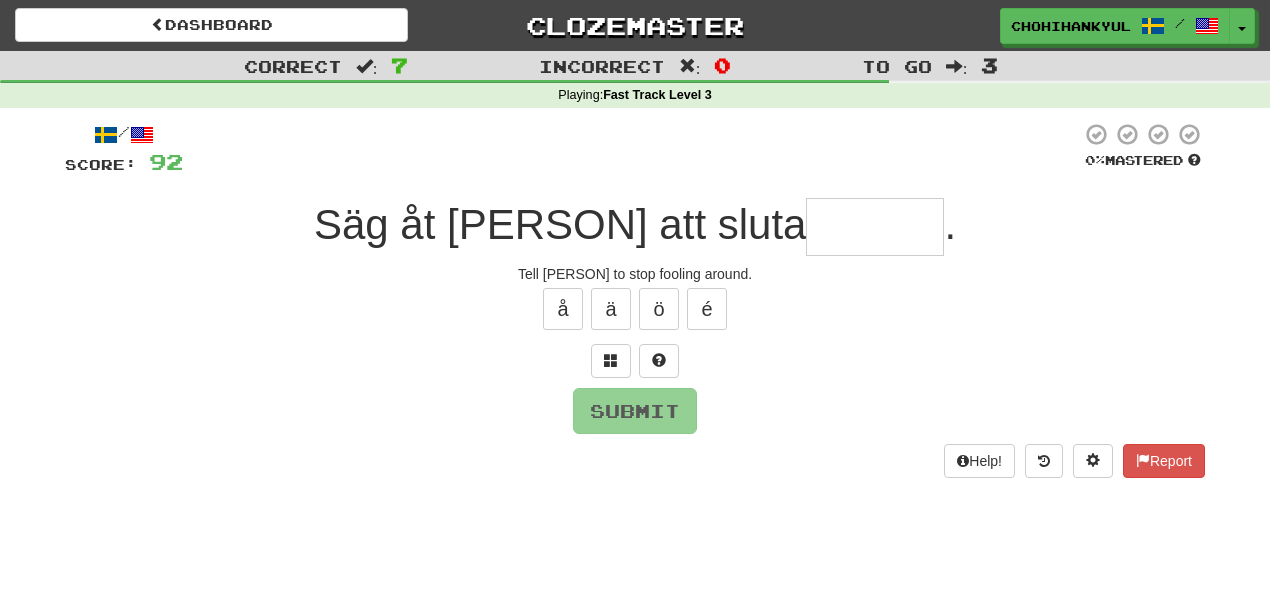 type on "*" 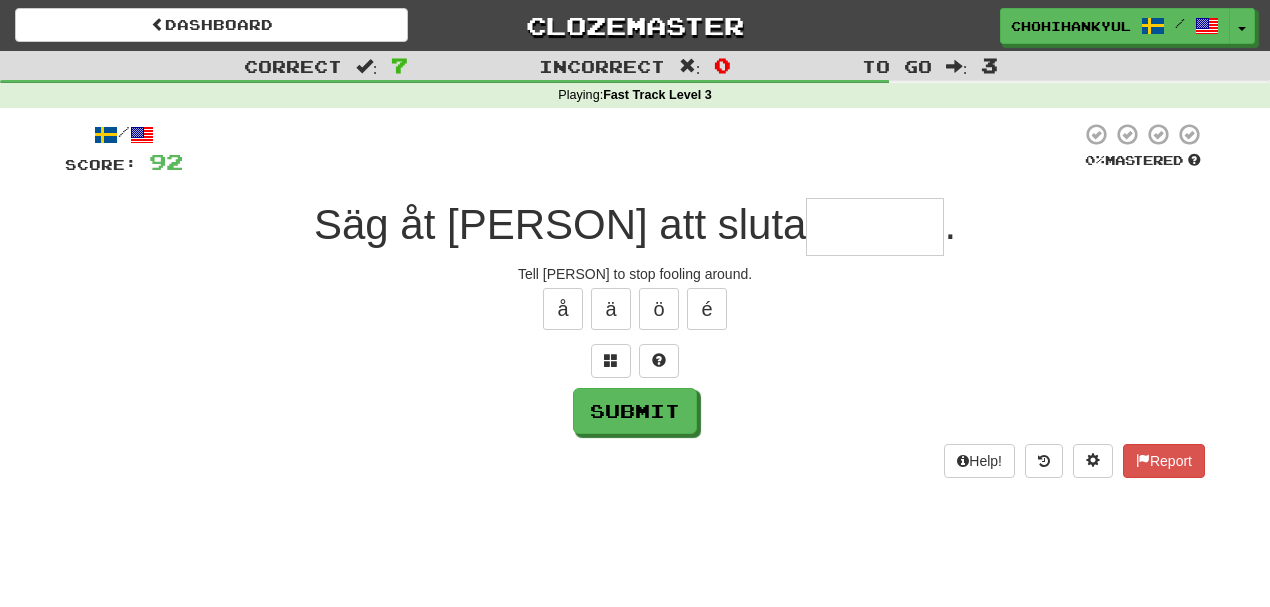 type on "*" 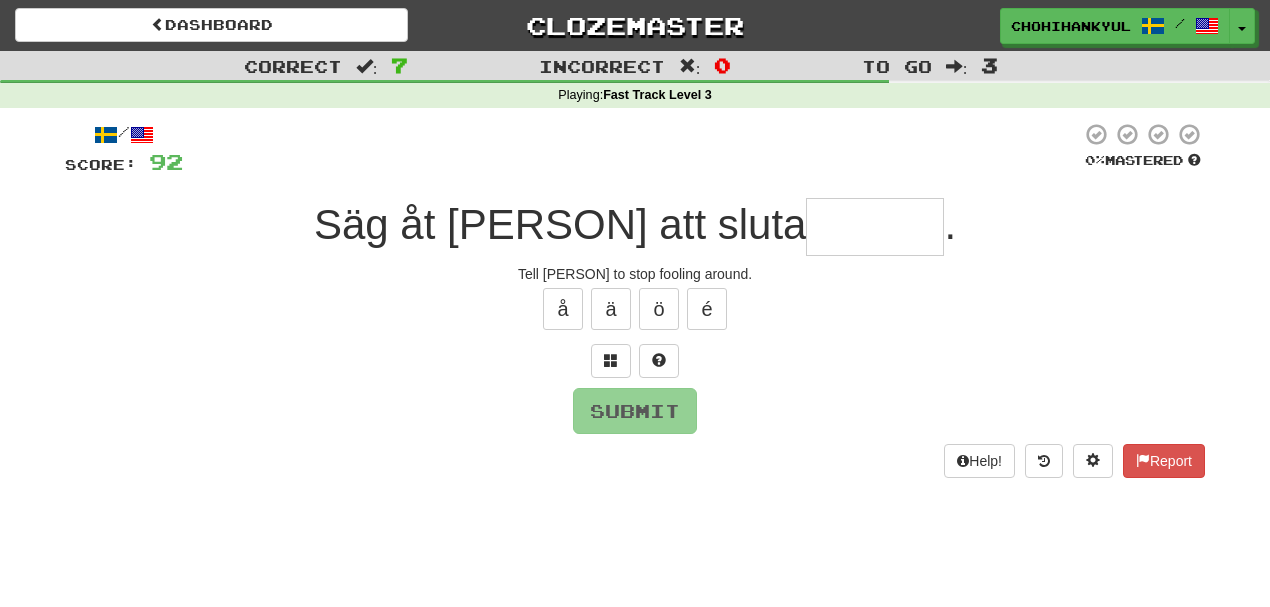type on "*" 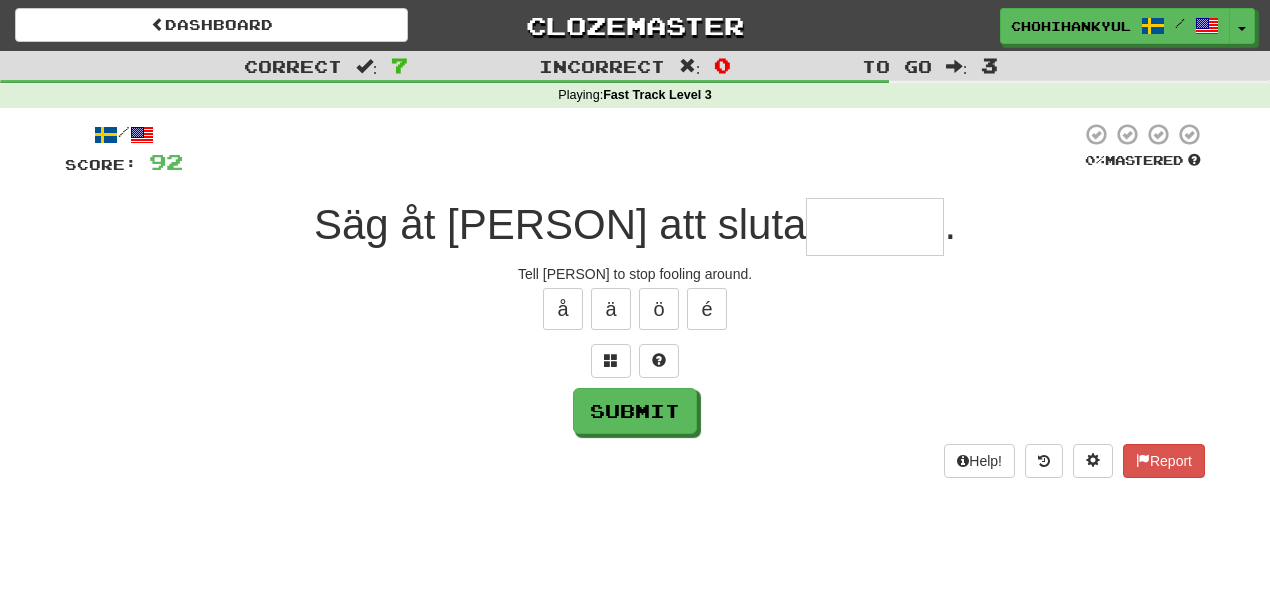 type on "*" 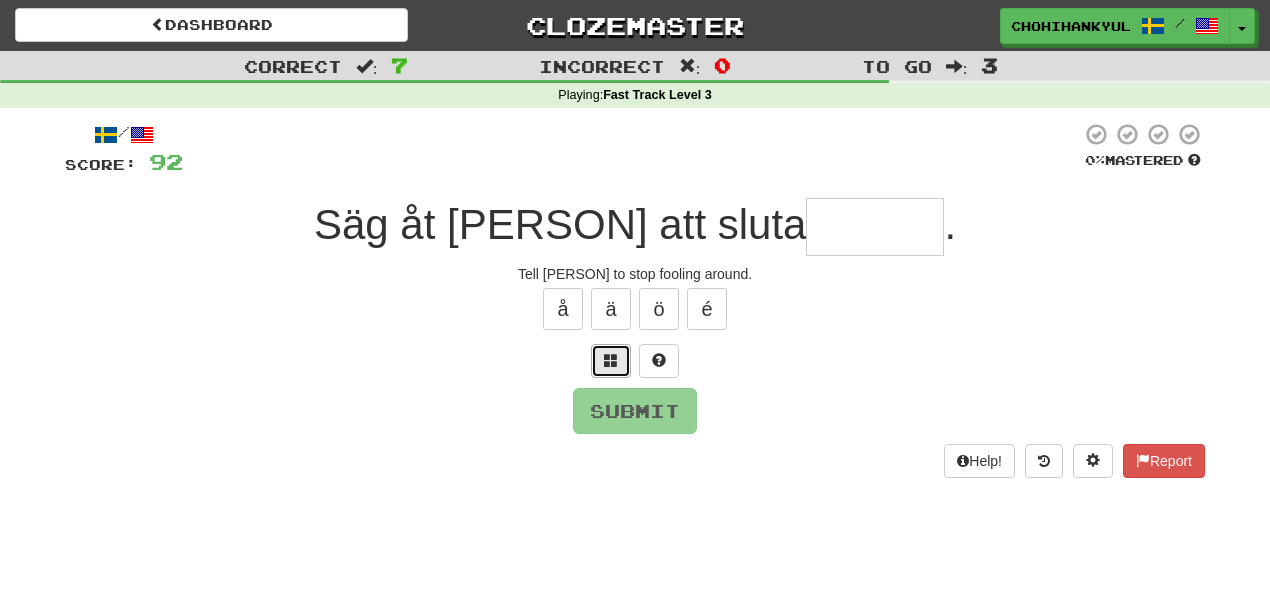 click at bounding box center (611, 361) 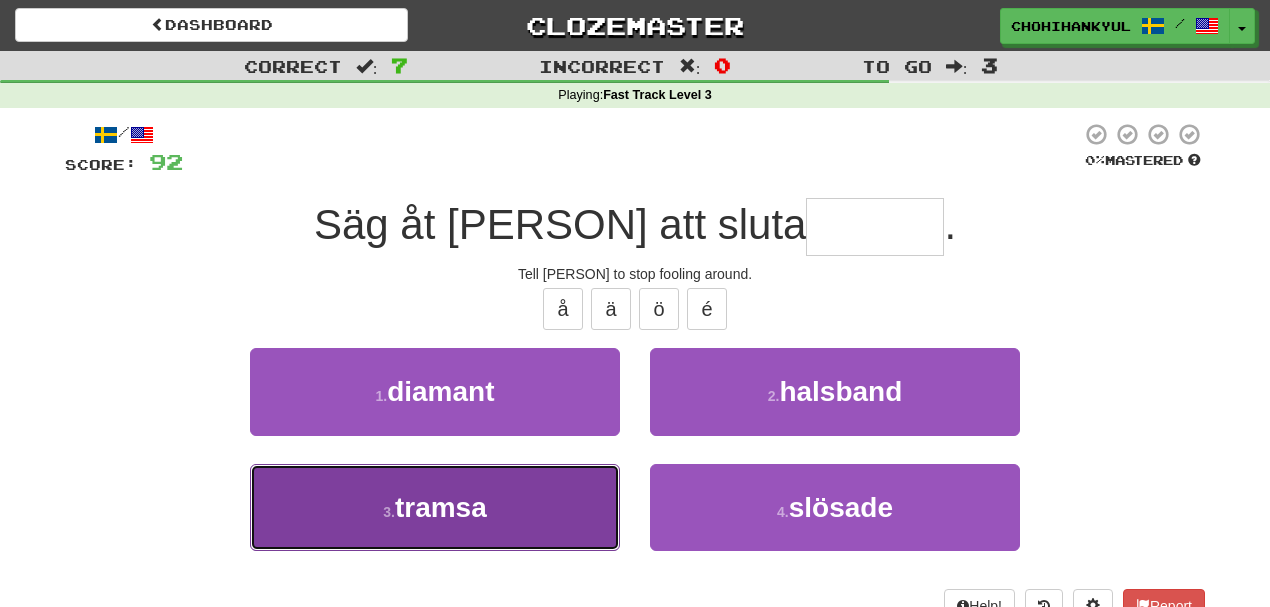 click on "3 .  tramsa" at bounding box center [435, 507] 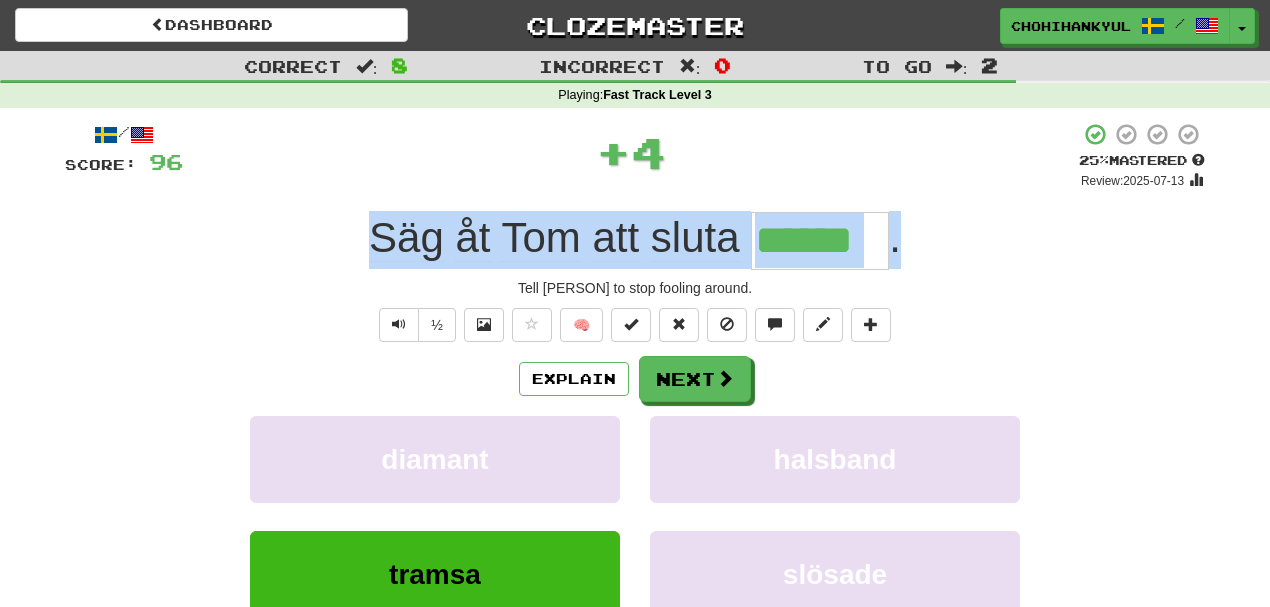 drag, startPoint x: 315, startPoint y: 198, endPoint x: 1008, endPoint y: 244, distance: 694.525 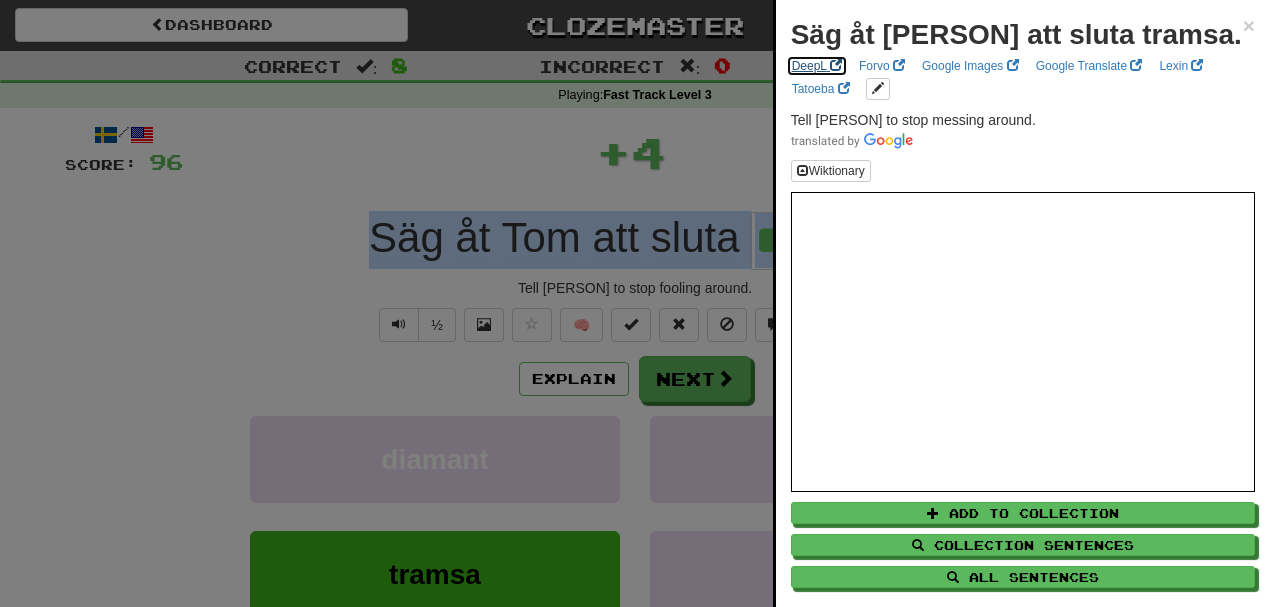 click on "DeepL" at bounding box center (817, 66) 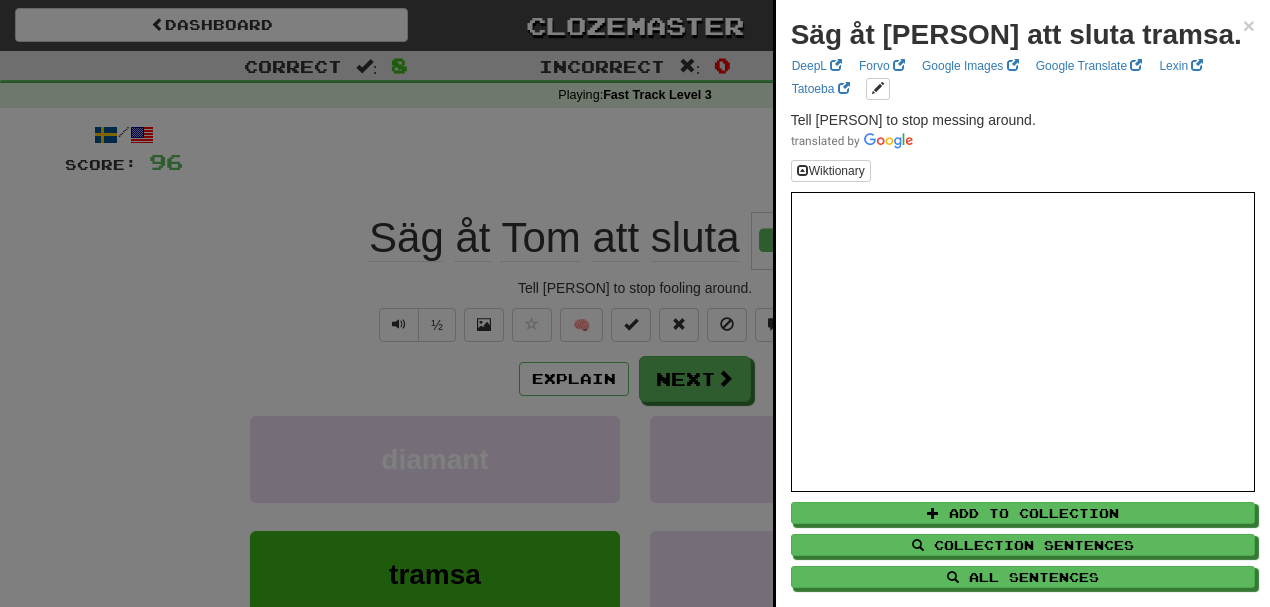 click at bounding box center [635, 303] 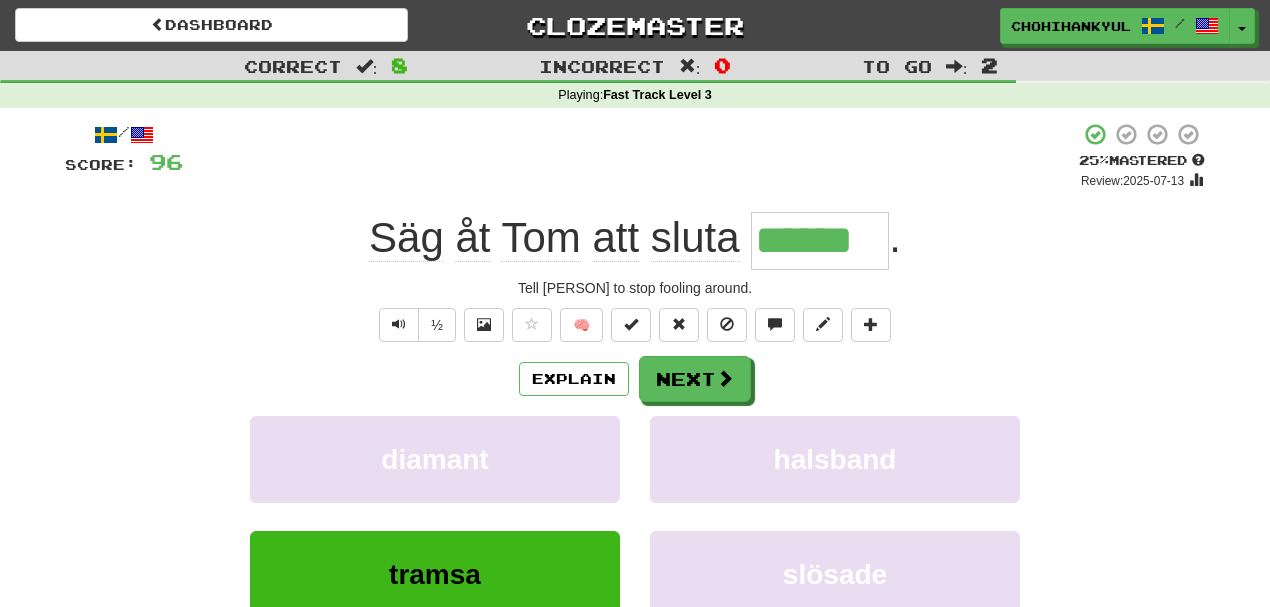 click on "/  Score:   96 + 4 25 %  Mastered Review:  2025-07-13 Säg   åt   Tom   att   sluta   ****** . Tell Tom to stop fooling around. ½ 🧠 Explain Next diamant halsband tramsa slösade Learn more: diamant halsband tramsa slösade  Help!  Report" at bounding box center [635, 421] 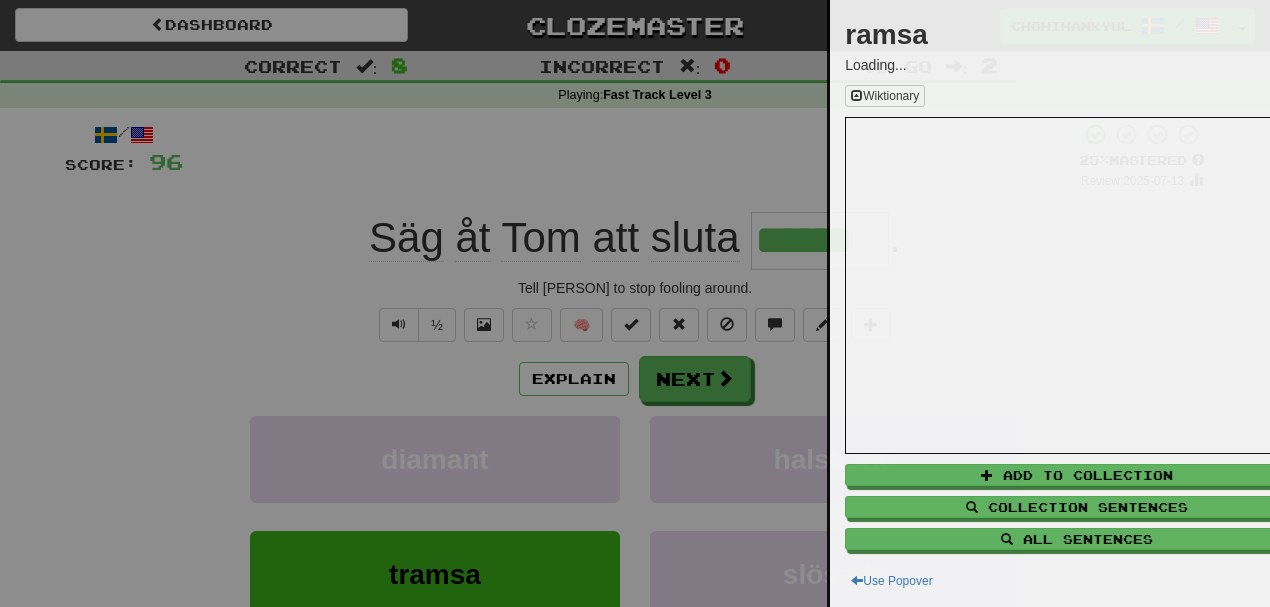 click at bounding box center (635, 303) 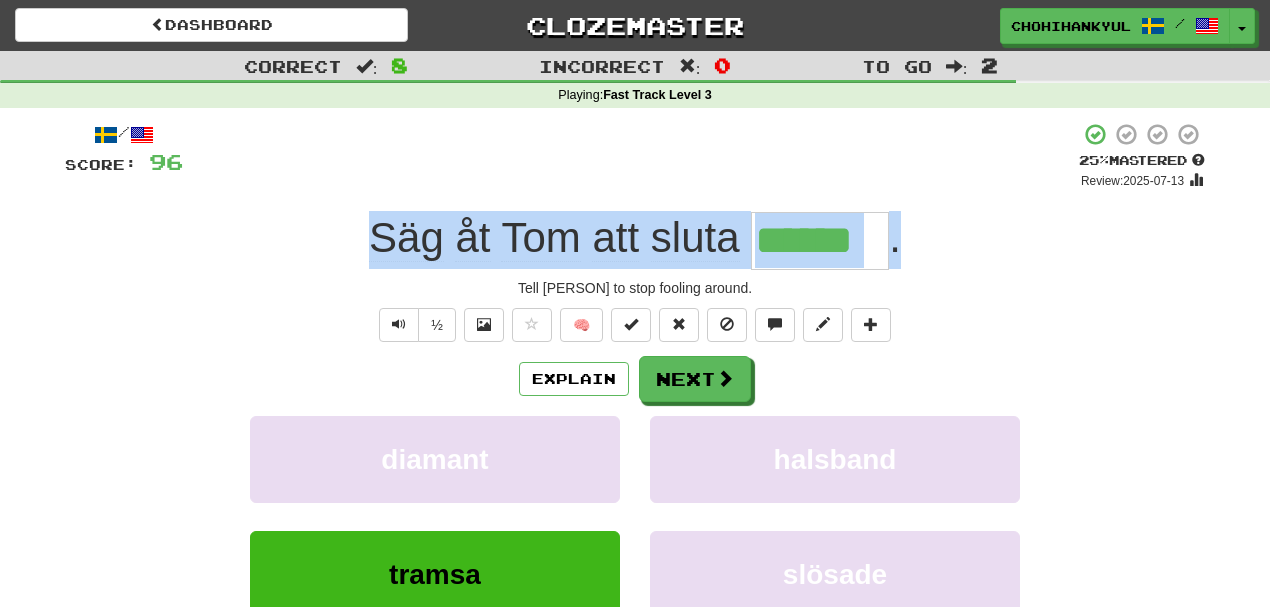 drag, startPoint x: 751, startPoint y: 228, endPoint x: 1041, endPoint y: 262, distance: 291.9863 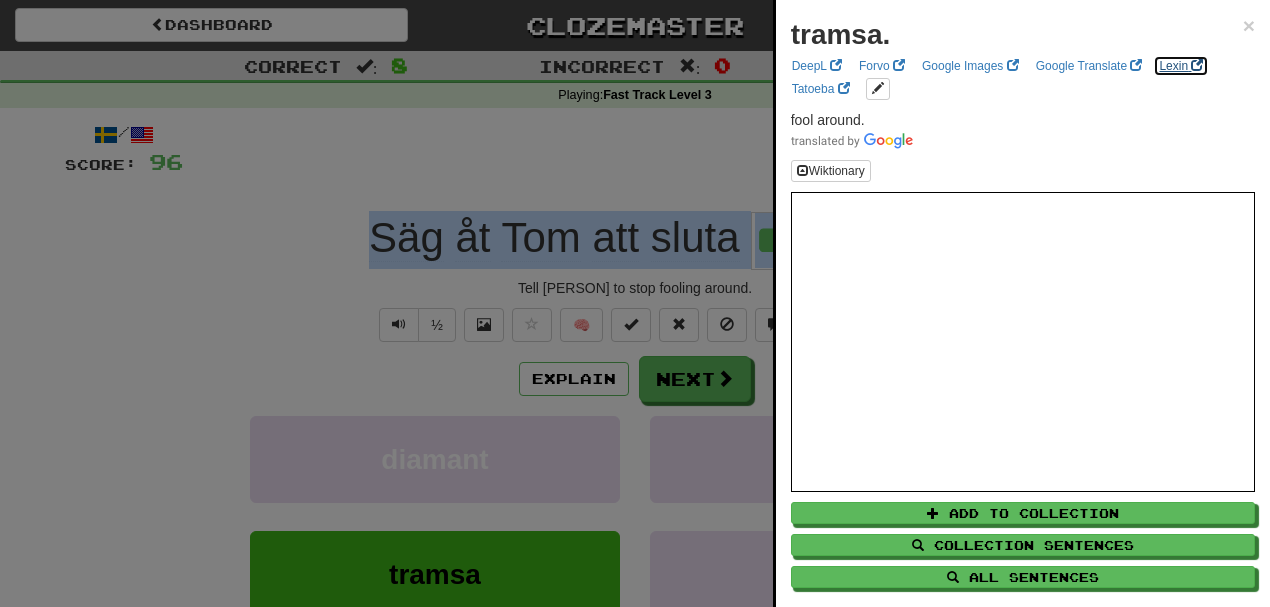 click on "Lexin" at bounding box center (1181, 66) 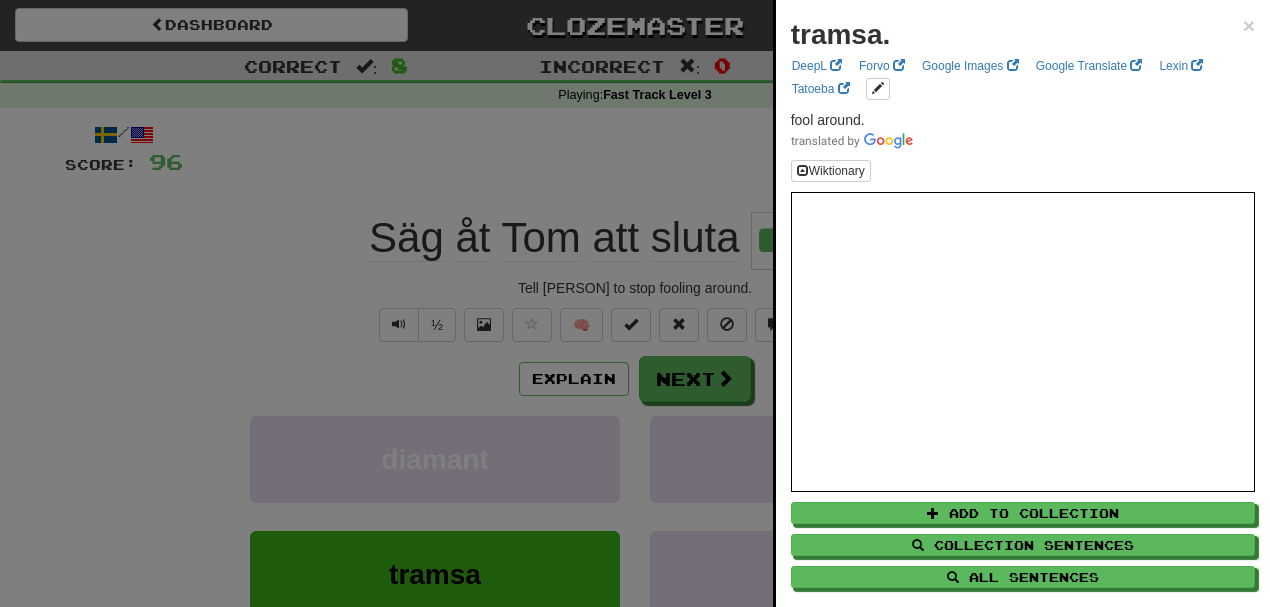 drag, startPoint x: 175, startPoint y: 130, endPoint x: 430, endPoint y: 190, distance: 261.96375 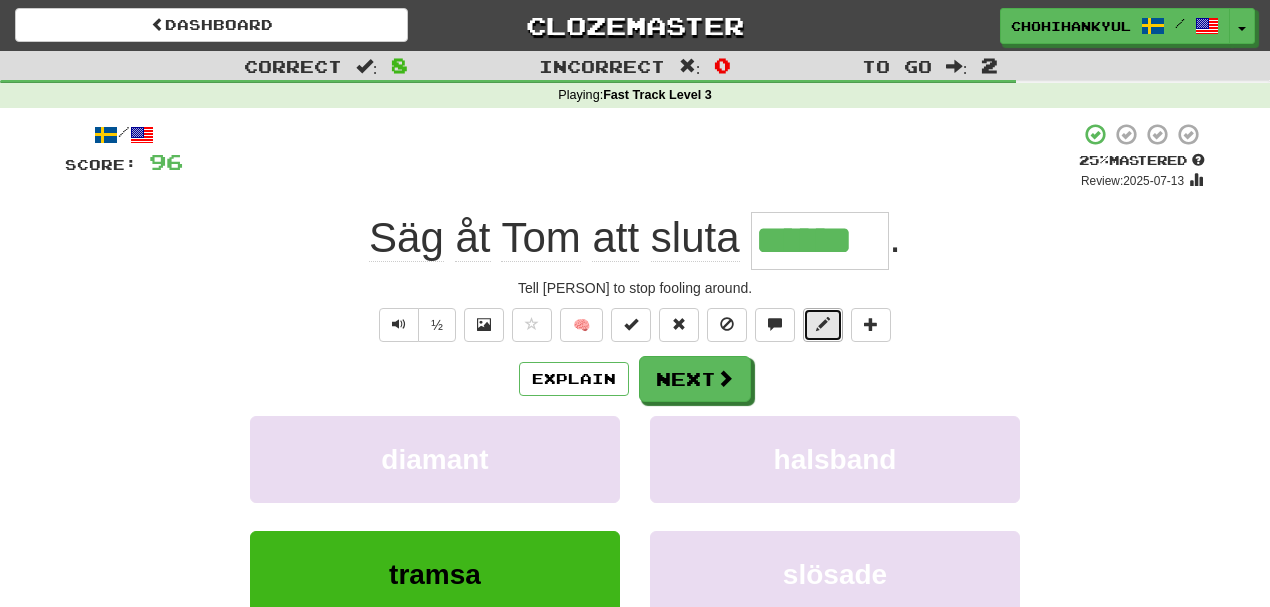 click at bounding box center (823, 325) 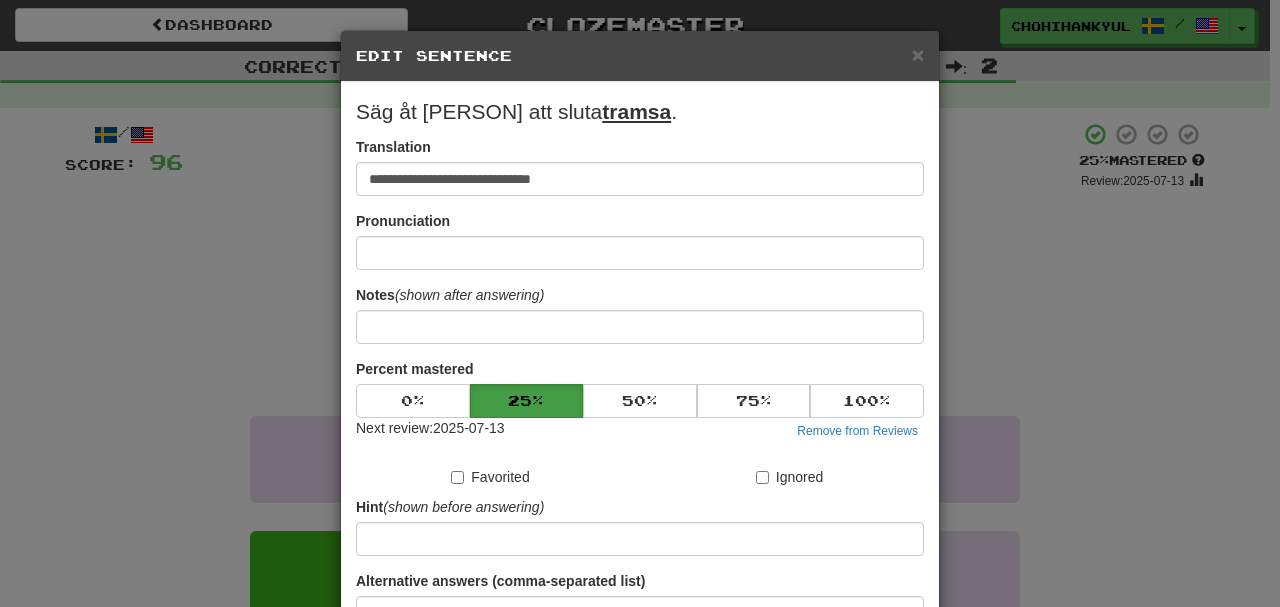 type 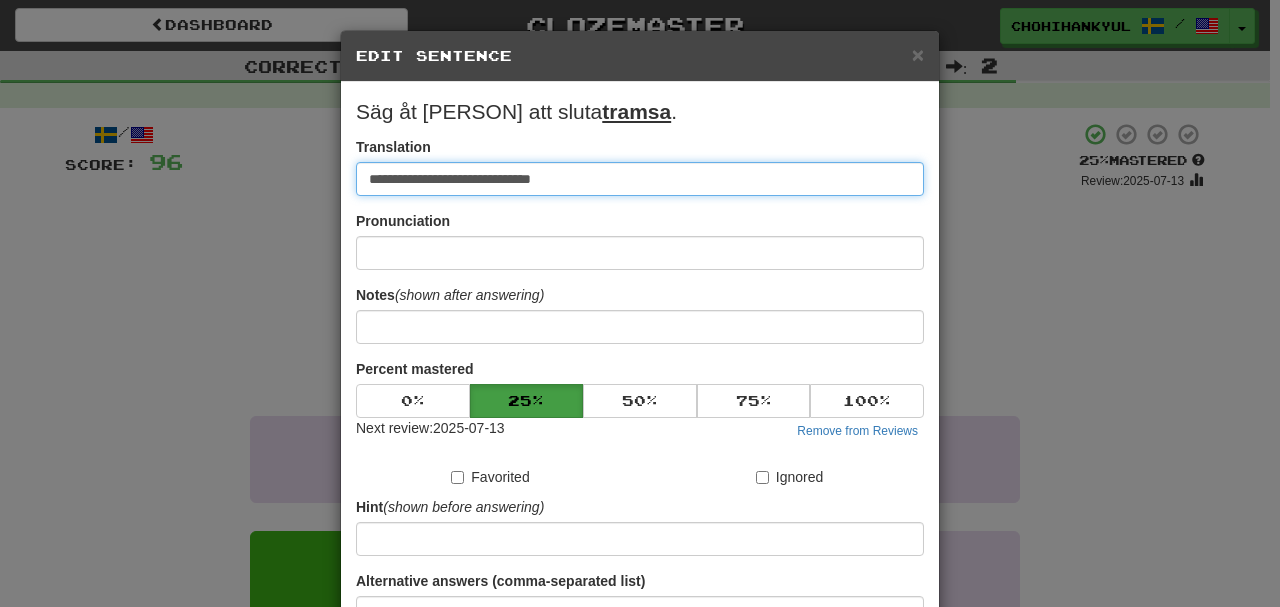 paste on "**********" 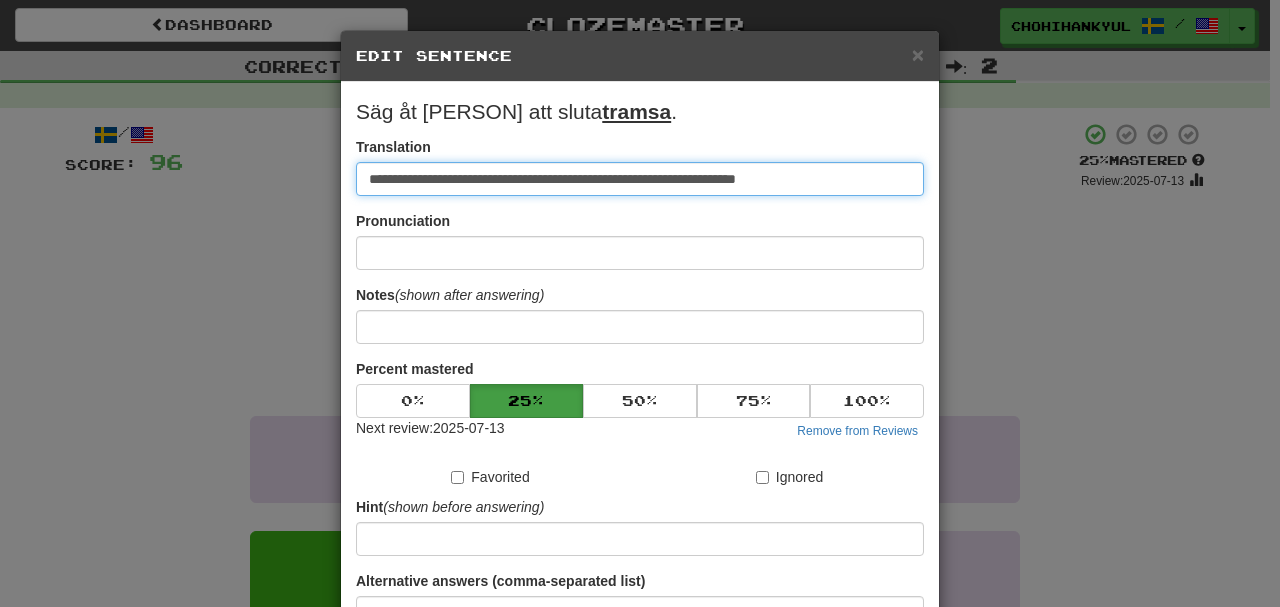 type on "**********" 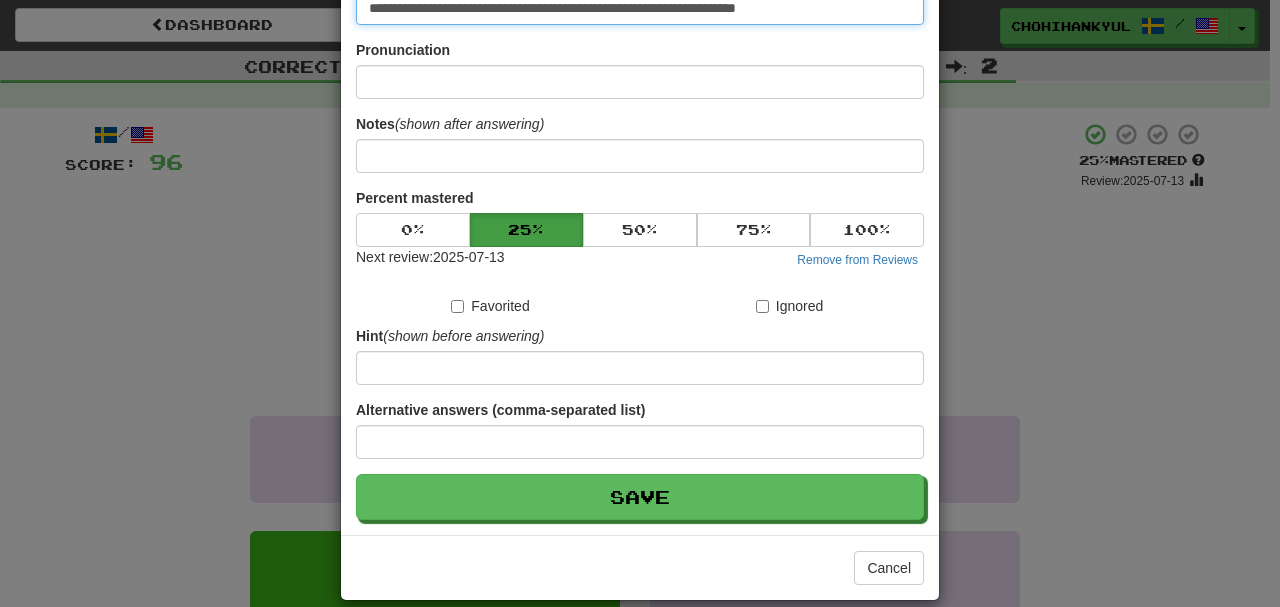 scroll, scrollTop: 190, scrollLeft: 0, axis: vertical 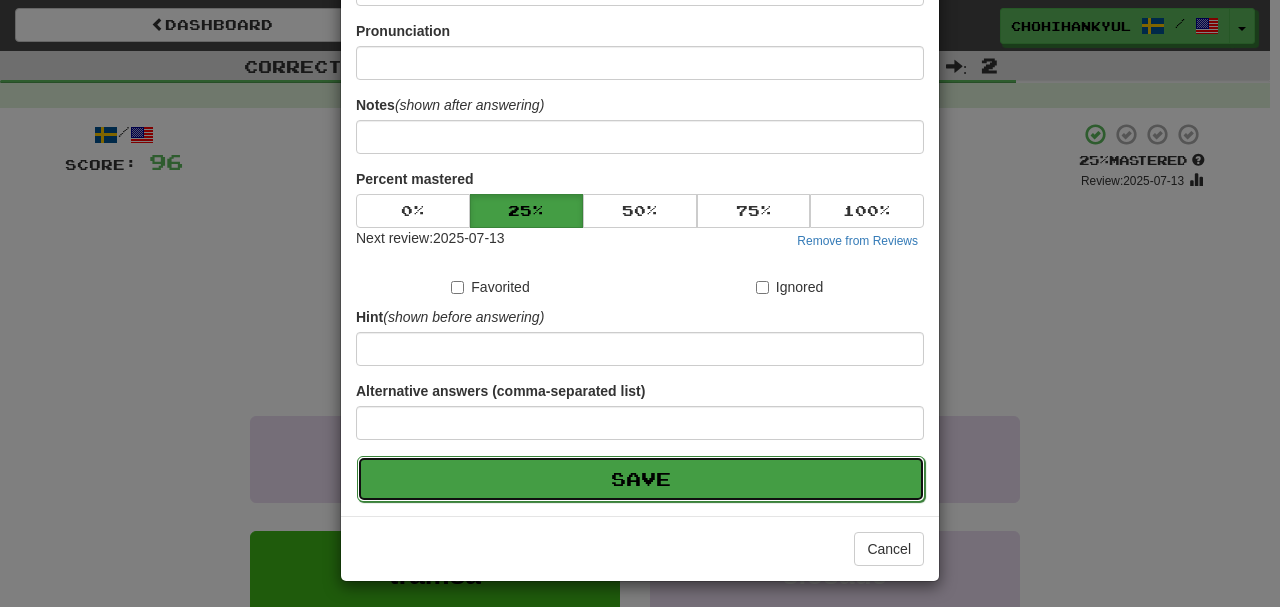 click on "Save" at bounding box center [641, 479] 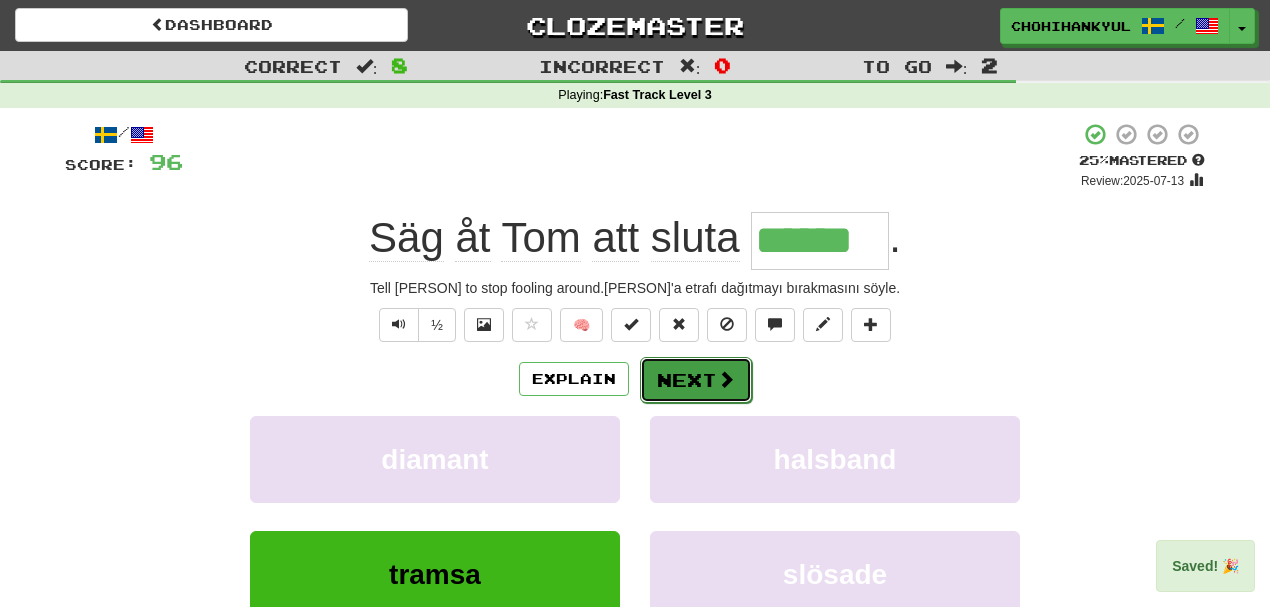 click on "Next" at bounding box center [696, 380] 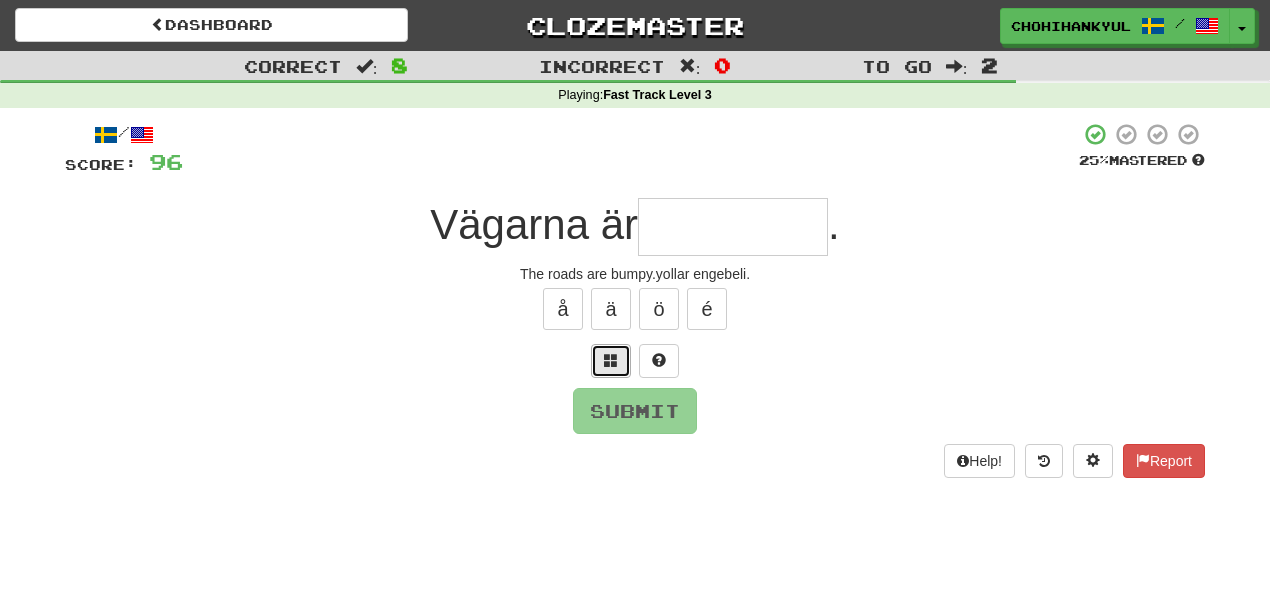 click at bounding box center (611, 360) 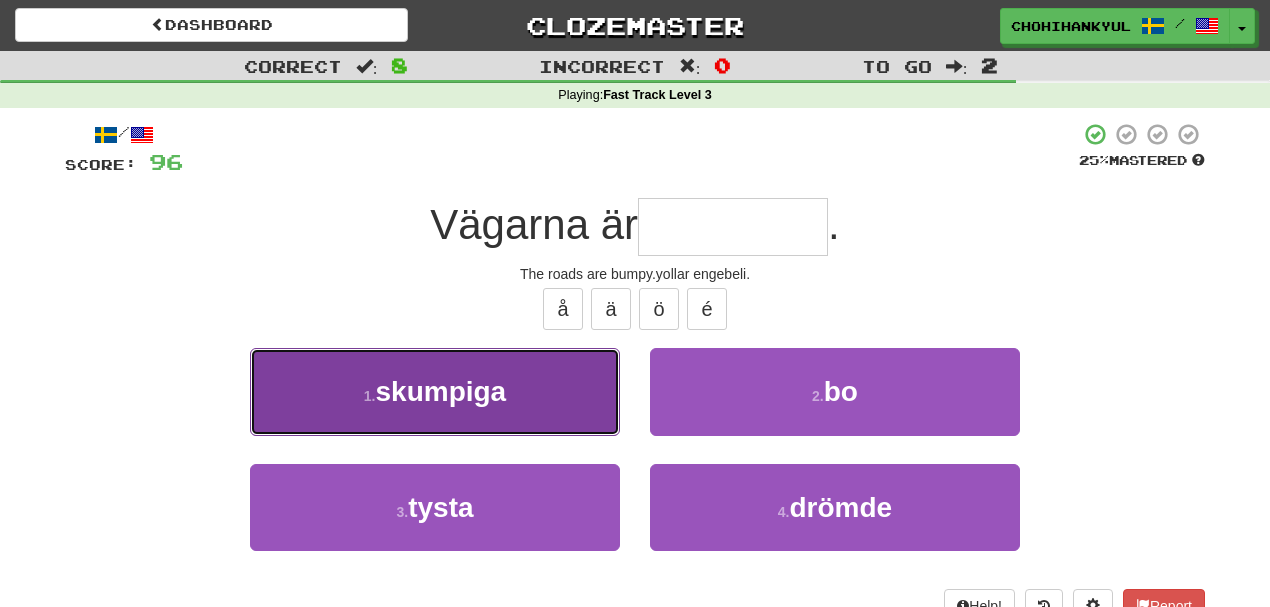 click on "1 .  skumpiga" at bounding box center [435, 391] 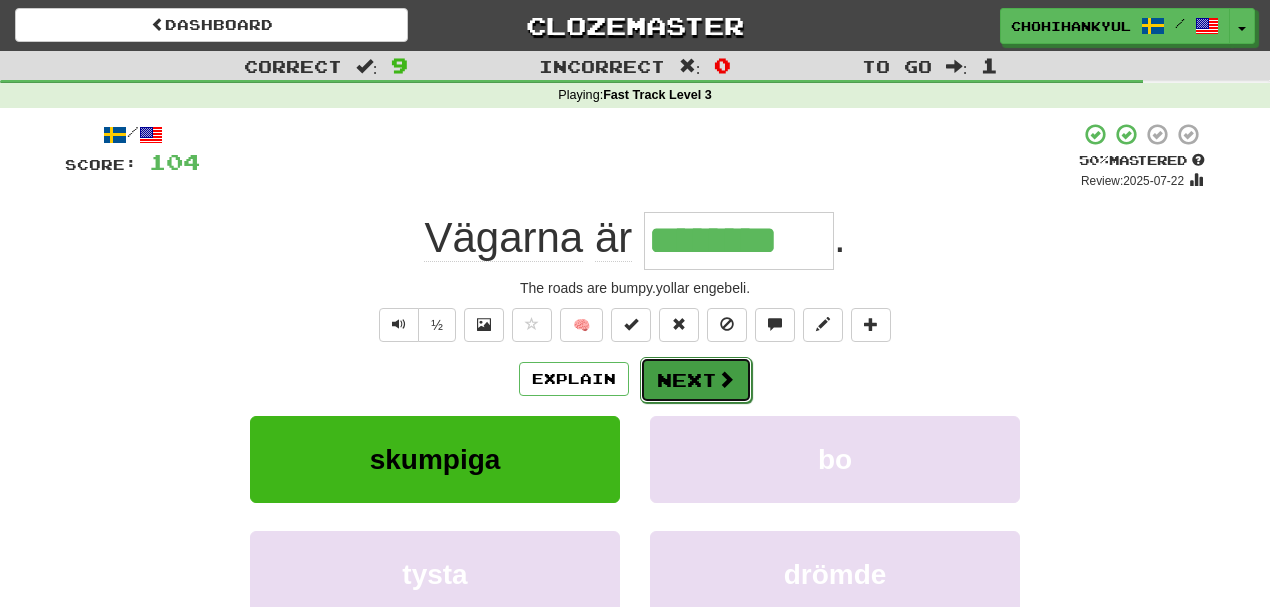 click on "Next" at bounding box center (696, 380) 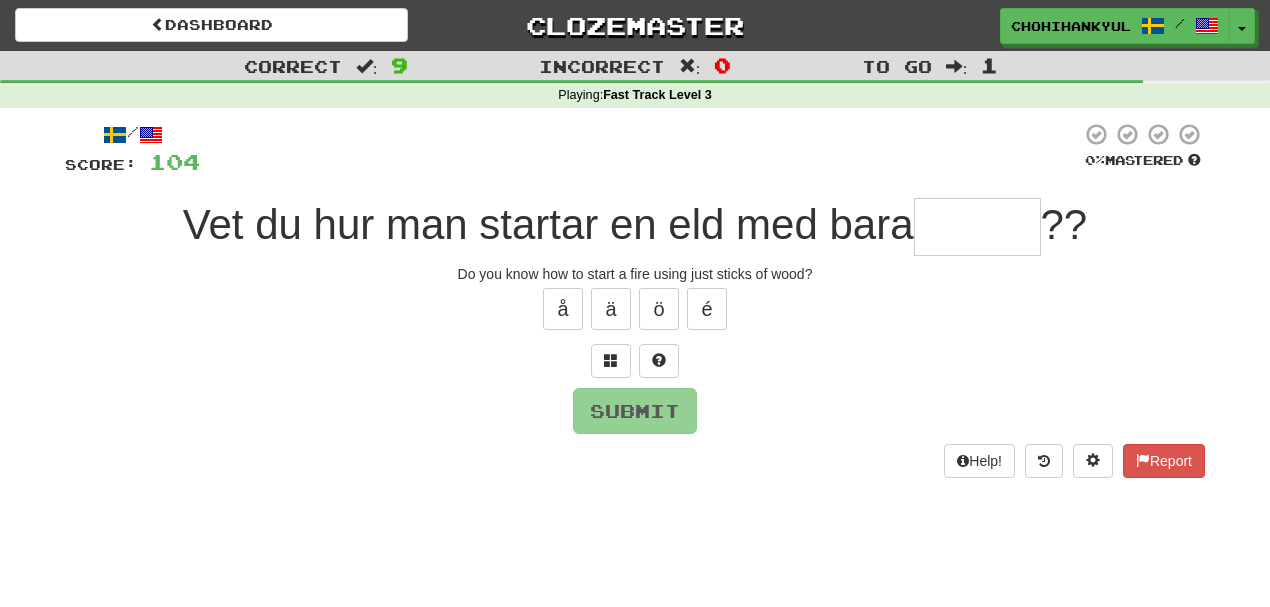 type on "*" 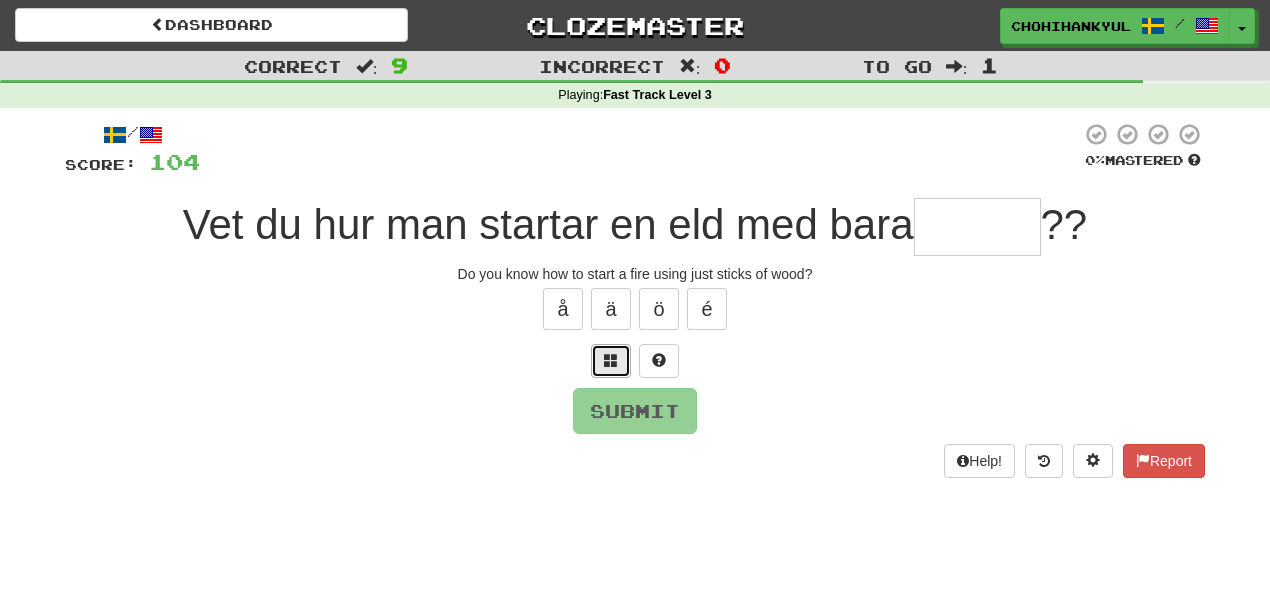click at bounding box center [611, 361] 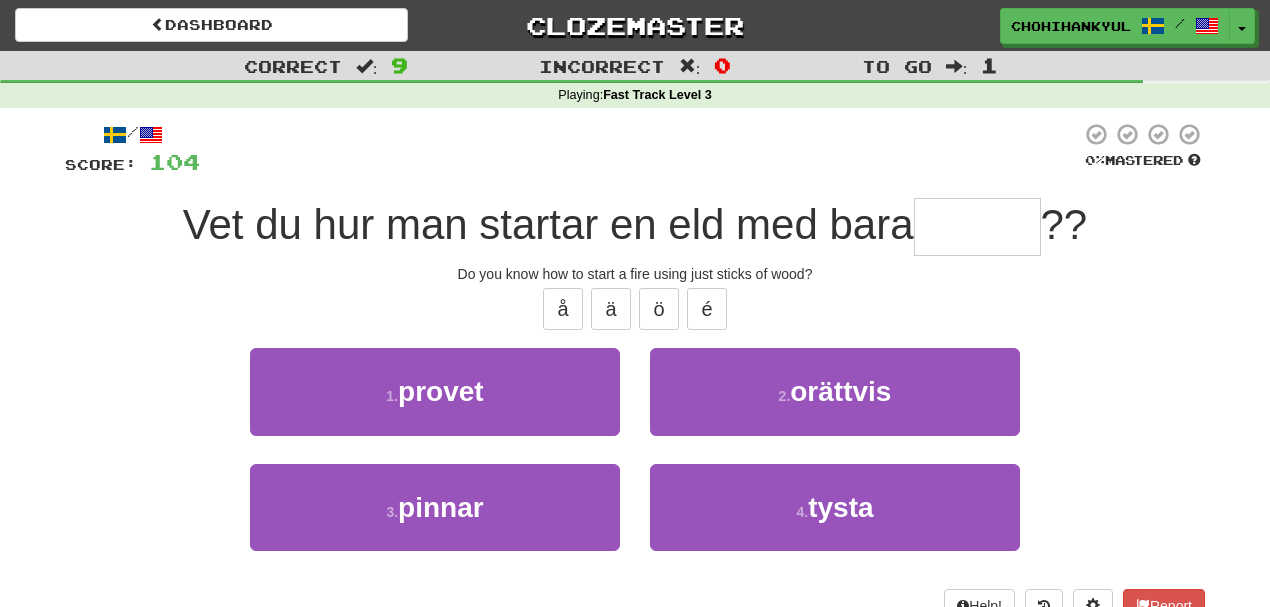 drag, startPoint x: 547, startPoint y: 449, endPoint x: 536, endPoint y: 502, distance: 54.129475 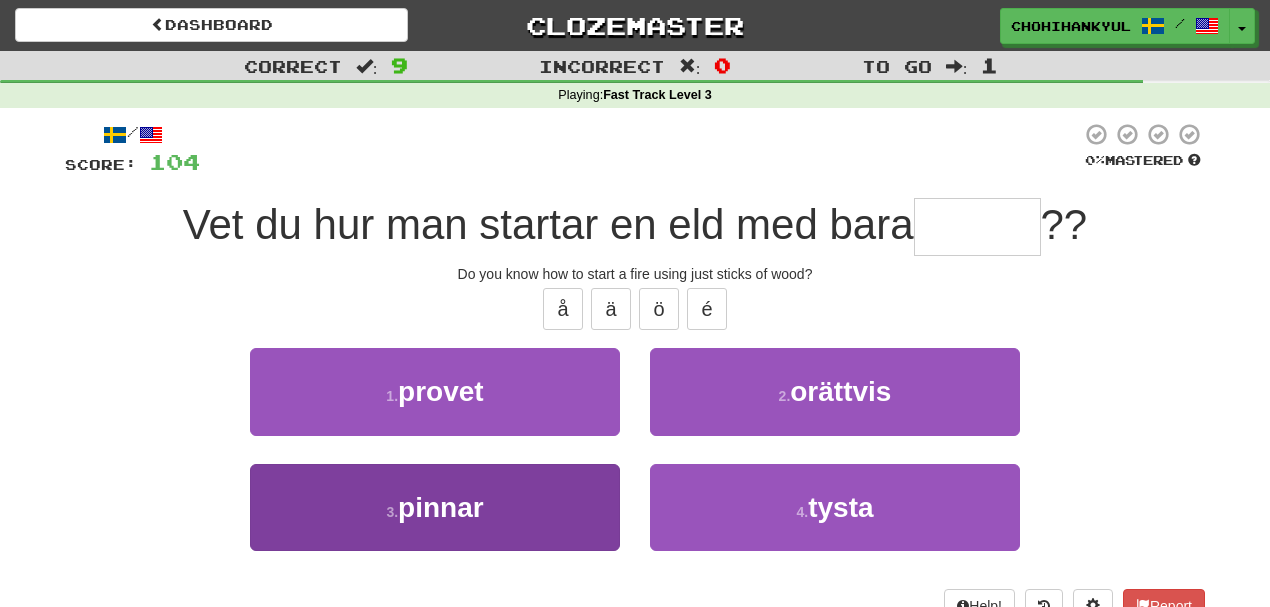 click on "1 .  provet" at bounding box center [435, 405] 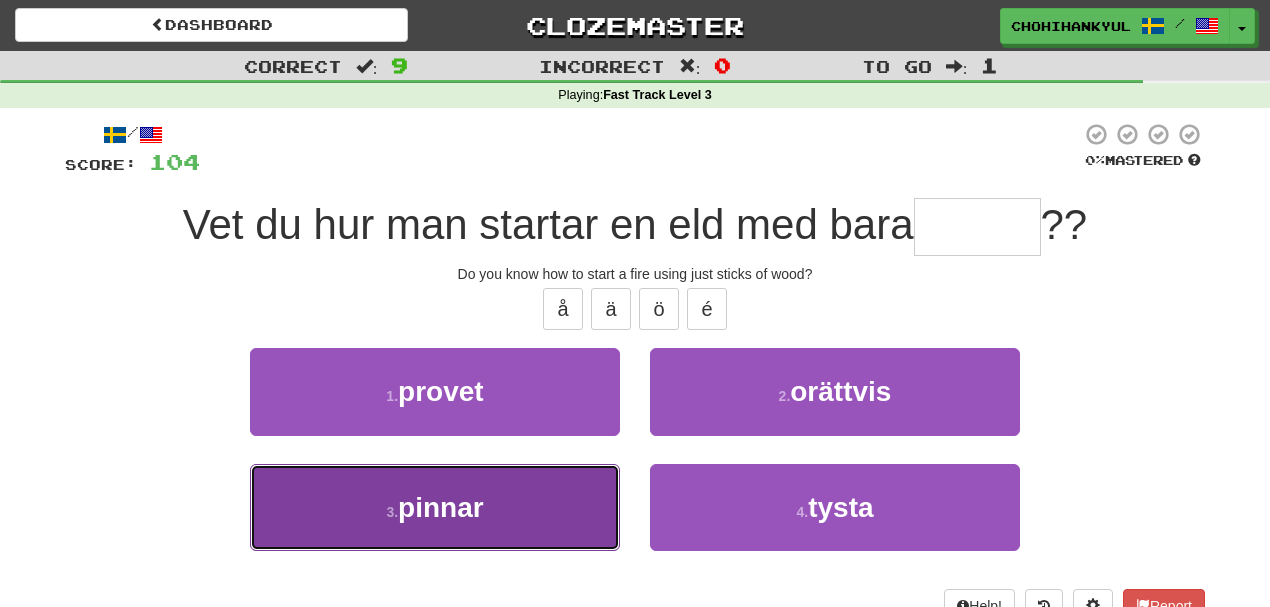 click on "3 .  pinnar" at bounding box center [435, 507] 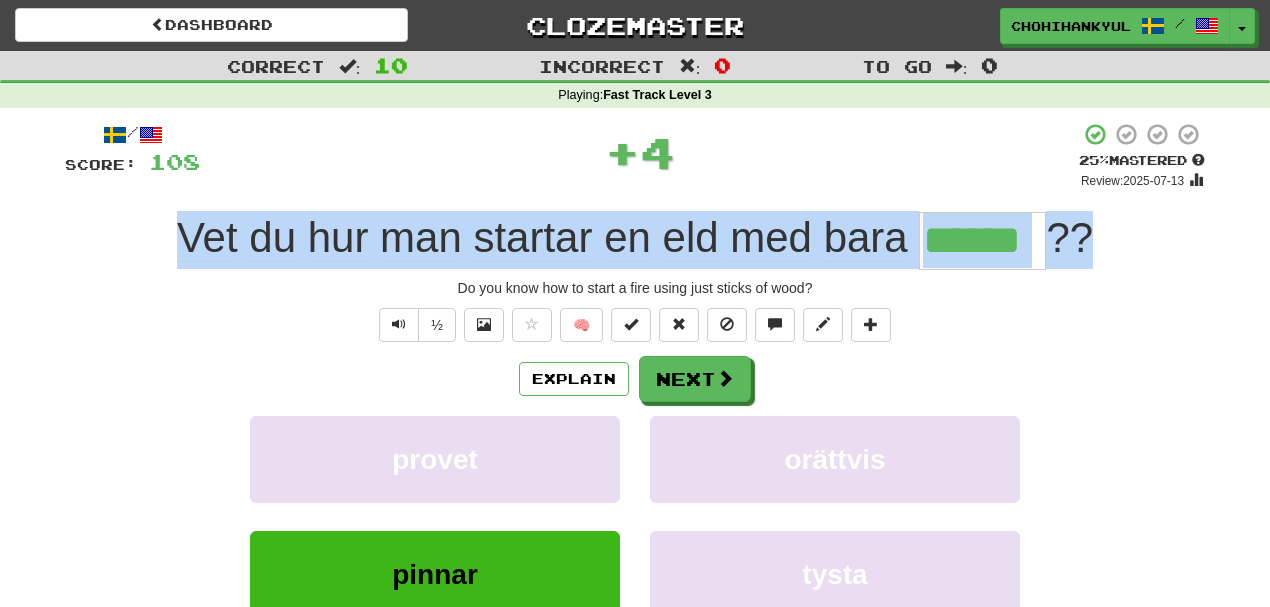 drag, startPoint x: 819, startPoint y: 226, endPoint x: 1279, endPoint y: 226, distance: 460 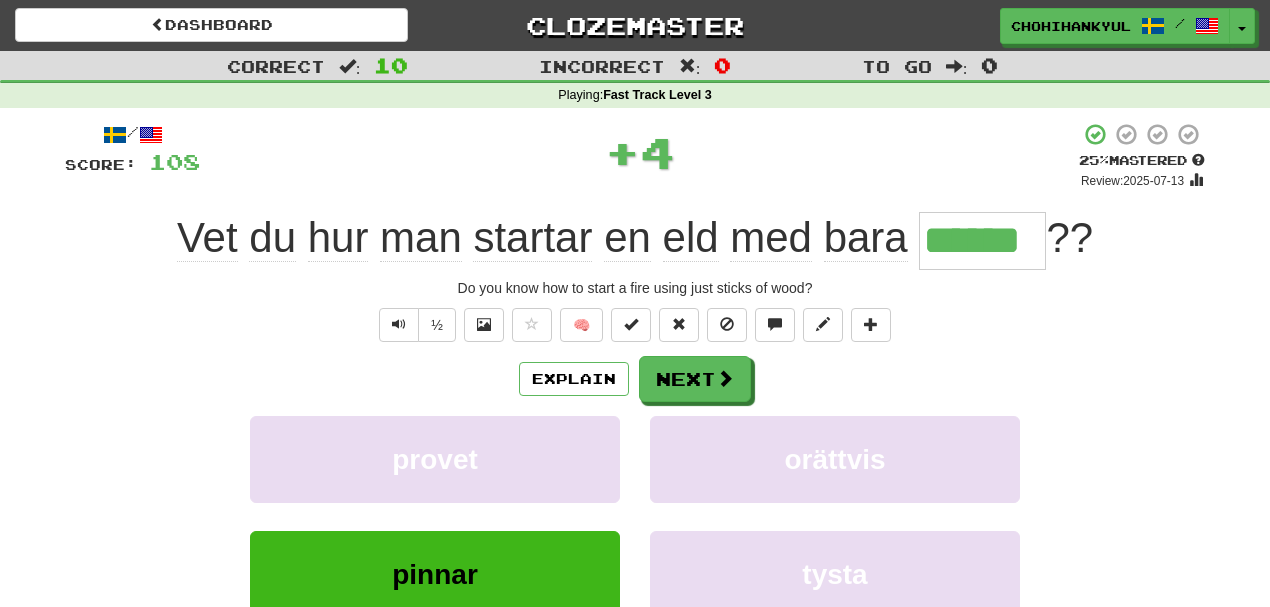 click on "+ 4" at bounding box center [639, 152] 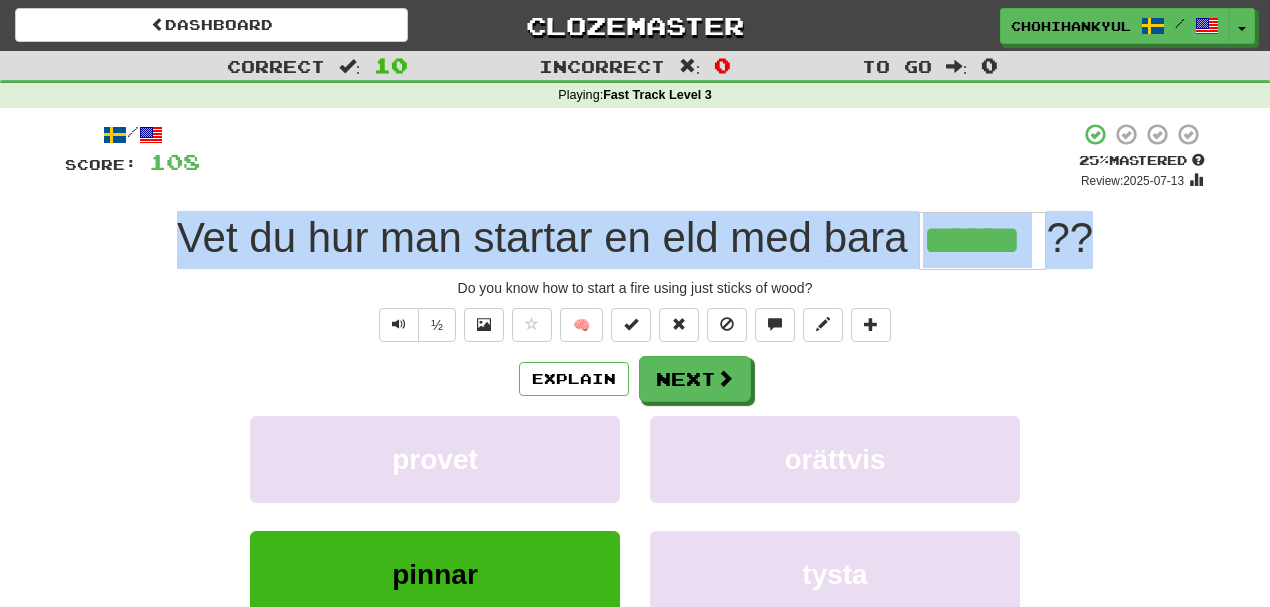 drag, startPoint x: 164, startPoint y: 235, endPoint x: 1198, endPoint y: 235, distance: 1034 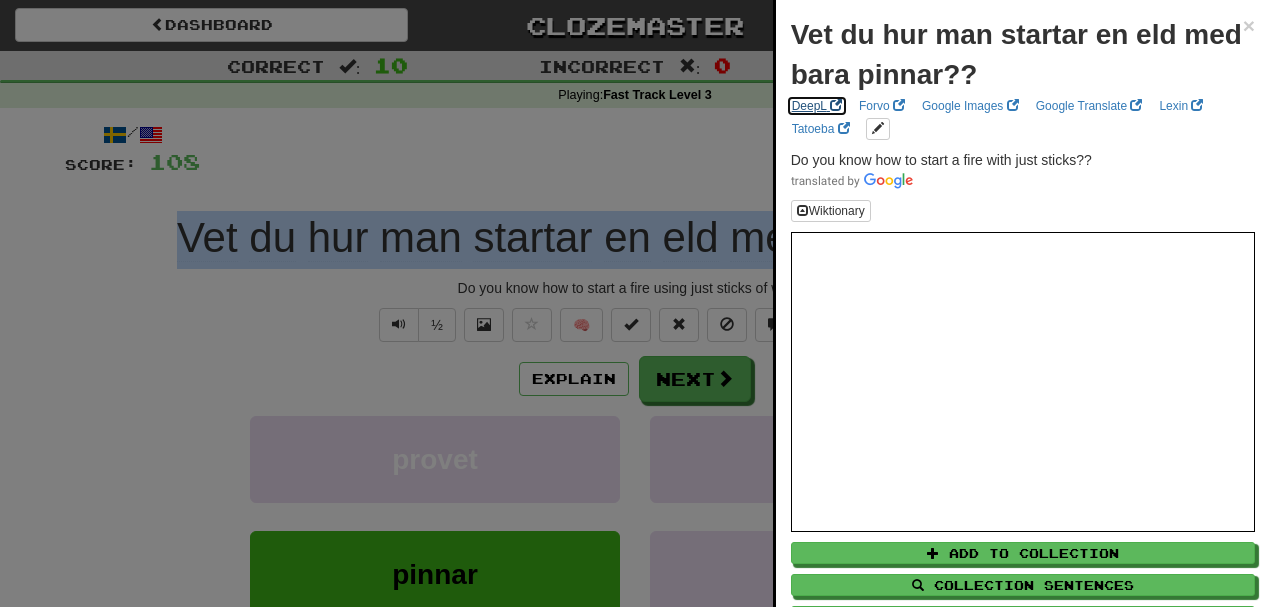 click on "DeepL" at bounding box center [817, 106] 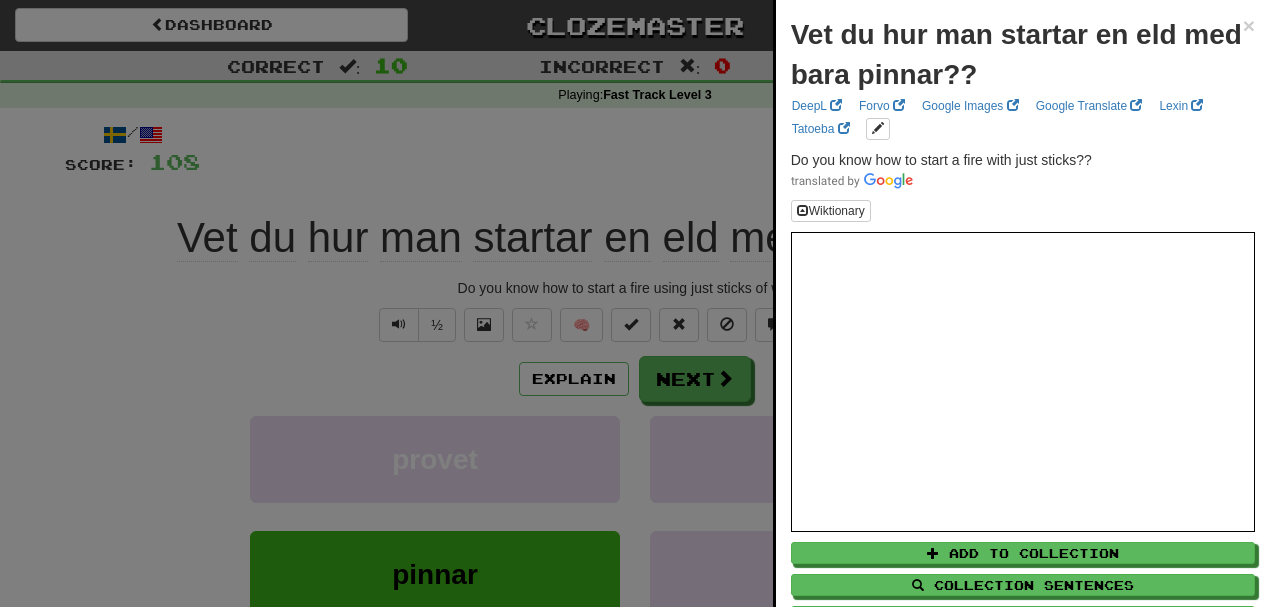 click at bounding box center (635, 303) 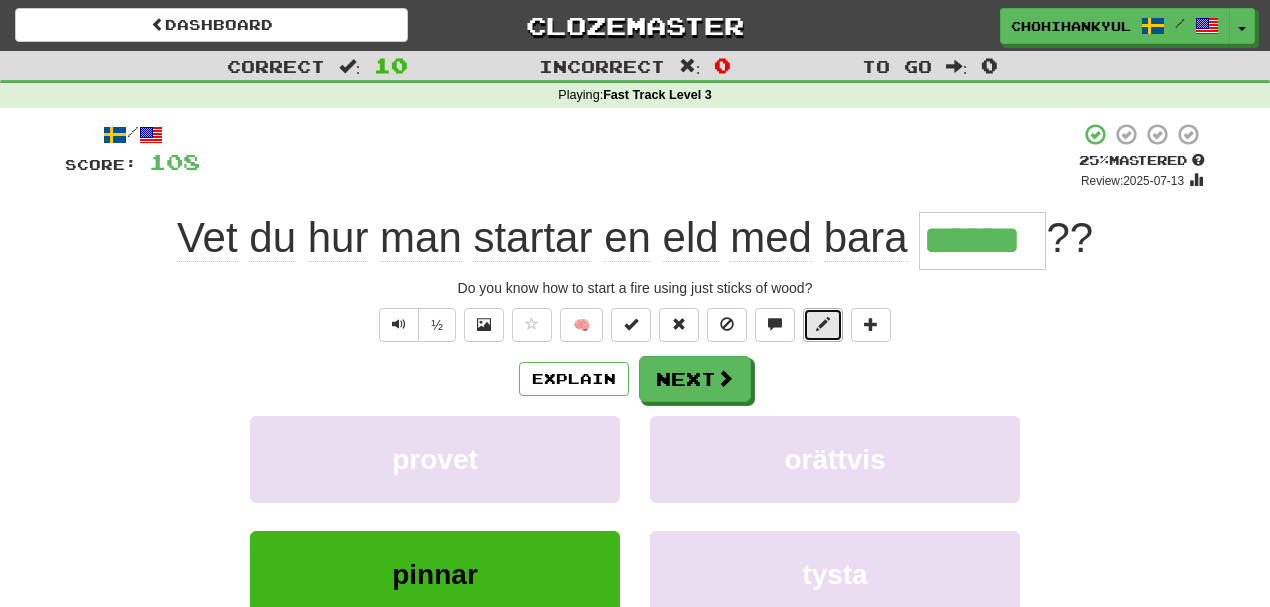 click at bounding box center [823, 325] 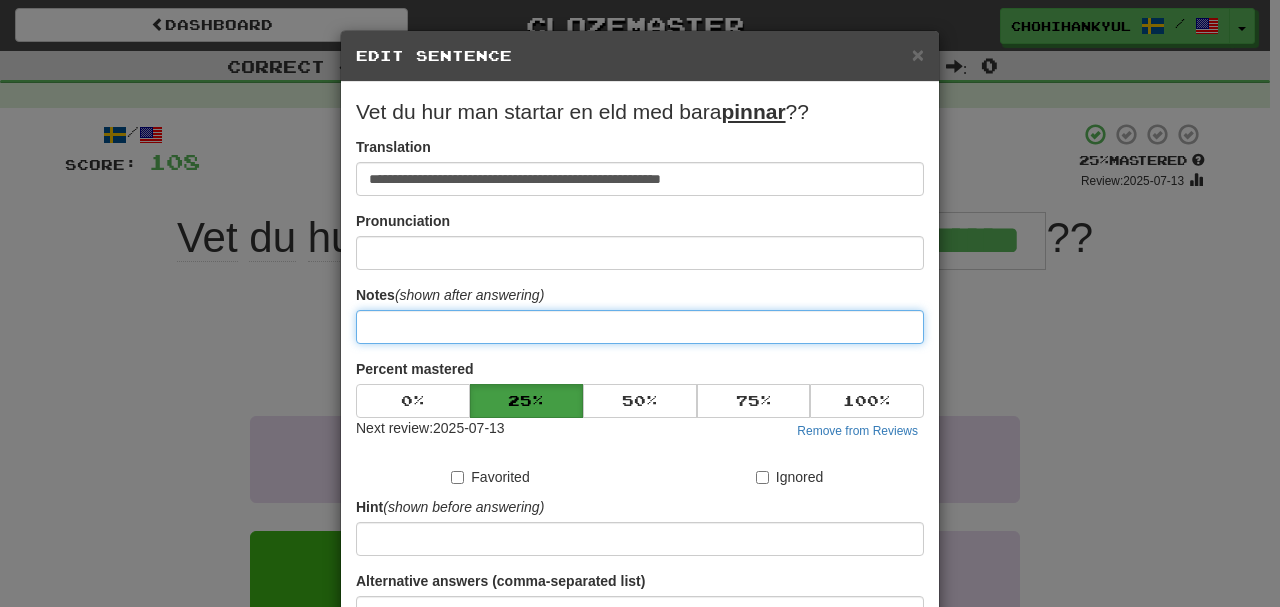 click at bounding box center (640, 327) 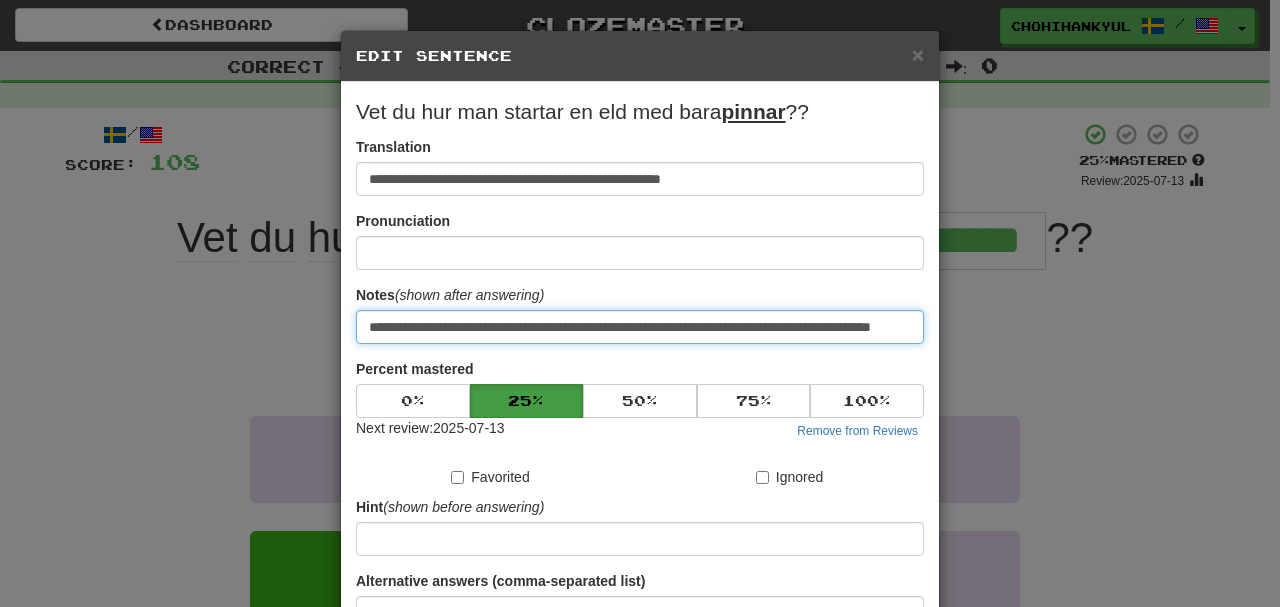 scroll, scrollTop: 0, scrollLeft: 96, axis: horizontal 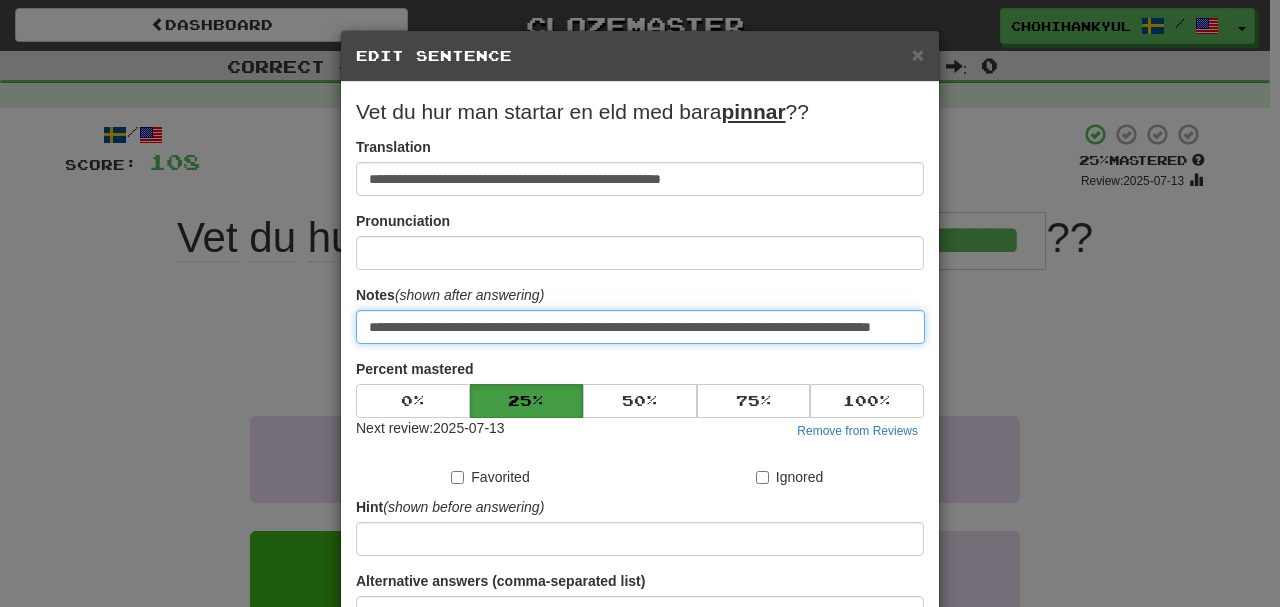 type on "**********" 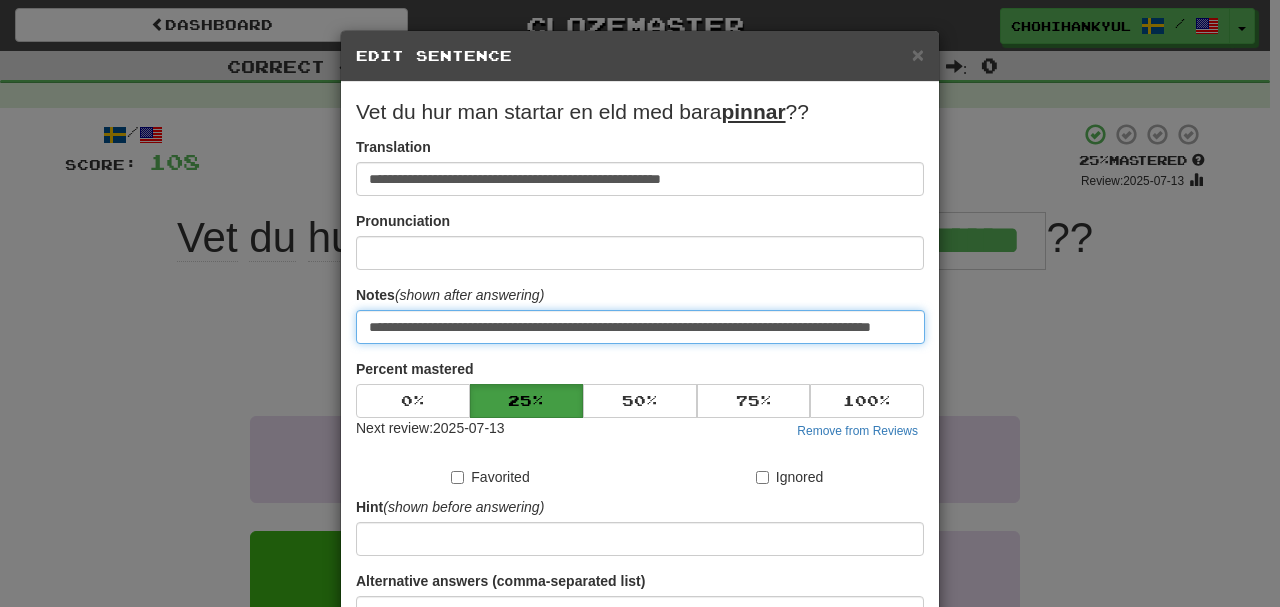 scroll, scrollTop: 0, scrollLeft: 0, axis: both 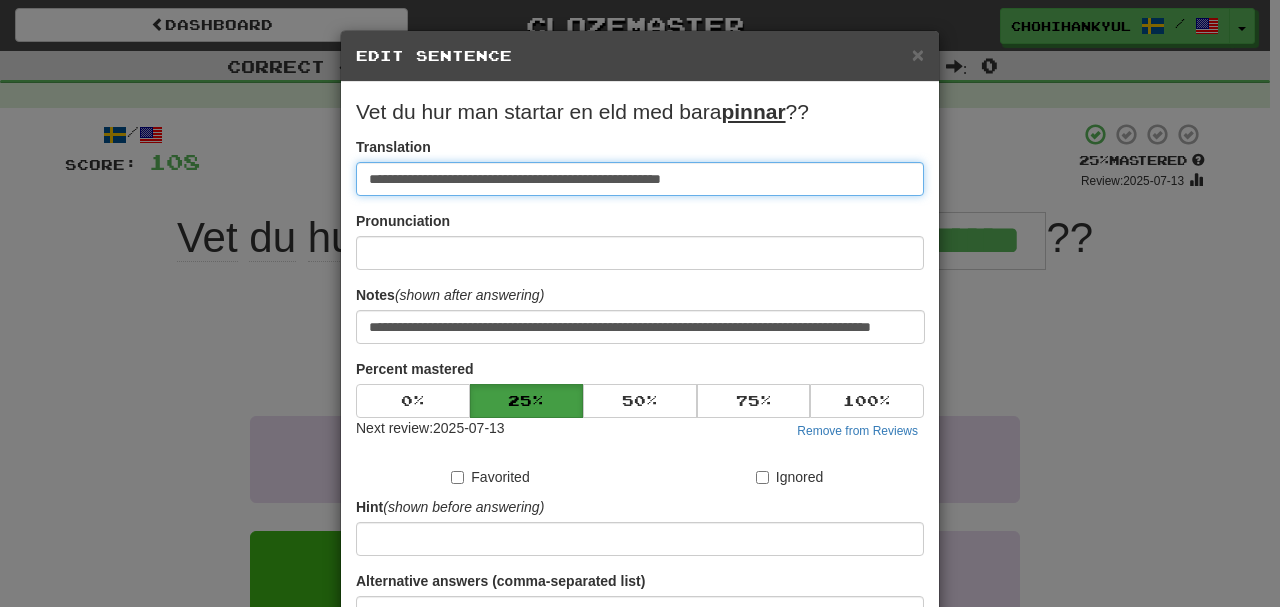 click on "**********" at bounding box center (640, 179) 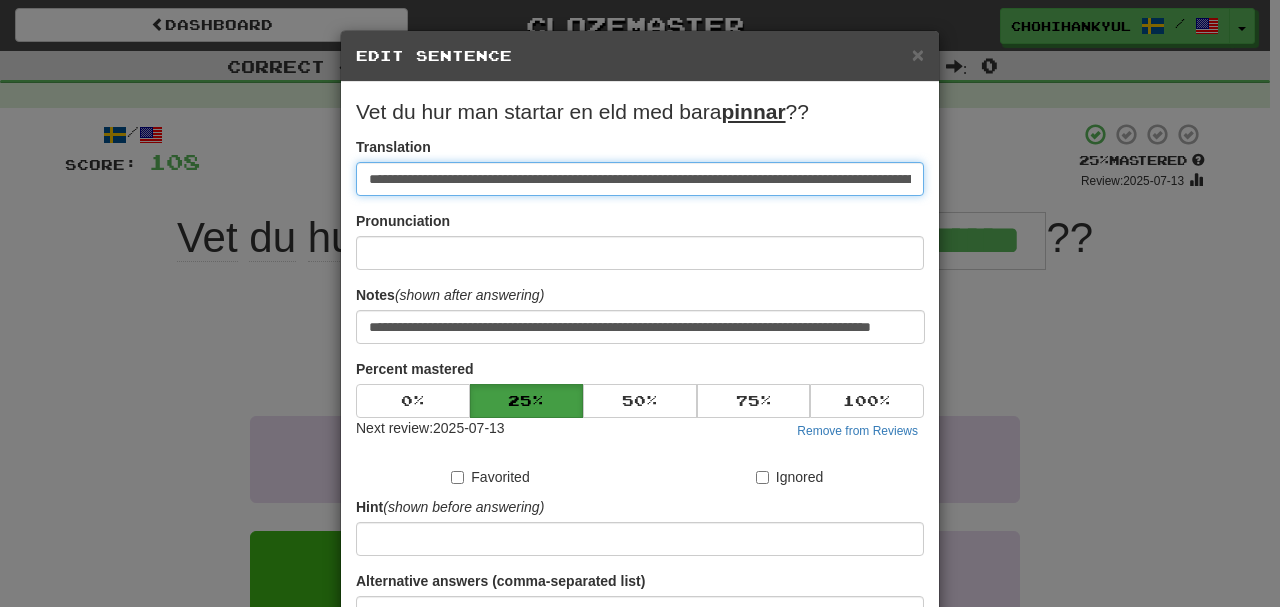 scroll, scrollTop: 0, scrollLeft: 178, axis: horizontal 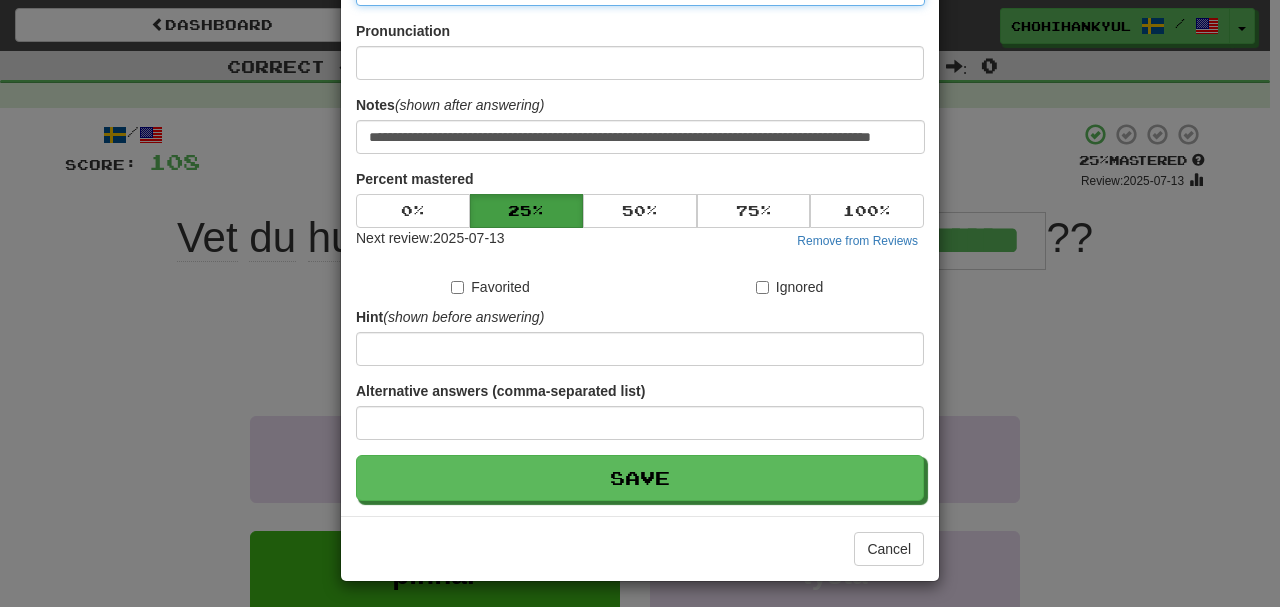type on "**********" 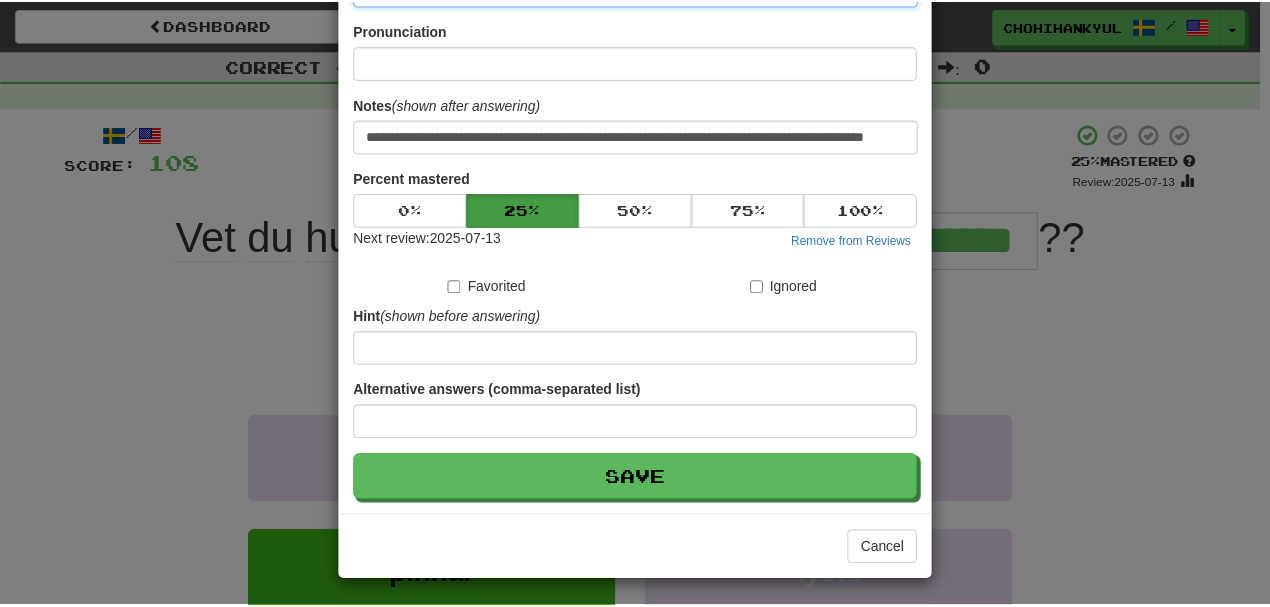 scroll, scrollTop: 0, scrollLeft: 0, axis: both 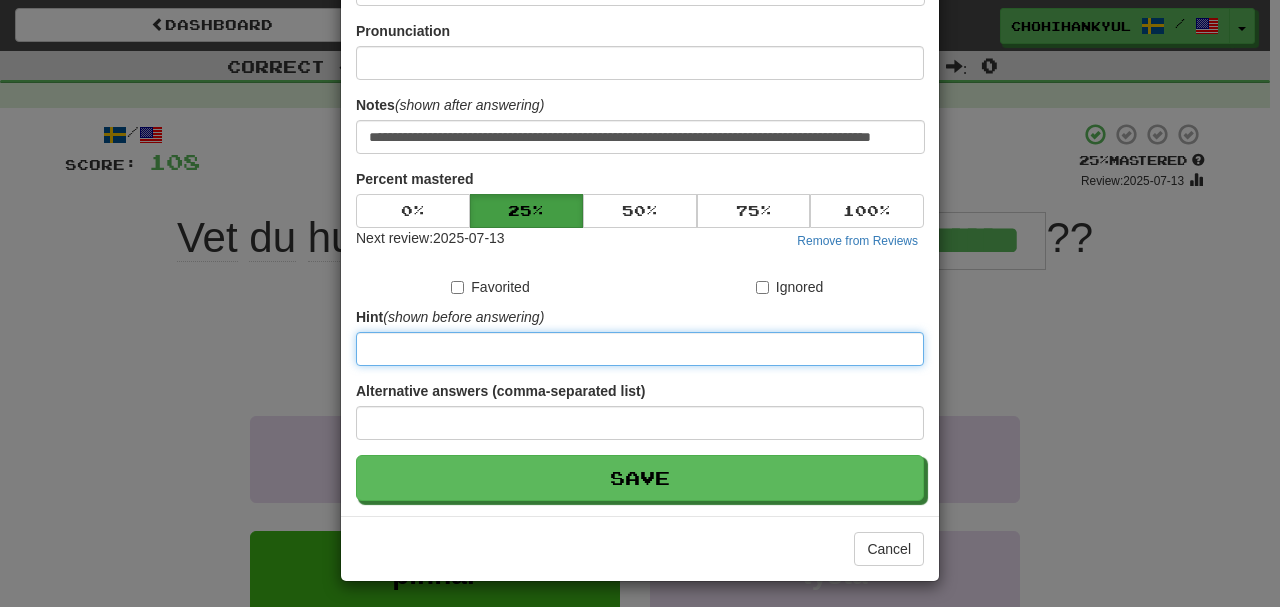click at bounding box center [640, 349] 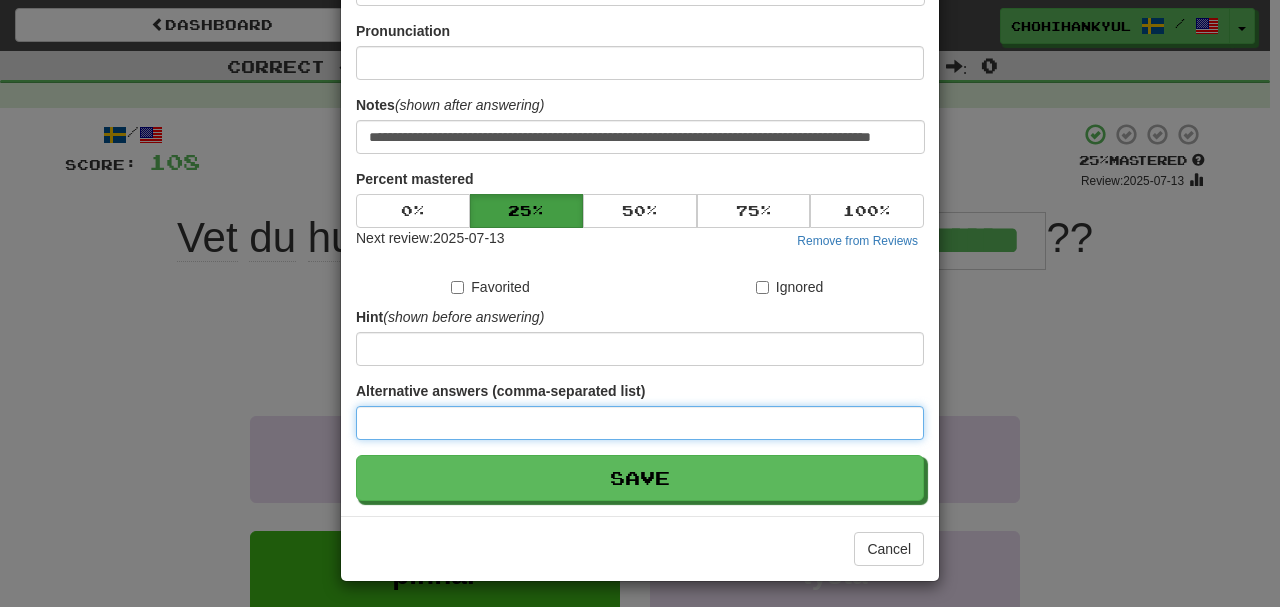 click at bounding box center [640, 423] 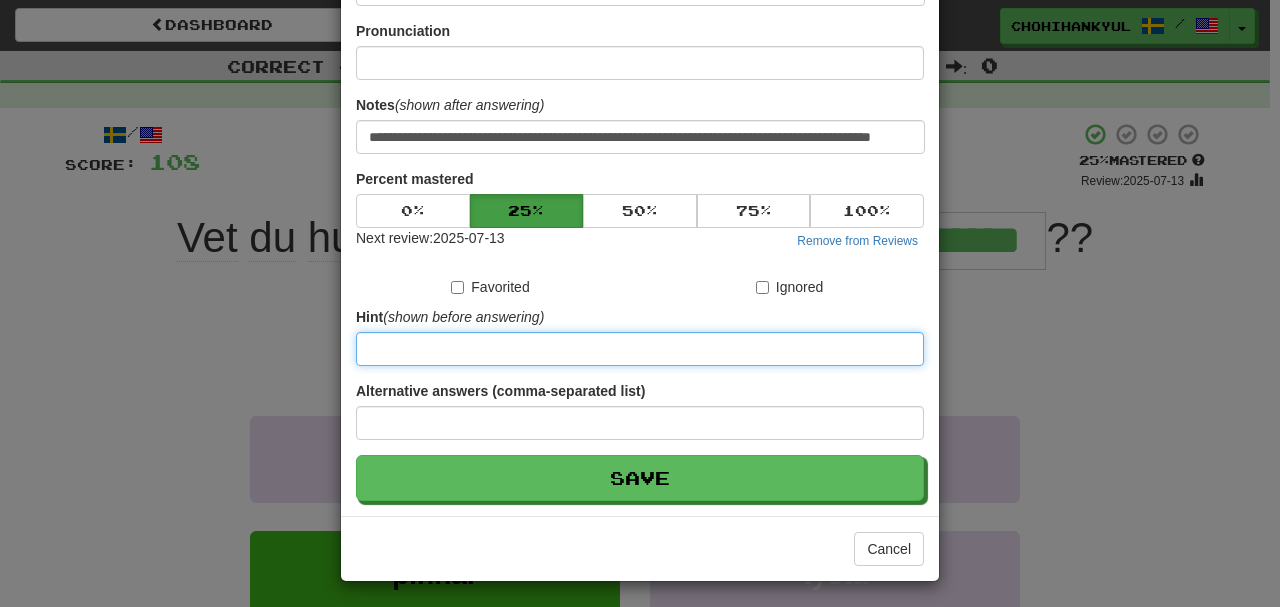 click at bounding box center [640, 349] 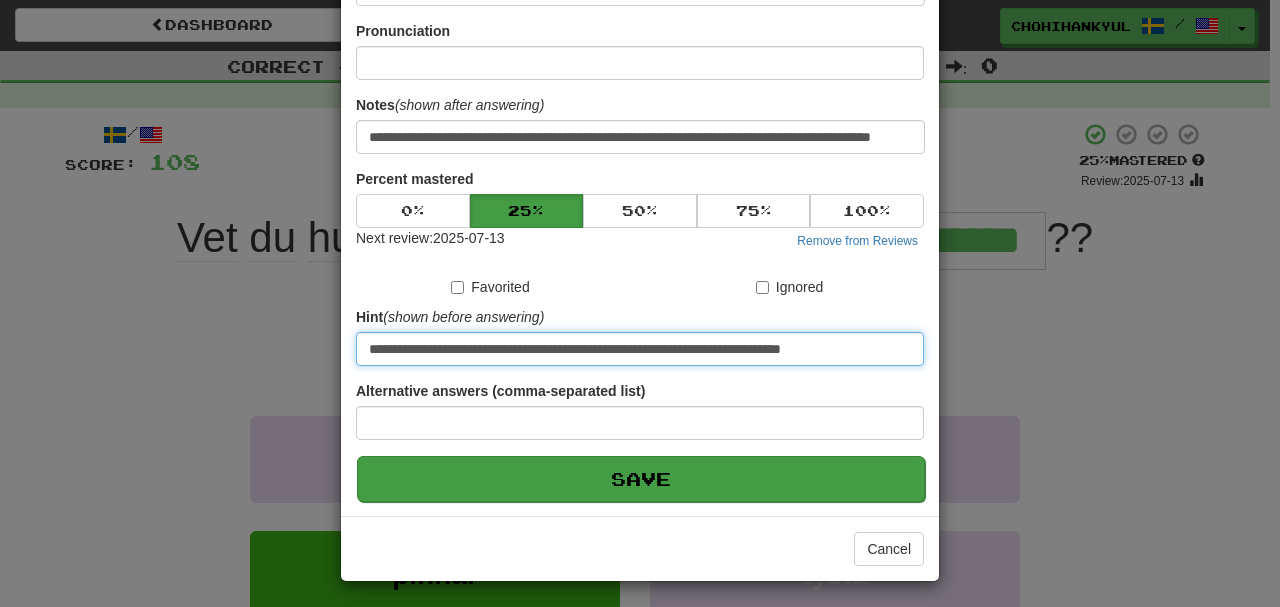 type on "**********" 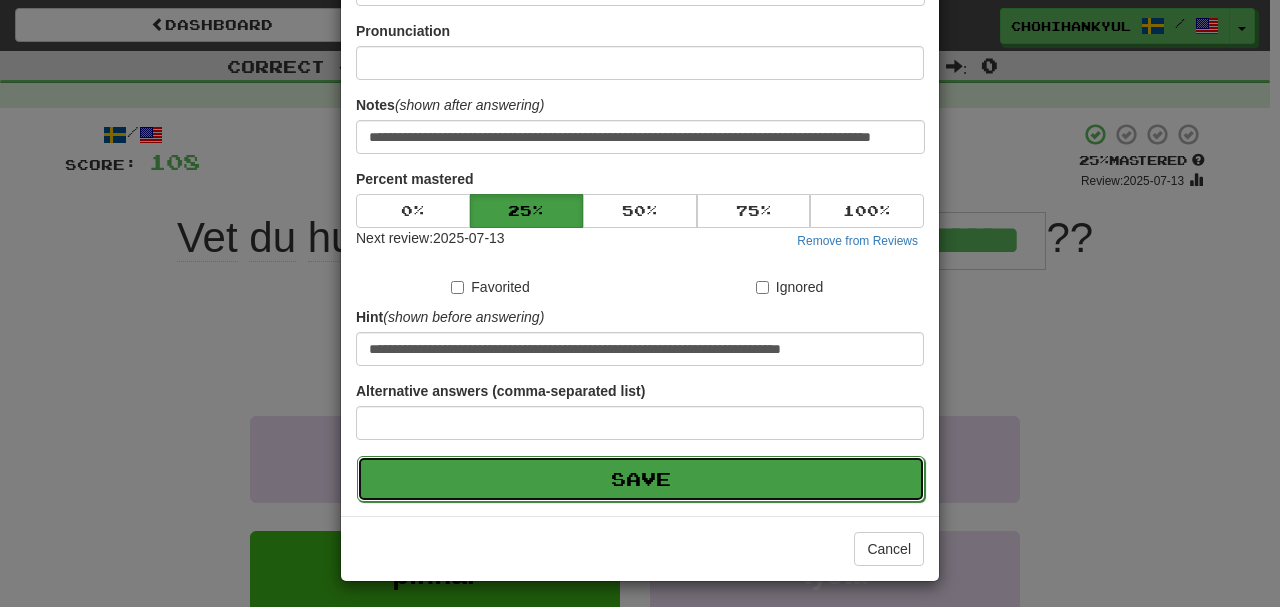 click on "Save" at bounding box center [641, 479] 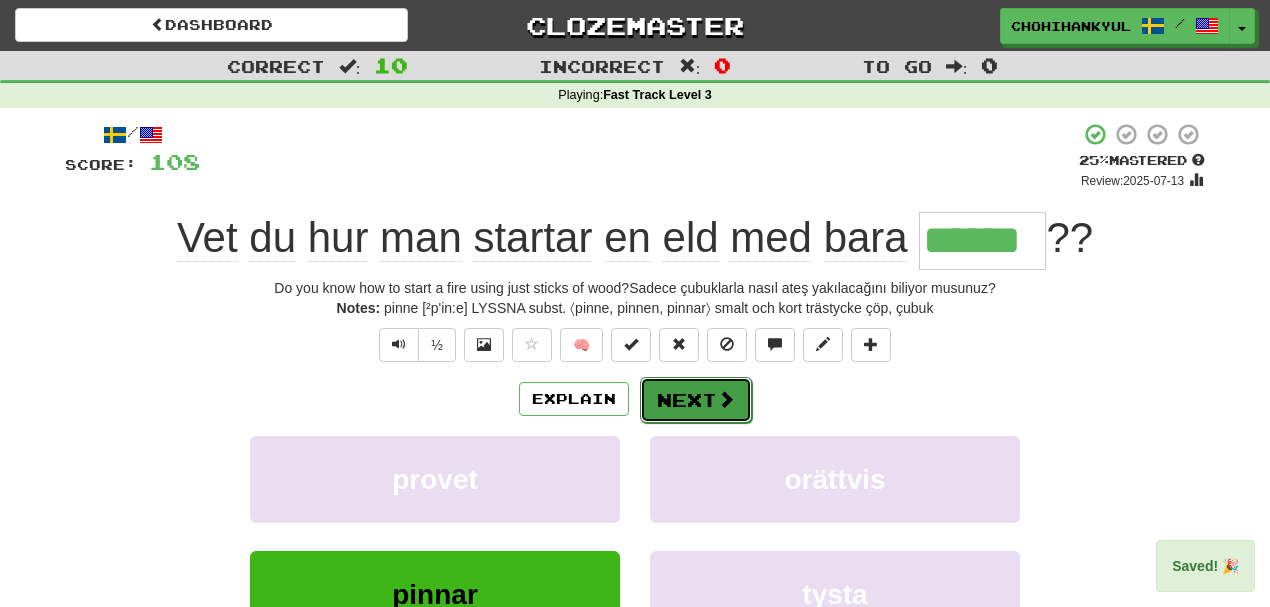 click on "Next" at bounding box center (696, 400) 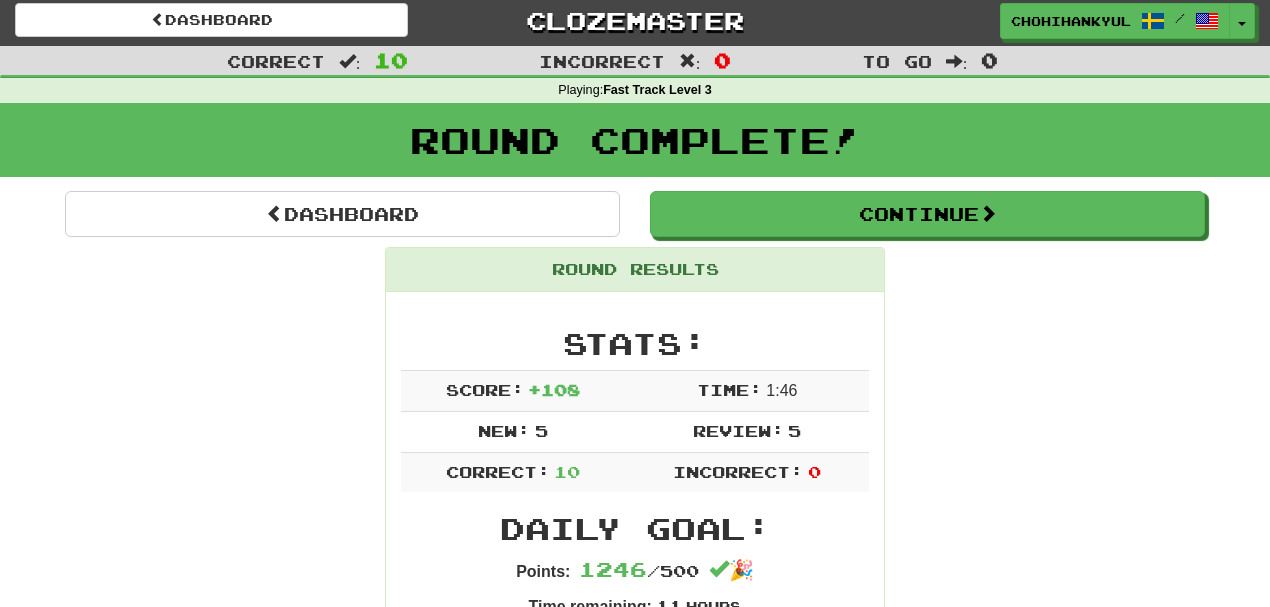 scroll, scrollTop: 0, scrollLeft: 0, axis: both 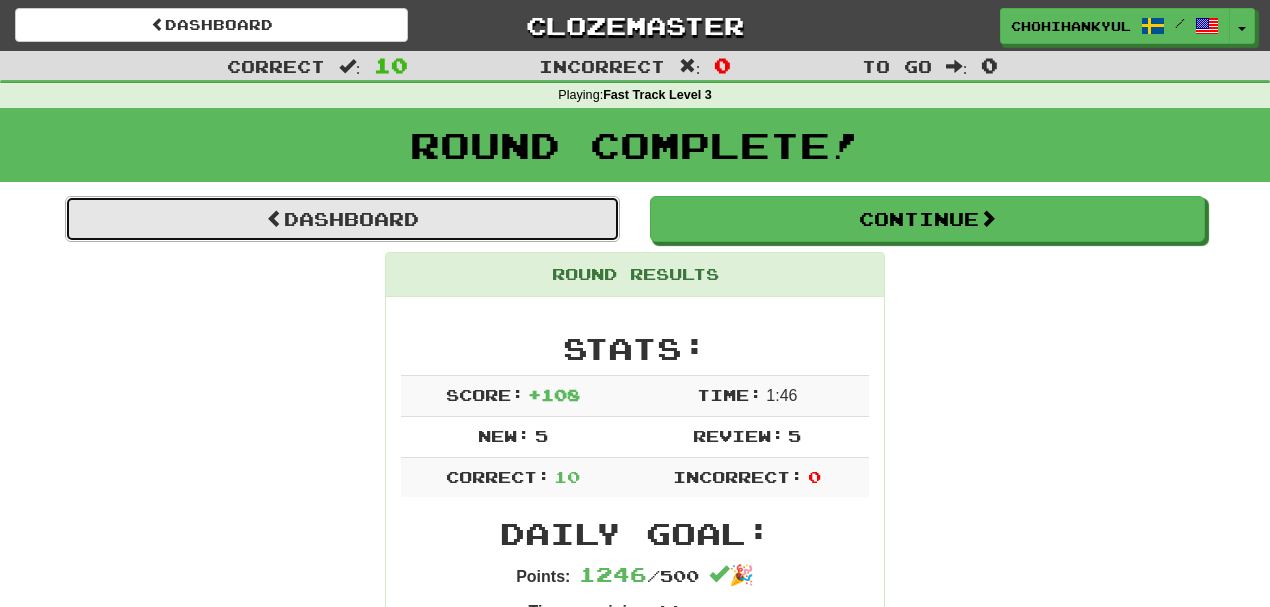 click on "Dashboard" at bounding box center (342, 219) 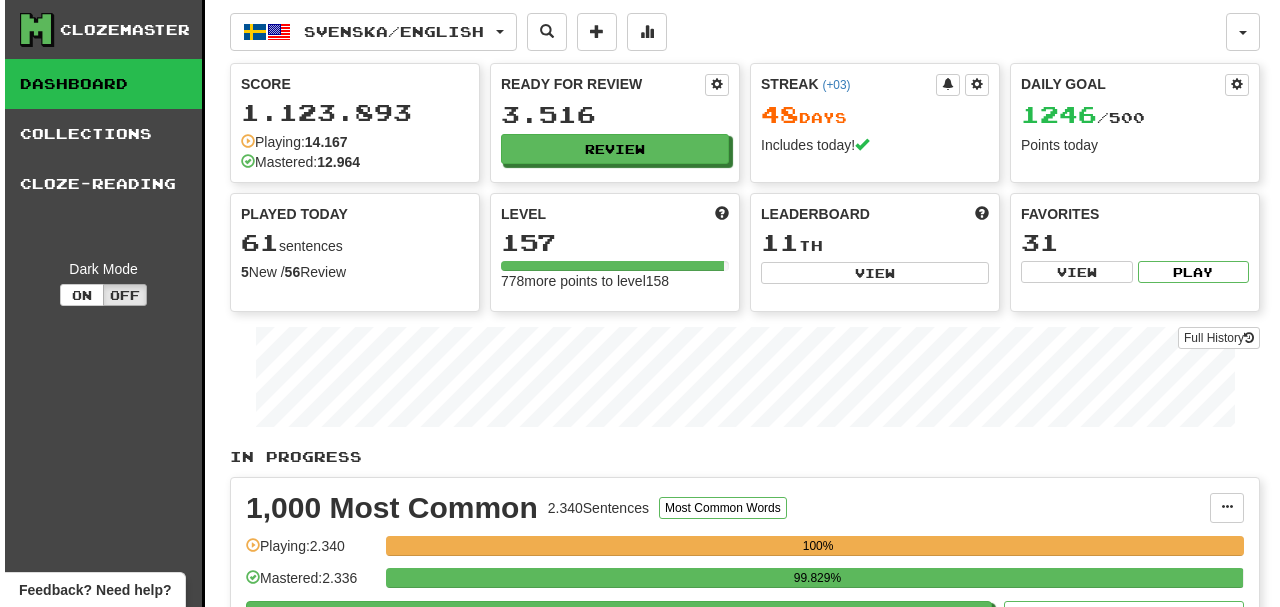 scroll, scrollTop: 0, scrollLeft: 0, axis: both 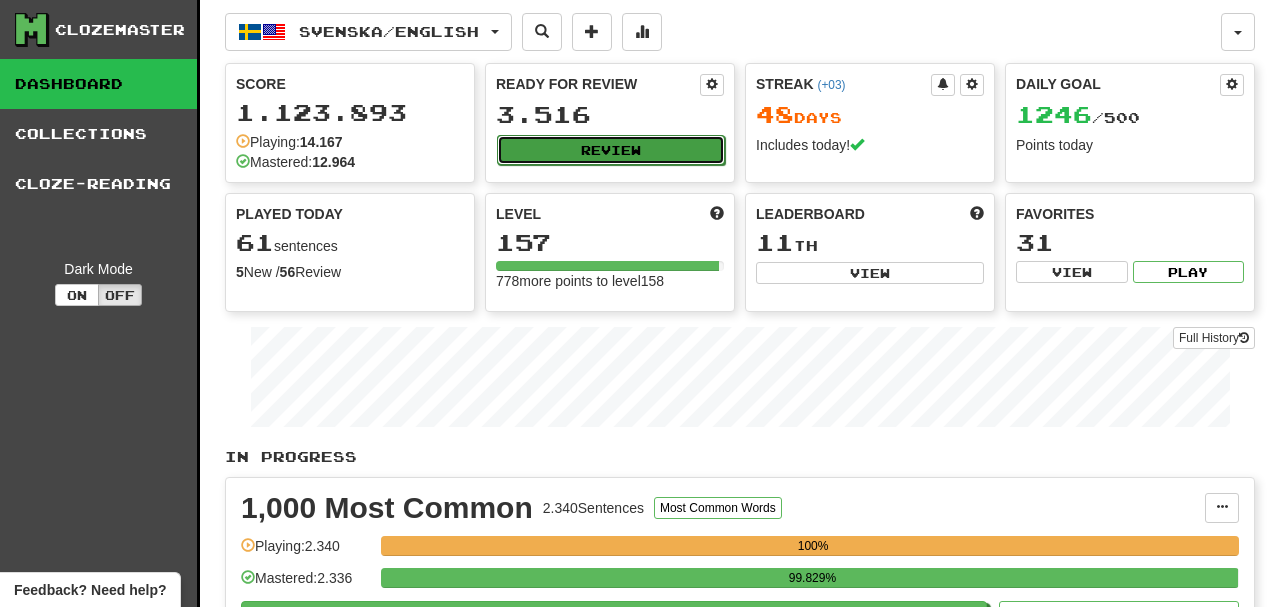 click on "Review" at bounding box center [611, 150] 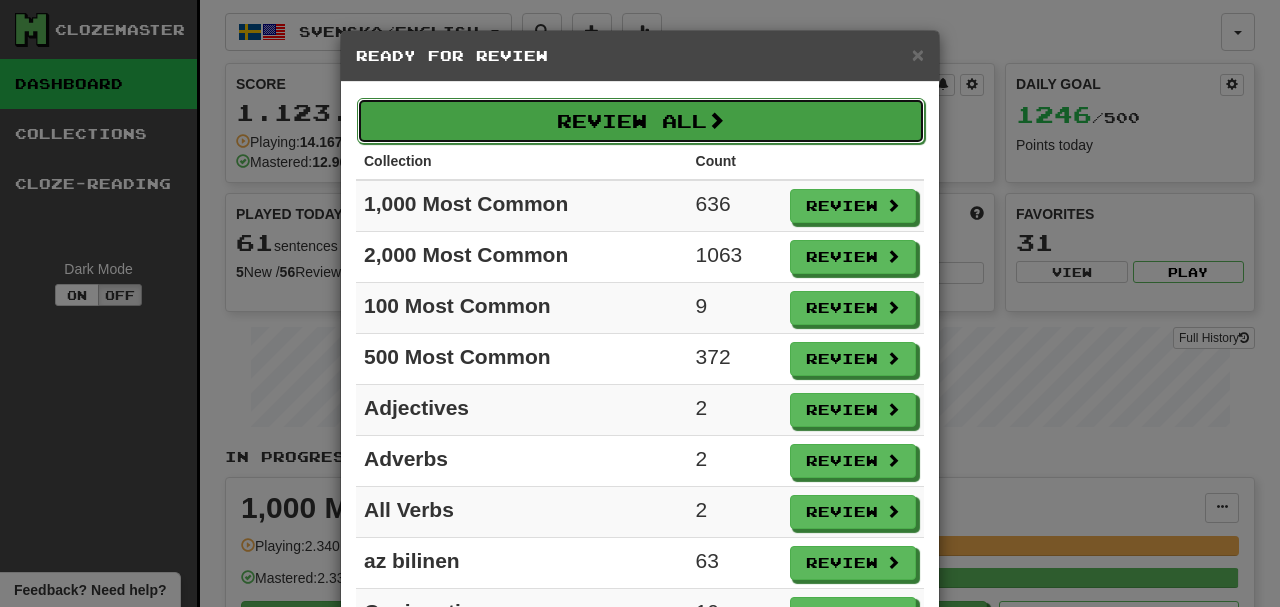 click on "Review All" at bounding box center [641, 121] 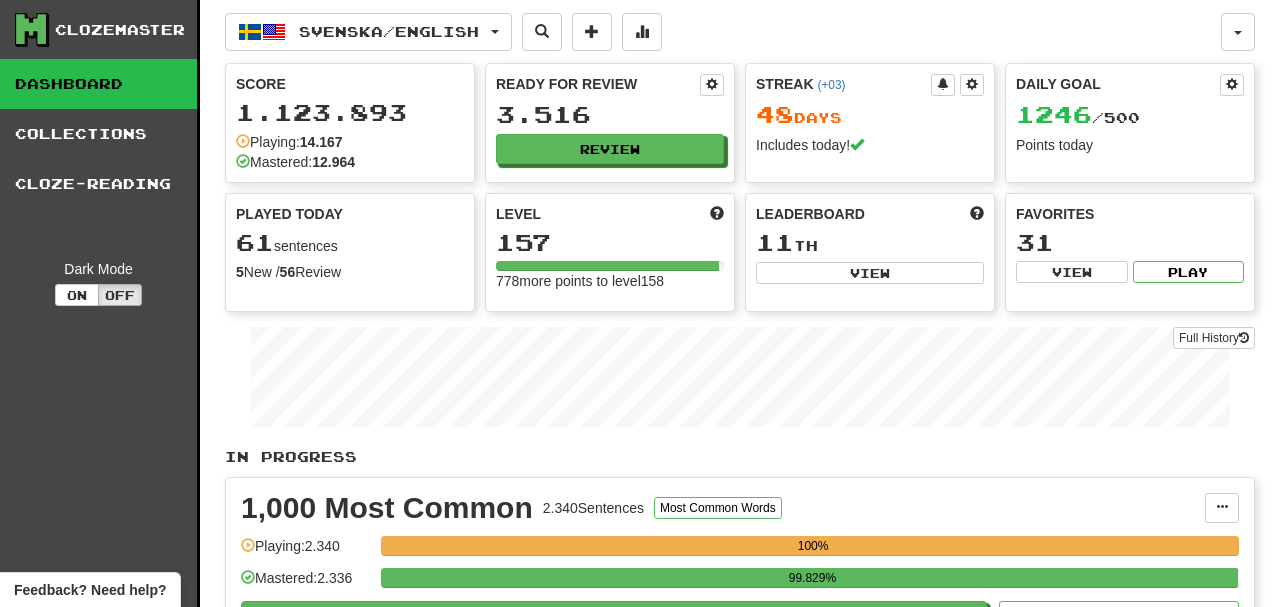 select on "**" 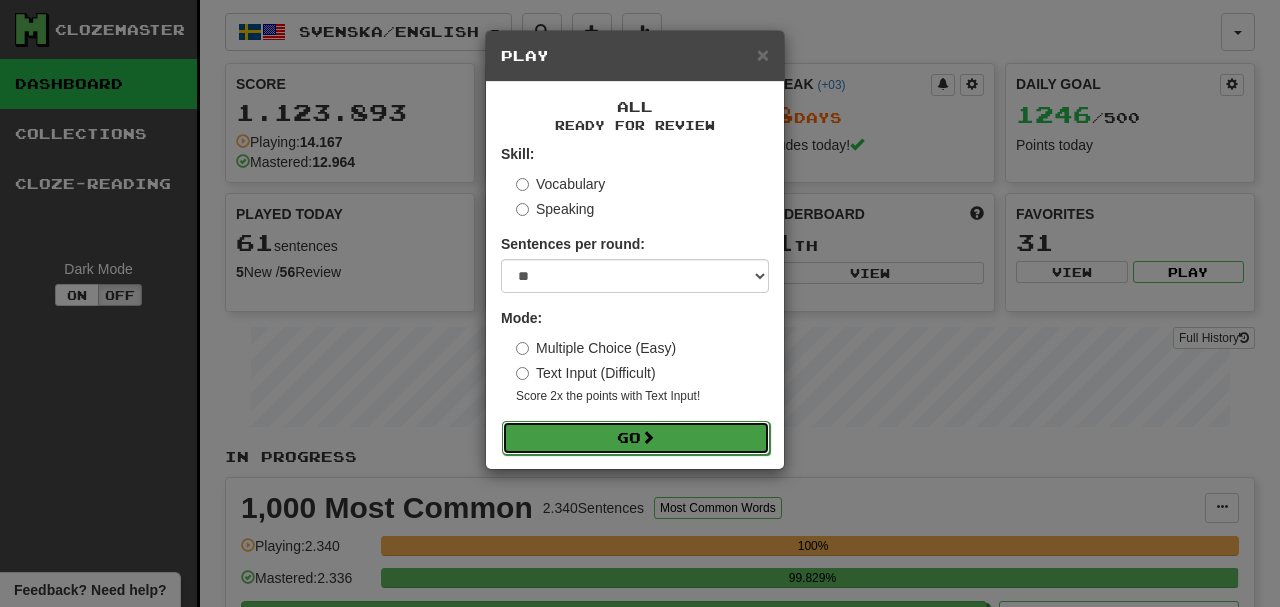 click at bounding box center [648, 437] 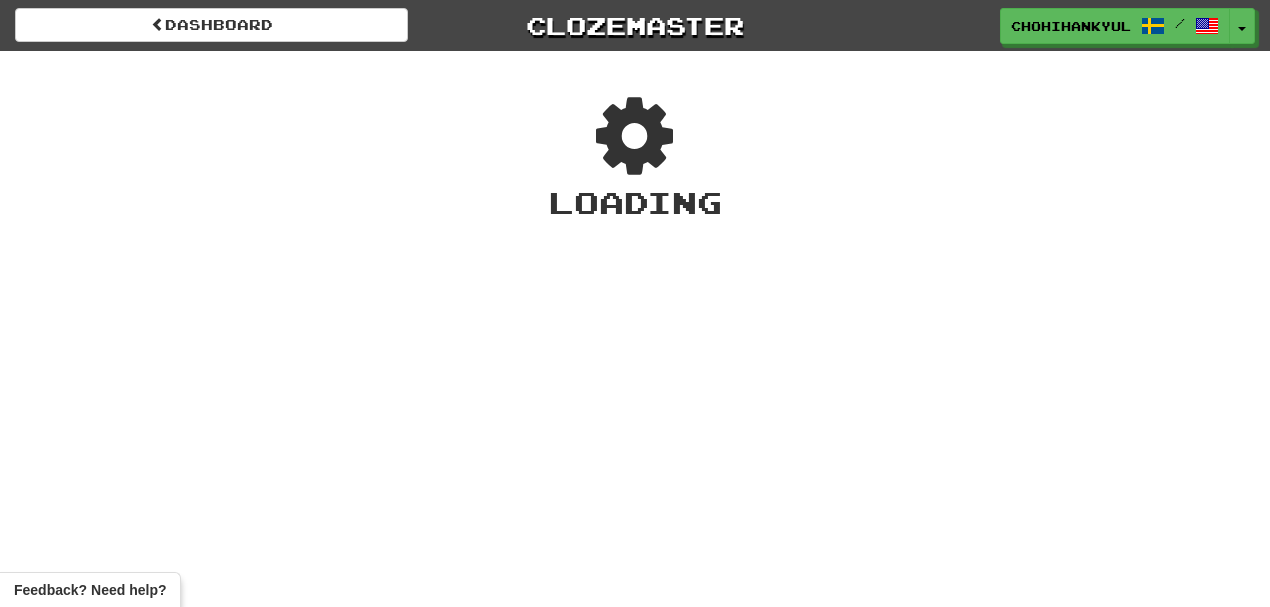 scroll, scrollTop: 0, scrollLeft: 0, axis: both 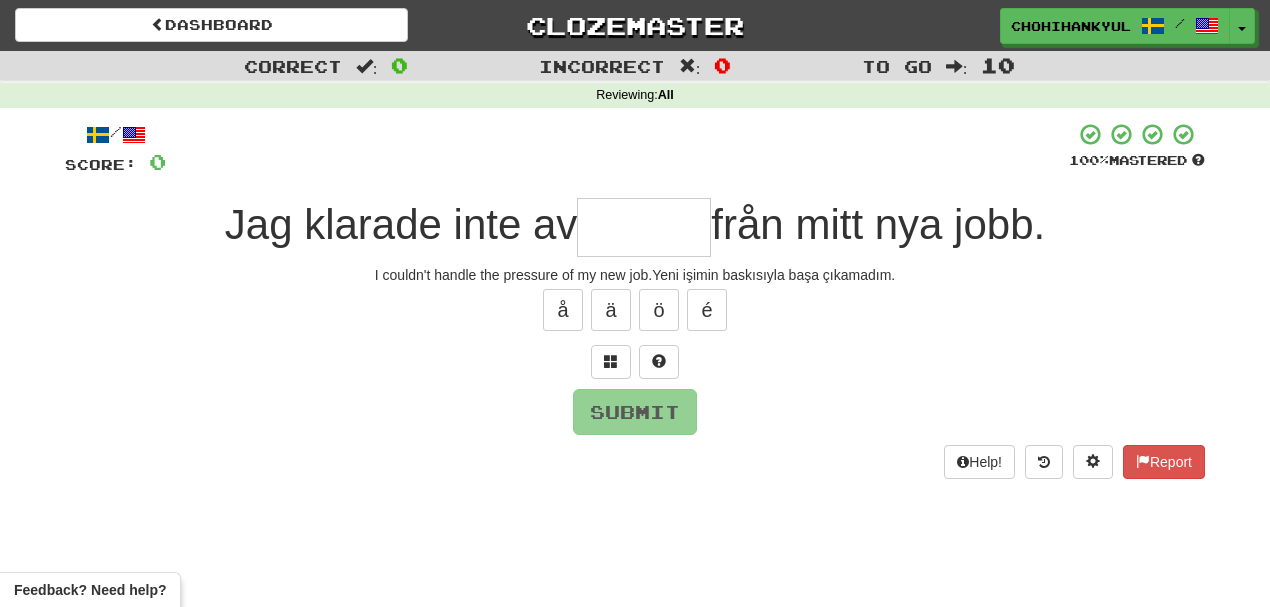 type on "*" 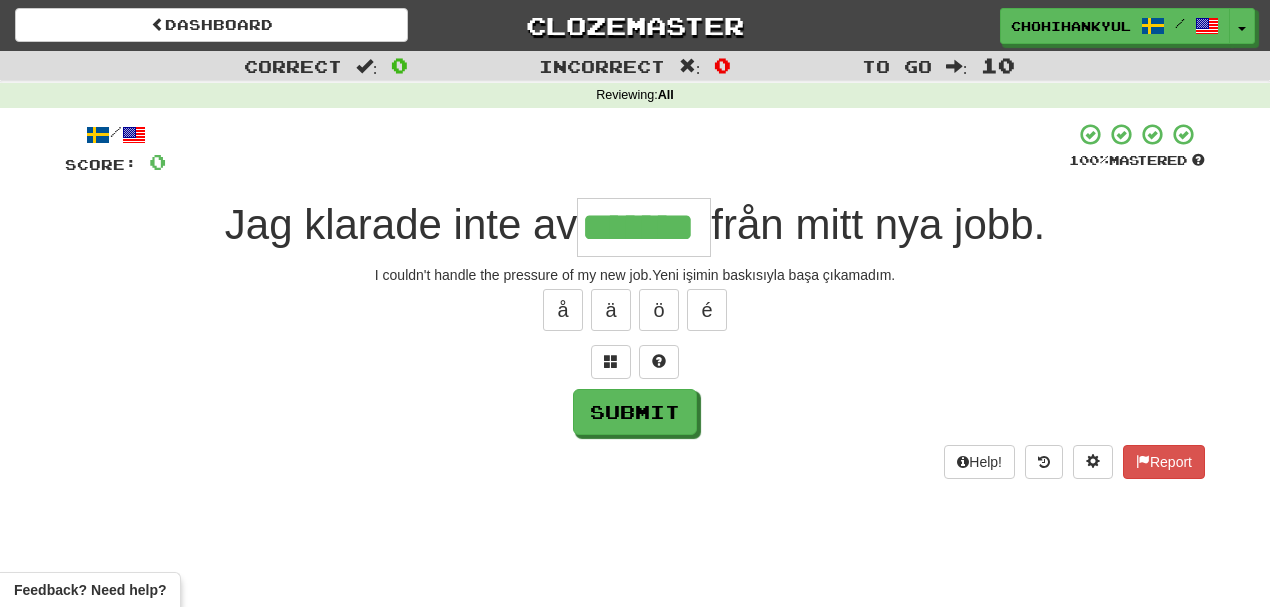 type on "*******" 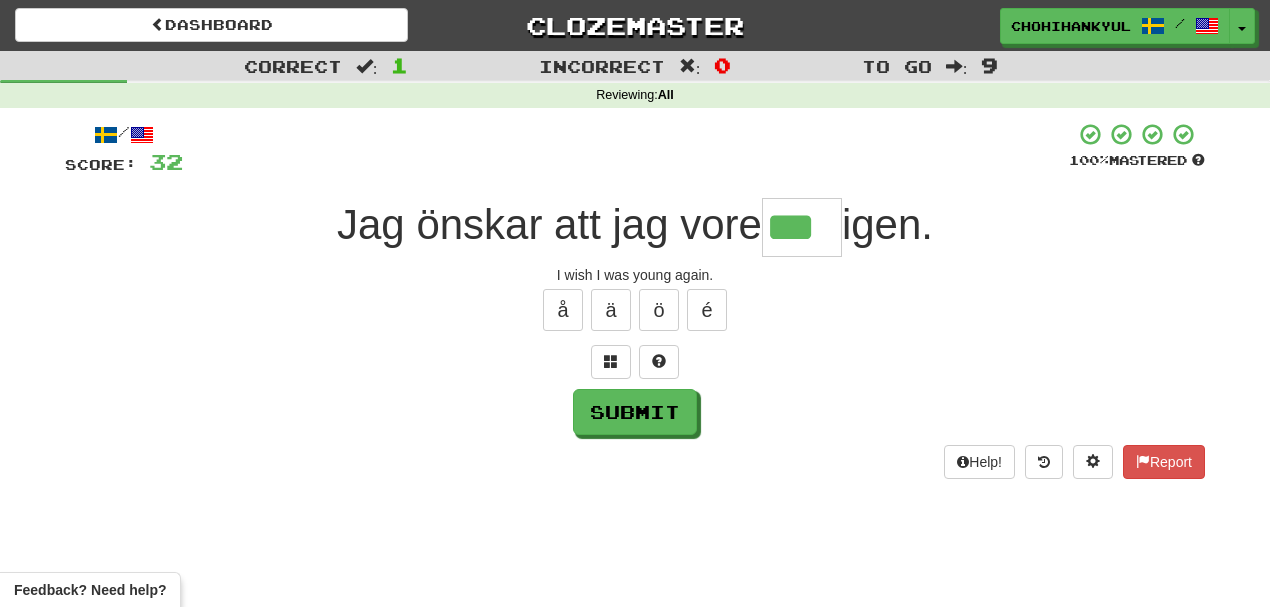 type on "***" 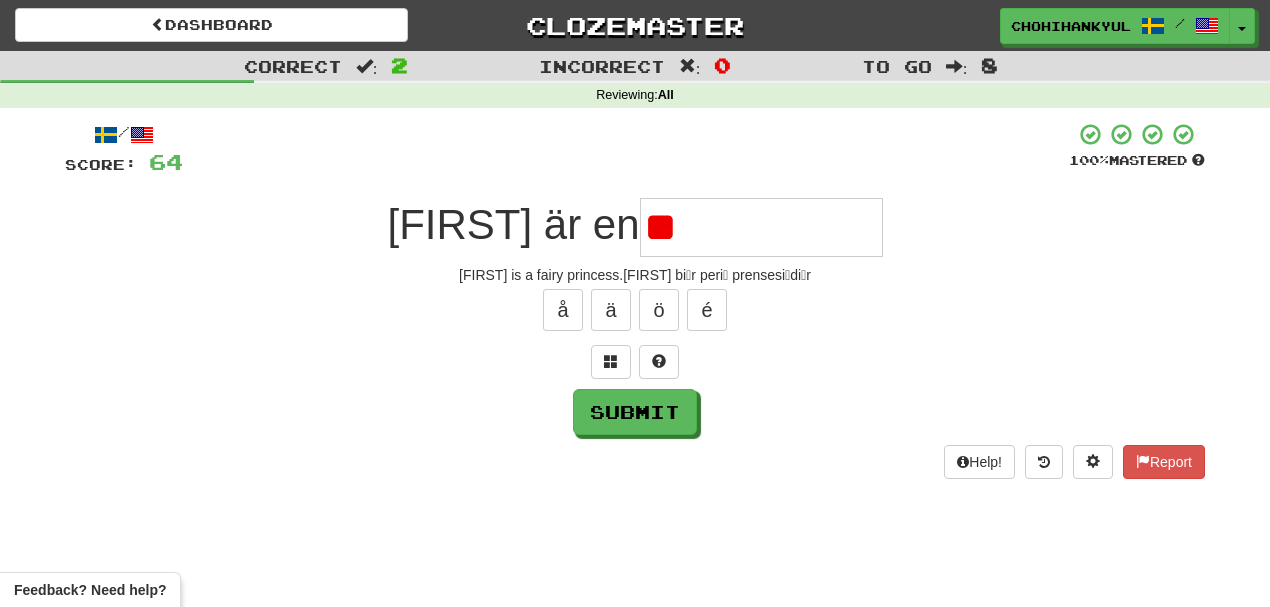 type on "*" 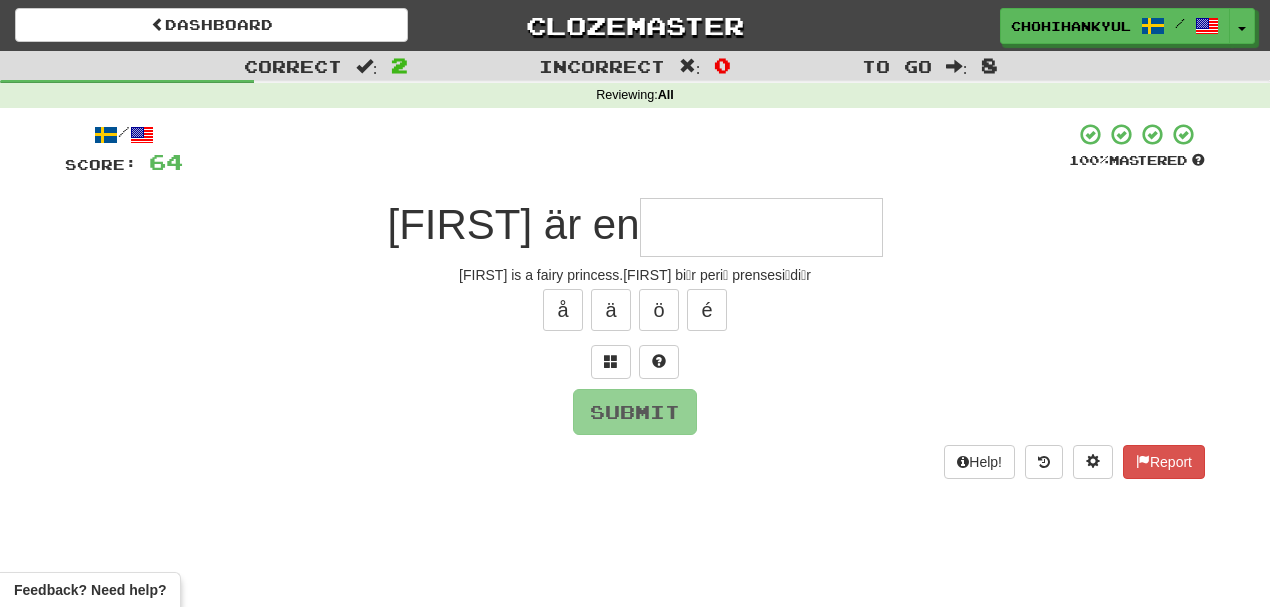 type on "*" 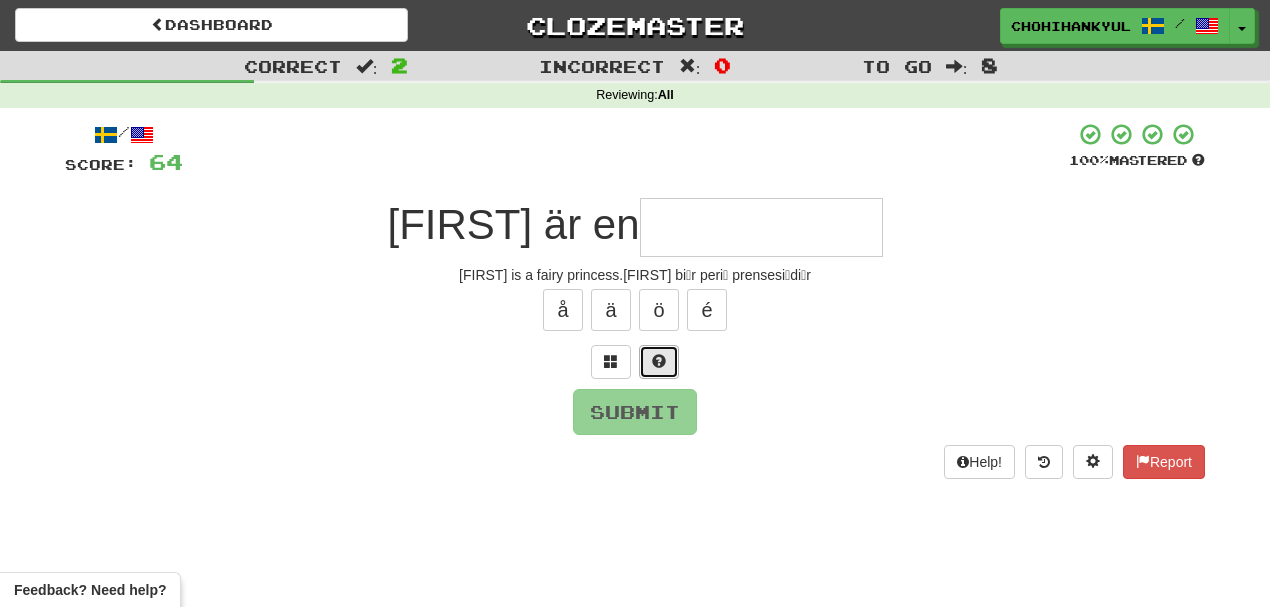 click at bounding box center [659, 361] 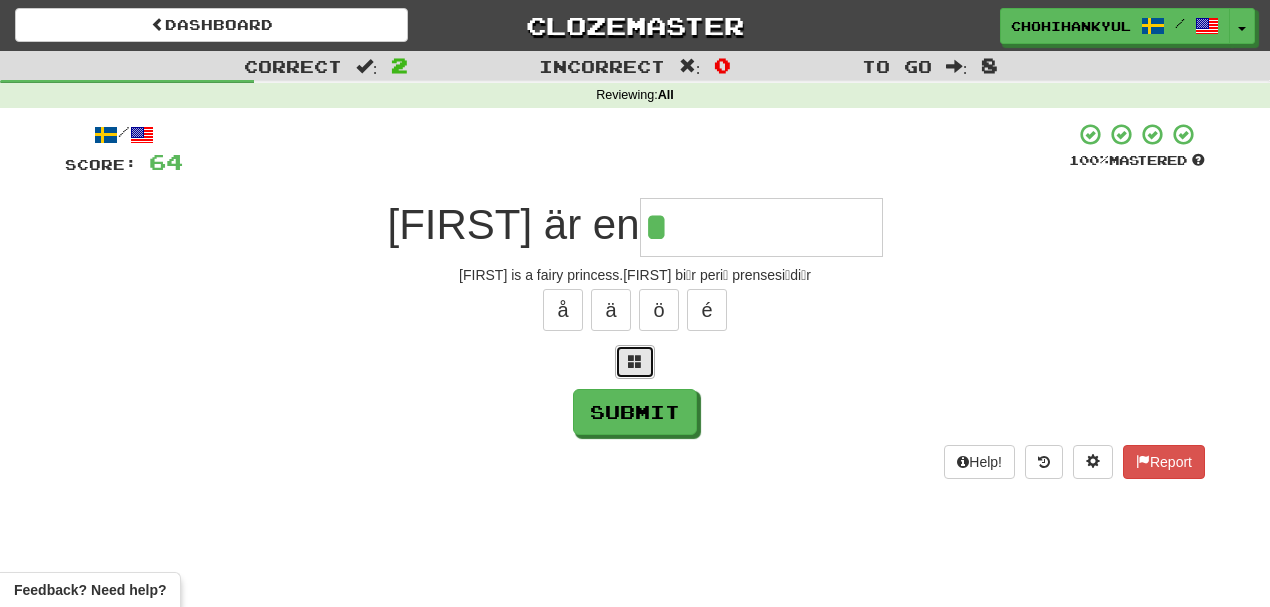 click at bounding box center [635, 362] 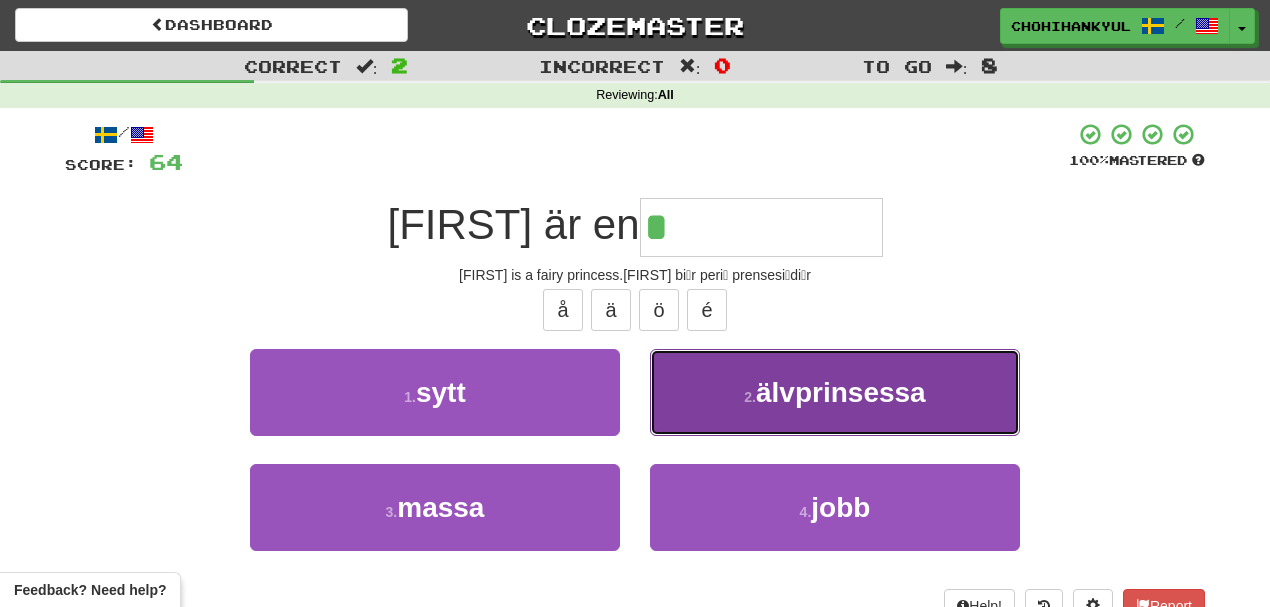 click on "älvprinsessa" at bounding box center (841, 392) 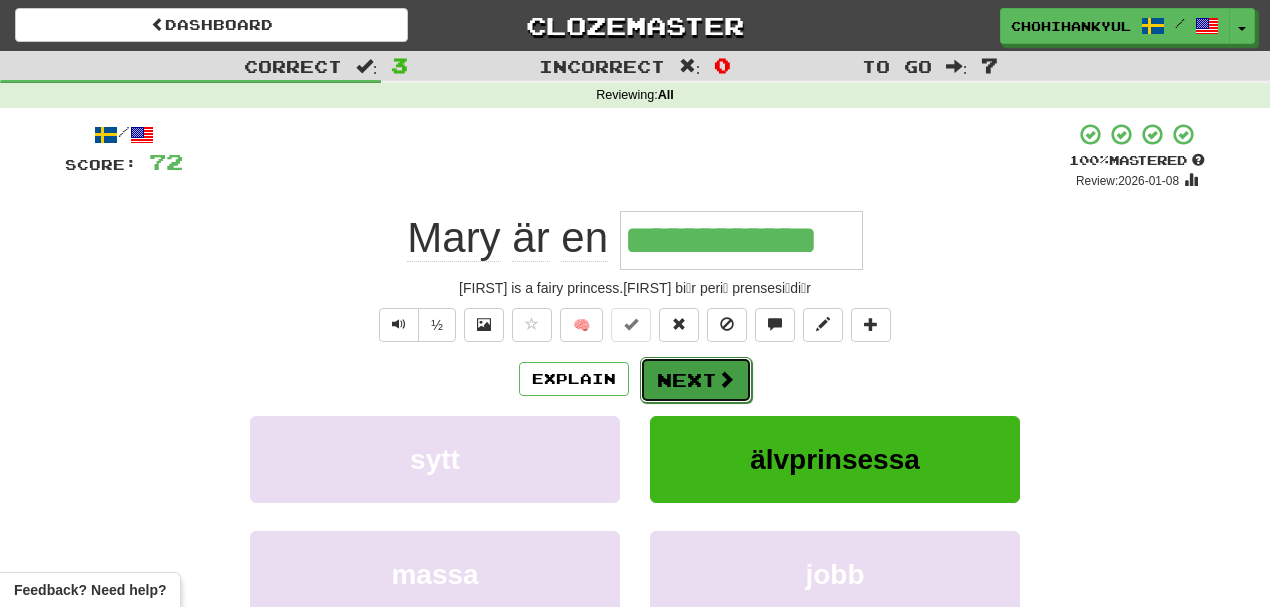 click on "Next" at bounding box center (696, 380) 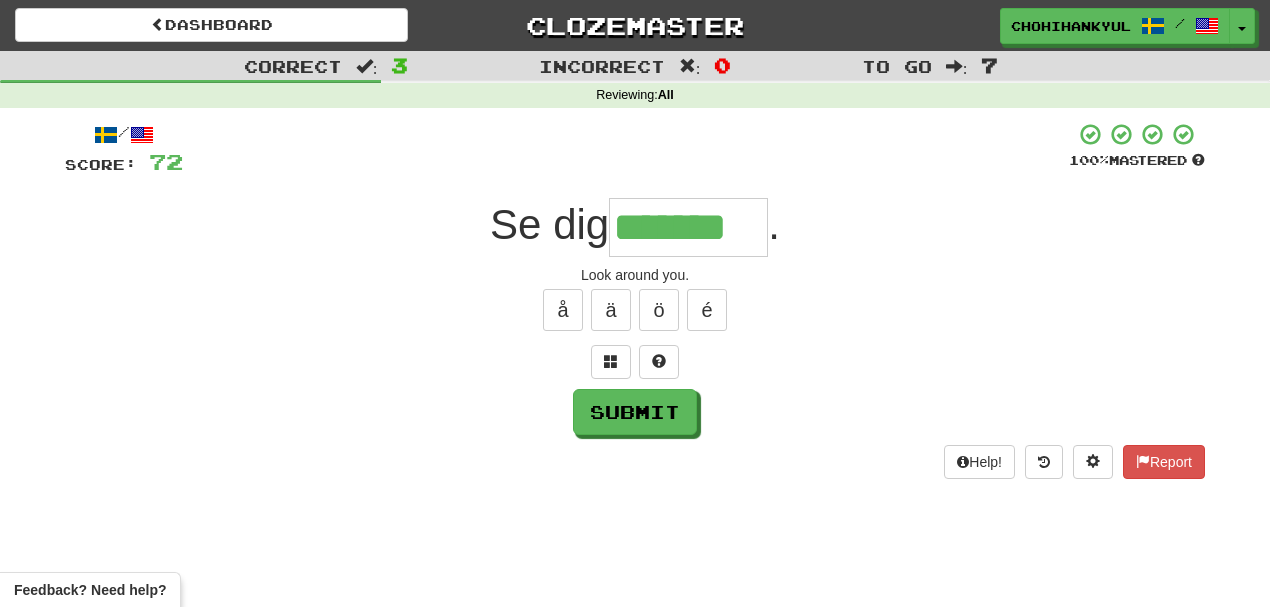 type on "*******" 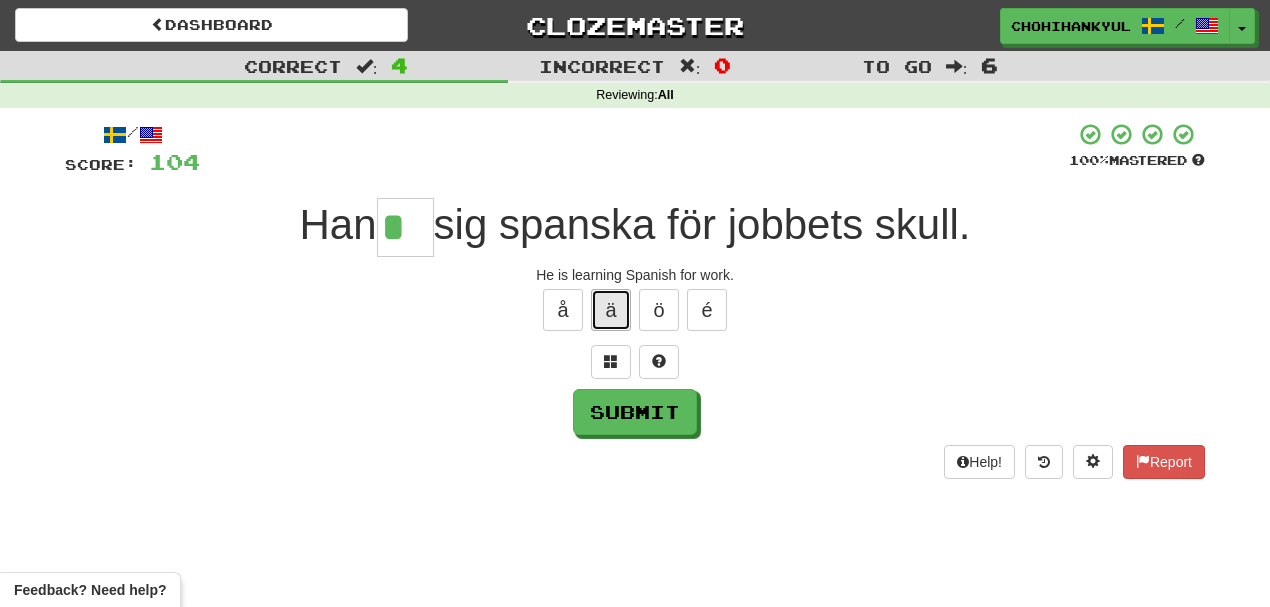 click on "ä" at bounding box center (611, 310) 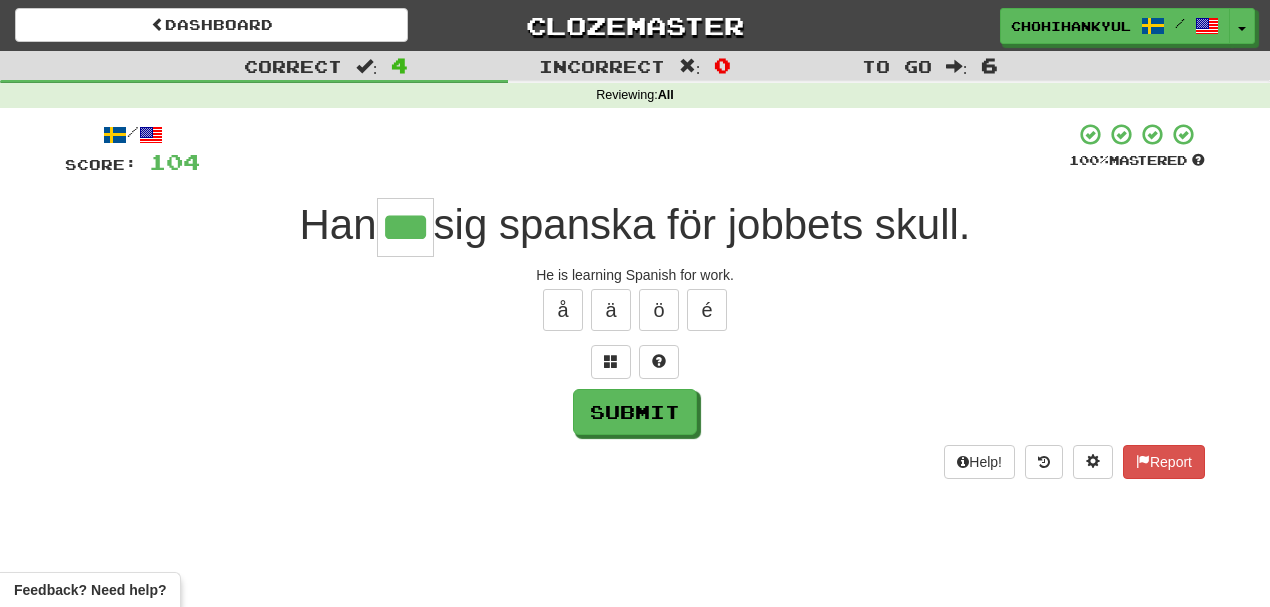 type on "***" 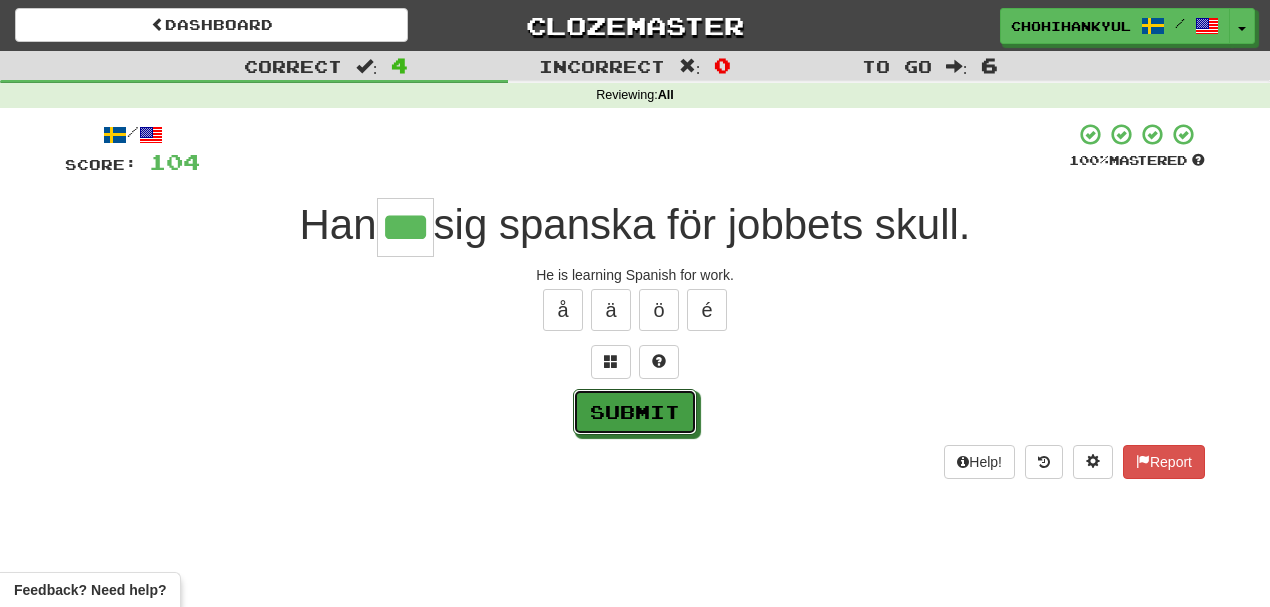 click on "Submit" at bounding box center (635, 412) 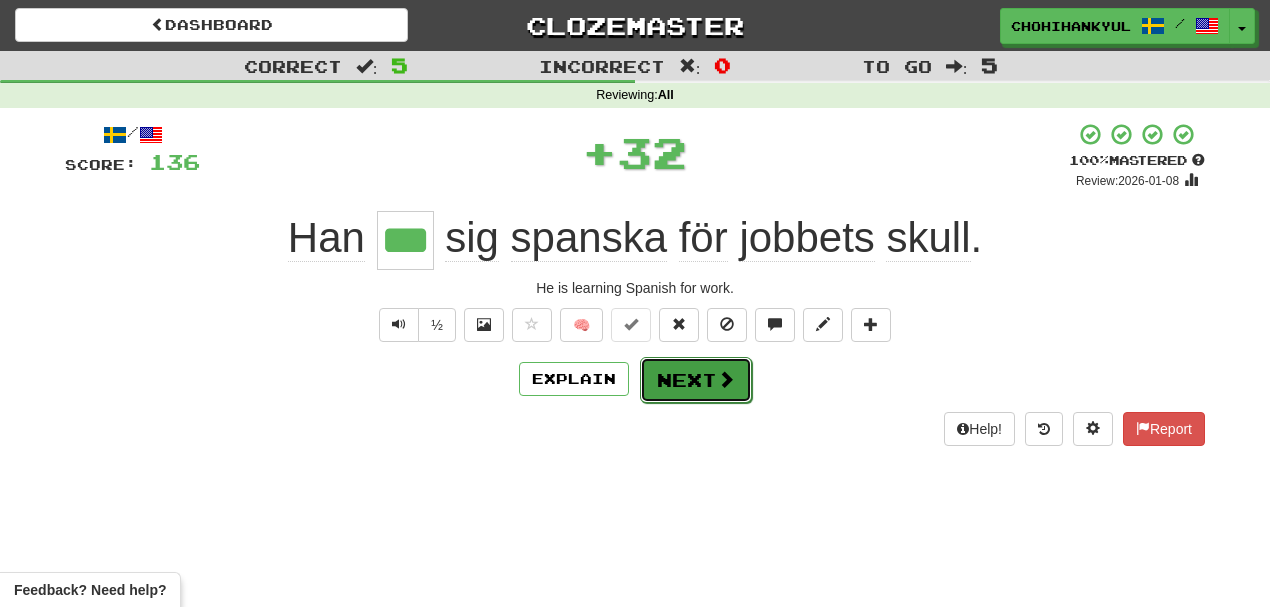 click on "Next" at bounding box center [696, 380] 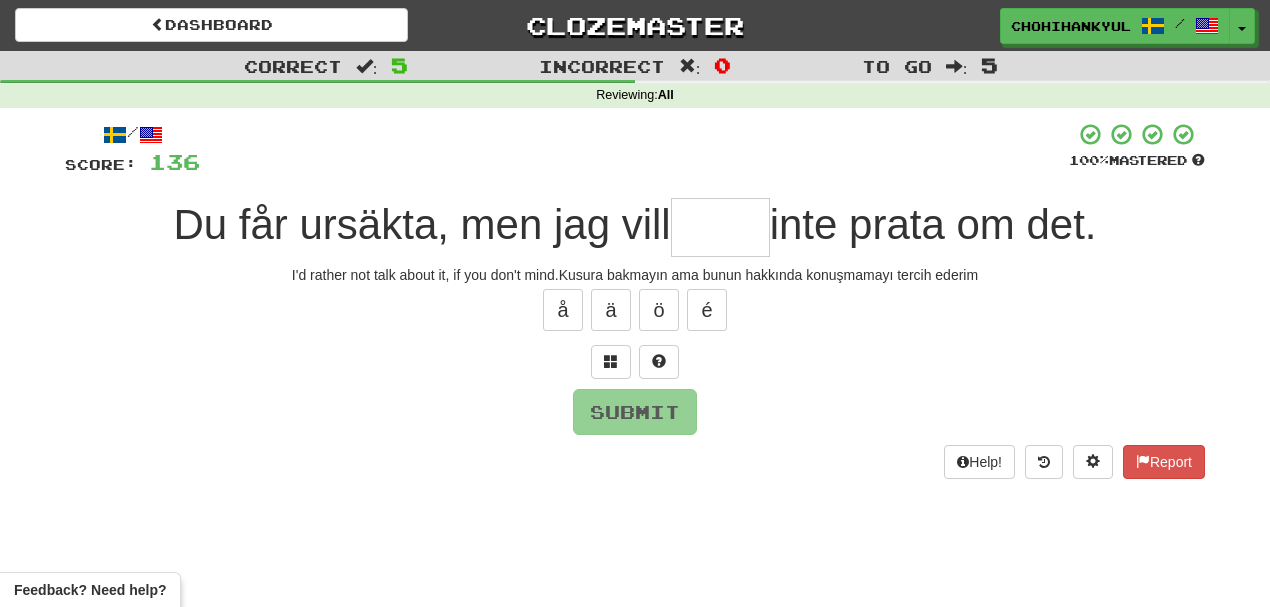 type on "*" 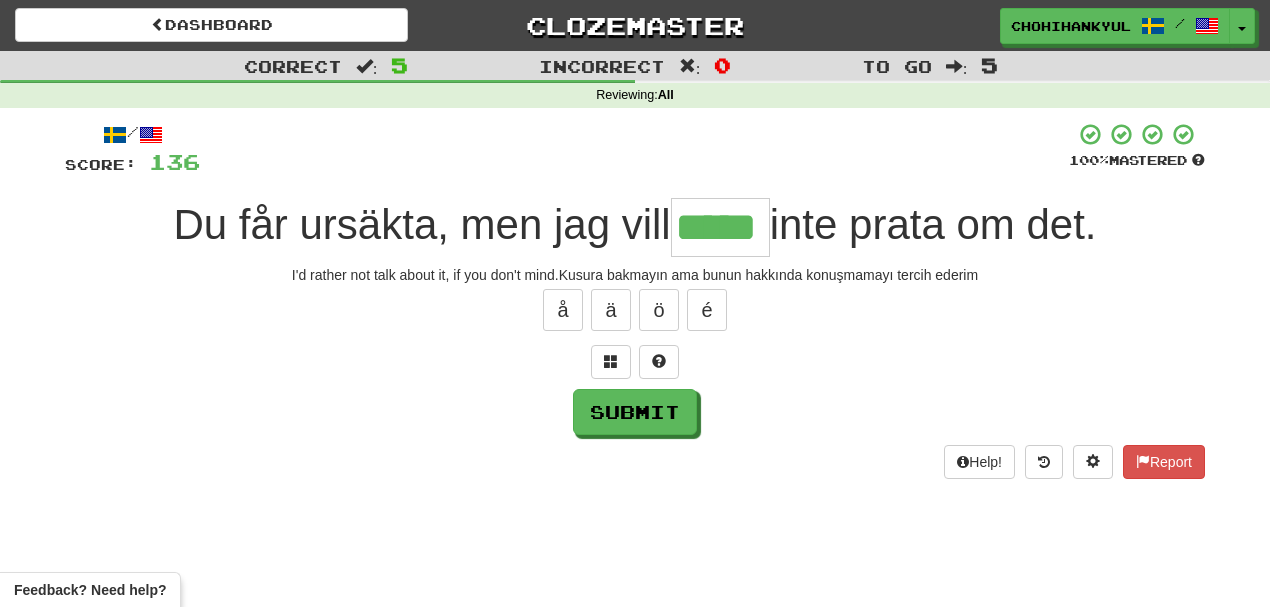 type on "*****" 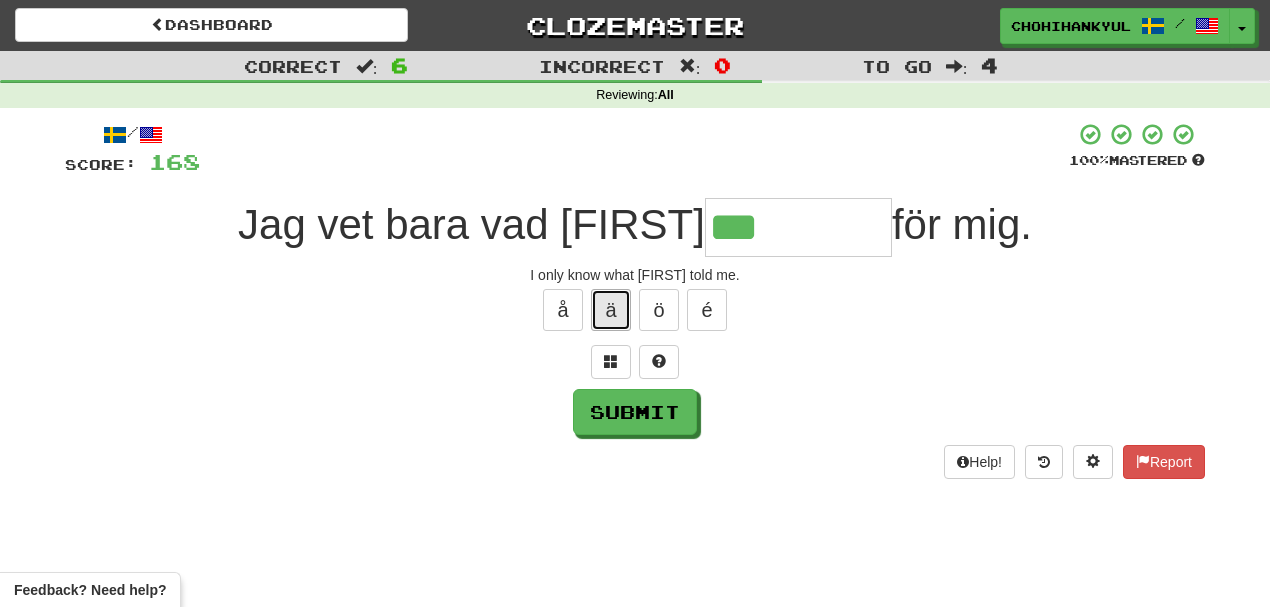 click on "ä" at bounding box center [611, 310] 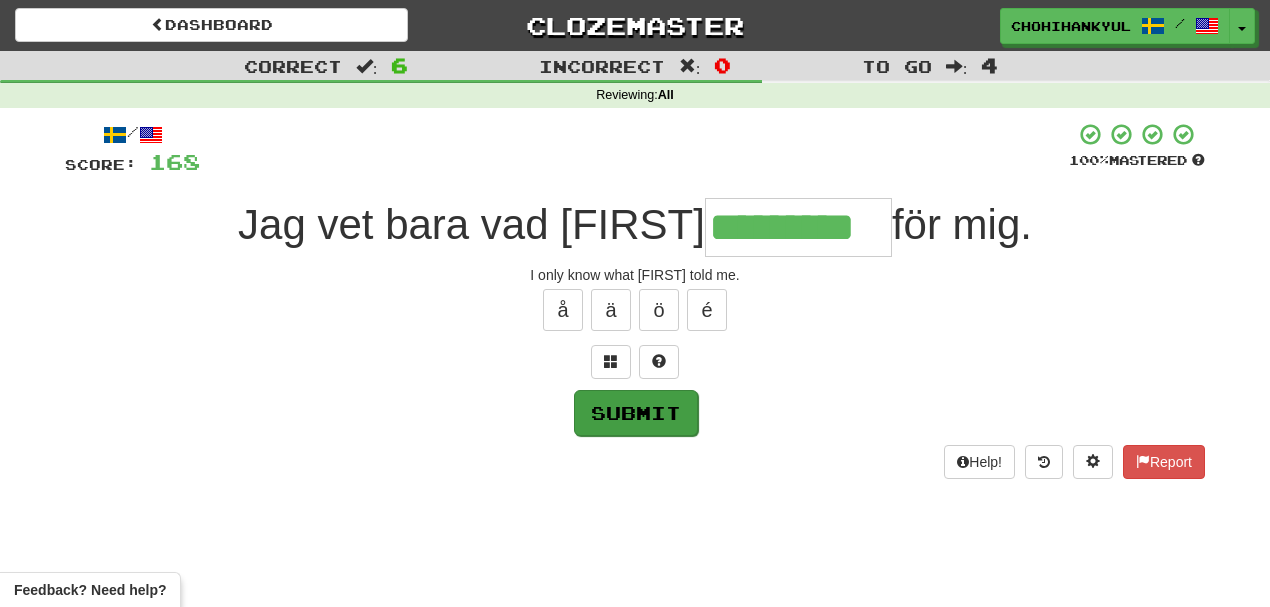 type on "*********" 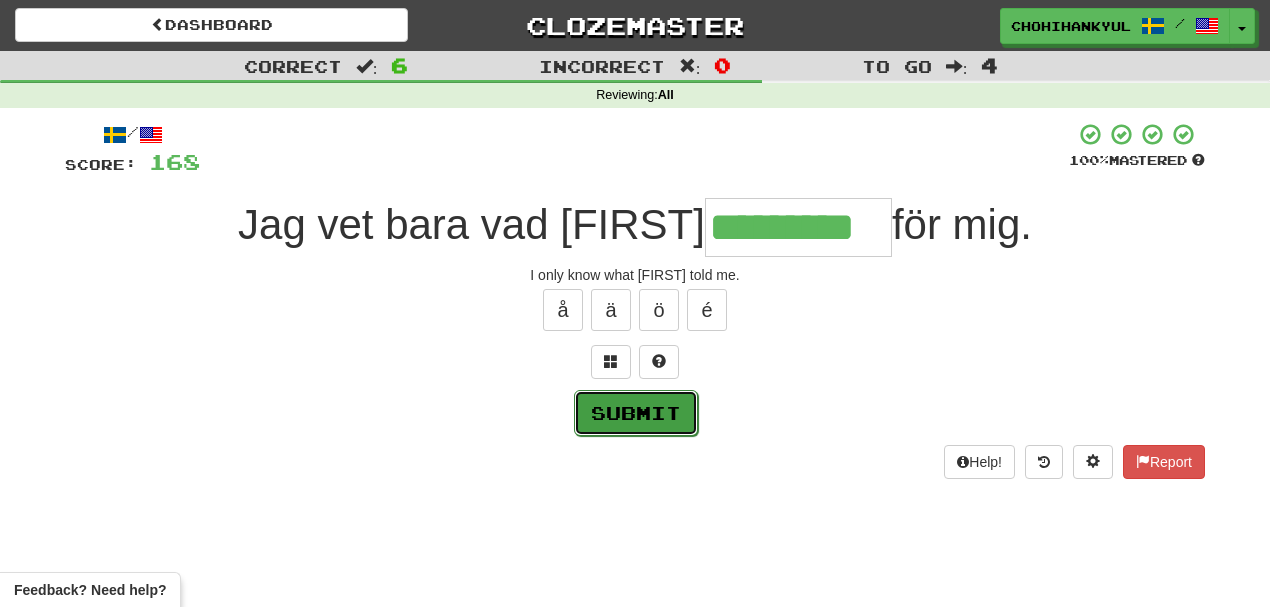click on "Submit" at bounding box center [636, 413] 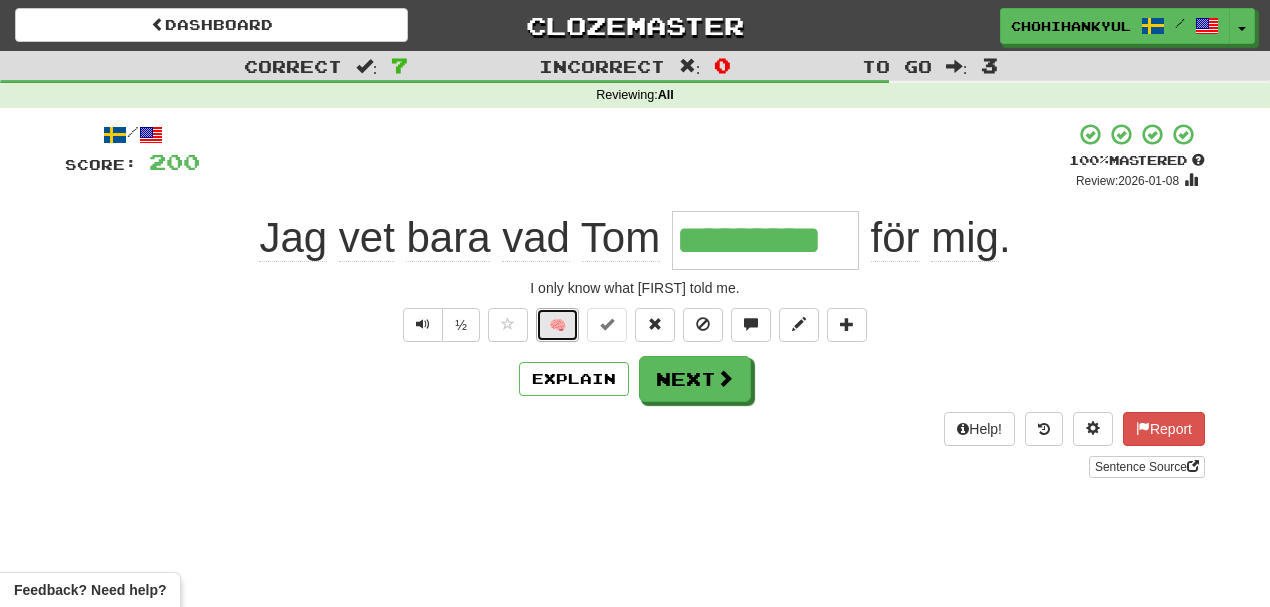 click on "🧠" at bounding box center [557, 325] 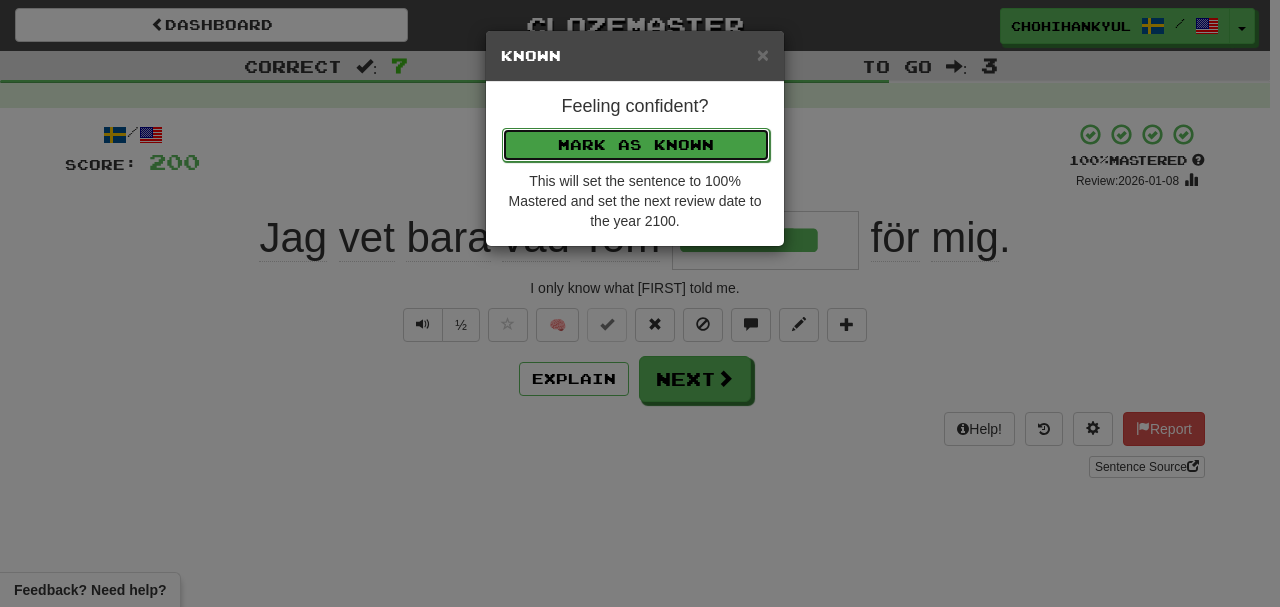 click on "Mark as Known" at bounding box center [636, 145] 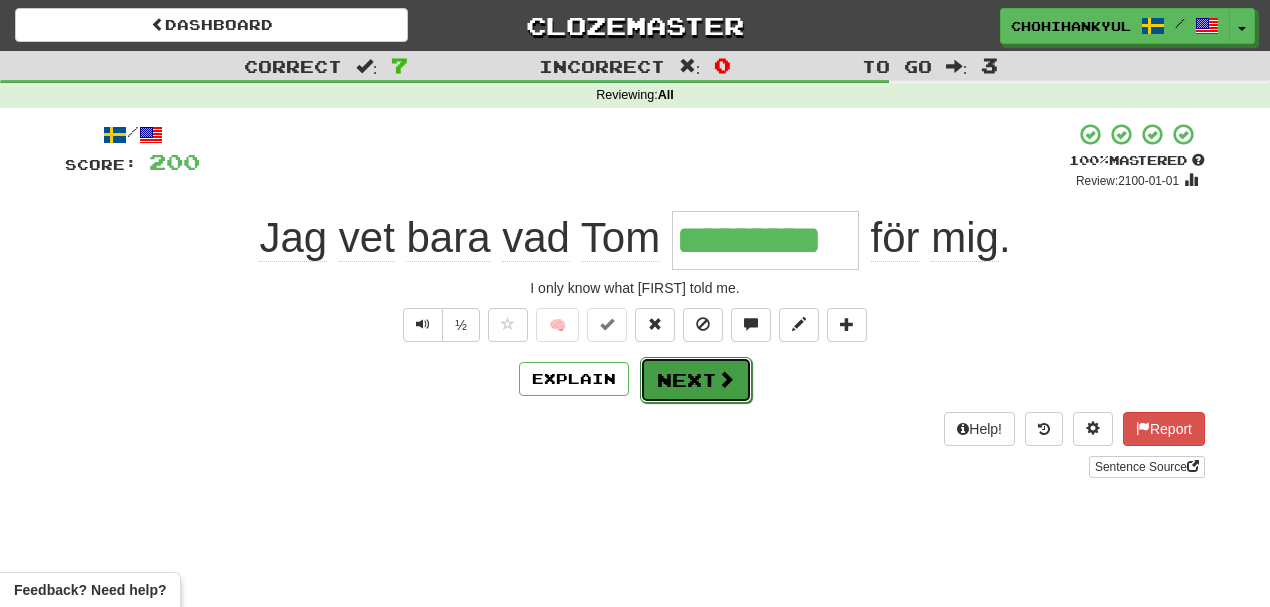 click on "Next" at bounding box center [696, 380] 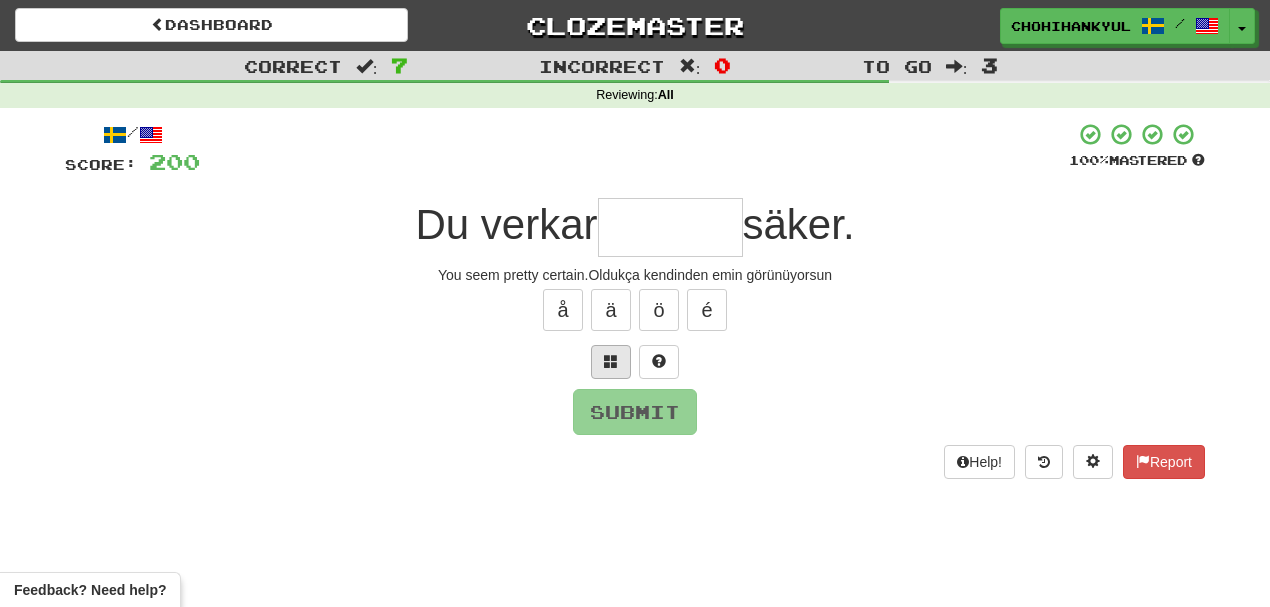 type on "*" 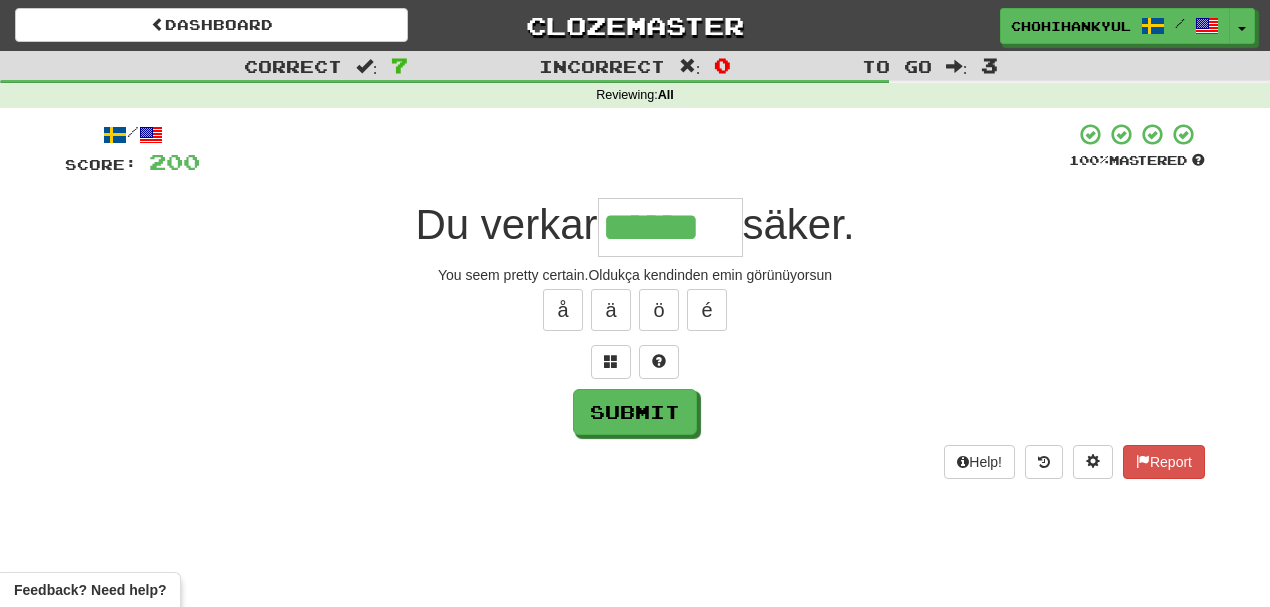 type on "******" 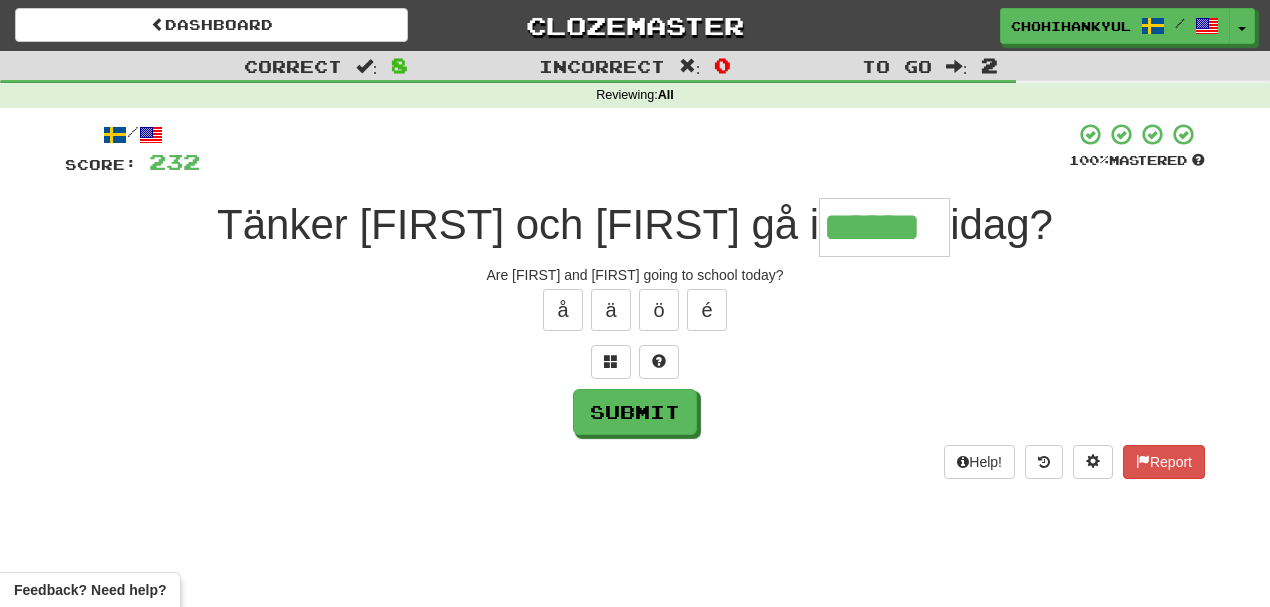 type on "******" 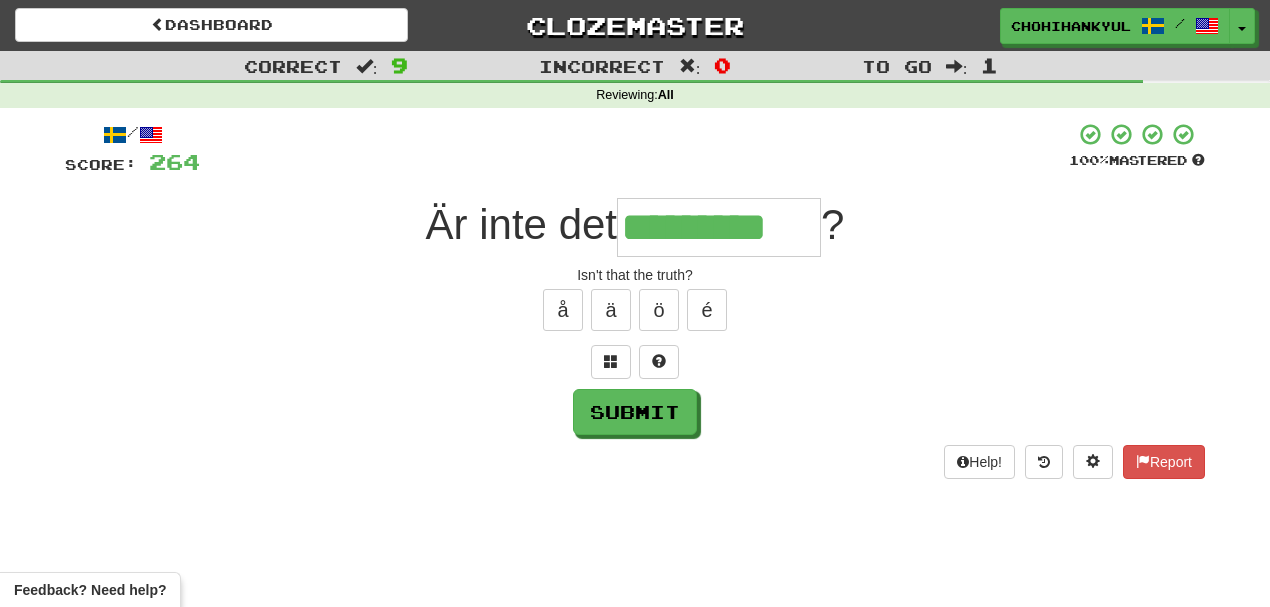type on "*********" 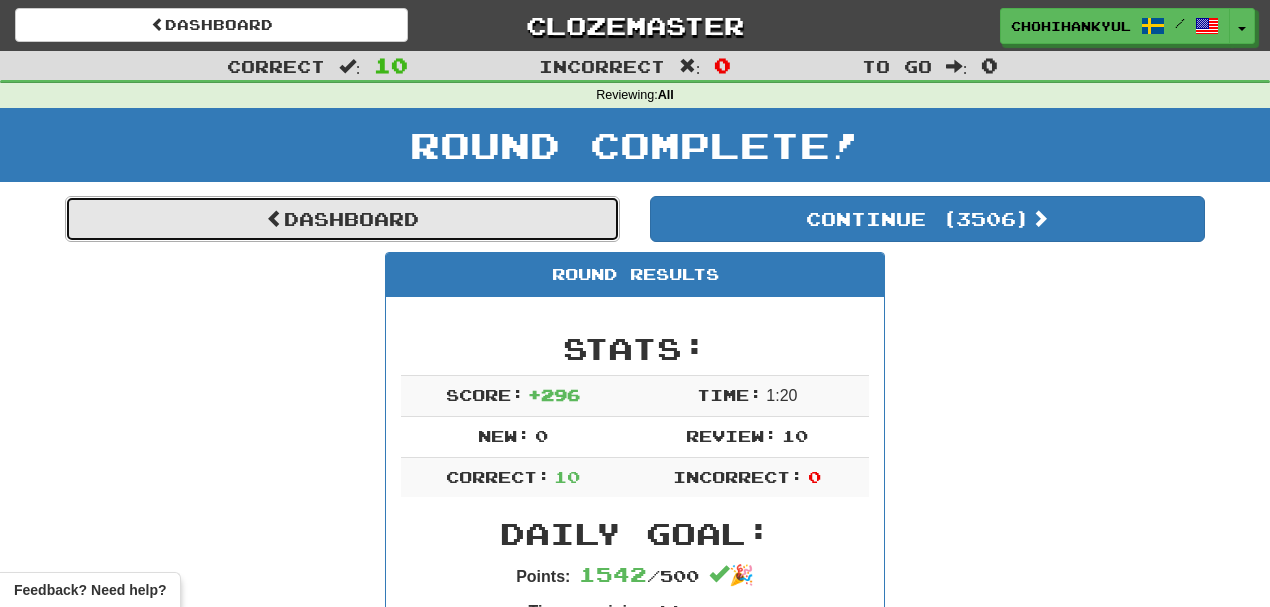 click on "Dashboard" at bounding box center [342, 219] 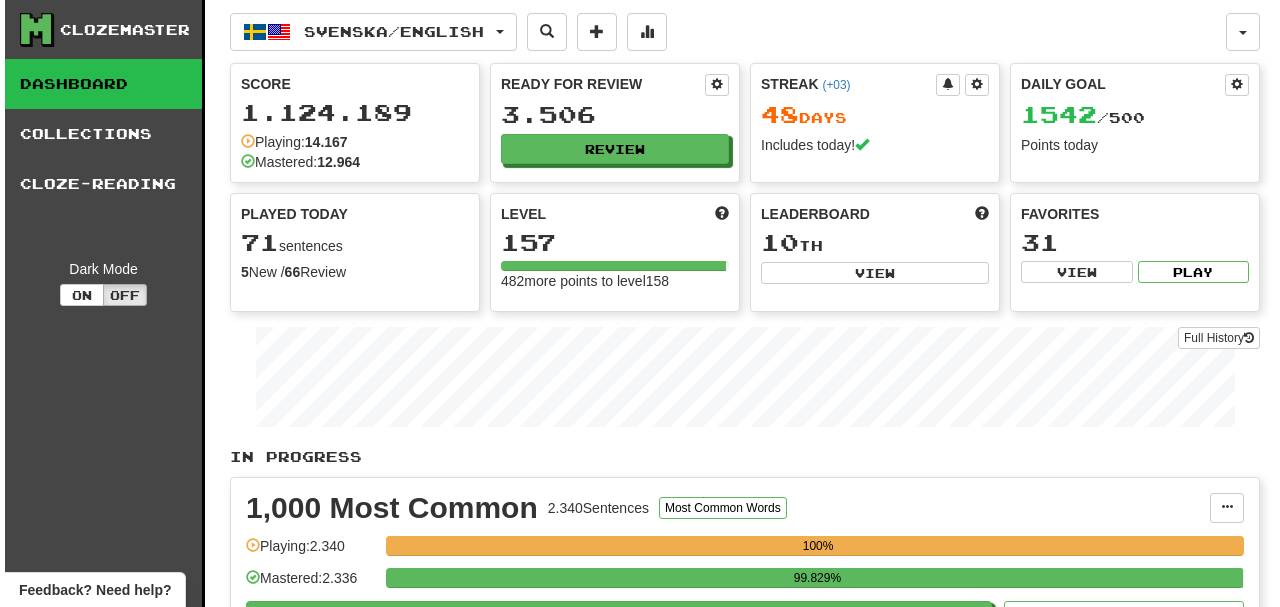 scroll, scrollTop: 0, scrollLeft: 0, axis: both 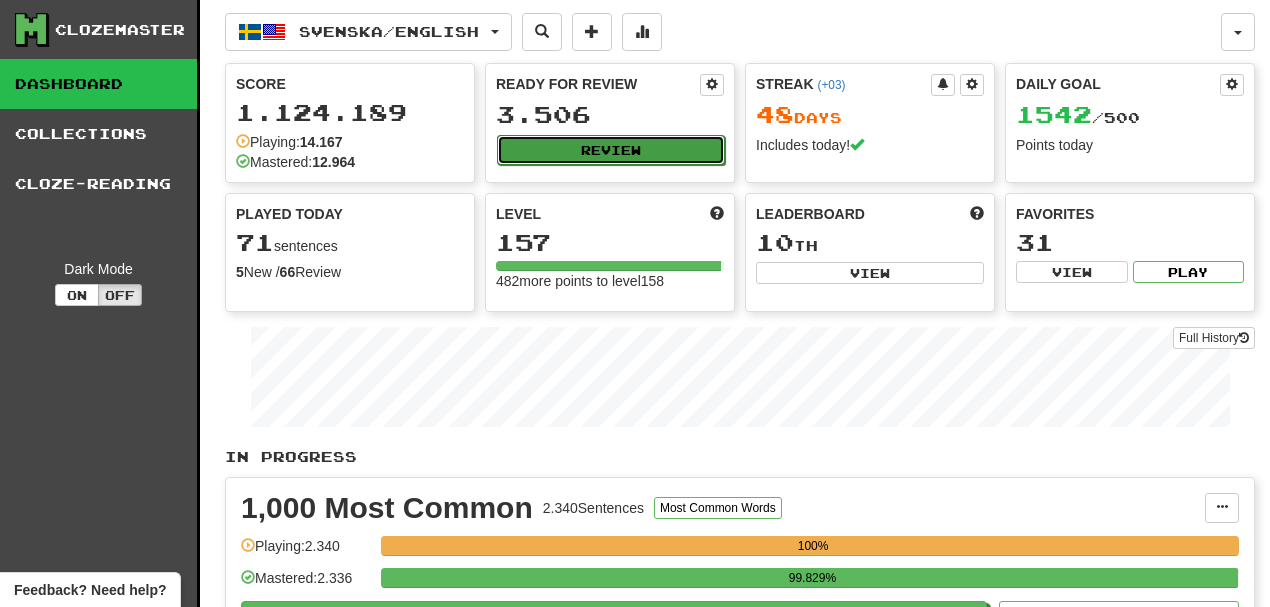 click on "Review" at bounding box center [611, 150] 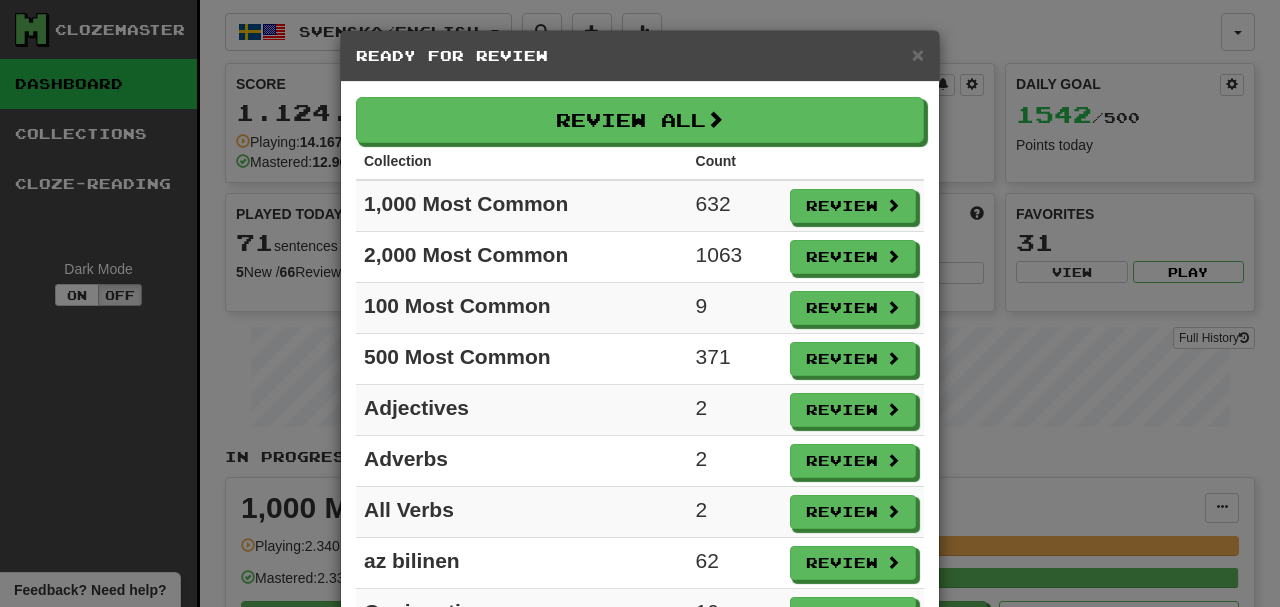 click on "Collection" at bounding box center [522, 161] 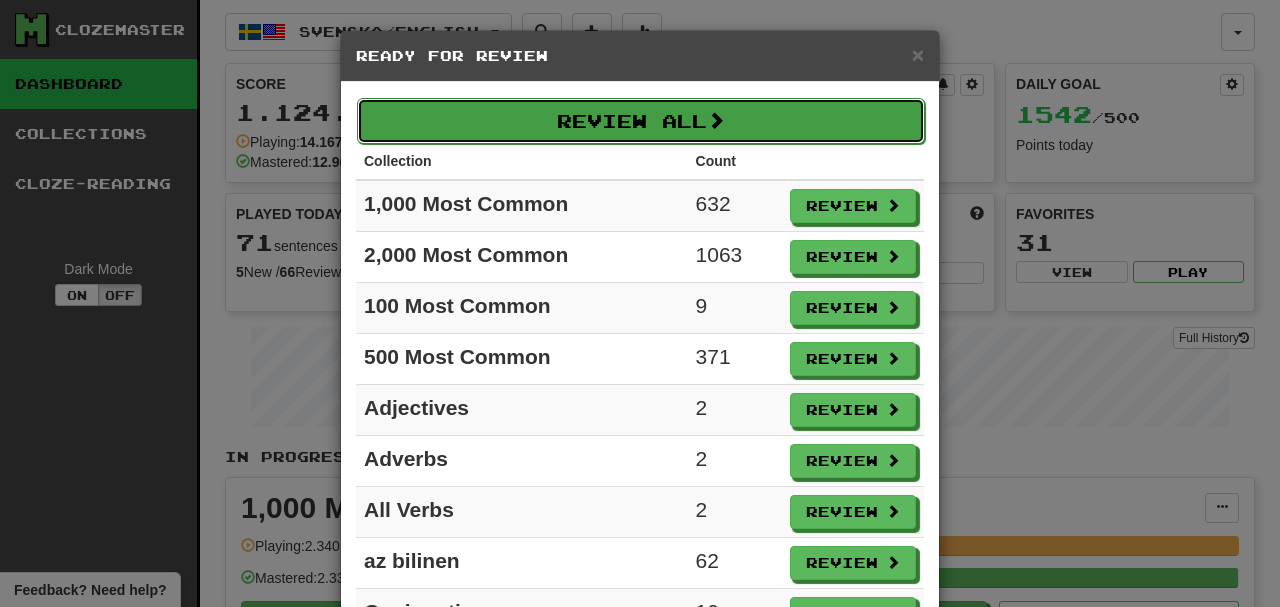 click on "Review All" at bounding box center [641, 121] 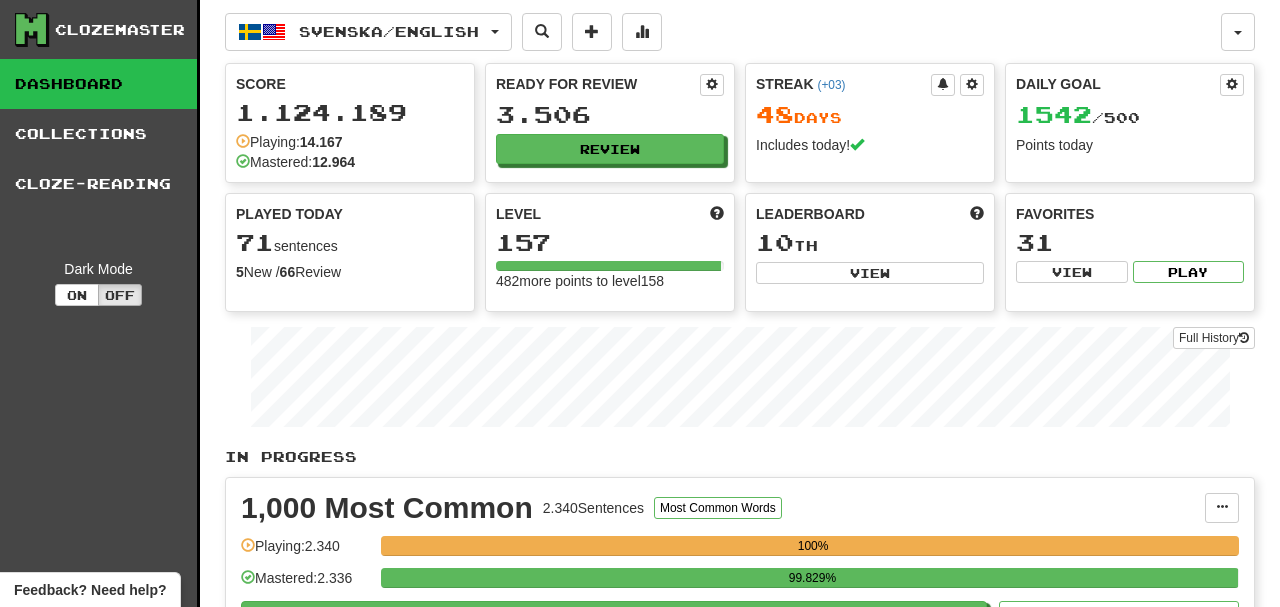 select on "**" 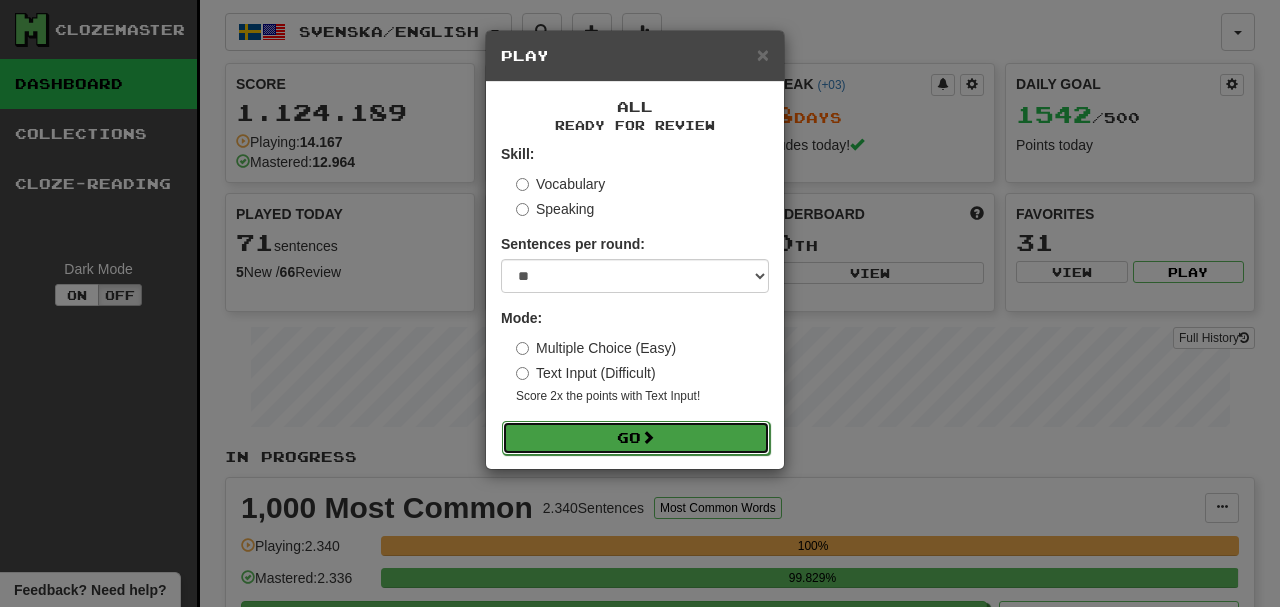 click on "Go" at bounding box center [636, 438] 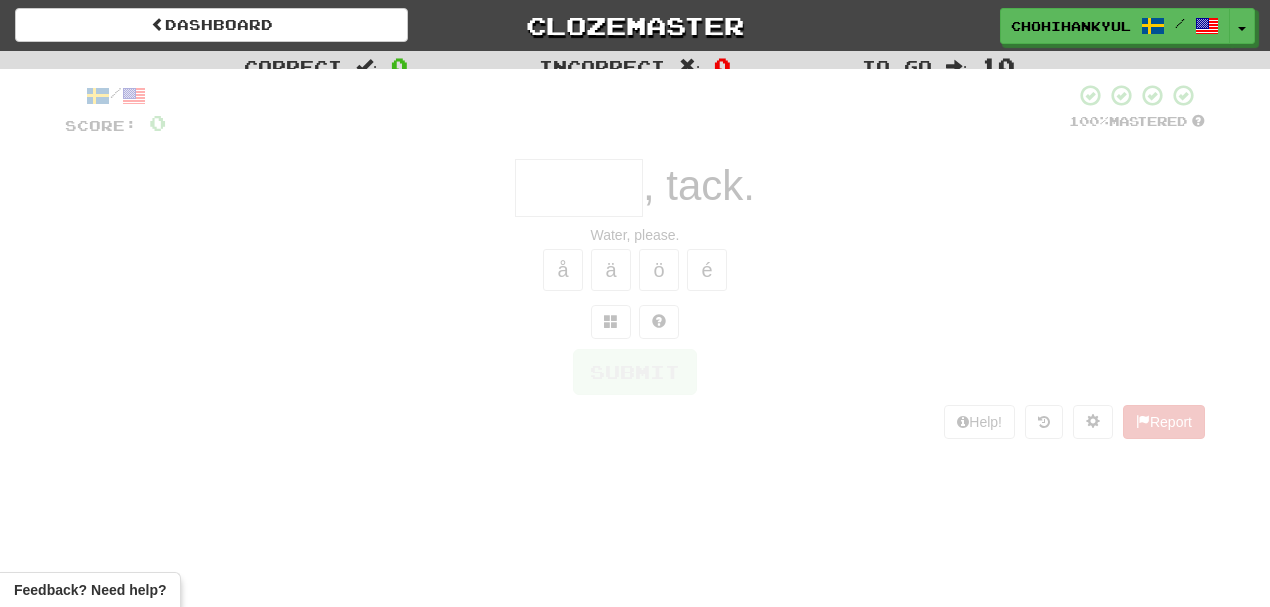 scroll, scrollTop: 0, scrollLeft: 0, axis: both 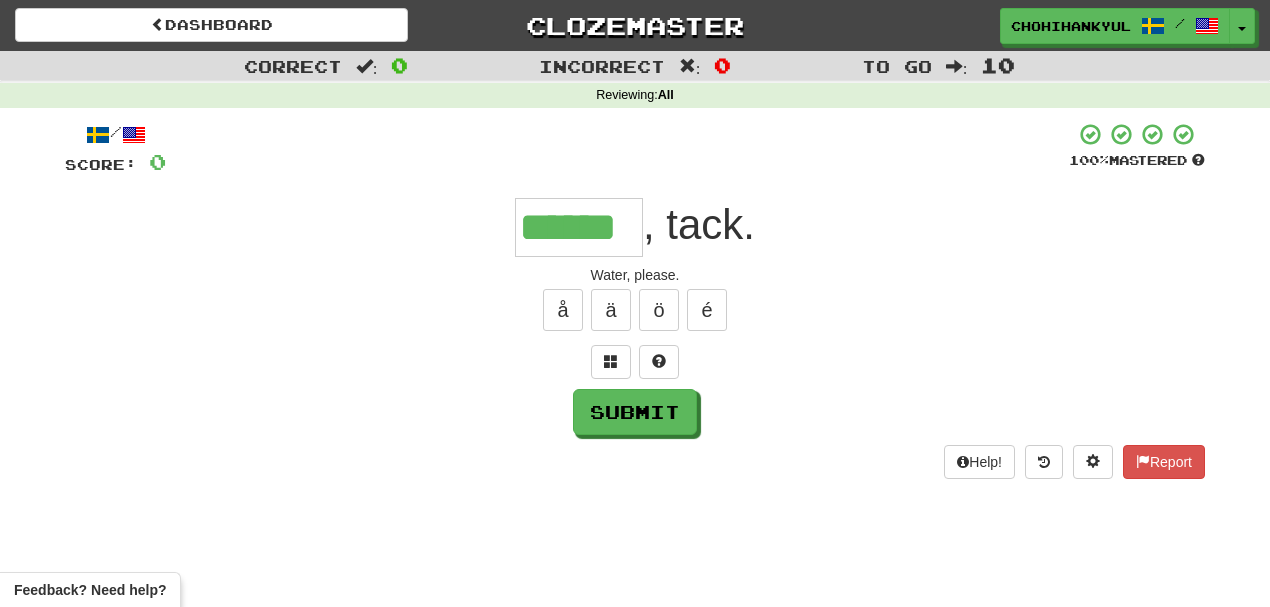 type on "******" 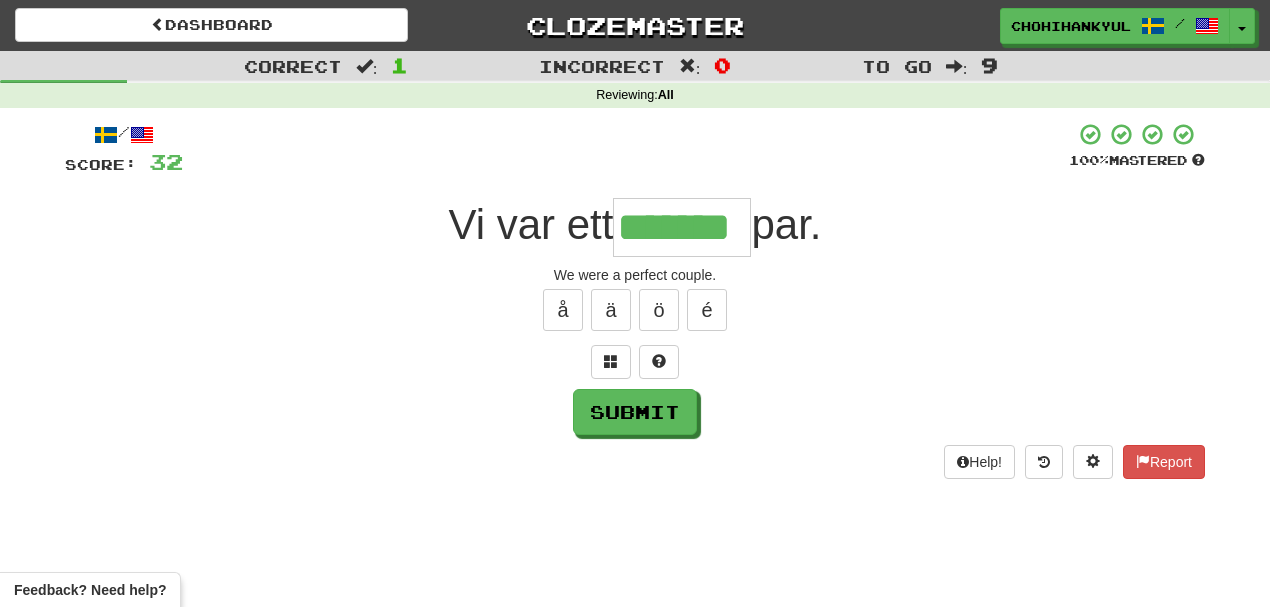 type on "*******" 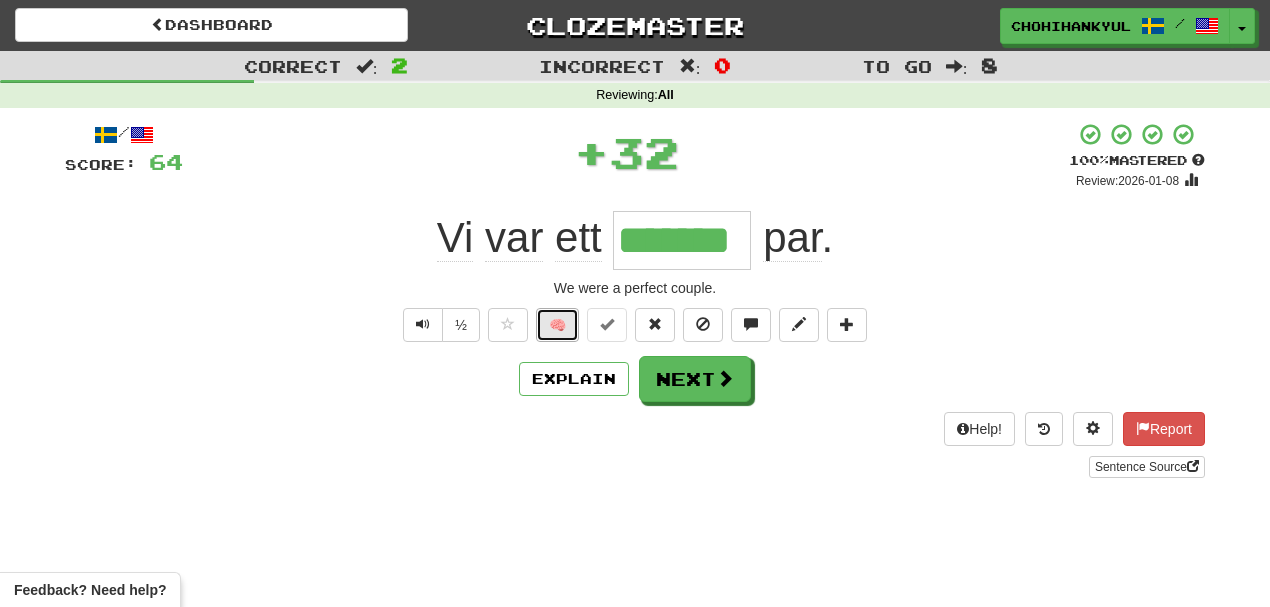 click on "🧠" at bounding box center (557, 325) 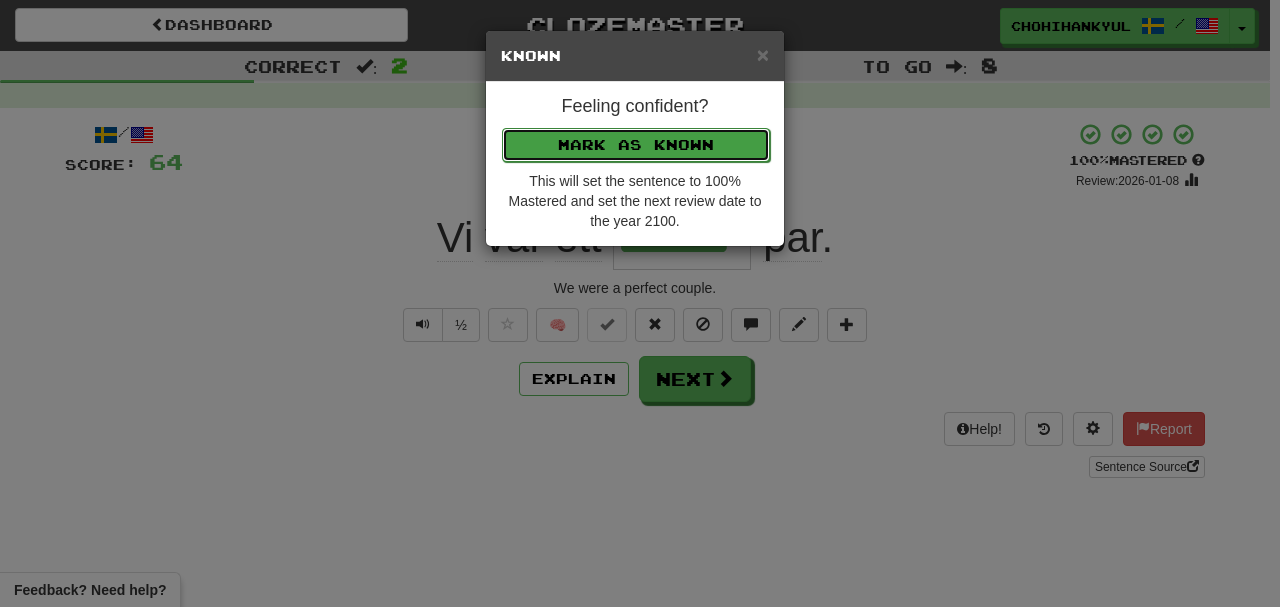 click on "Mark as Known" at bounding box center [636, 145] 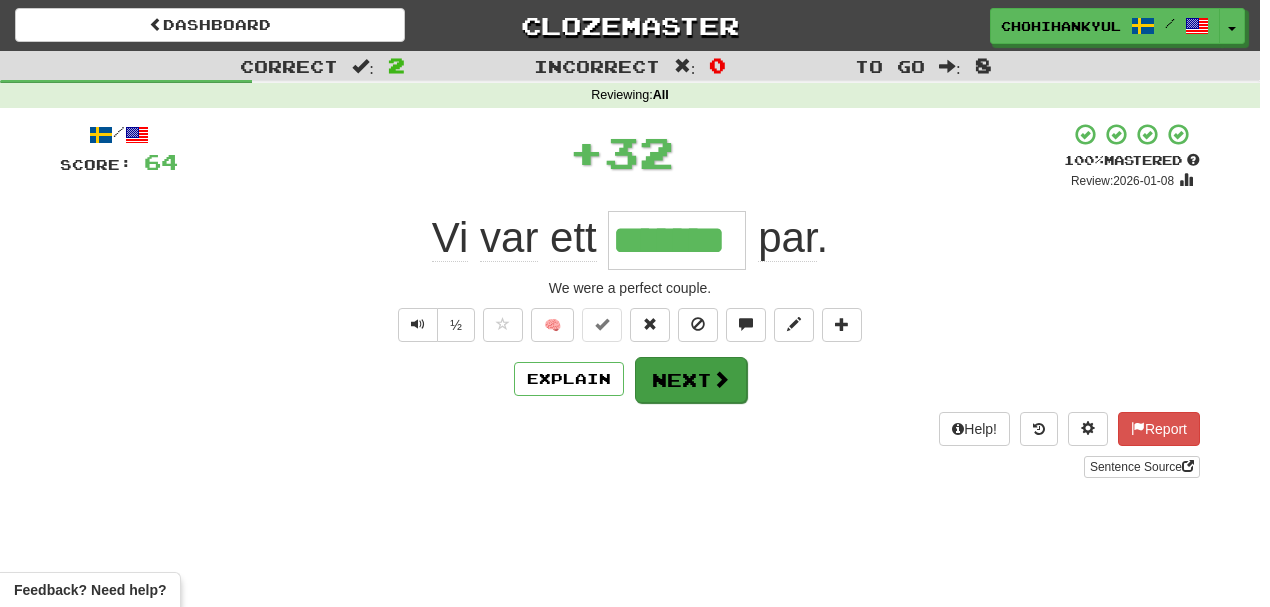 click on "/  Score:   64 + 32 100 %  Mastered Review:  2026-01-08 Vi   var   ett   *******   par . We were a perfect couple. ½ 🧠 Explain Next  Help!  Report Sentence Source" at bounding box center (630, 300) 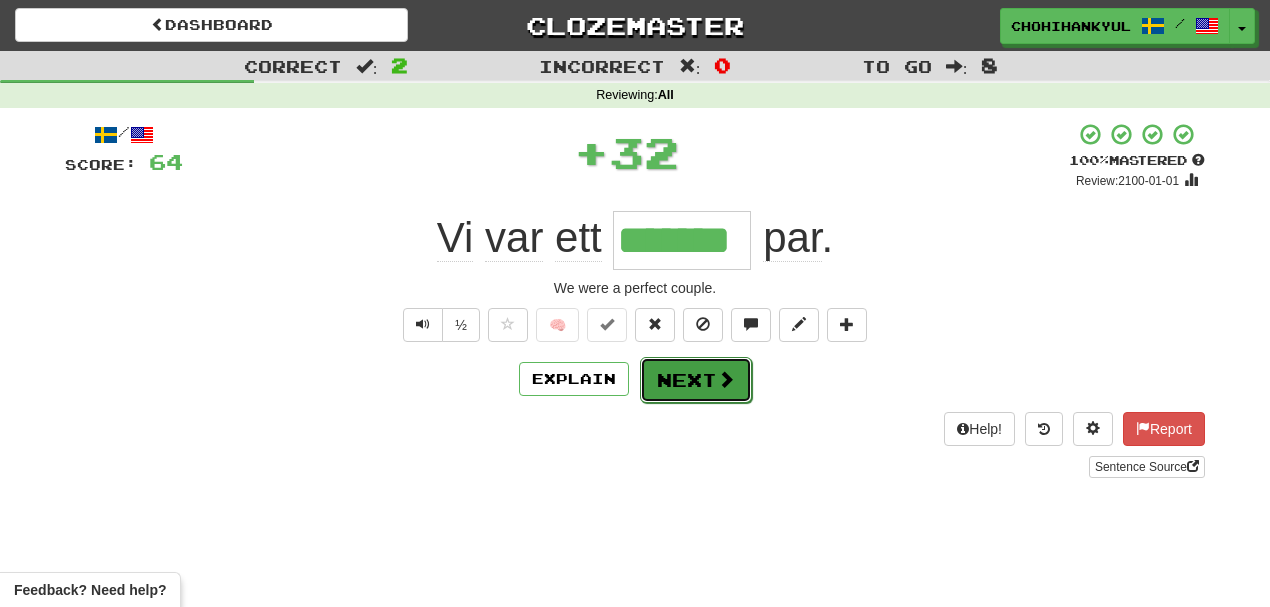 click on "Next" at bounding box center [696, 380] 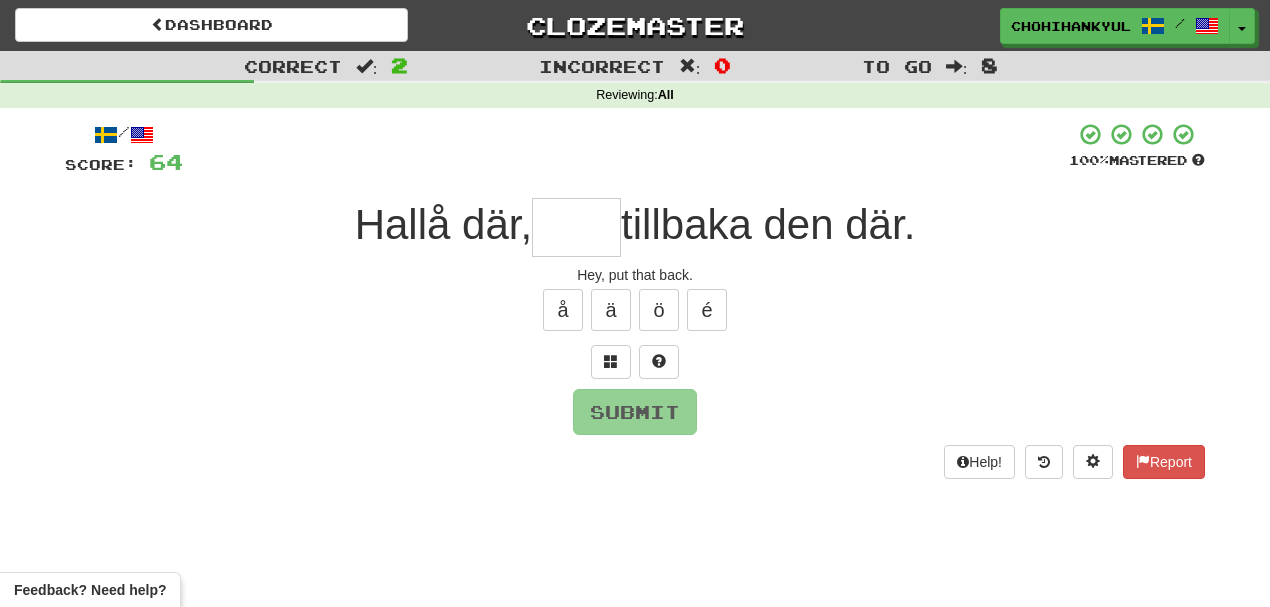 type on "*" 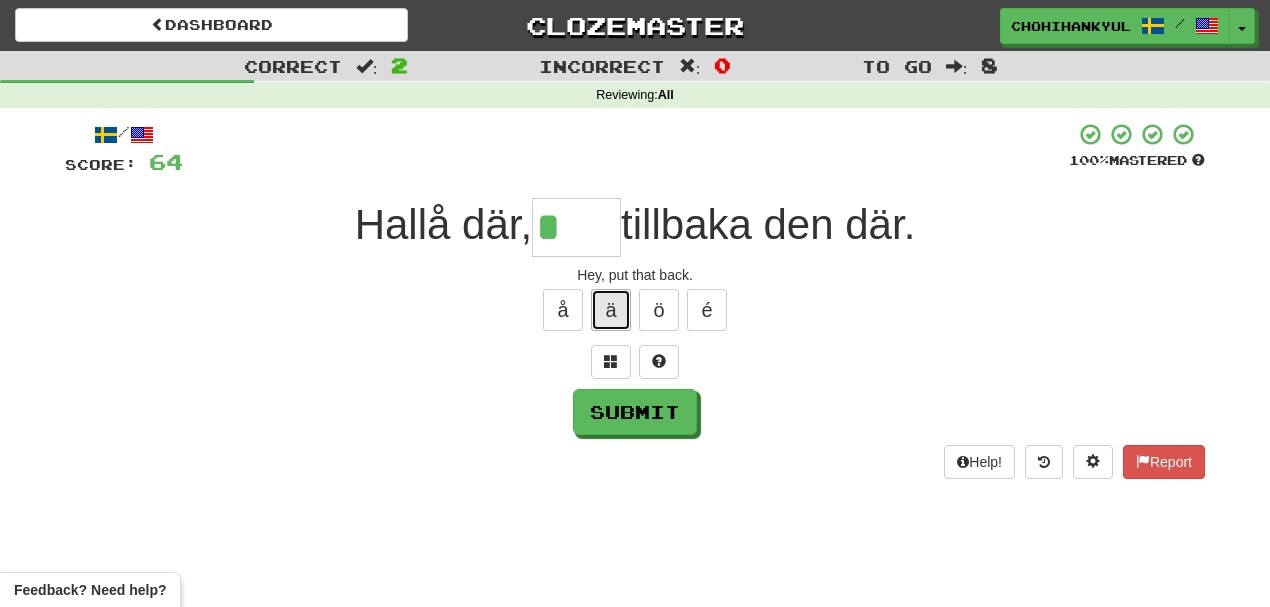 click on "ä" at bounding box center (611, 310) 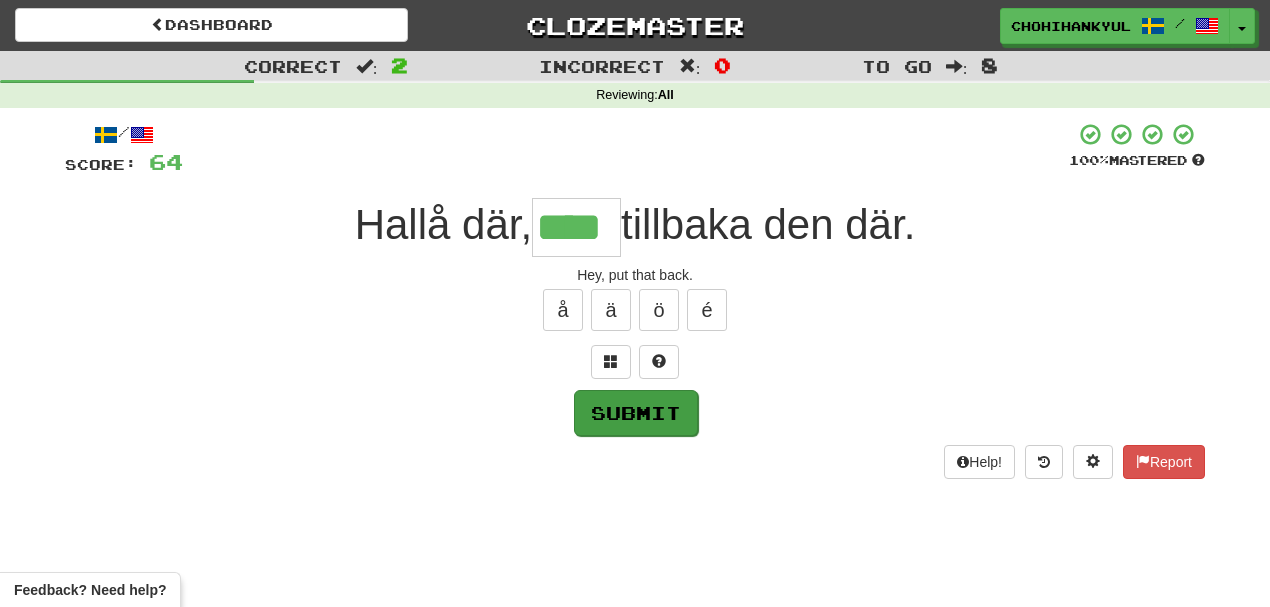 type on "****" 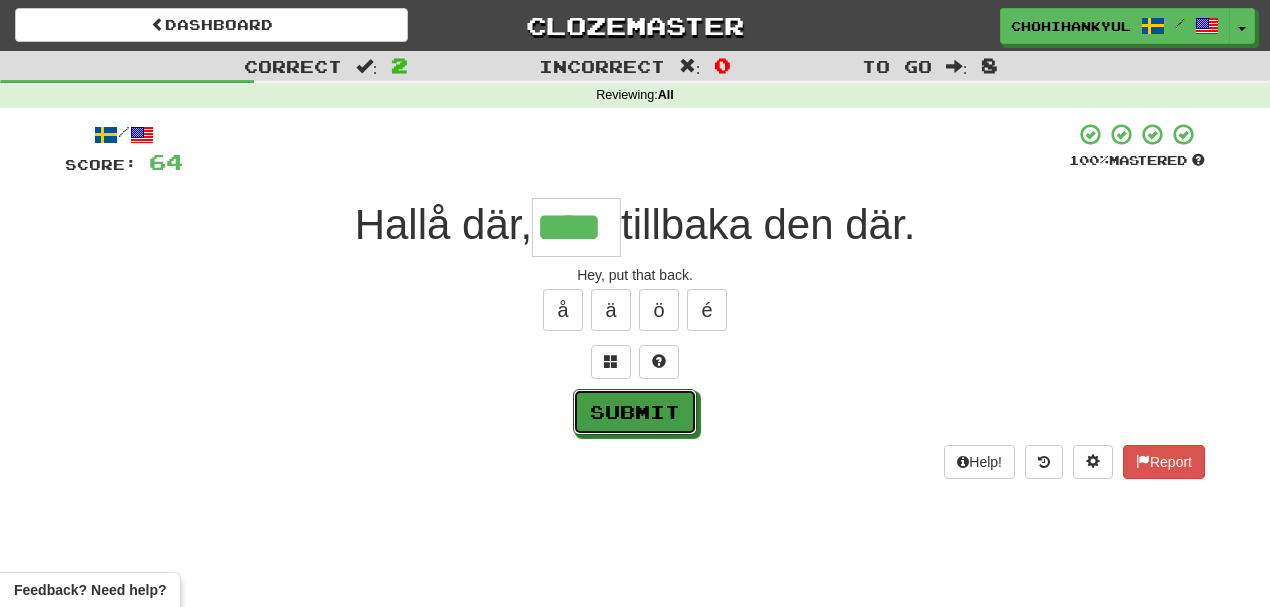 click on "Submit" at bounding box center (635, 412) 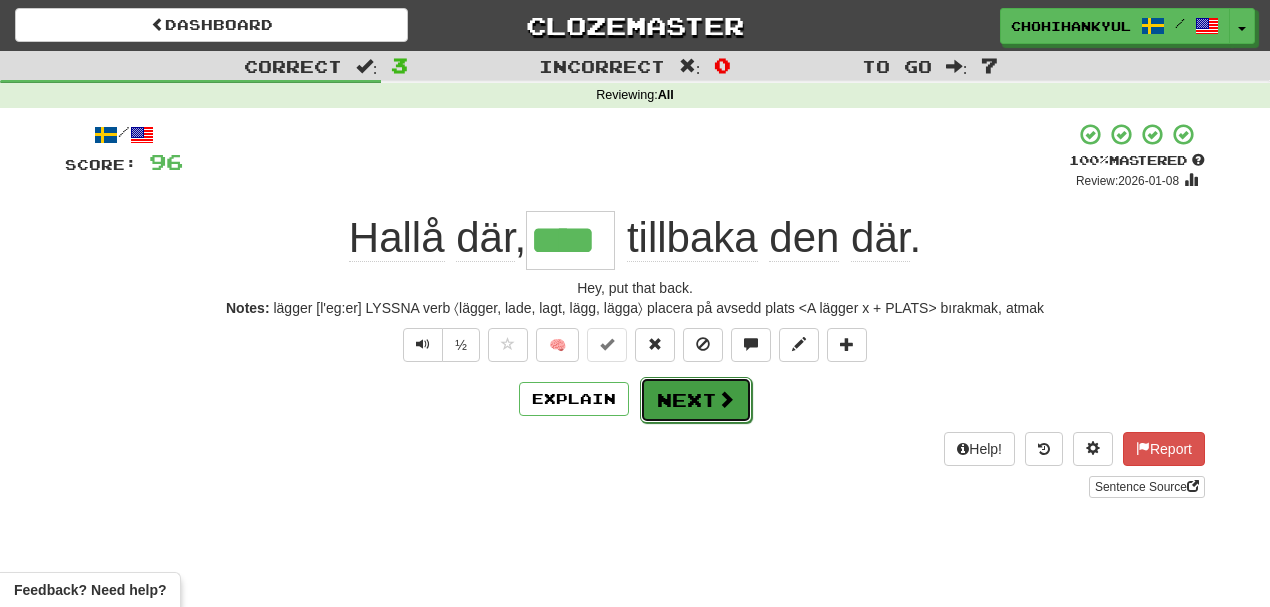 click on "Next" at bounding box center (696, 400) 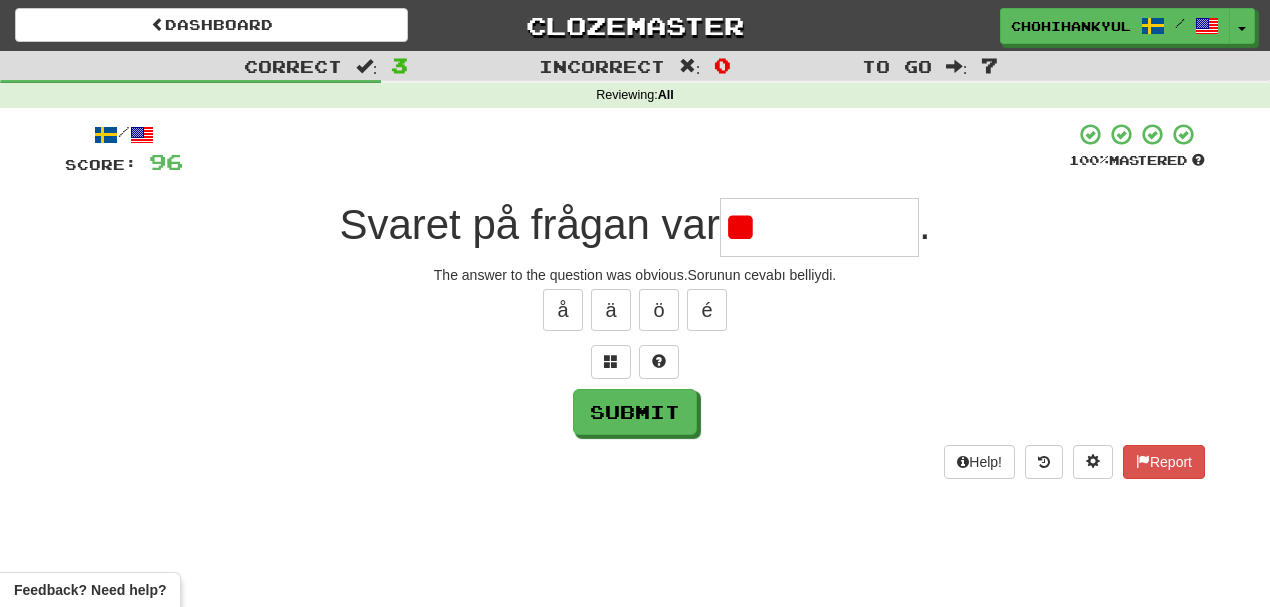 type on "*" 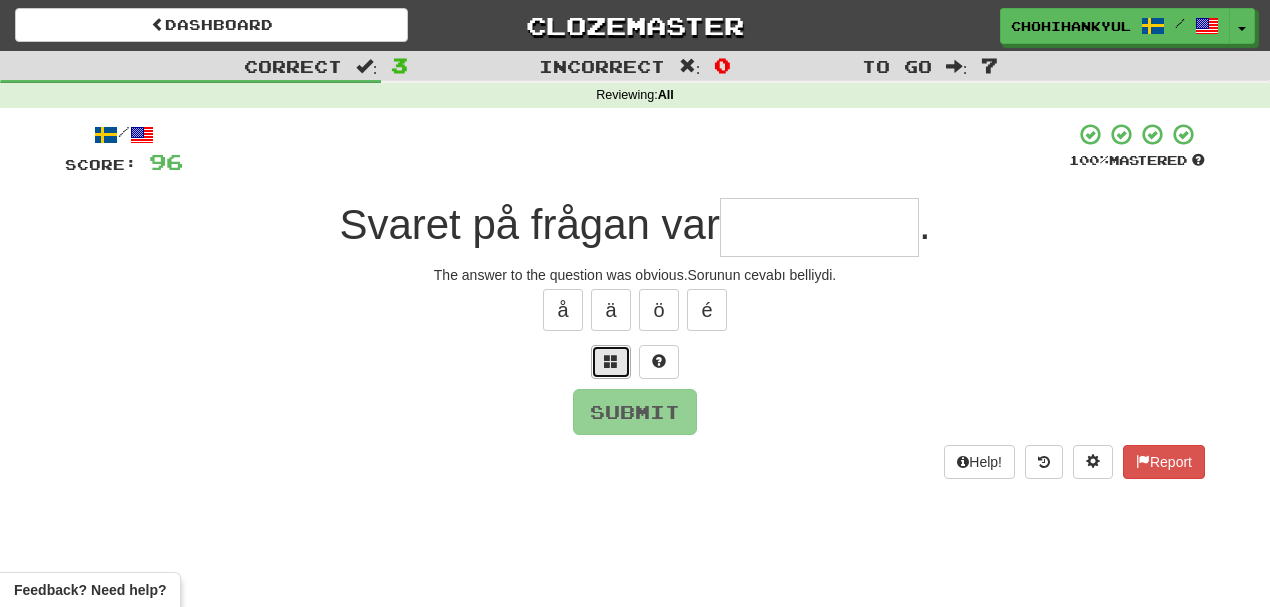 click at bounding box center [611, 362] 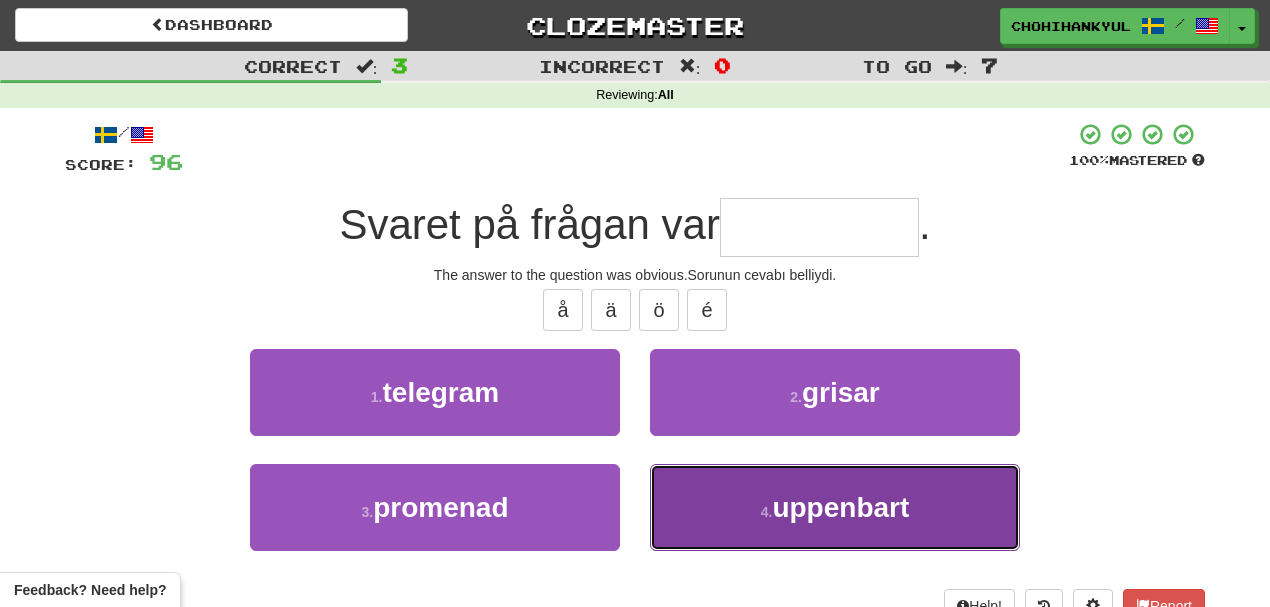 click on "uppenbart" at bounding box center (840, 507) 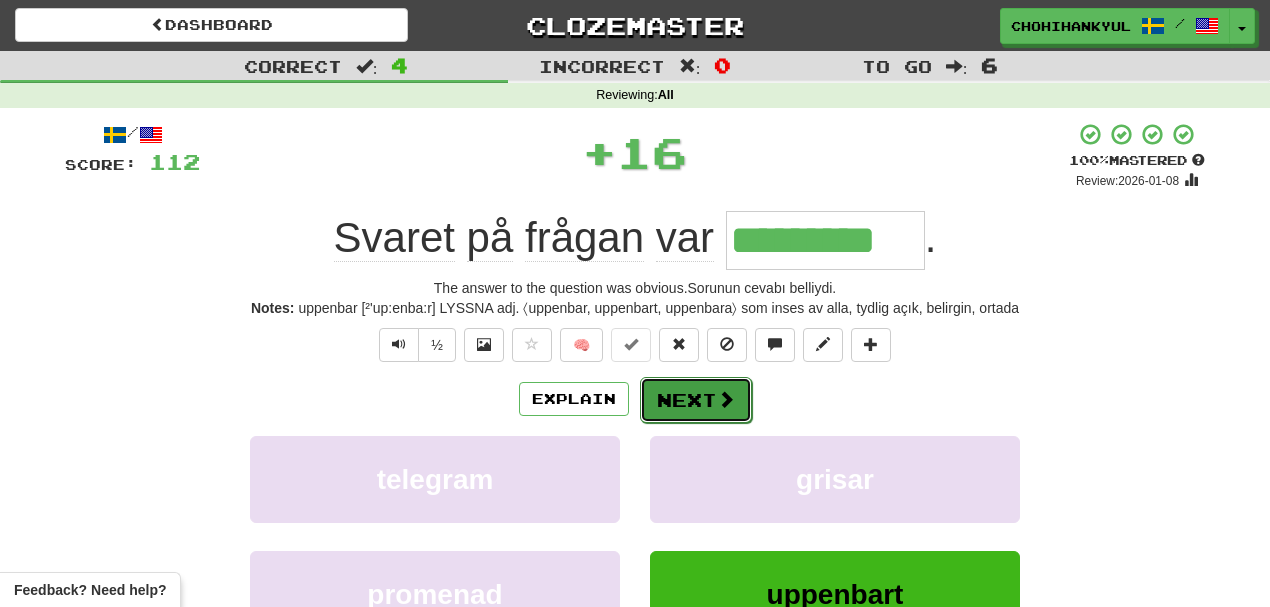 click on "Next" at bounding box center [696, 400] 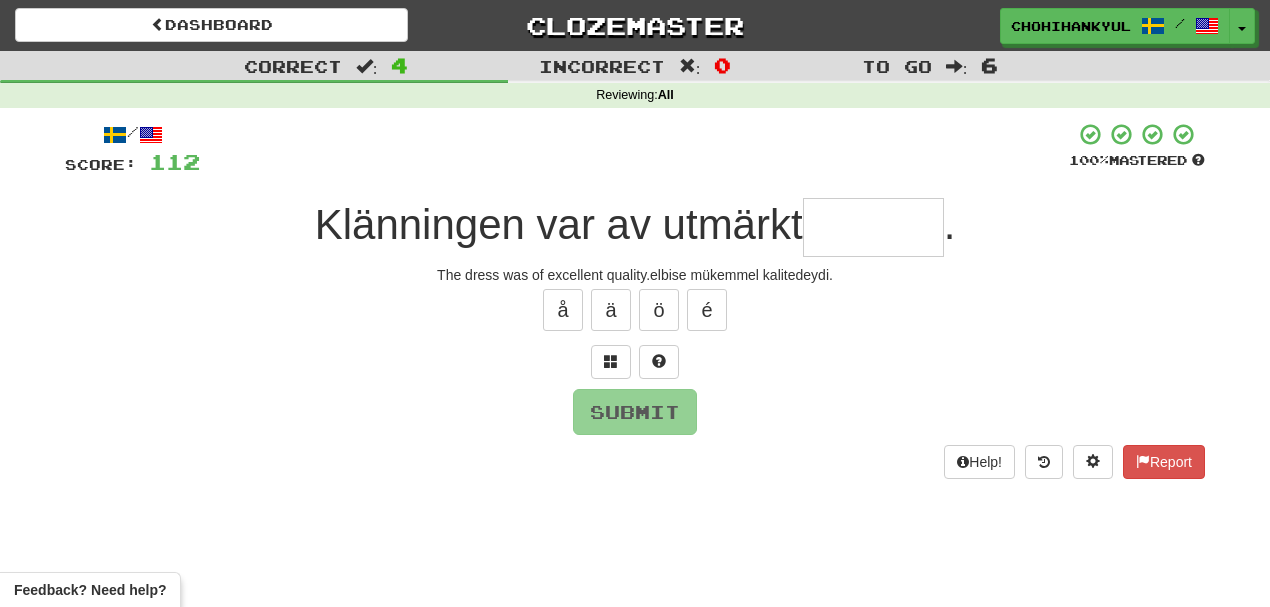 type on "*" 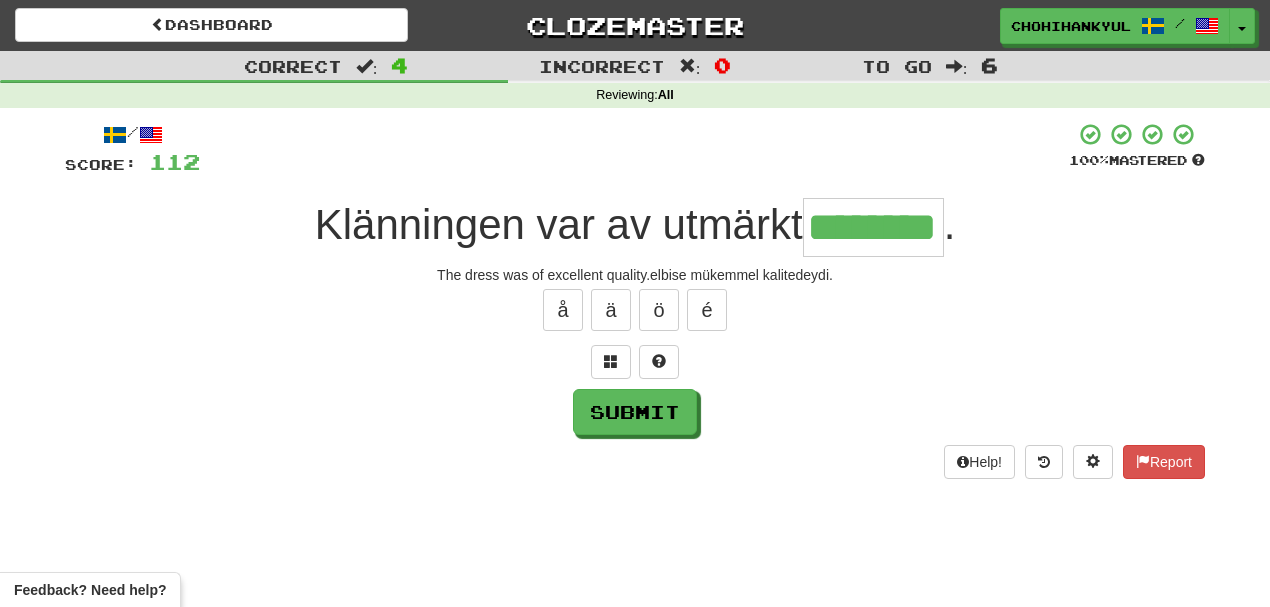 type on "********" 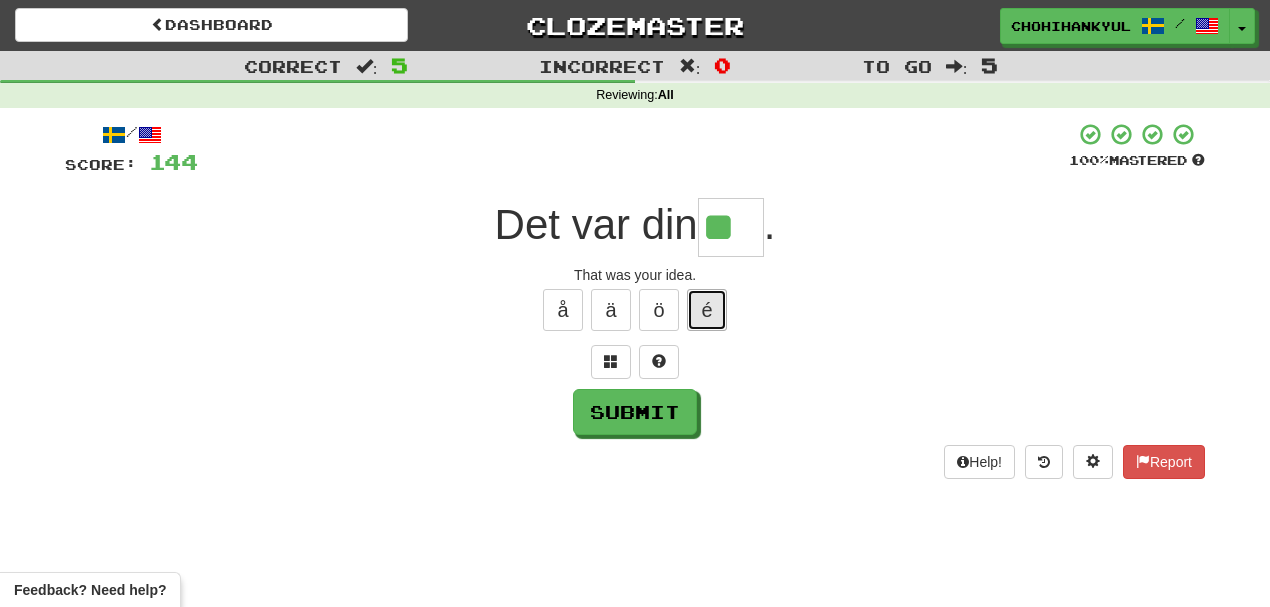 click on "é" at bounding box center (707, 310) 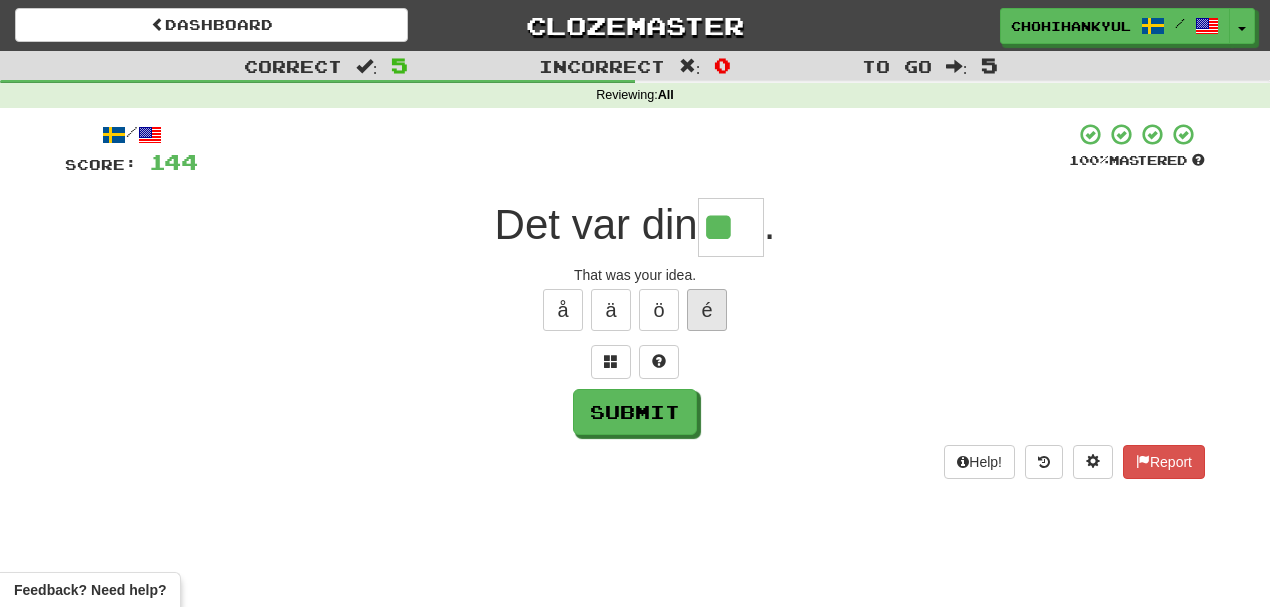 type on "***" 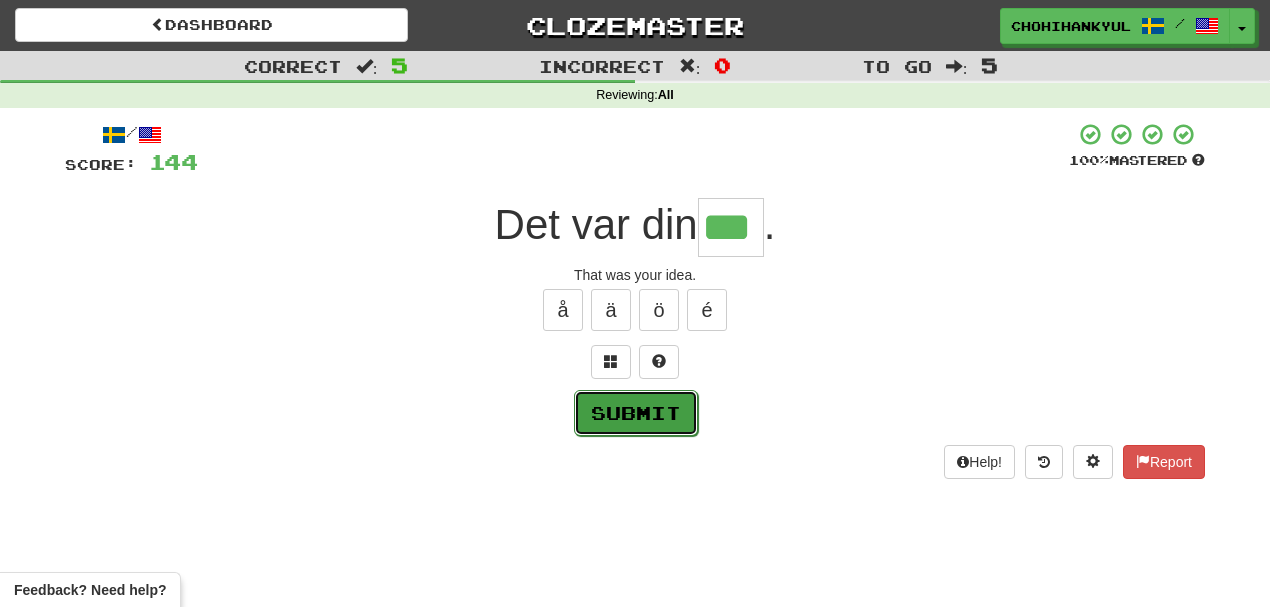 click on "Submit" at bounding box center (636, 413) 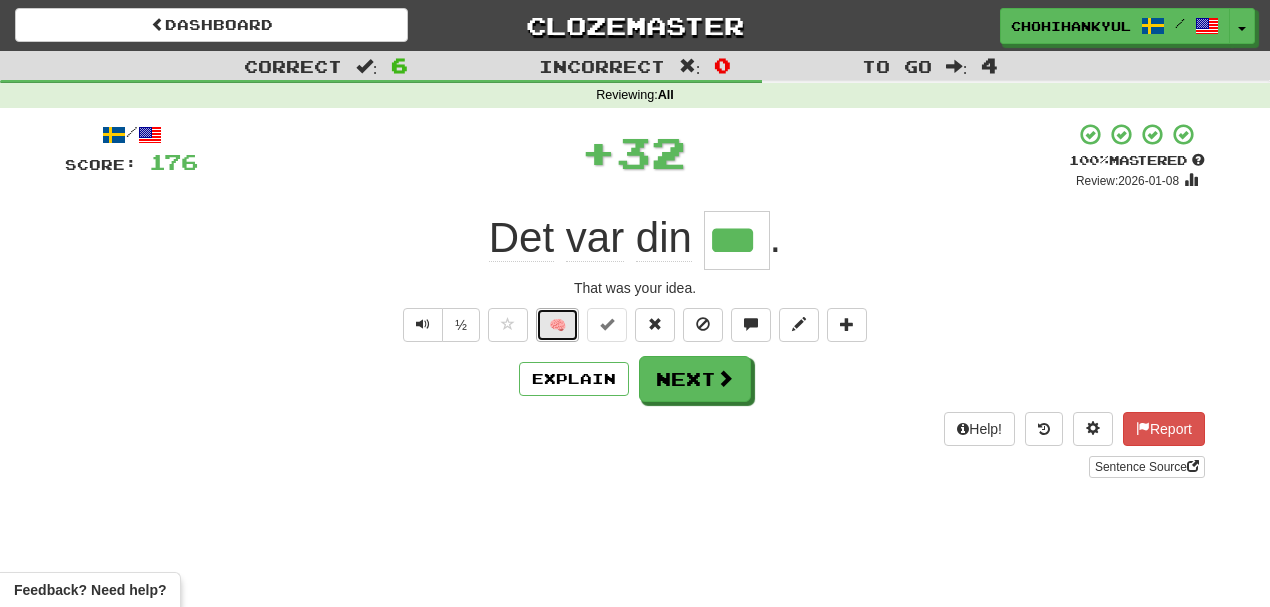 click on "🧠" at bounding box center (557, 325) 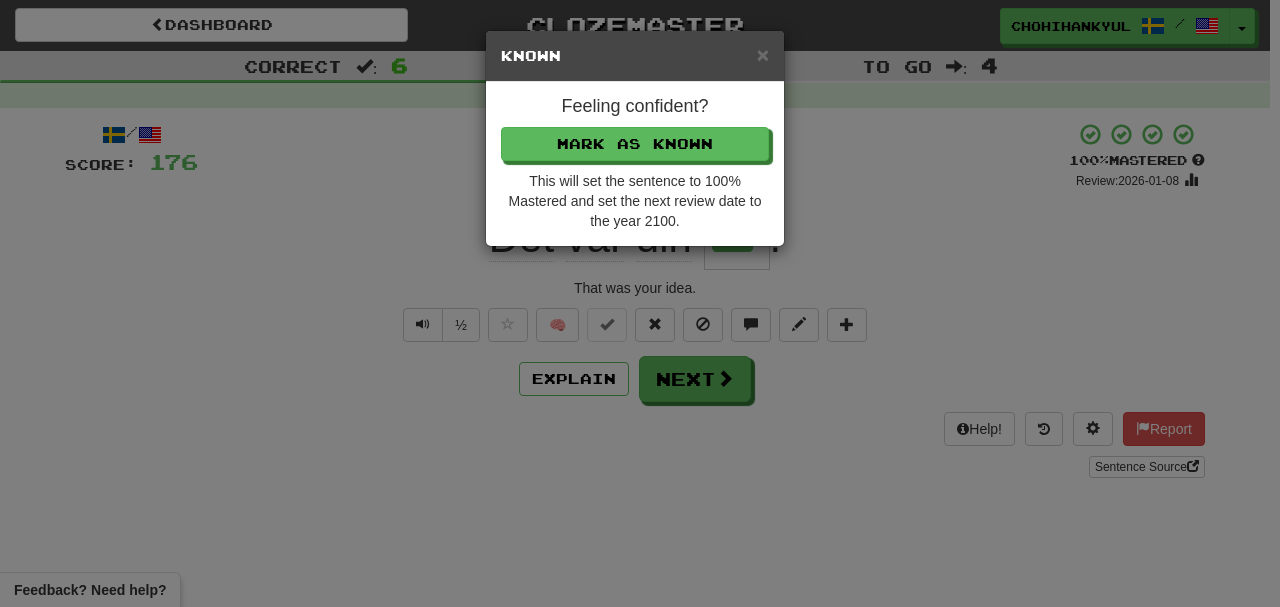 click on "Feeling confident? Mark as Known This will set the sentence to 100% Mastered and set the next review date to the year 2100." at bounding box center [635, 164] 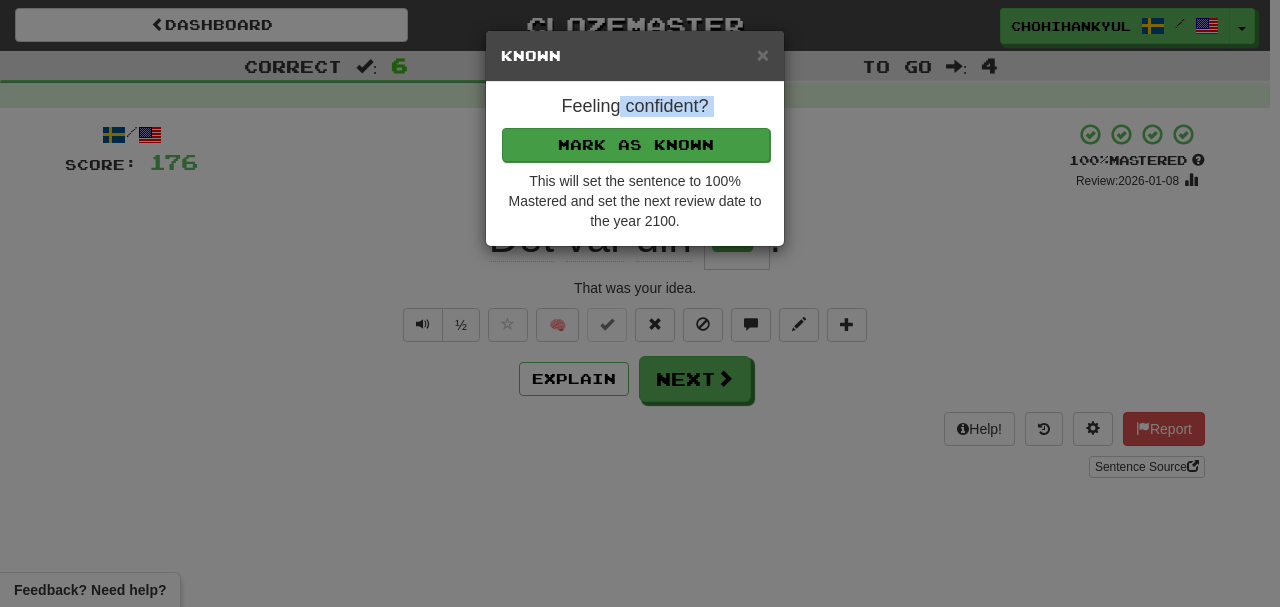 click on "Mark as Known" at bounding box center [636, 145] 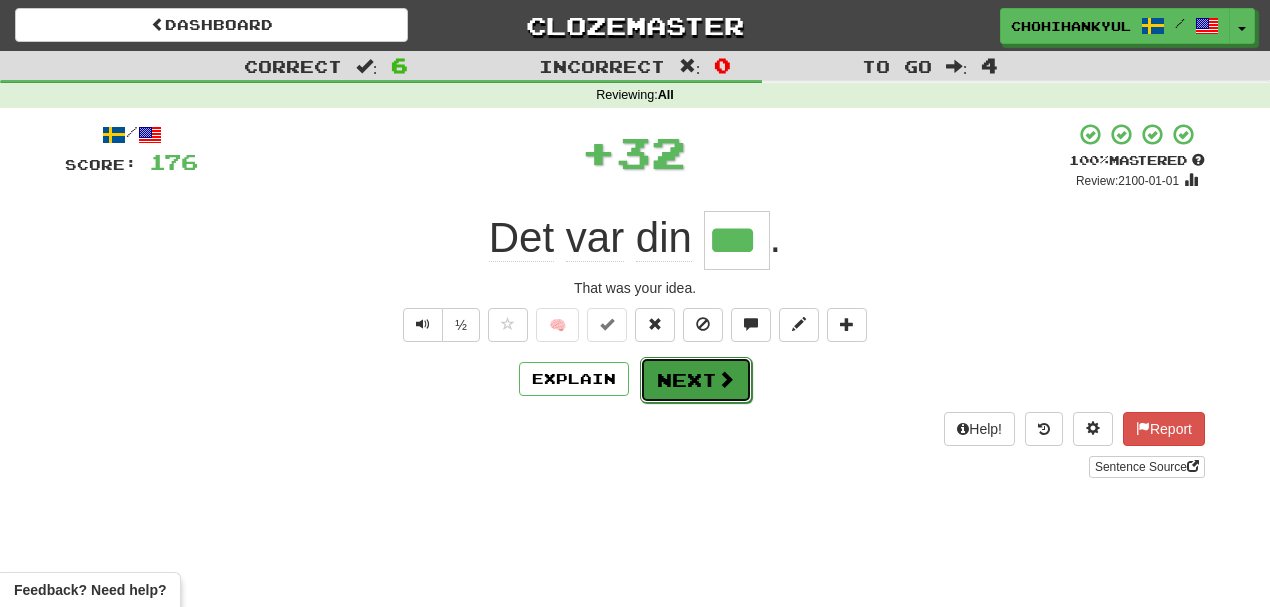 click at bounding box center [726, 379] 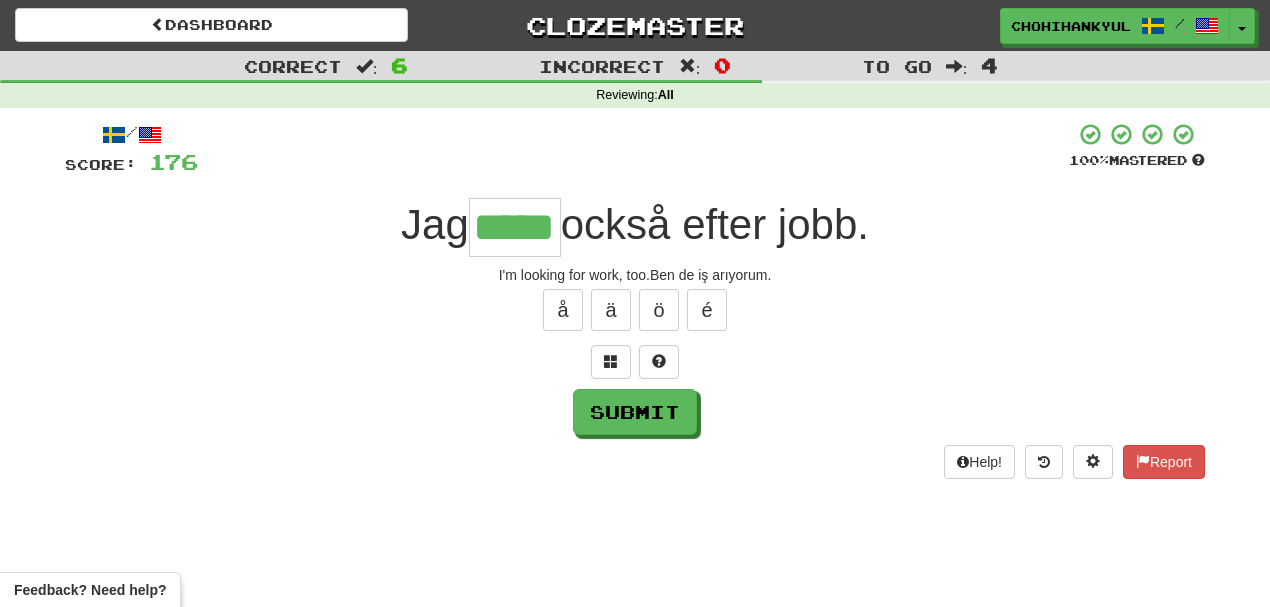 type on "*****" 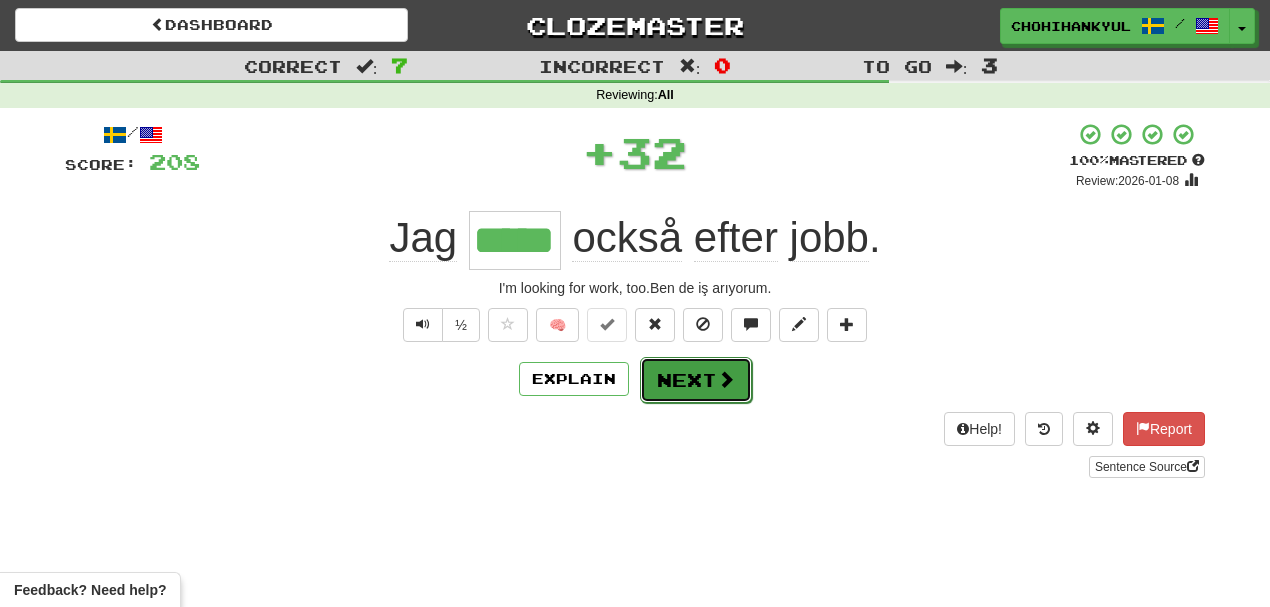 click on "Next" at bounding box center [696, 380] 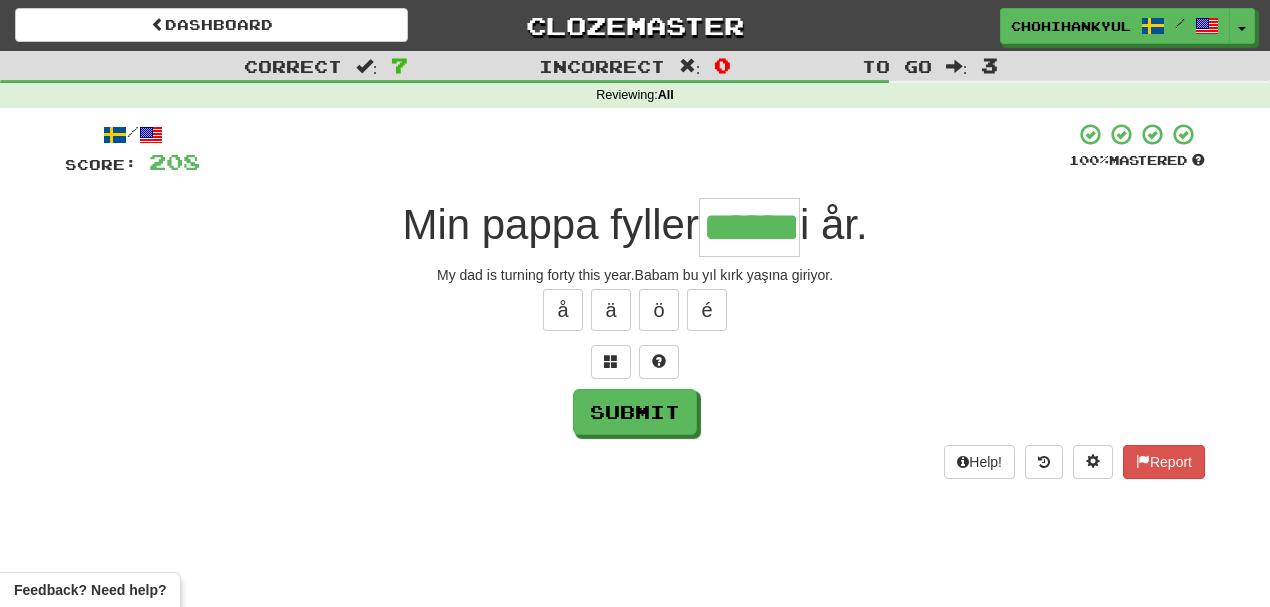 type on "******" 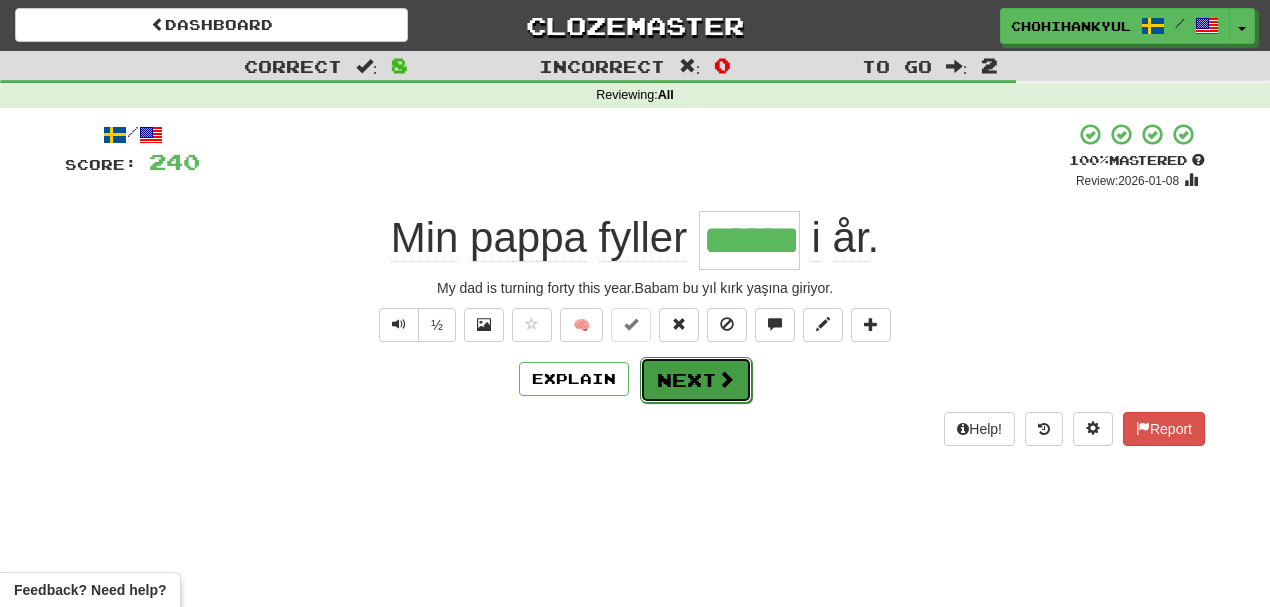 click on "Next" at bounding box center (696, 380) 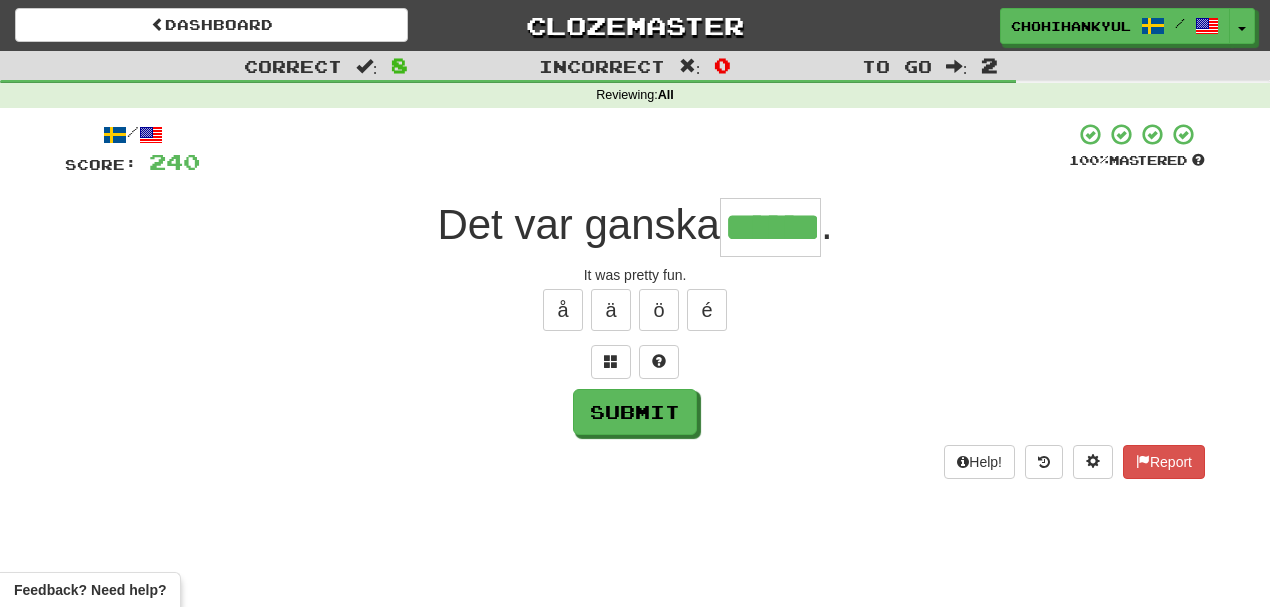 type on "******" 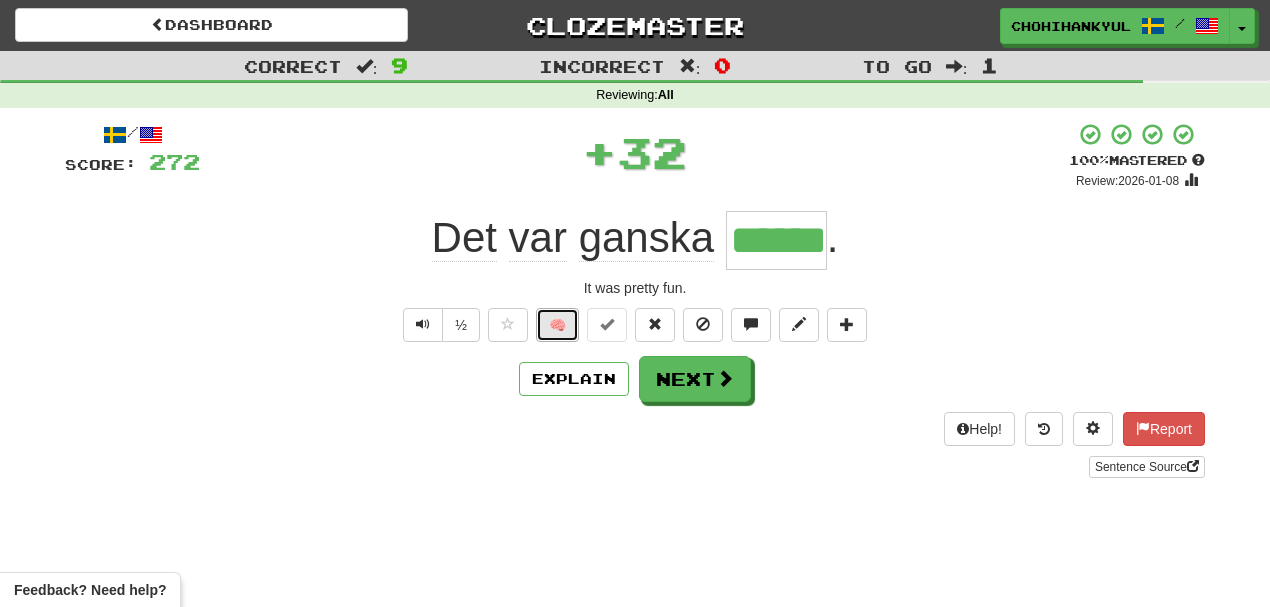 click on "🧠" at bounding box center (557, 325) 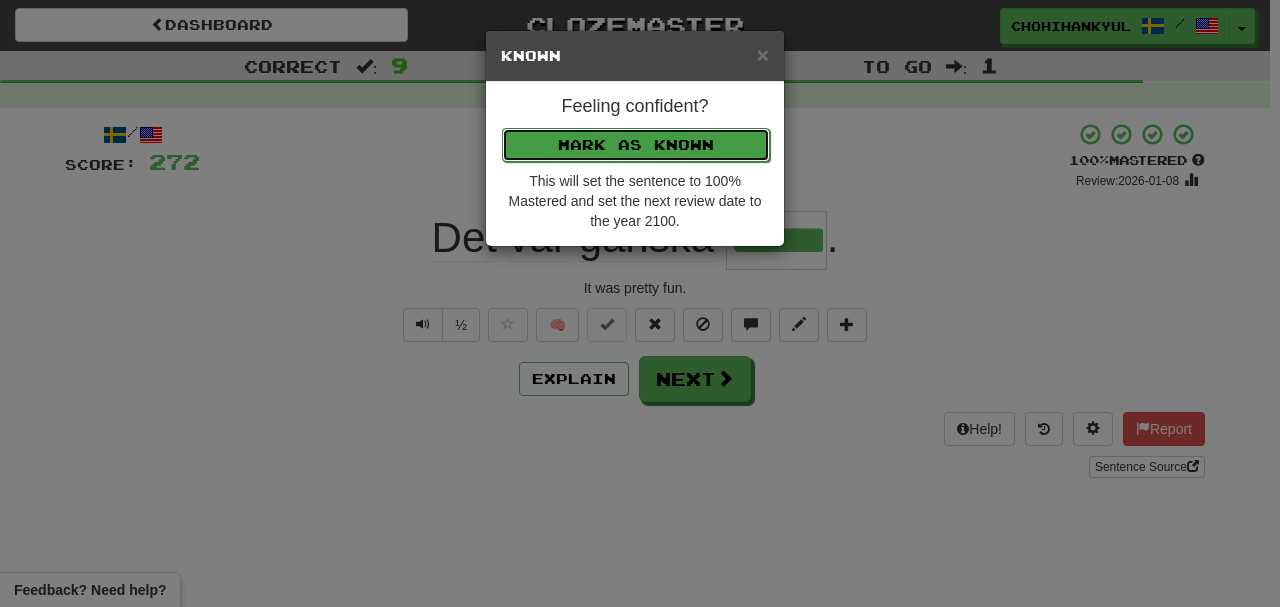 click on "Mark as Known" at bounding box center (636, 145) 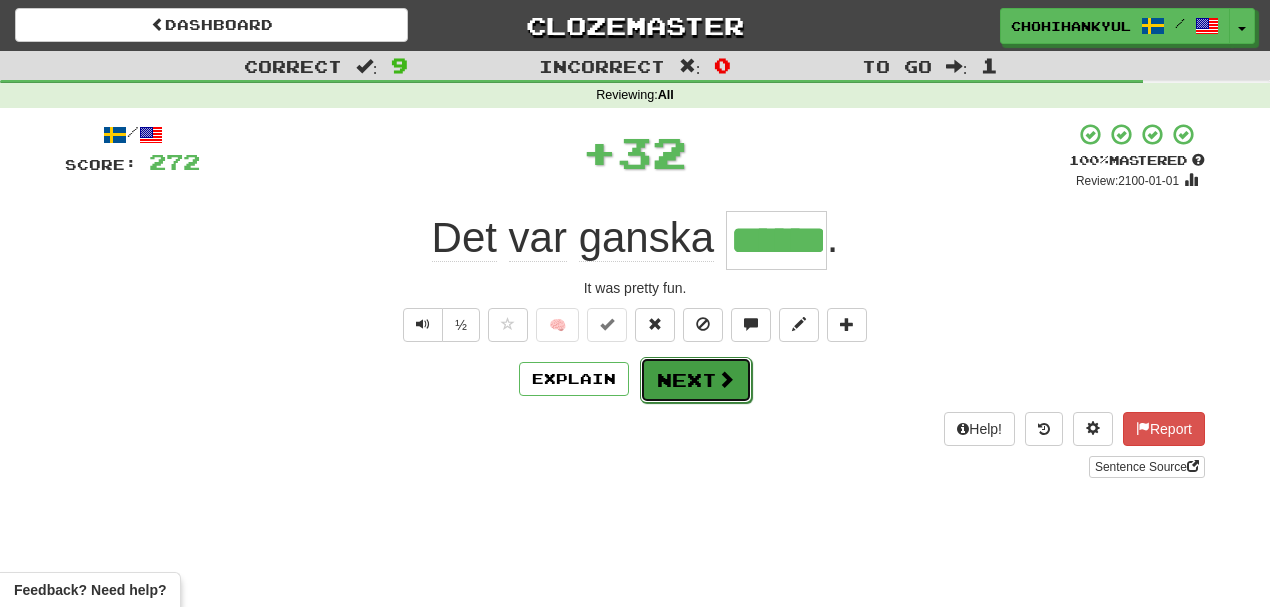 click on "Next" at bounding box center [696, 380] 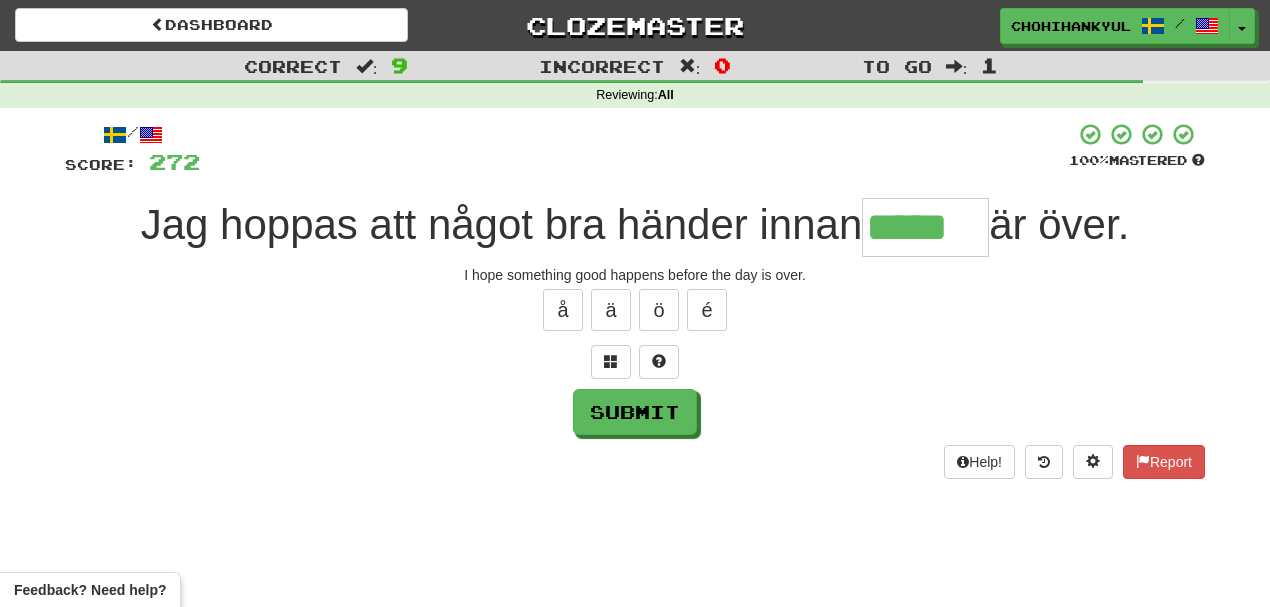 type on "*****" 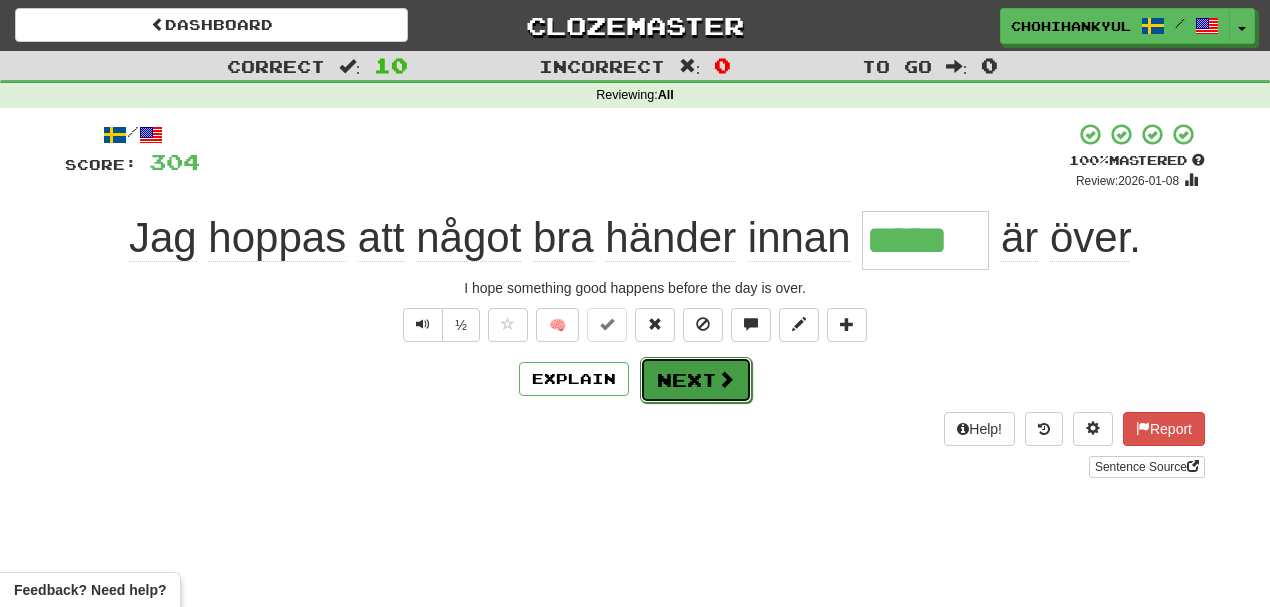 click on "Next" at bounding box center [696, 380] 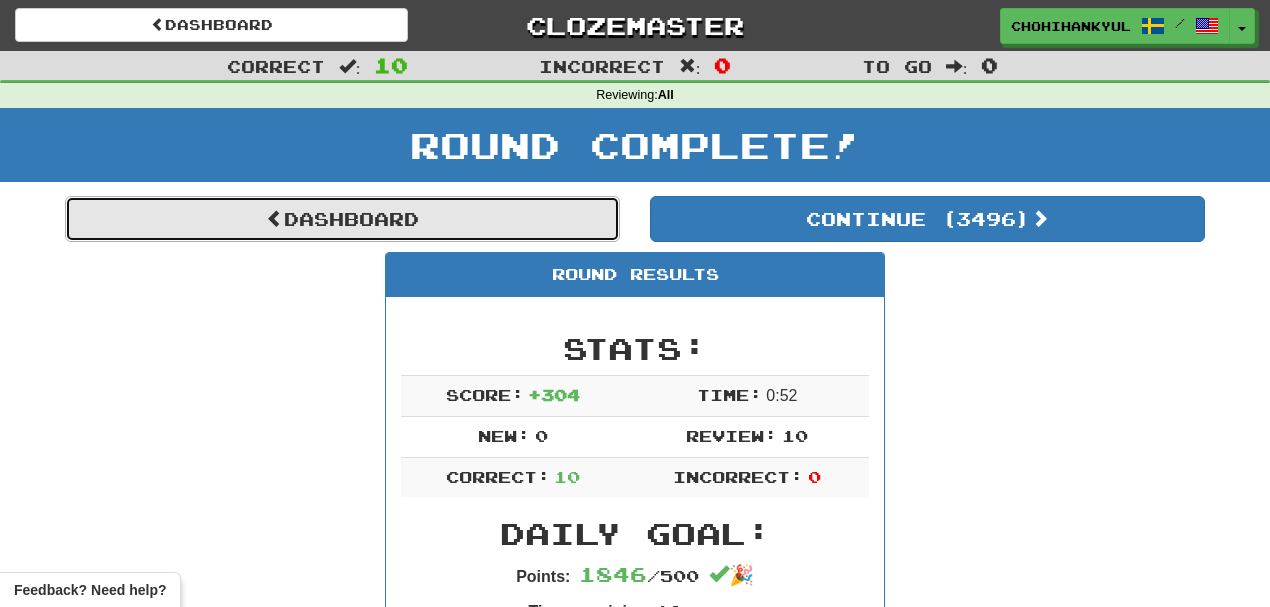 click on "Dashboard" at bounding box center (342, 219) 